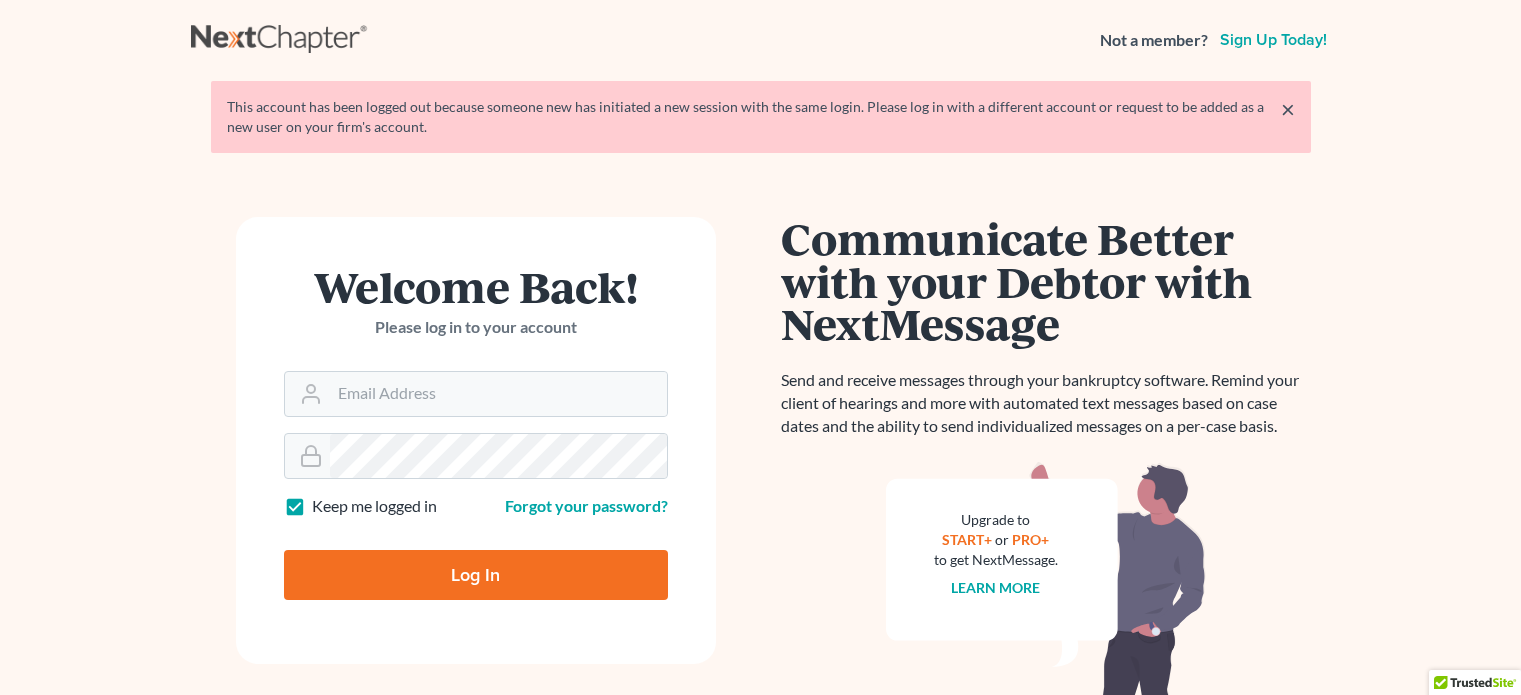scroll, scrollTop: 0, scrollLeft: 0, axis: both 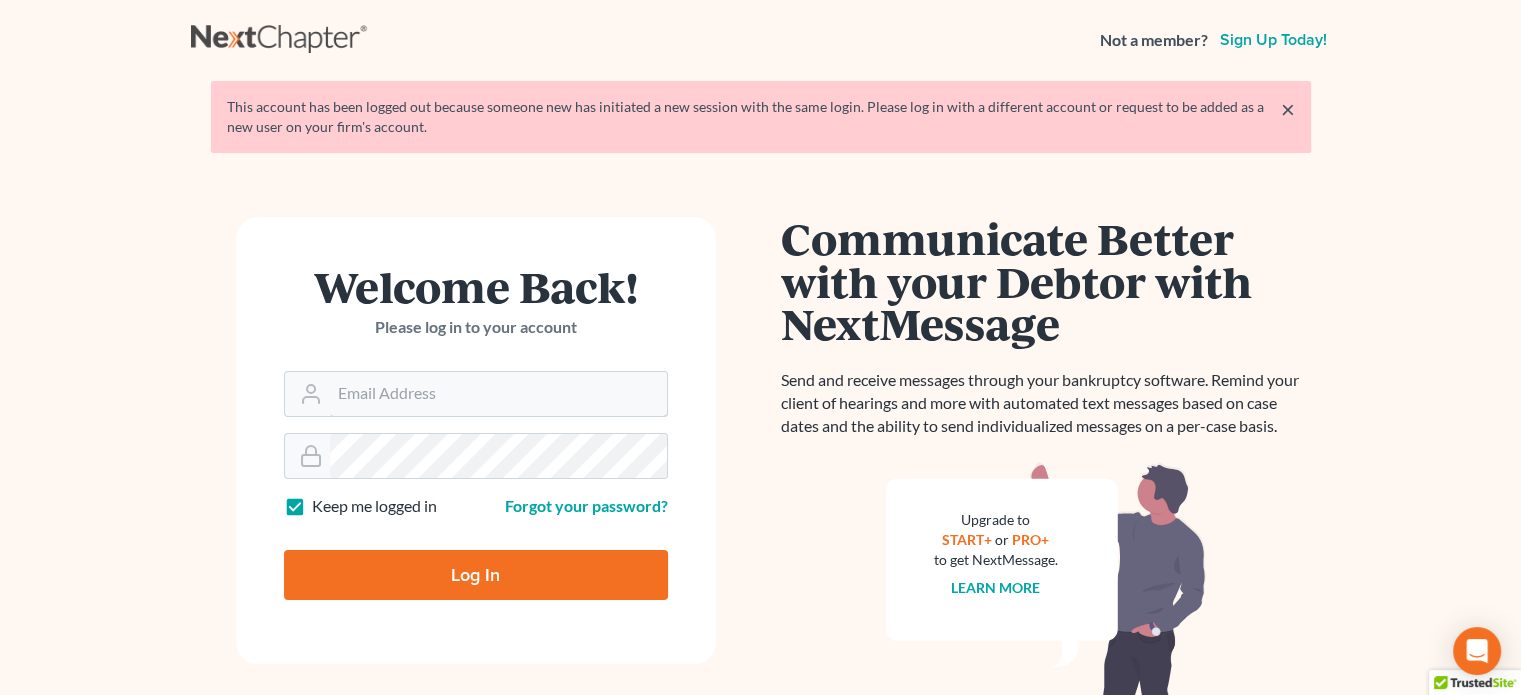 type on "[EMAIL]@example.com" 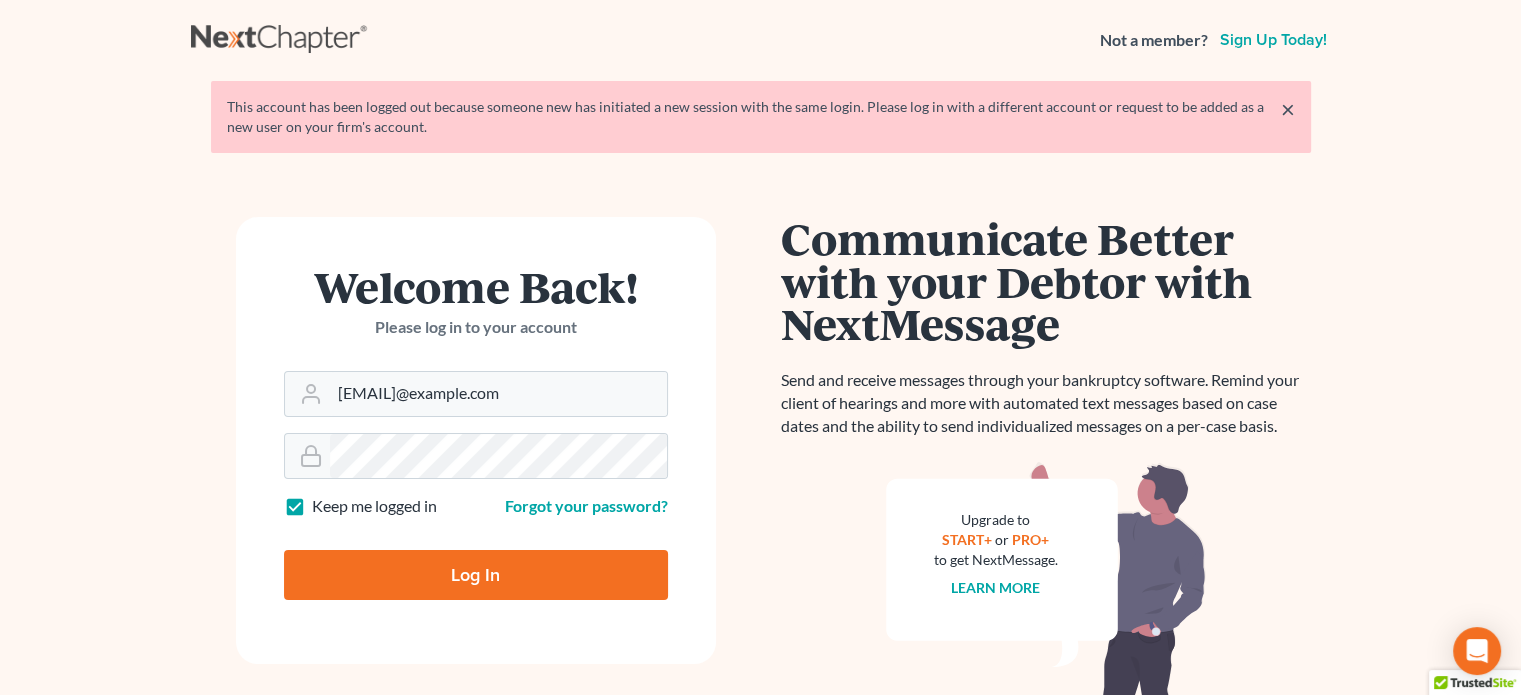 click on "Log In" at bounding box center [476, 575] 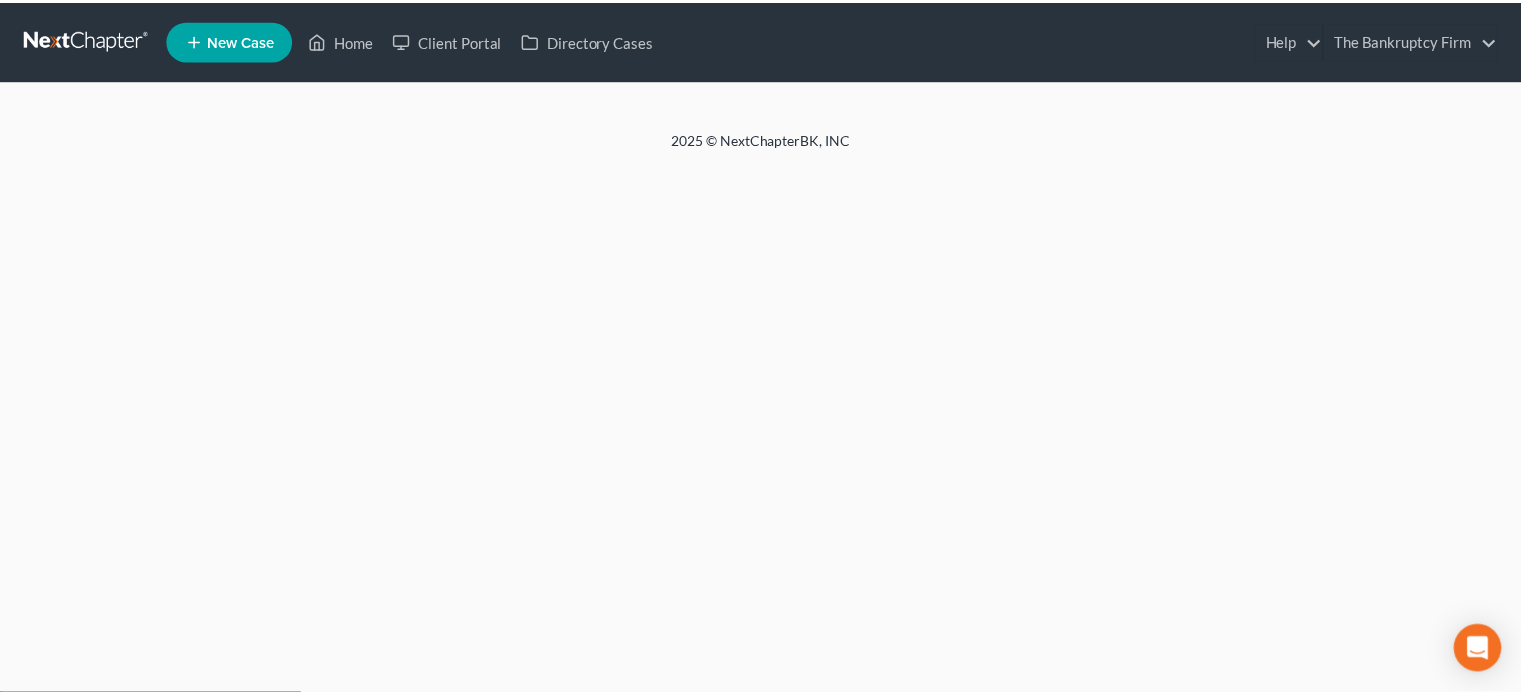 scroll, scrollTop: 0, scrollLeft: 0, axis: both 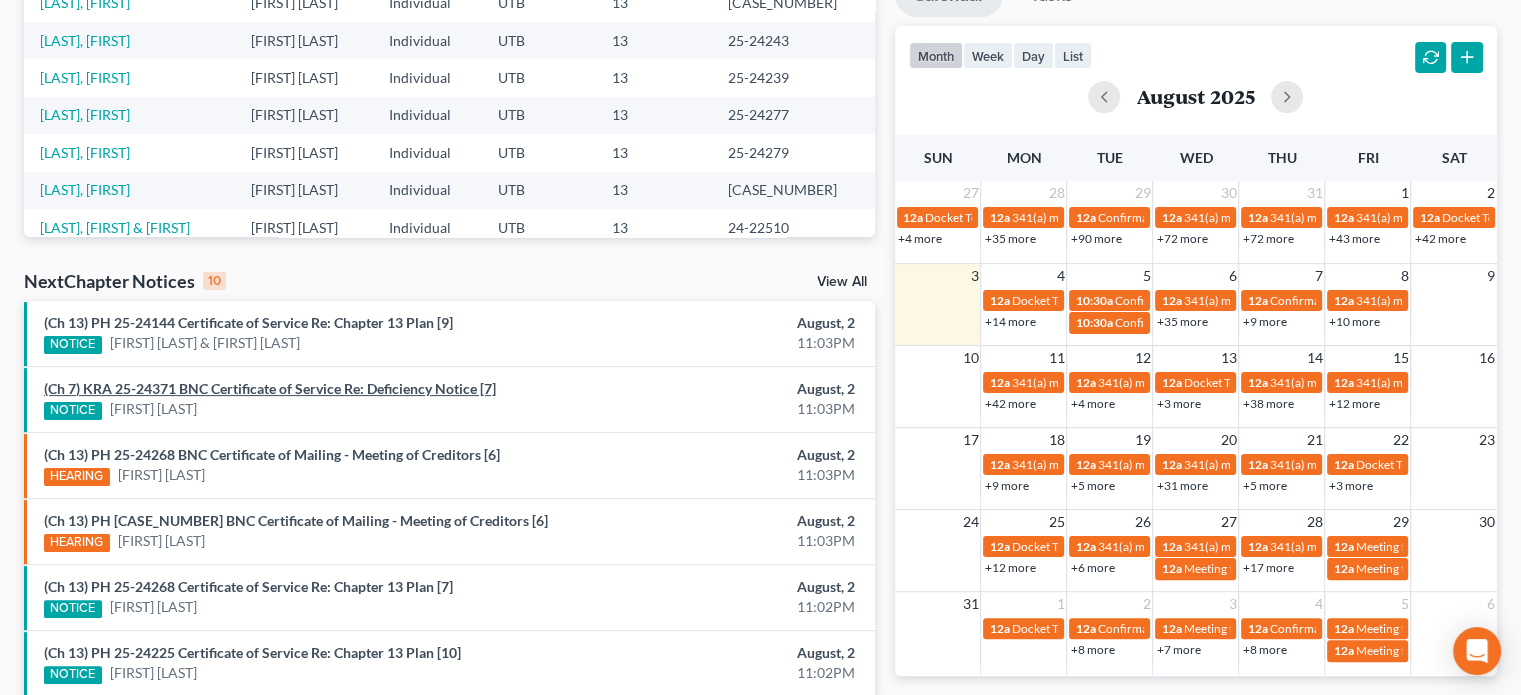 click on "(Ch 7) KRA 25-24371 BNC Certificate of Service Re: Deficiency Notice [7]" at bounding box center (270, 388) 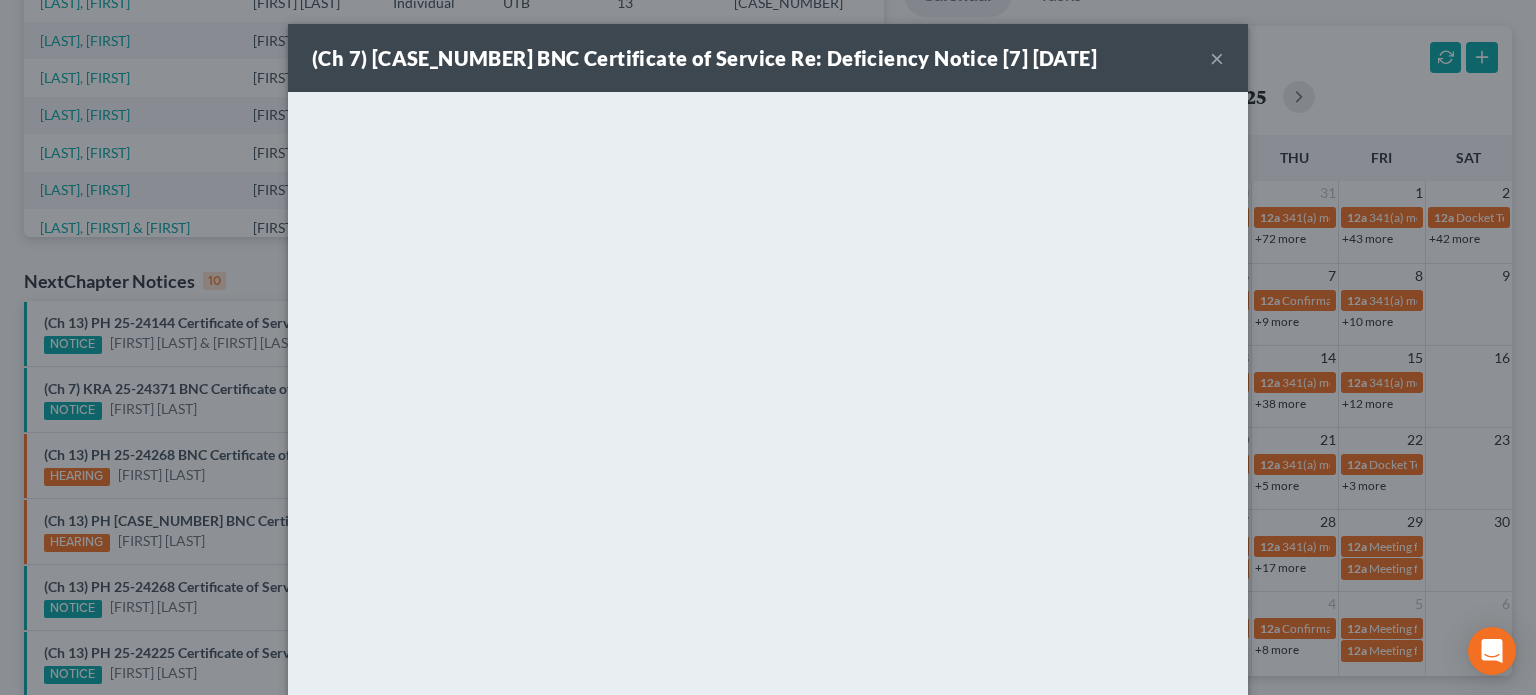 click on "Attachment Preview: (Ch 7) KRA 25-24371 BNC Certificate of Service Re: Deficiency Notice [7] [DATE] ×
Download" at bounding box center [768, 347] 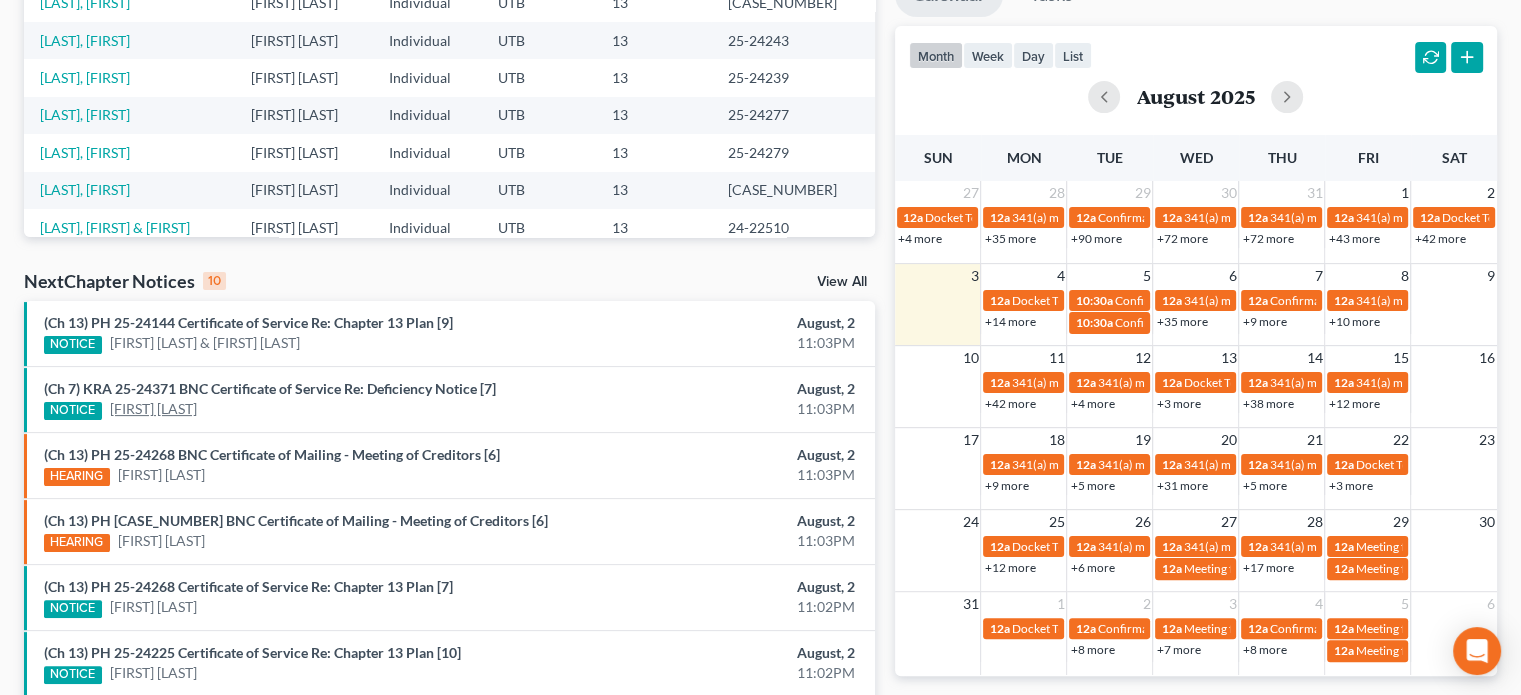 click on "[FIRST] [LAST]" at bounding box center (153, 409) 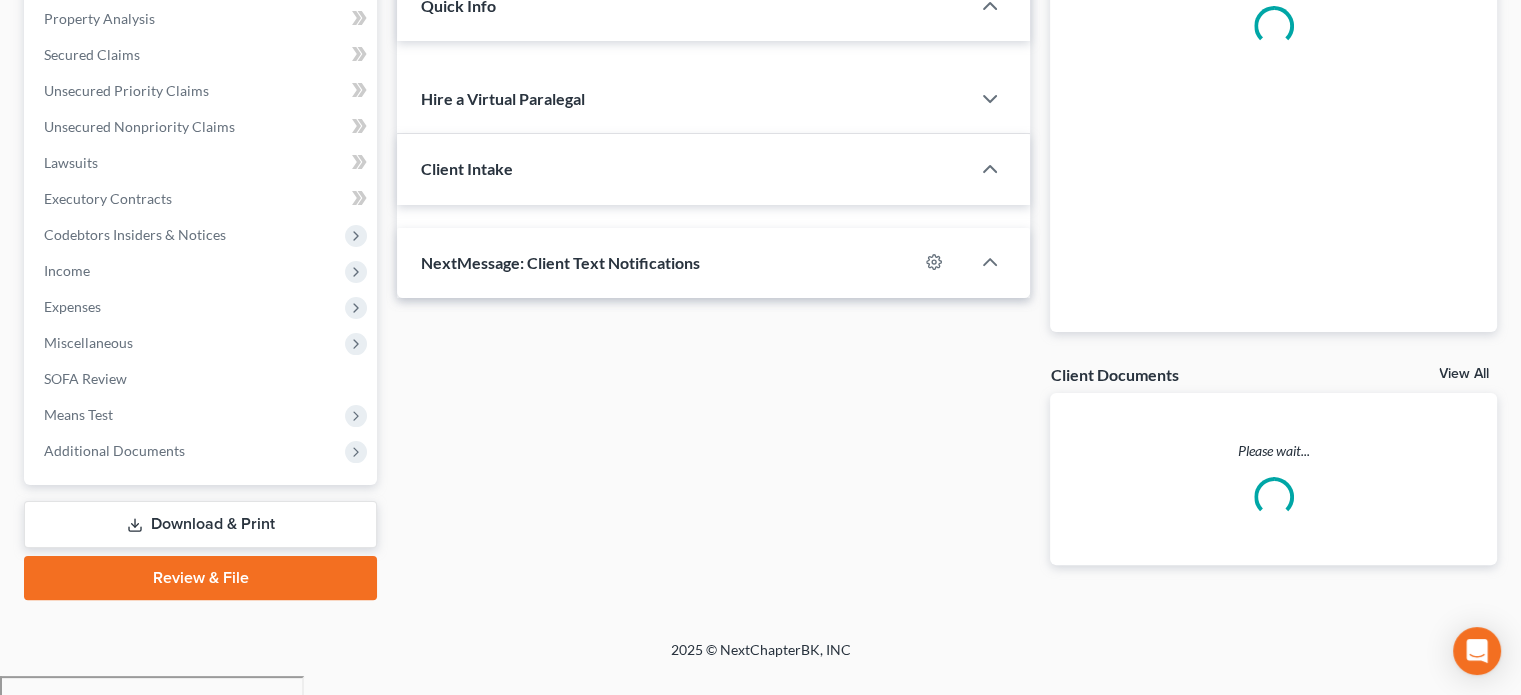 scroll, scrollTop: 390, scrollLeft: 0, axis: vertical 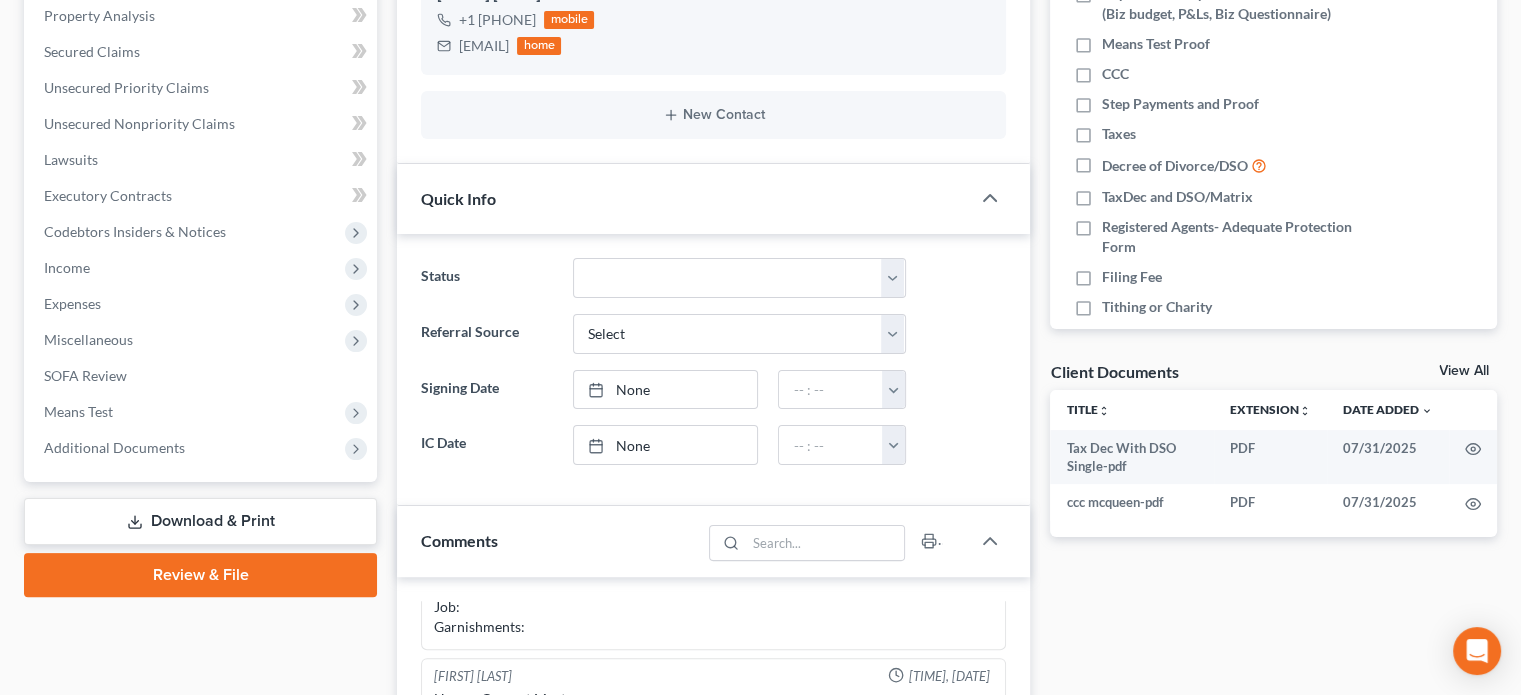 click on "View All" at bounding box center [1464, 371] 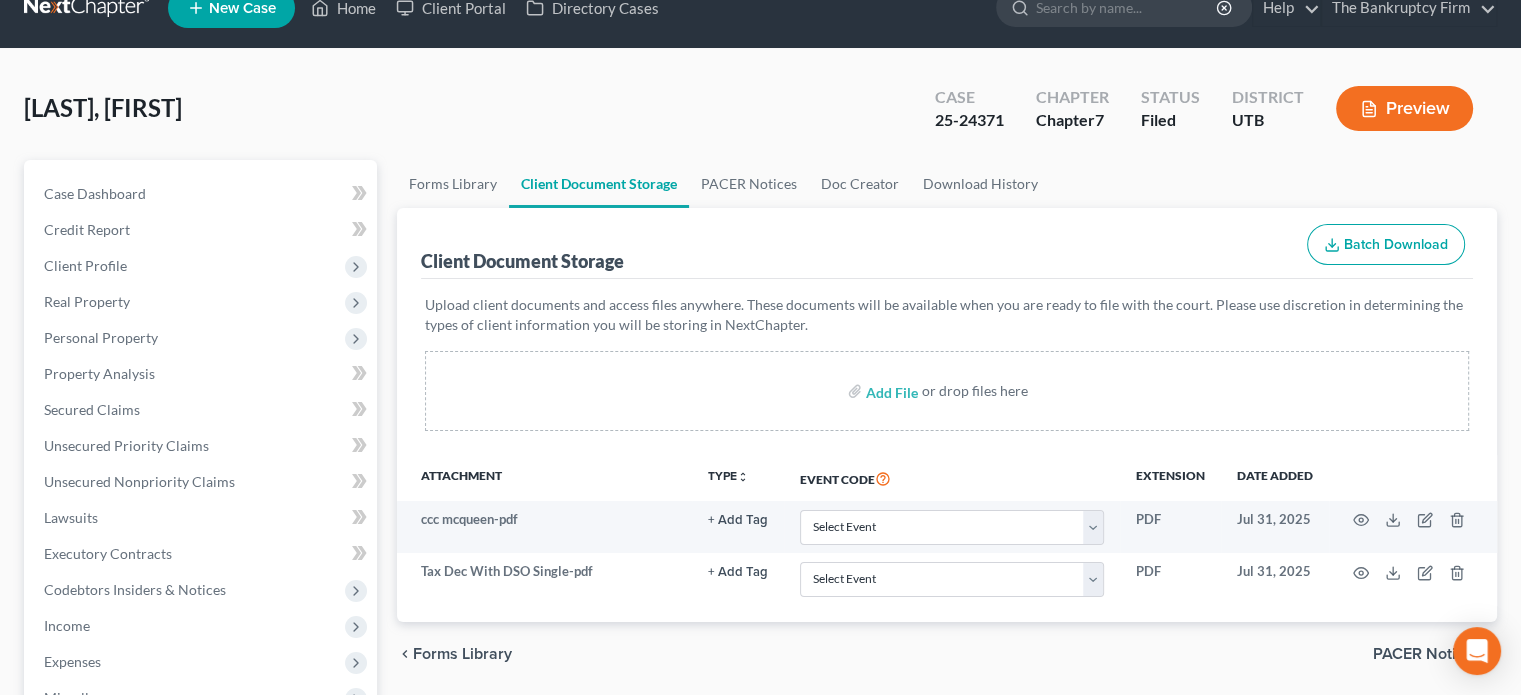 scroll, scrollTop: 0, scrollLeft: 0, axis: both 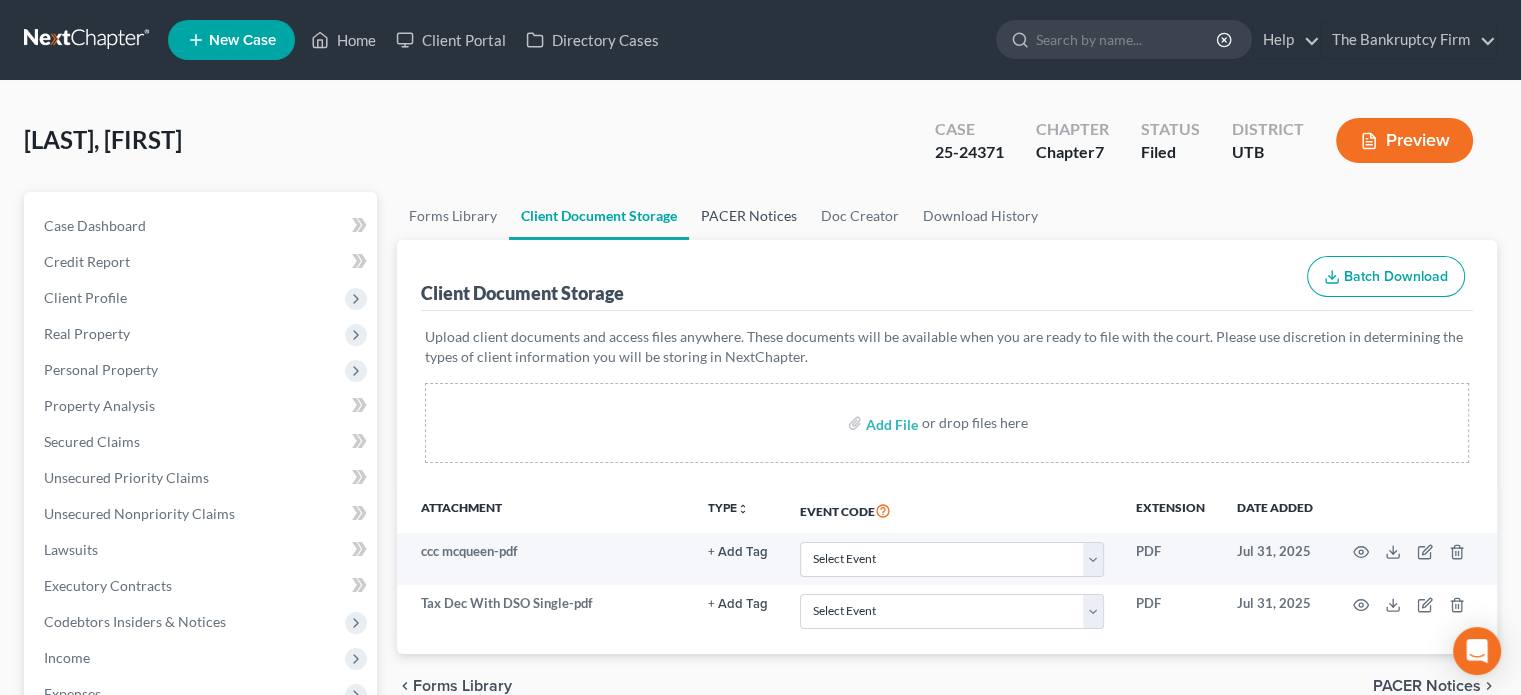 click on "PACER Notices" at bounding box center (749, 216) 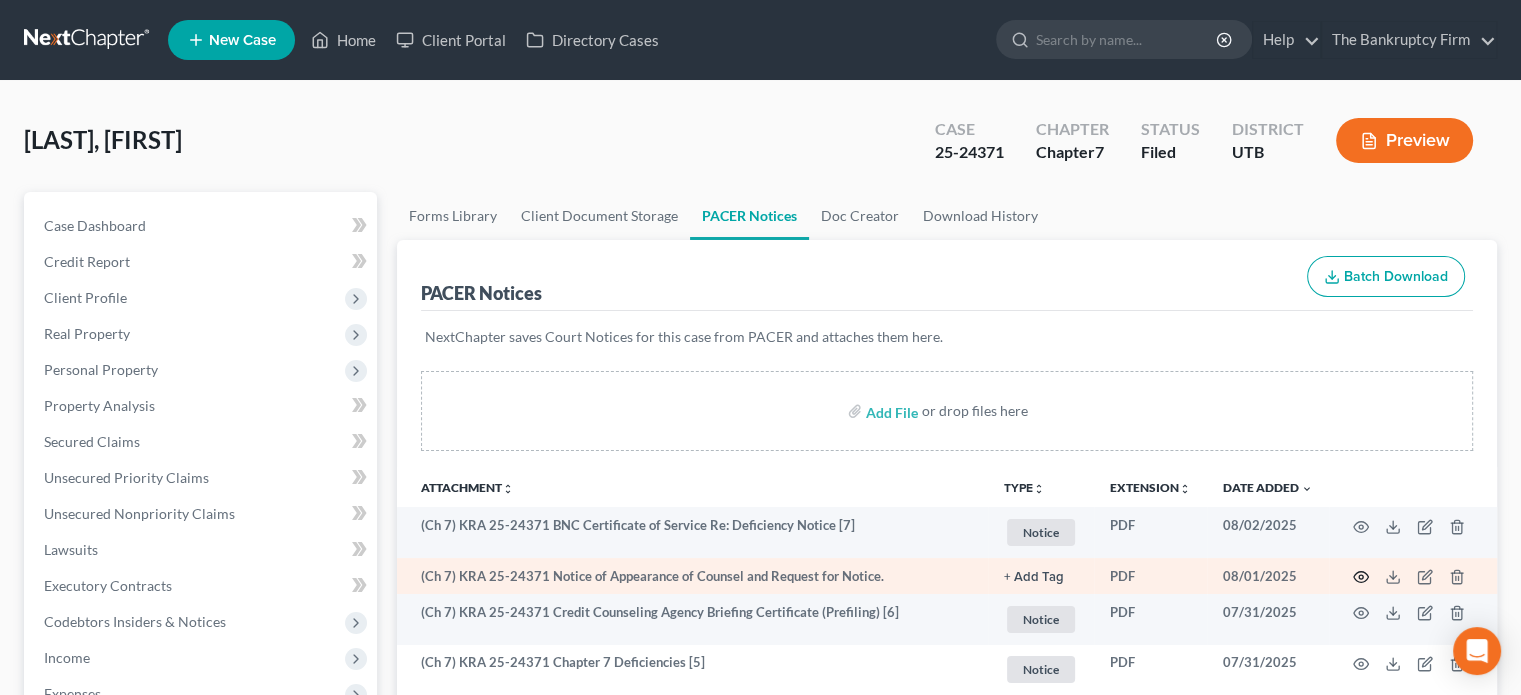 click 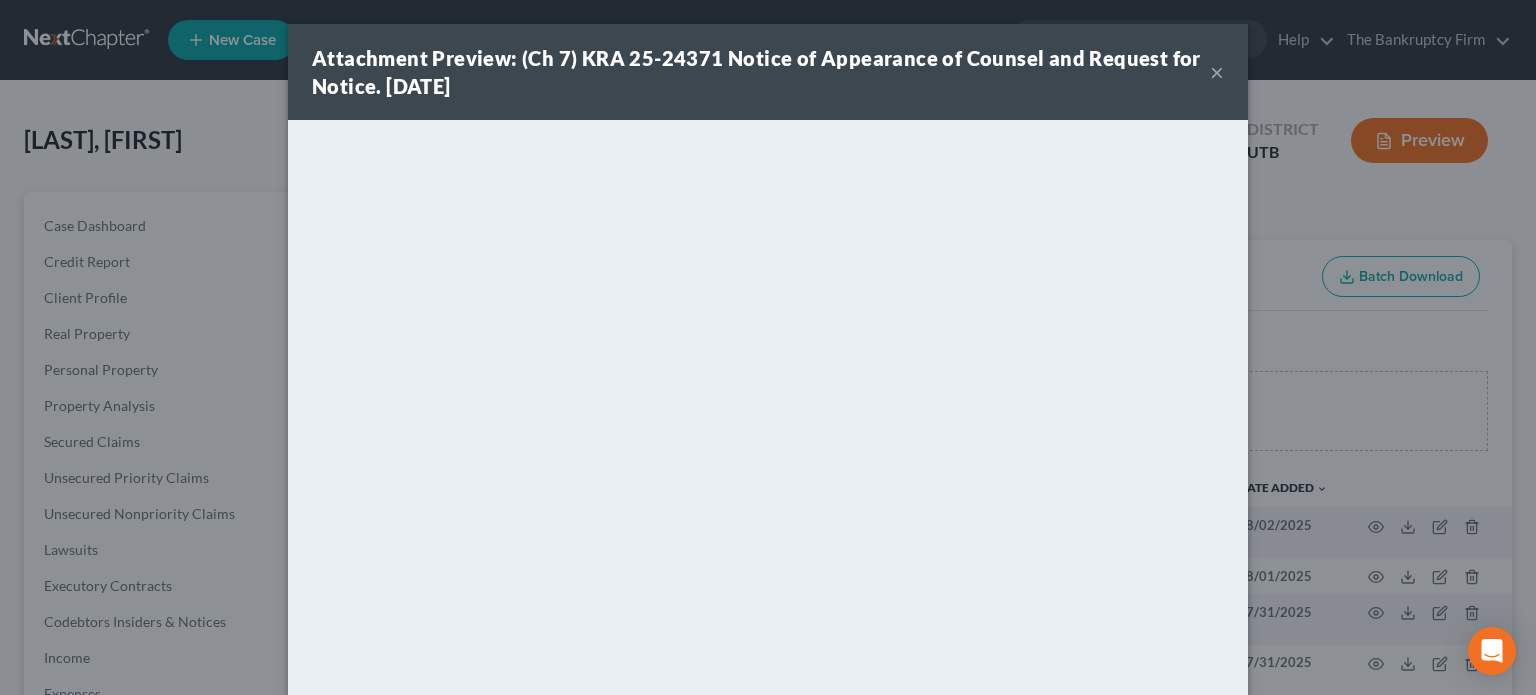 click on "×" at bounding box center [1217, 72] 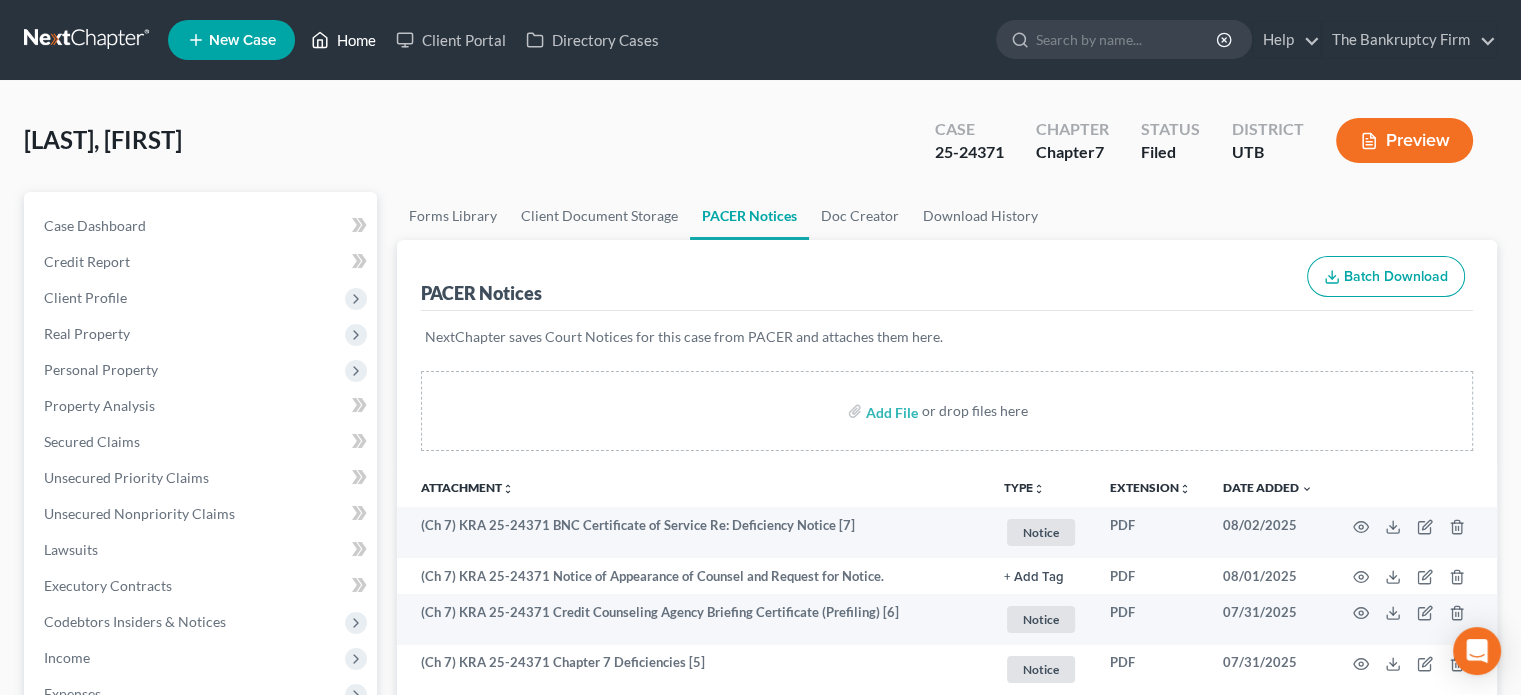 click on "Home" at bounding box center [343, 40] 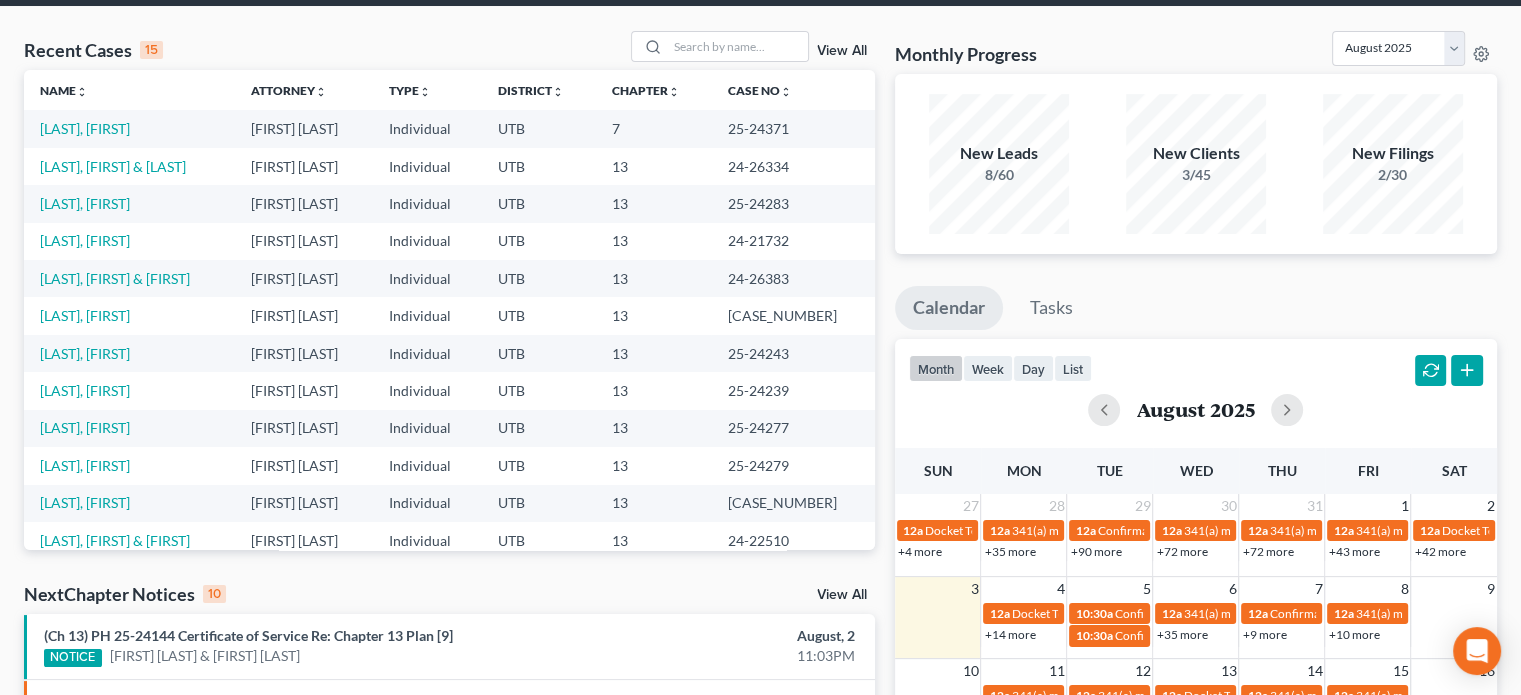 scroll, scrollTop: 68, scrollLeft: 0, axis: vertical 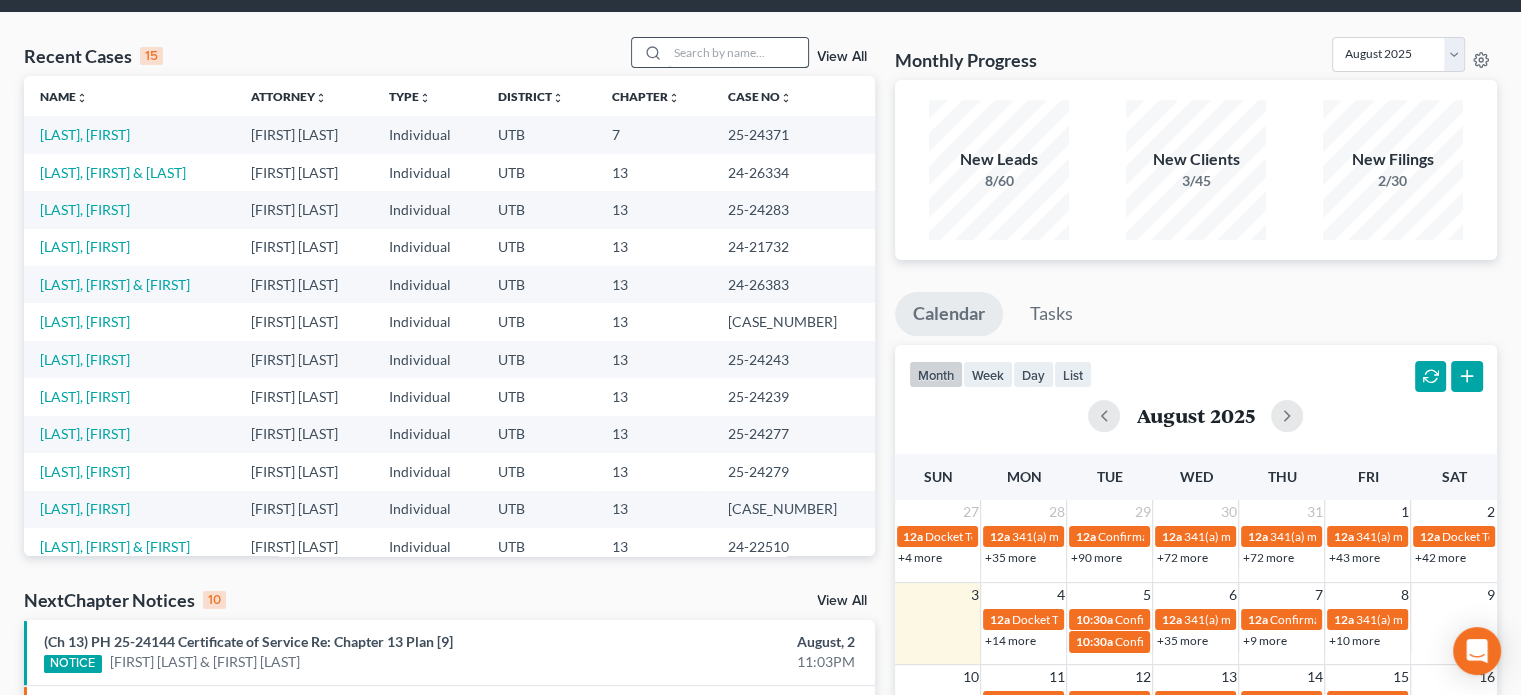 click at bounding box center (738, 52) 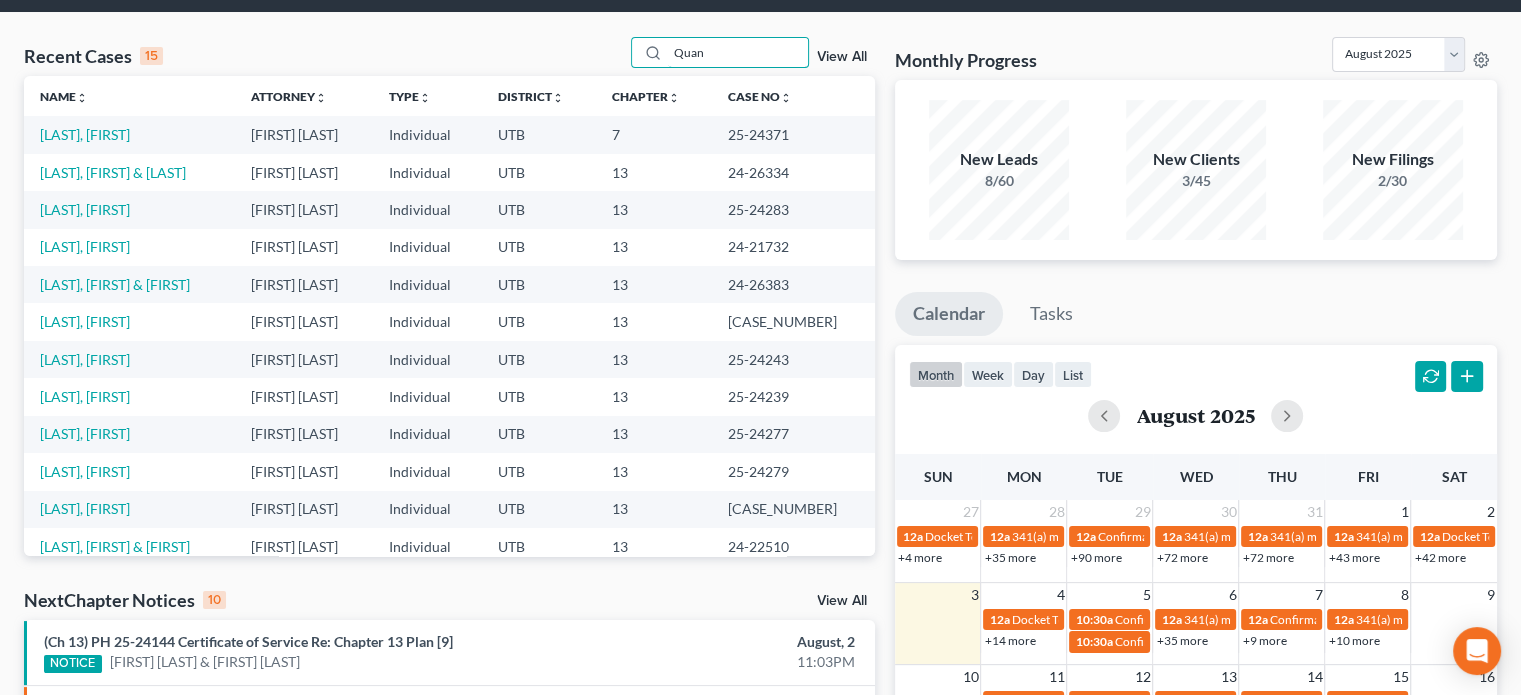 type on "Quan" 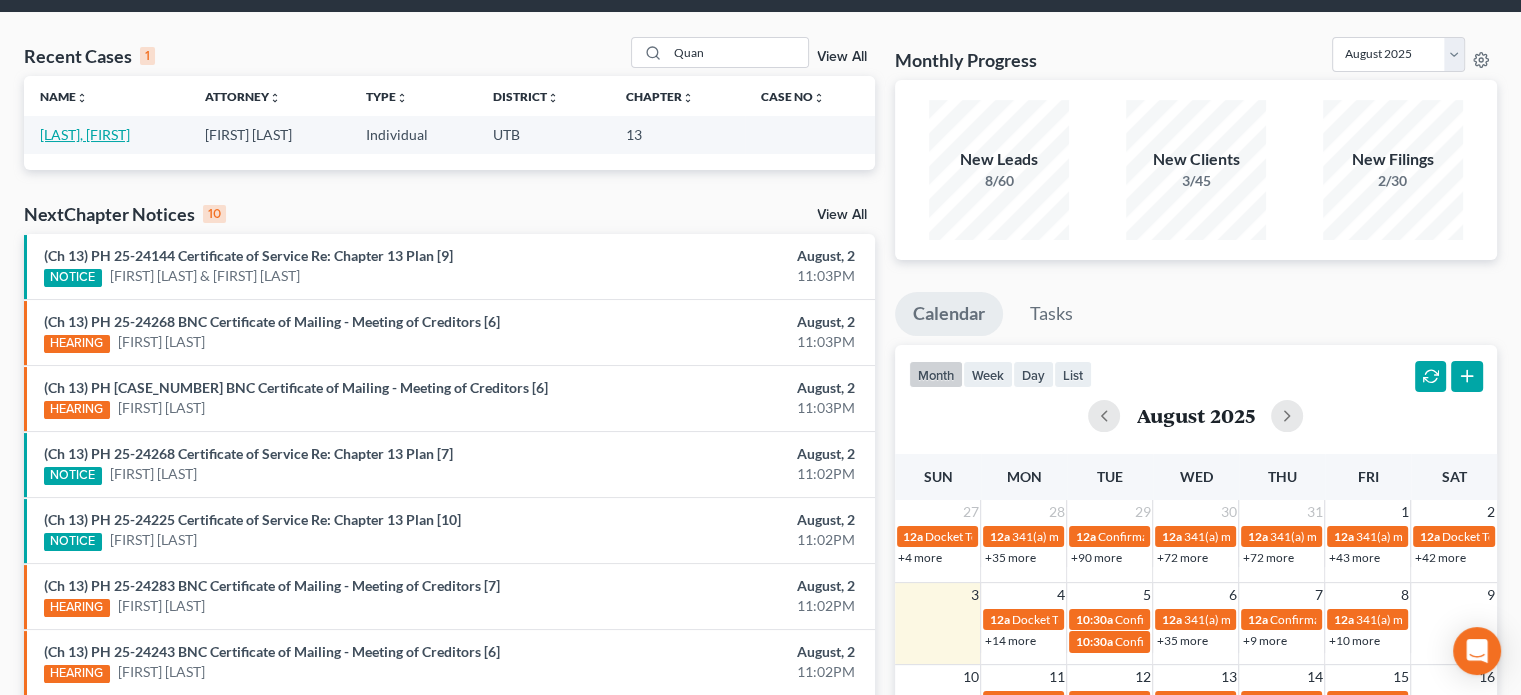 click on "[LAST], [FIRST]" at bounding box center (85, 134) 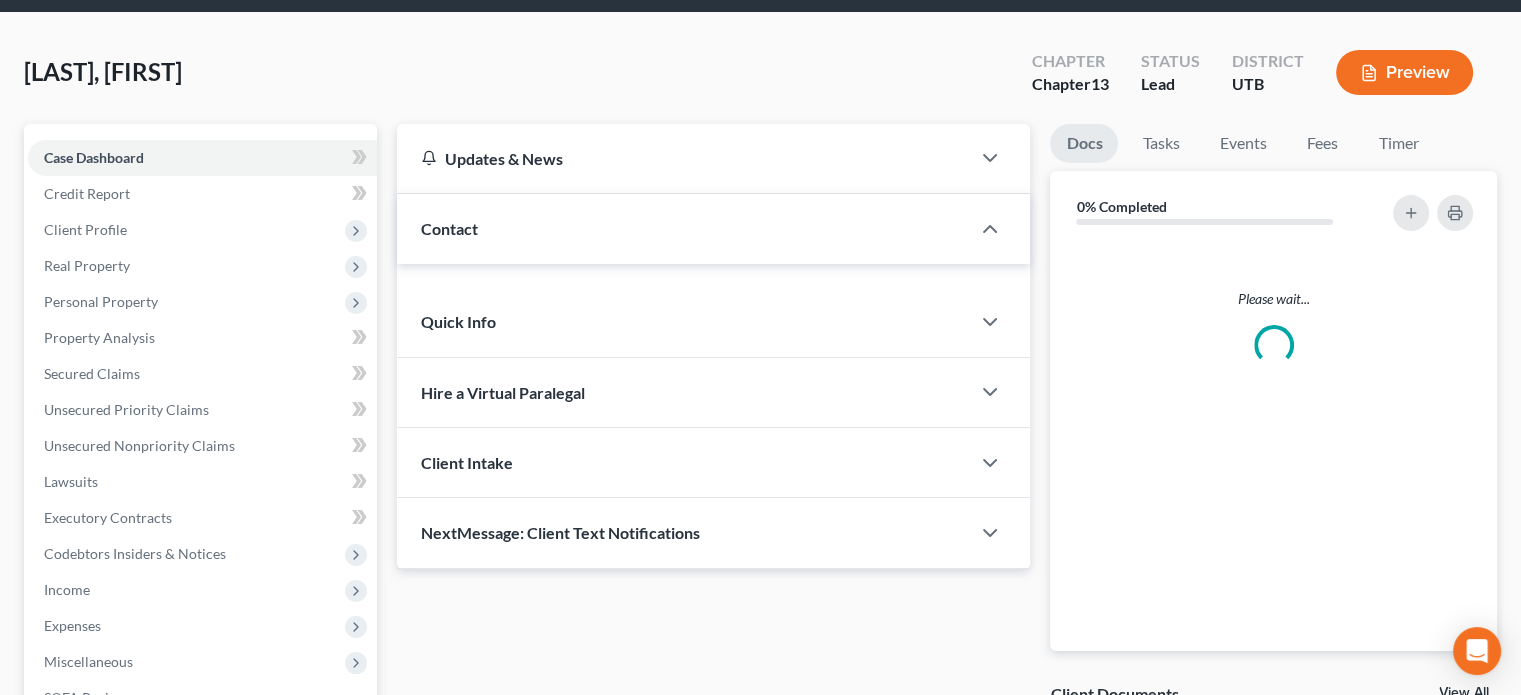 scroll, scrollTop: 0, scrollLeft: 0, axis: both 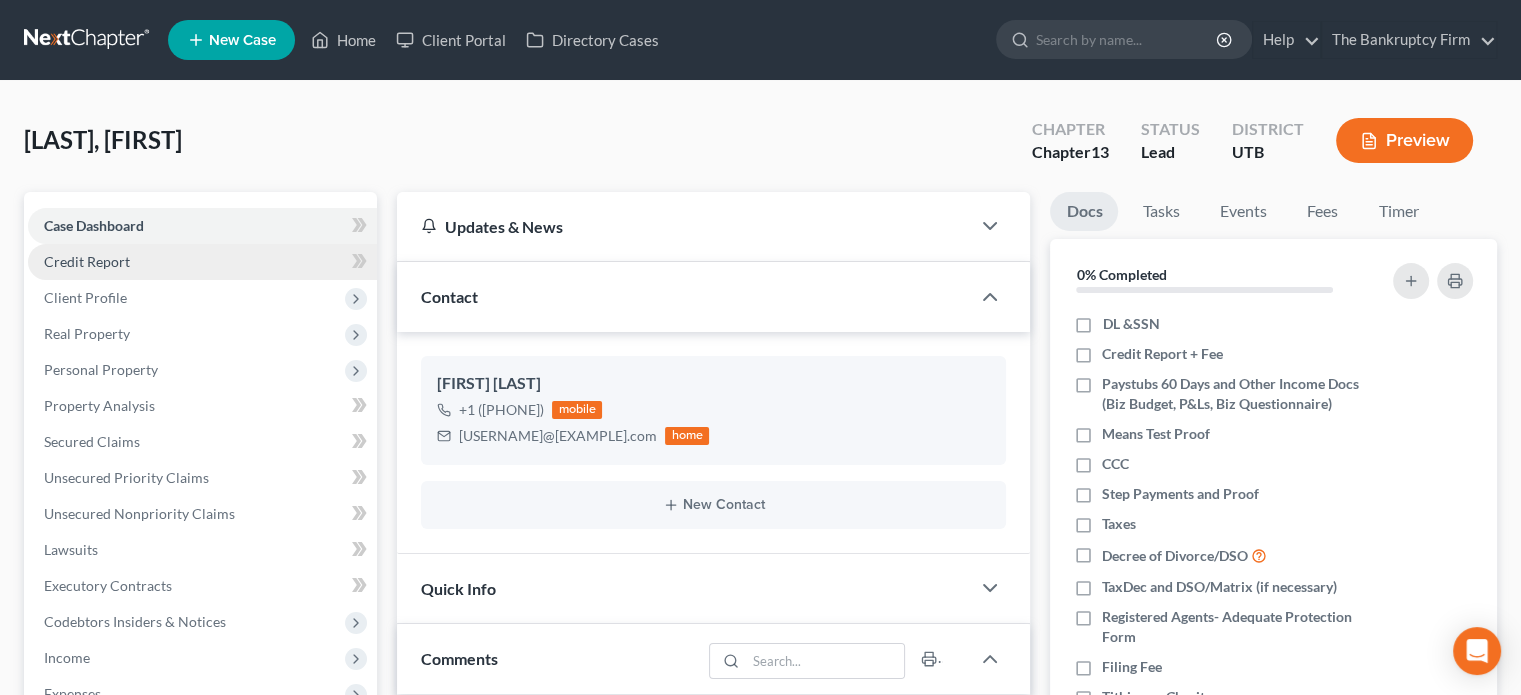 click on "Credit Report" at bounding box center (87, 261) 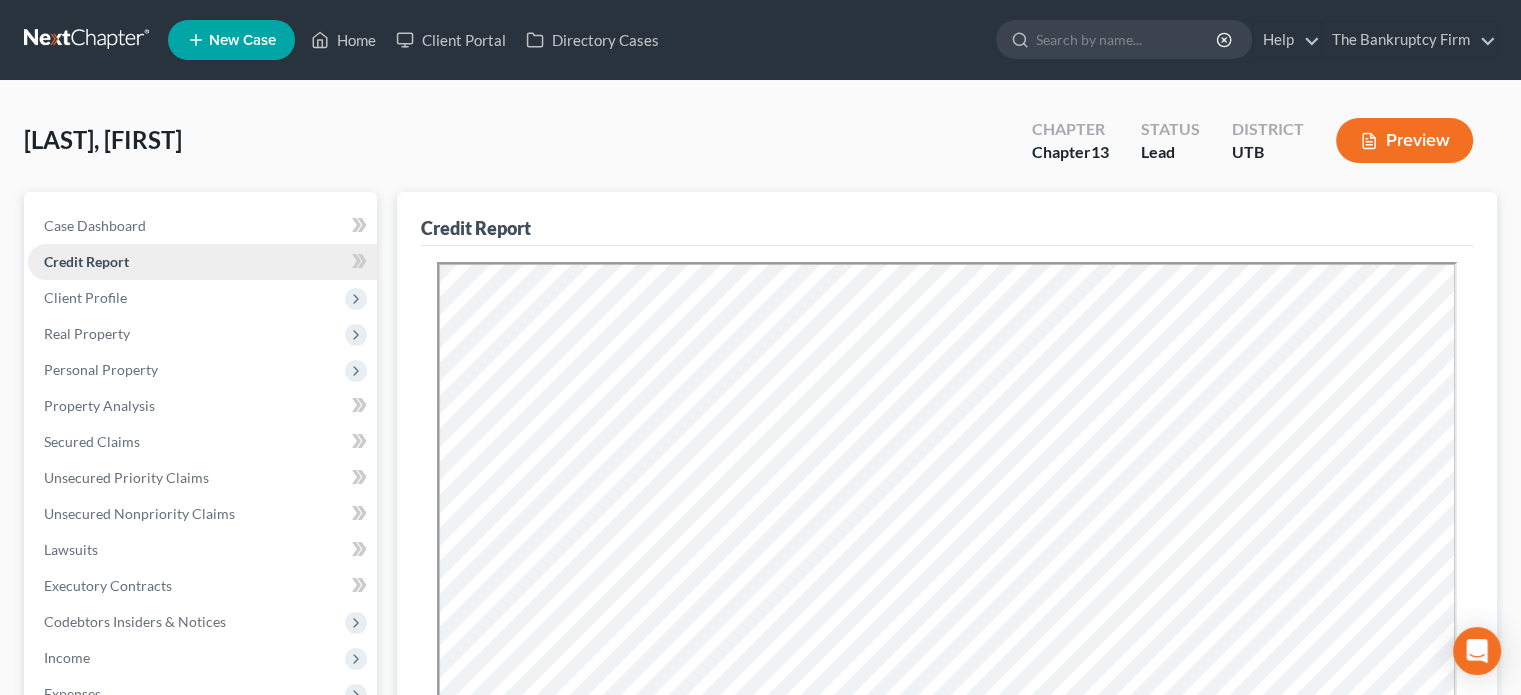 scroll, scrollTop: 0, scrollLeft: 0, axis: both 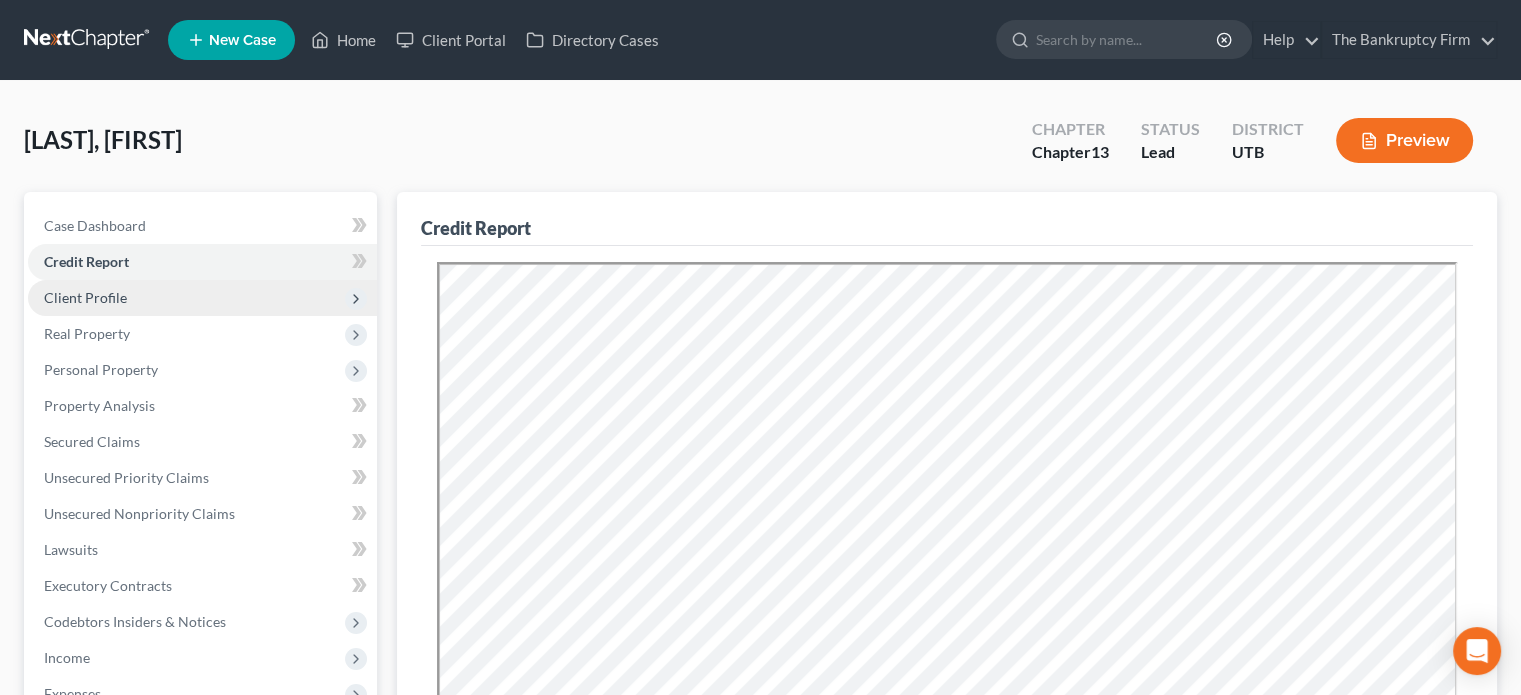 click on "Client Profile" at bounding box center [85, 297] 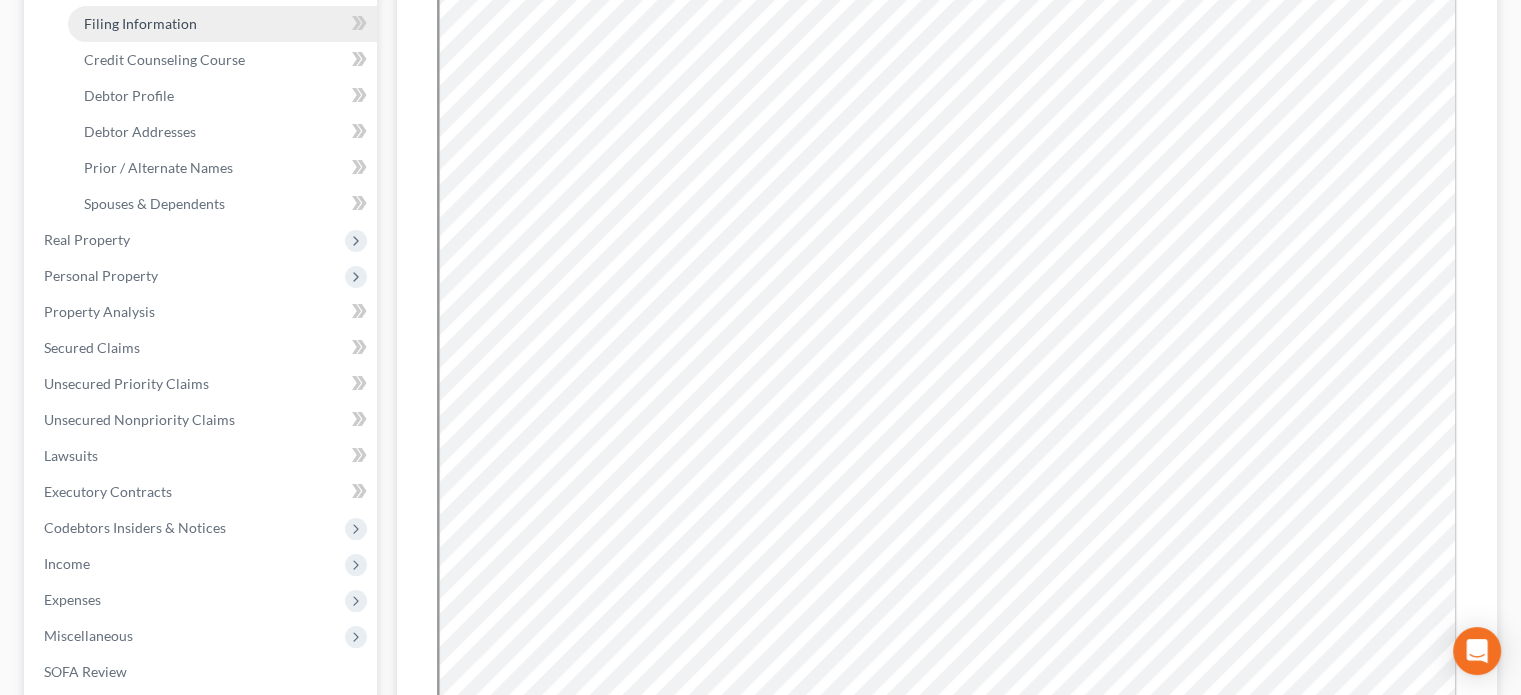 scroll, scrollTop: 331, scrollLeft: 0, axis: vertical 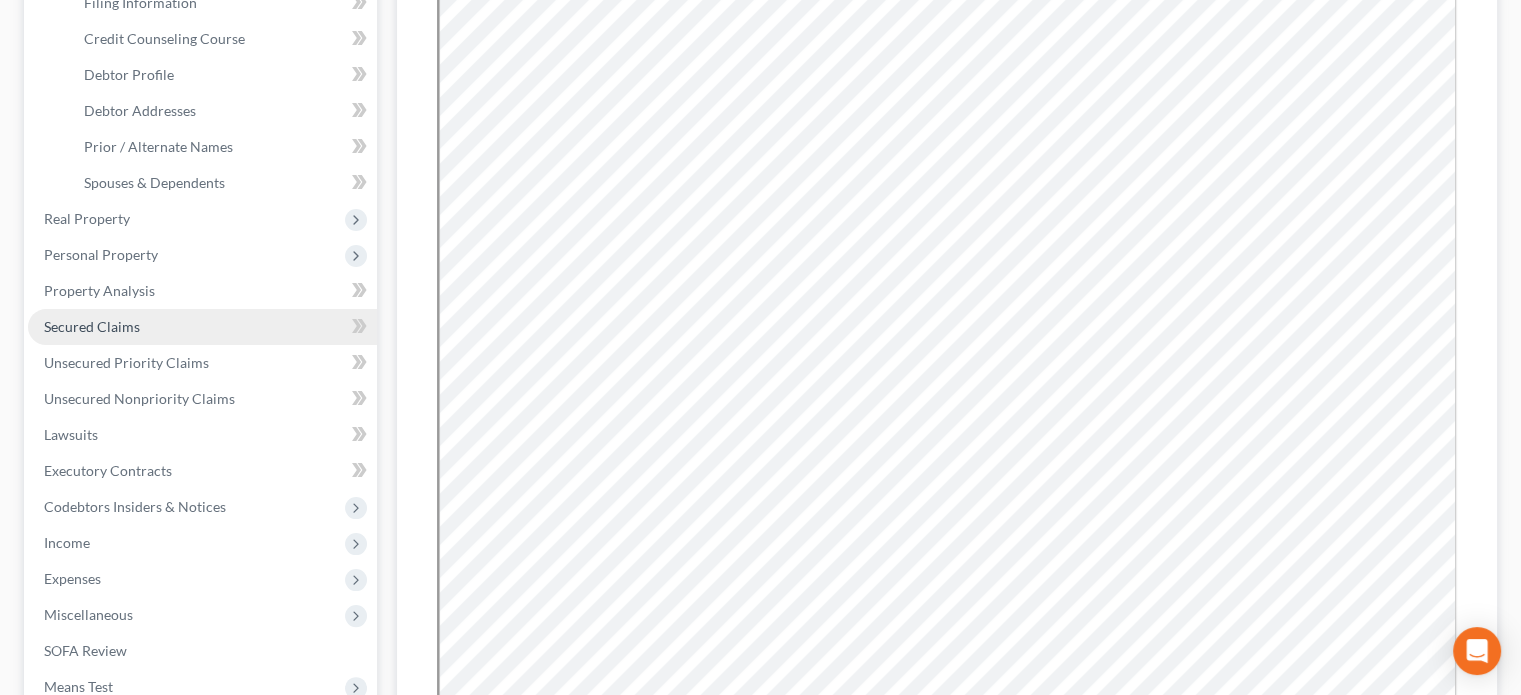 click on "Secured Claims" at bounding box center (92, 326) 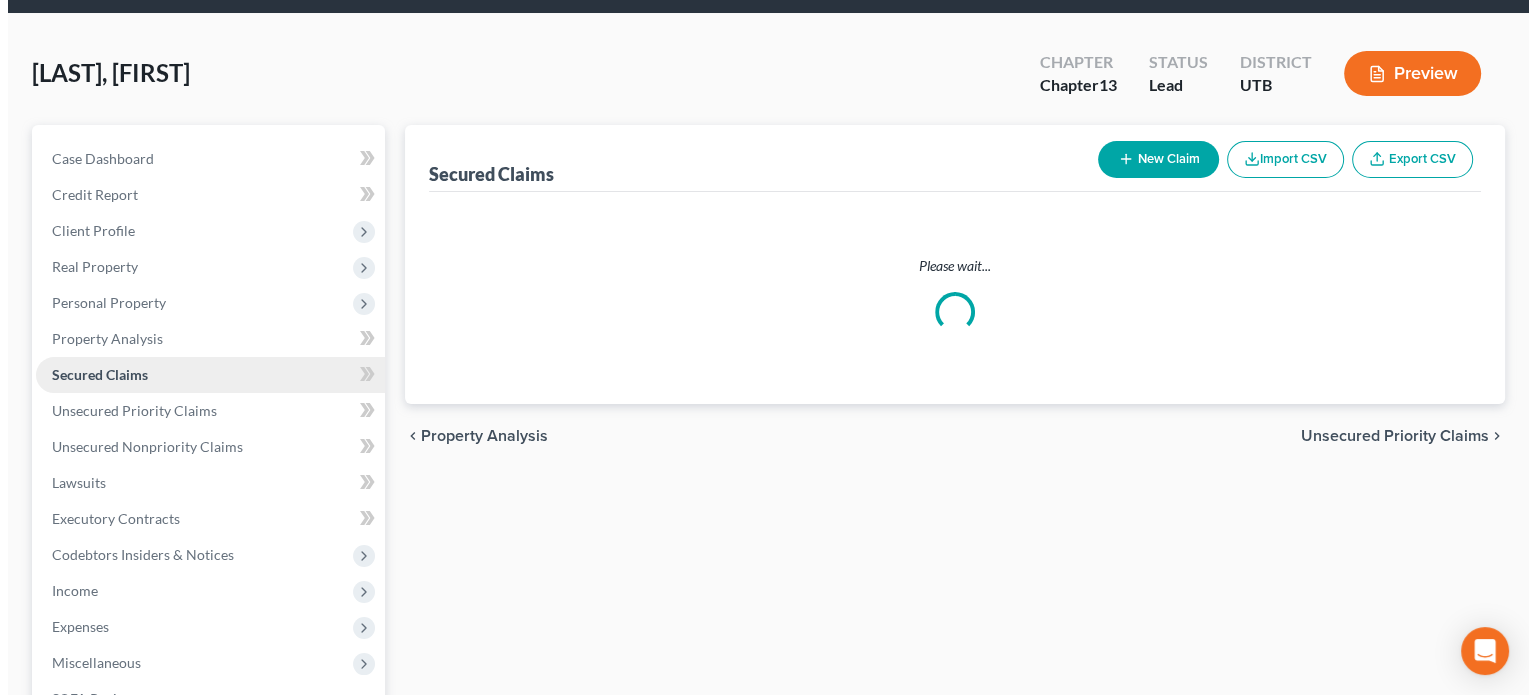 scroll, scrollTop: 0, scrollLeft: 0, axis: both 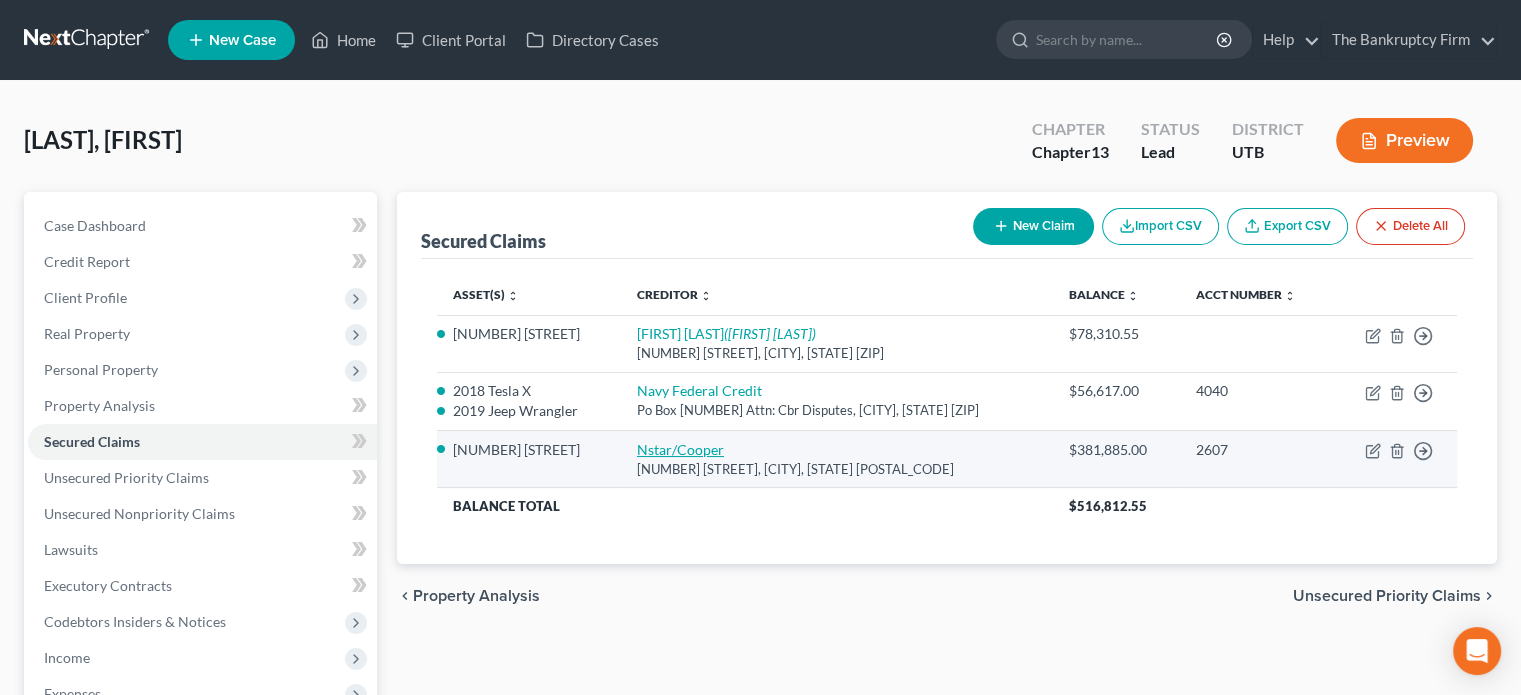 click on "Nstar/Cooper" at bounding box center (680, 449) 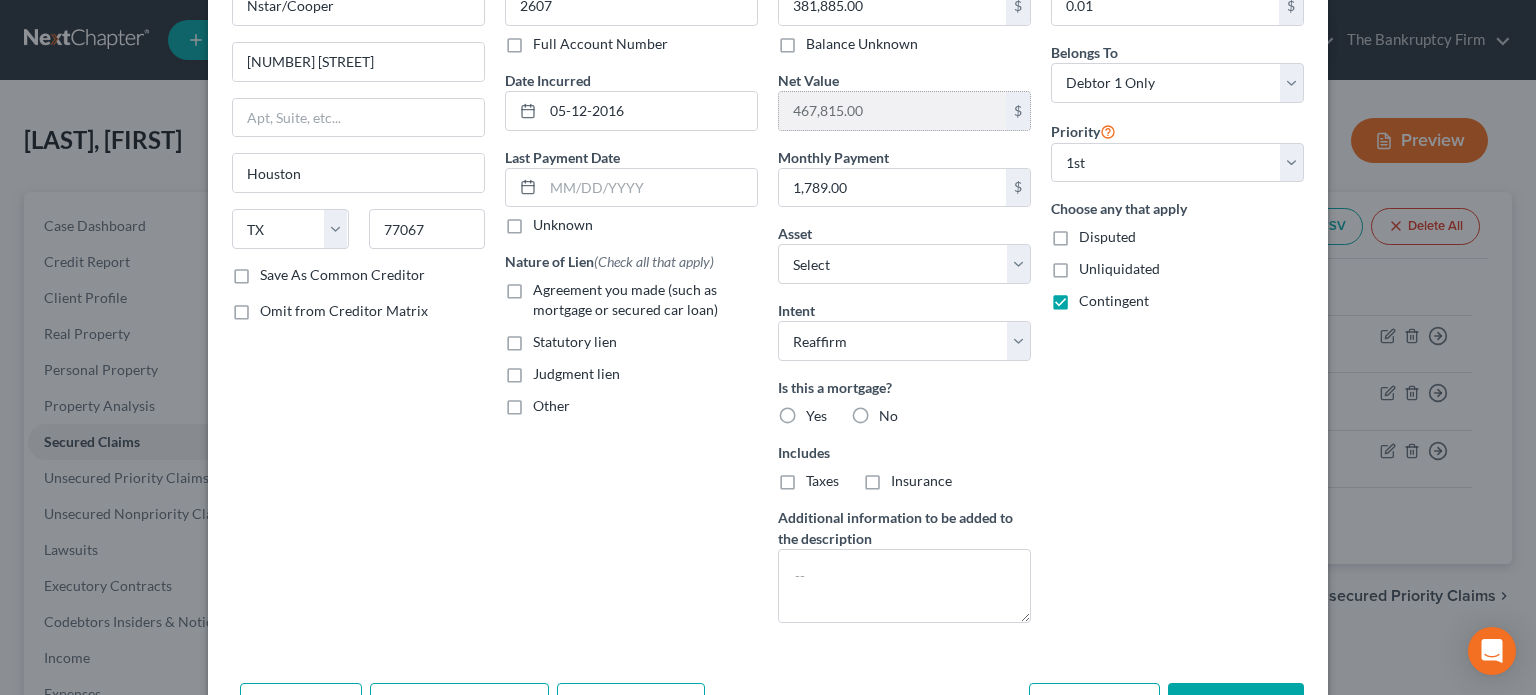 scroll, scrollTop: 132, scrollLeft: 0, axis: vertical 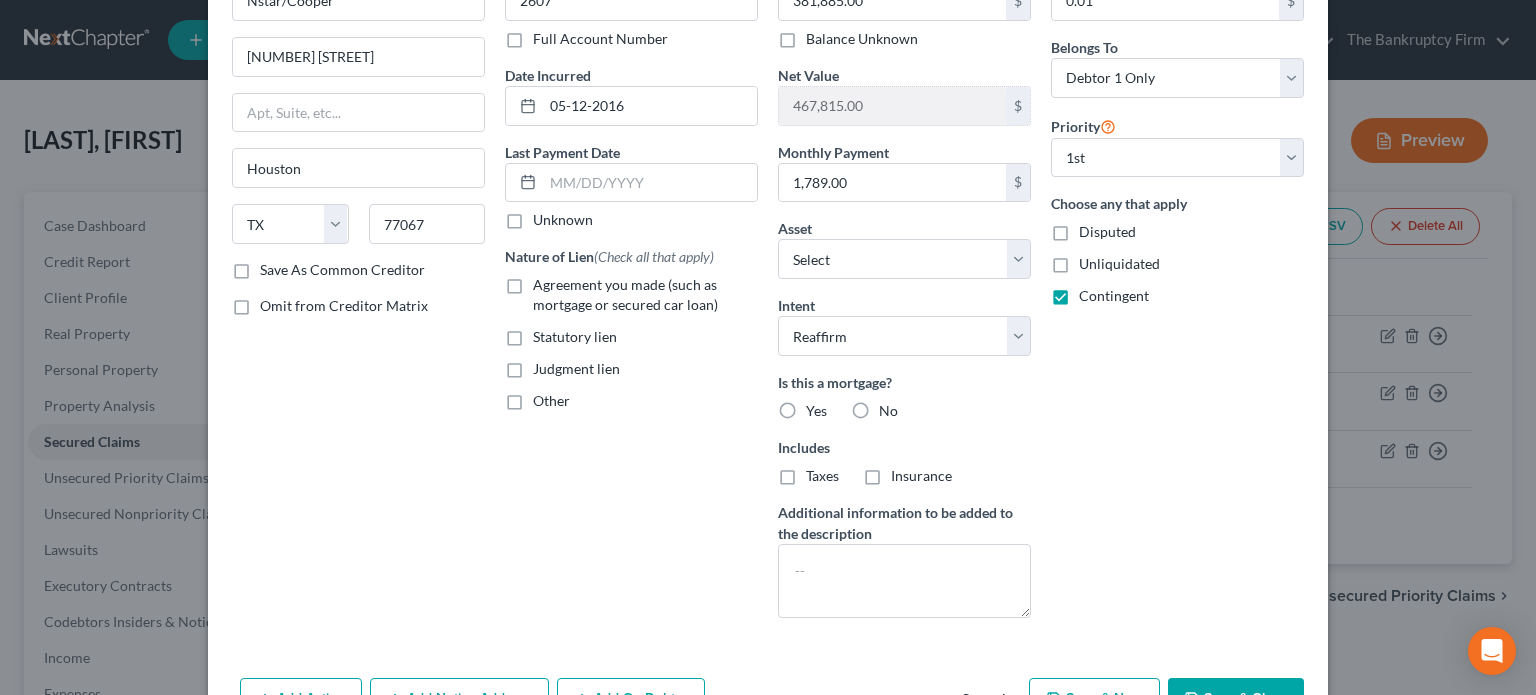 click on "Yes" at bounding box center [816, 411] 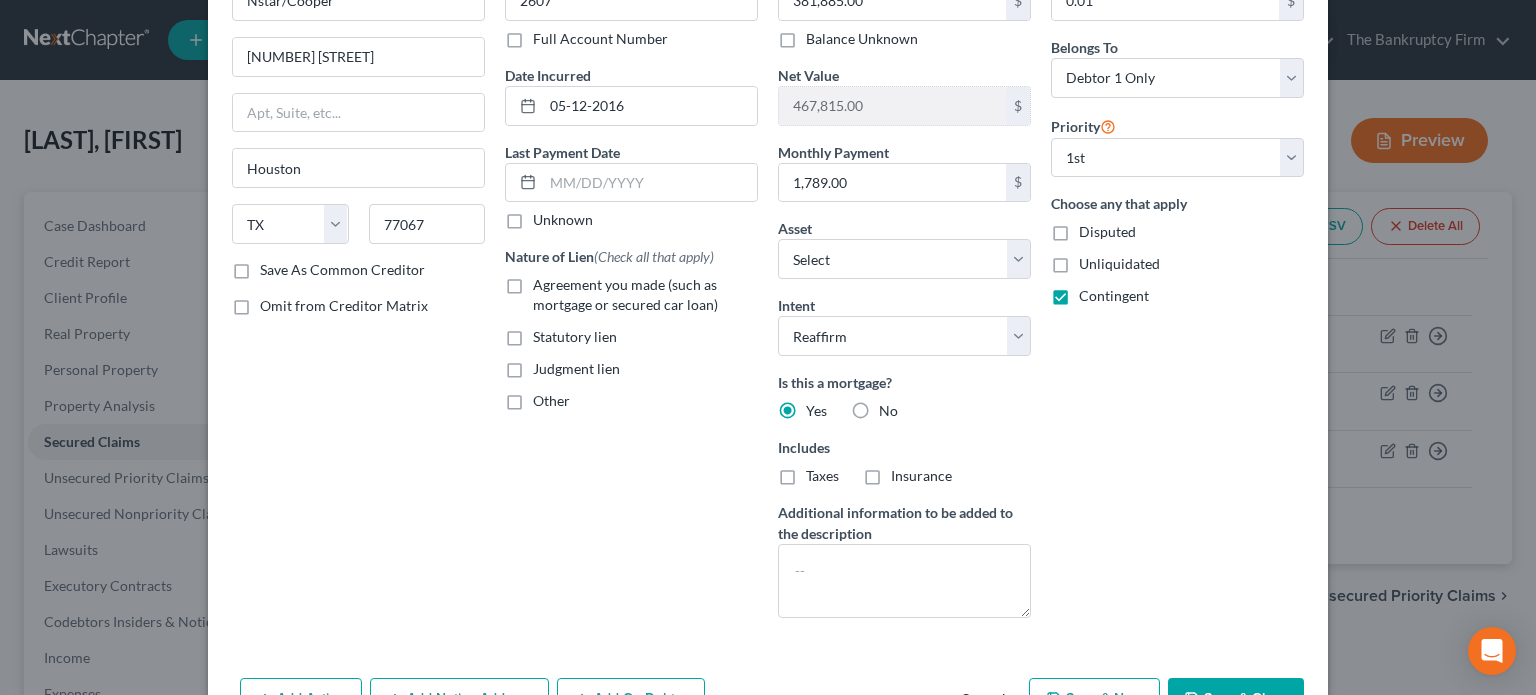 click on "Taxes" at bounding box center (822, 476) 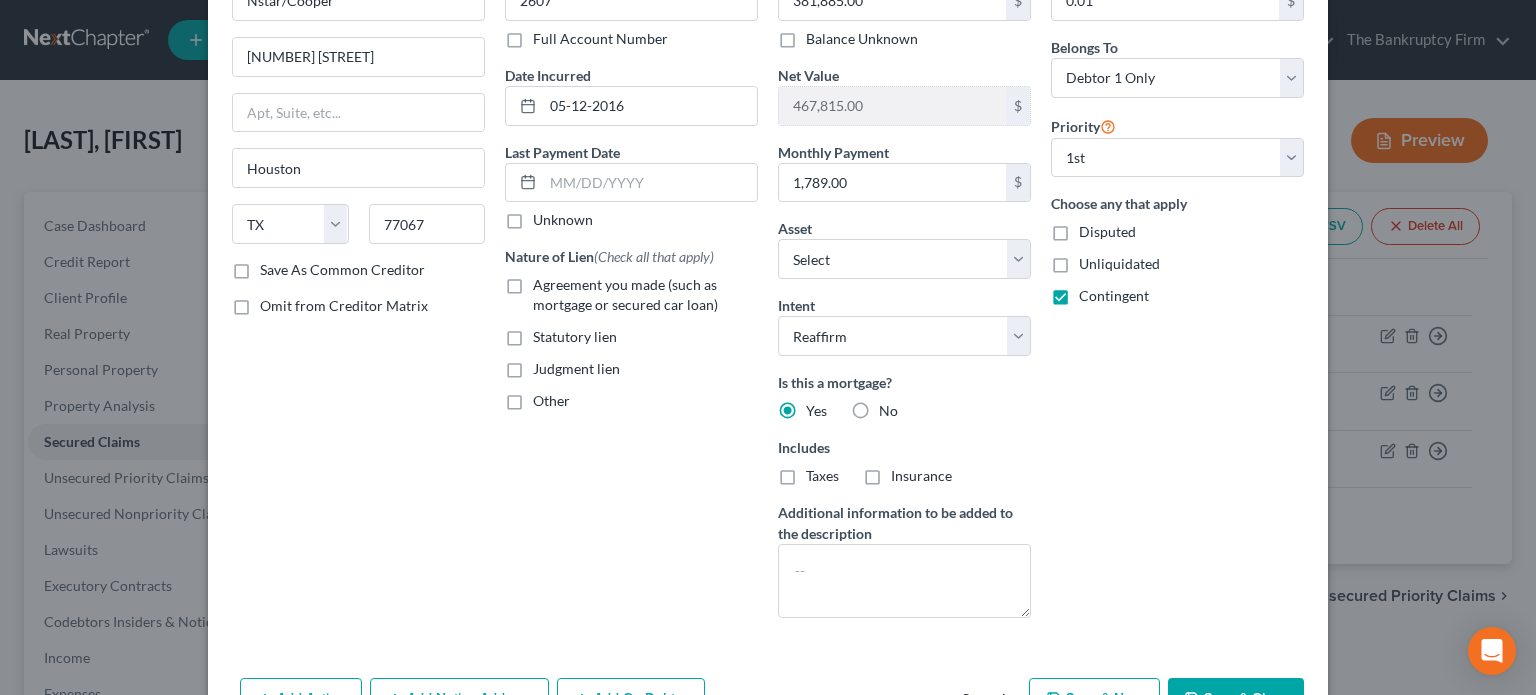 click on "Taxes" at bounding box center [820, 472] 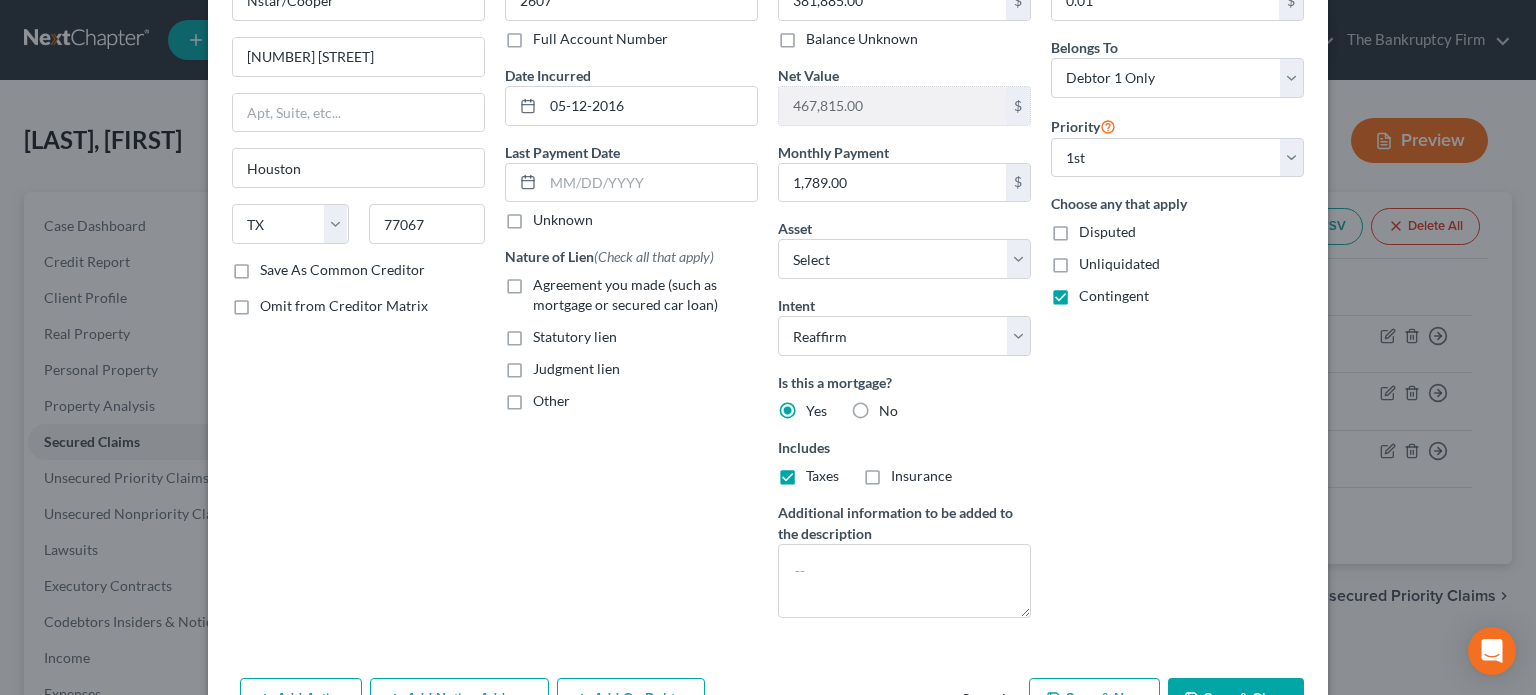 click on "Insurance" at bounding box center (921, 476) 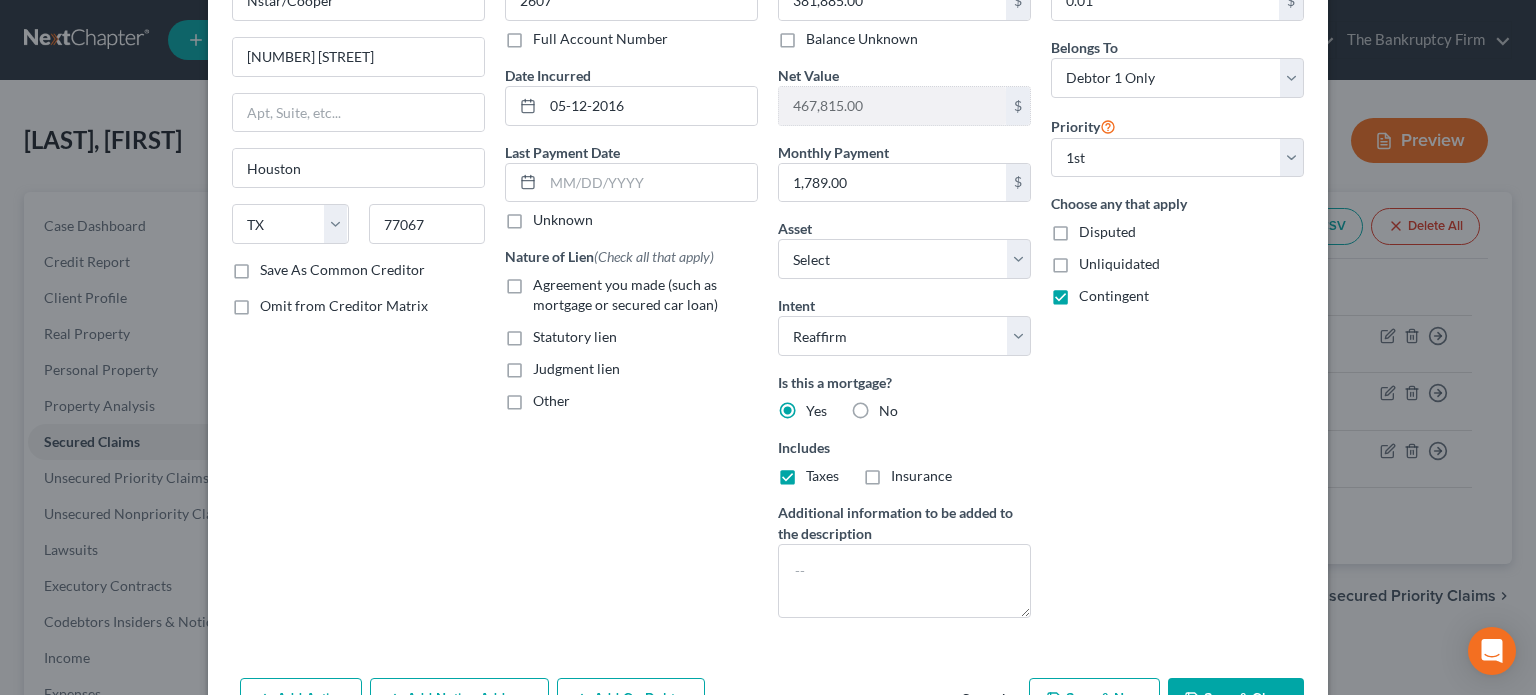 click on "Insurance" at bounding box center (905, 472) 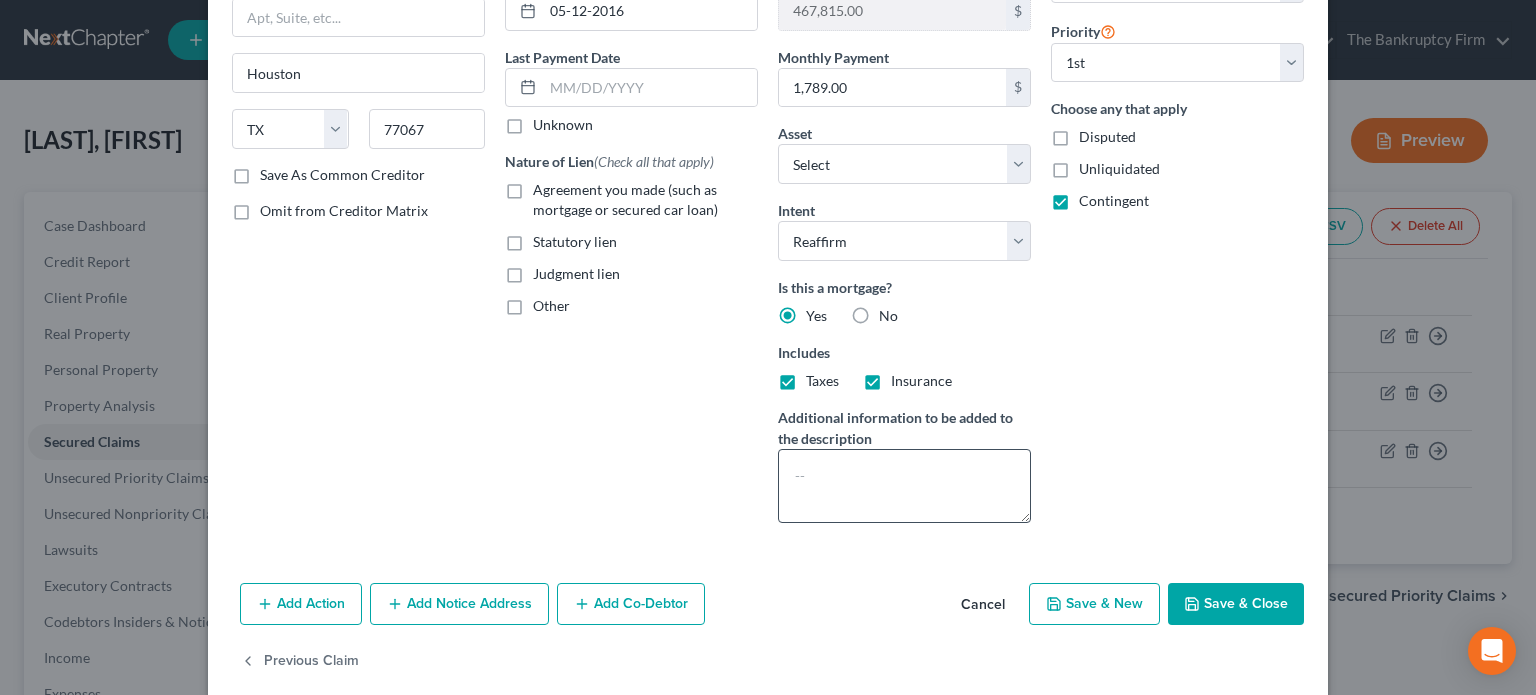 scroll, scrollTop: 232, scrollLeft: 0, axis: vertical 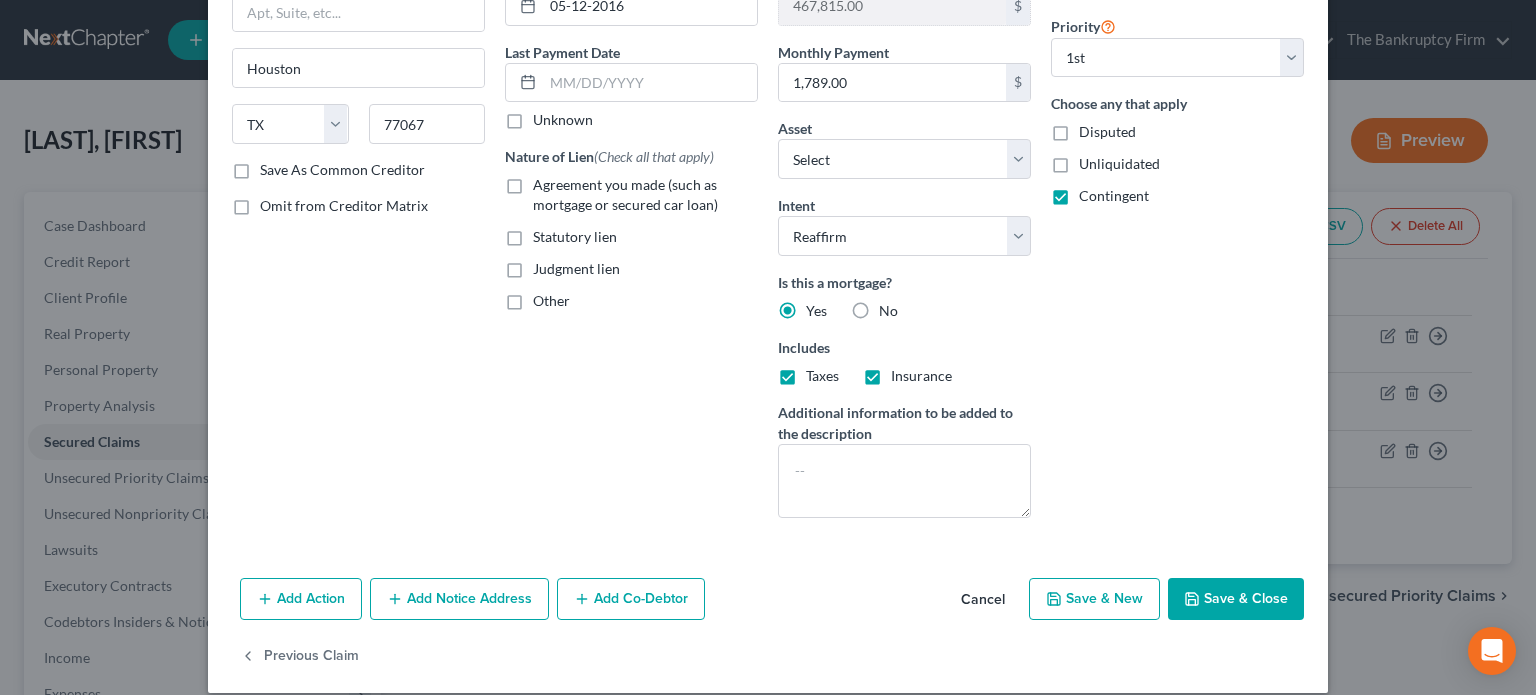 click on "Save & Close" at bounding box center [1236, 599] 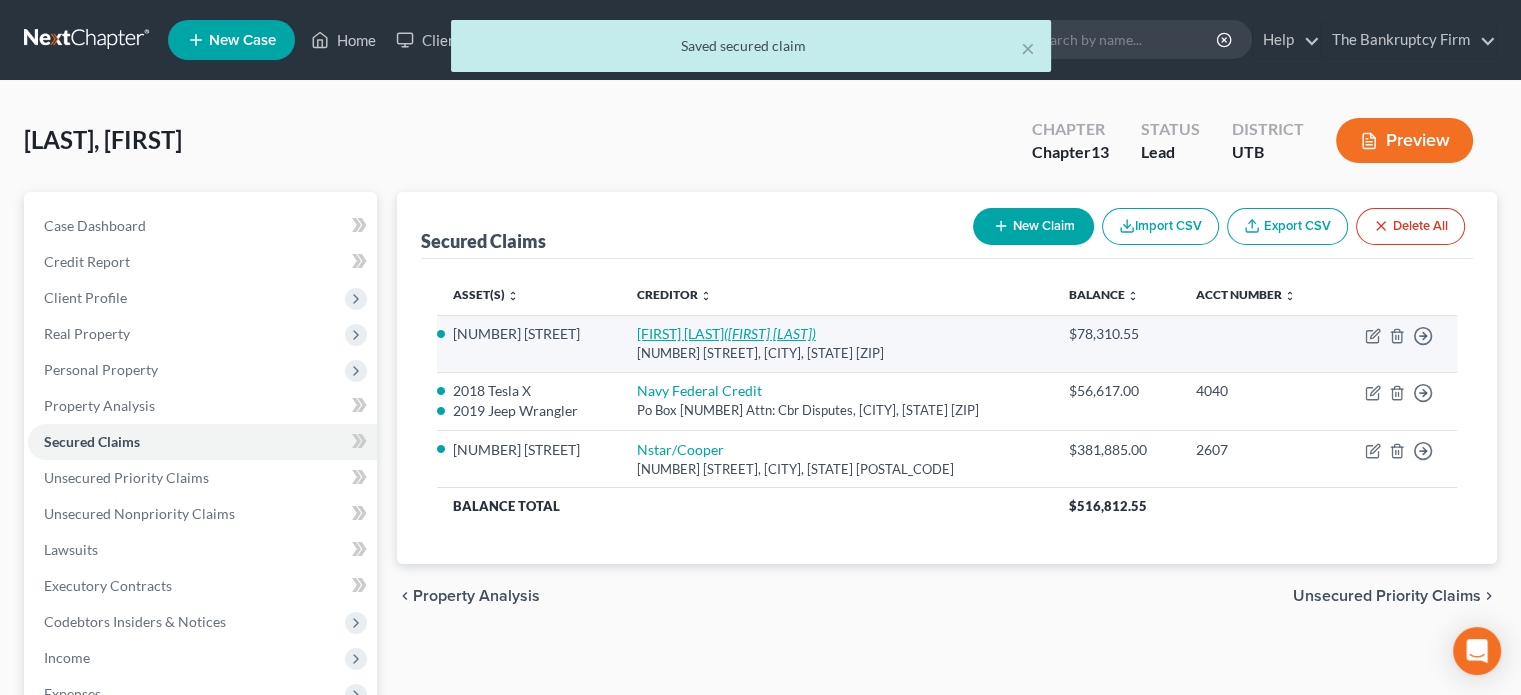 click on "[FIRST] [LAST] ([FIRST] [LAST])" at bounding box center [726, 333] 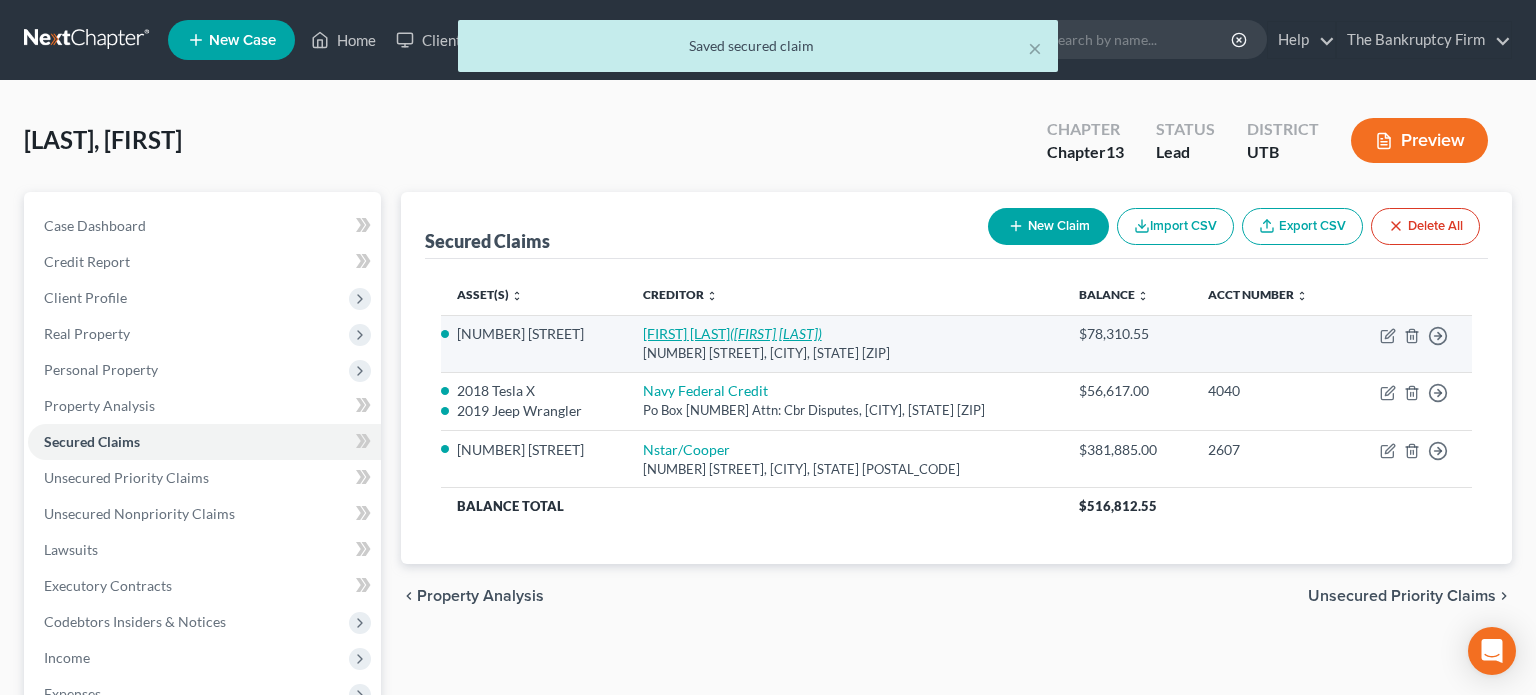 select on "46" 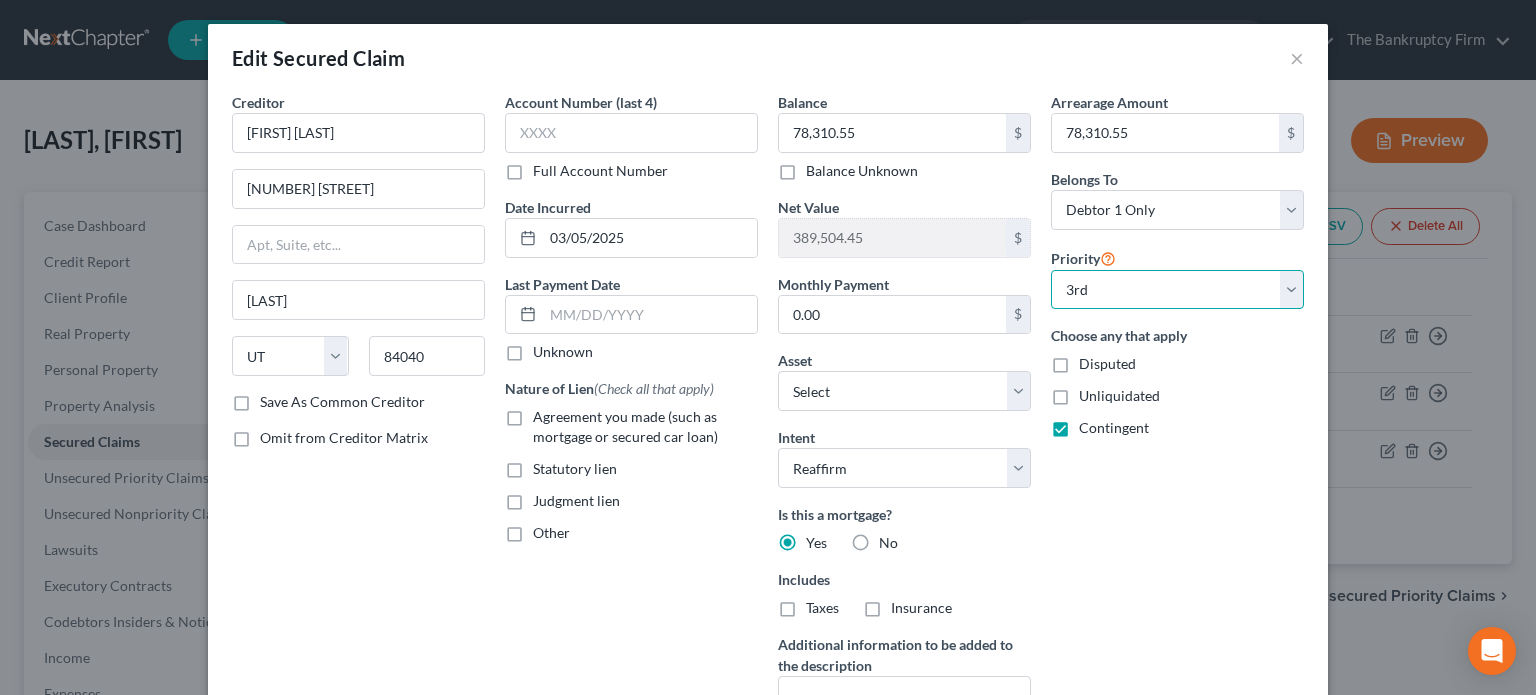 click on "Select 2nd 3rd 4th 5th 6th 7th 8th 9th 10th 11th 12th 13th 14th 15th 16th 17th 18th 19th 20th 21th 22th 23th 24th 25th 26th 27th 28th 29th 30th" at bounding box center (1177, 290) 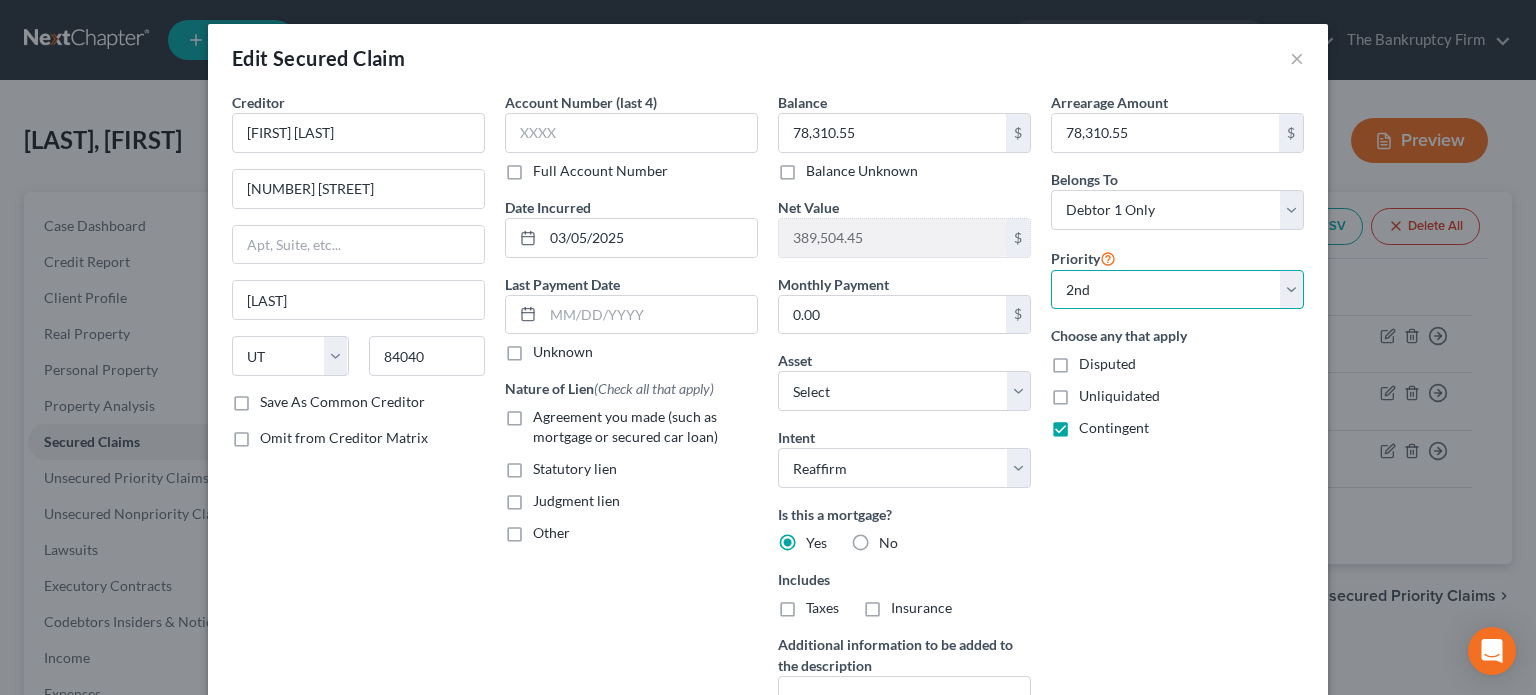 click on "Select 2nd 3rd 4th 5th 6th 7th 8th 9th 10th 11th 12th 13th 14th 15th 16th 17th 18th 19th 20th 21th 22th 23th 24th 25th 26th 27th 28th 29th 30th" at bounding box center (1177, 290) 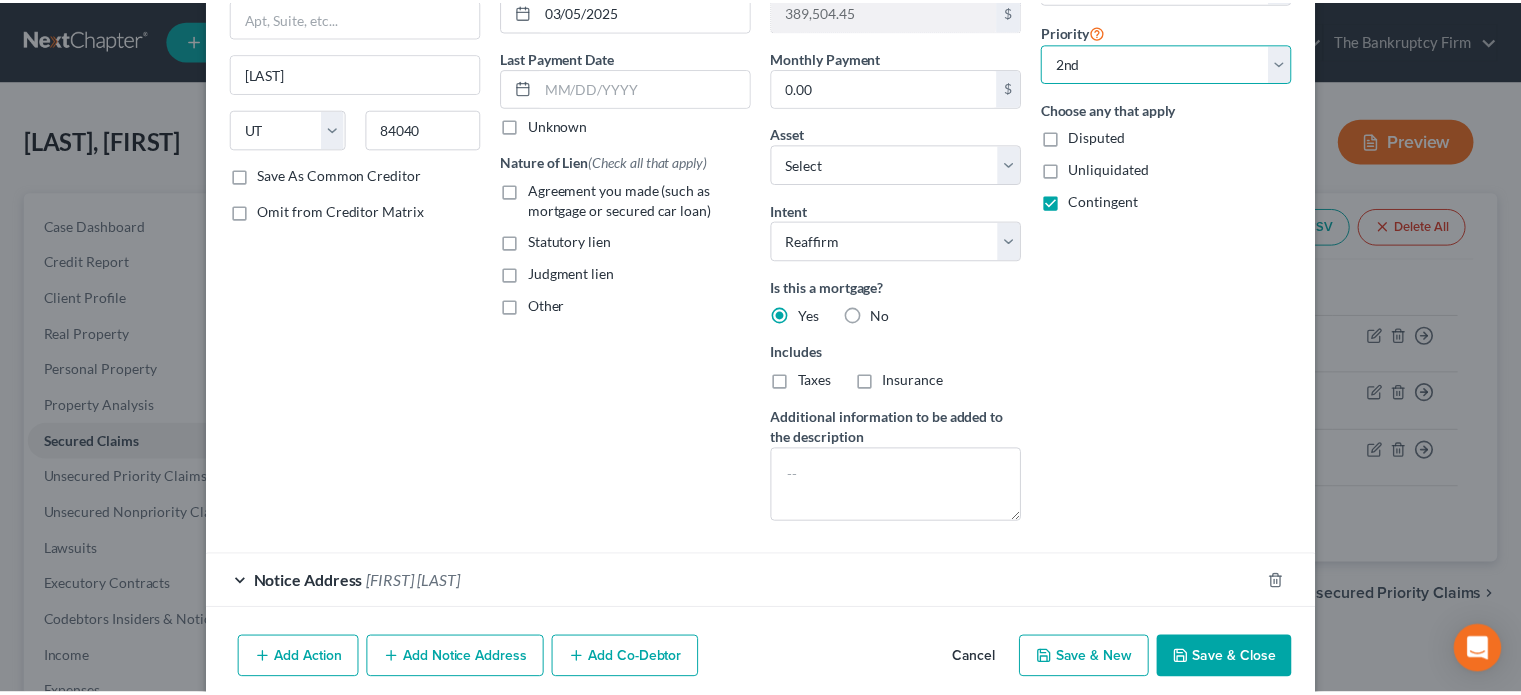 scroll, scrollTop: 306, scrollLeft: 0, axis: vertical 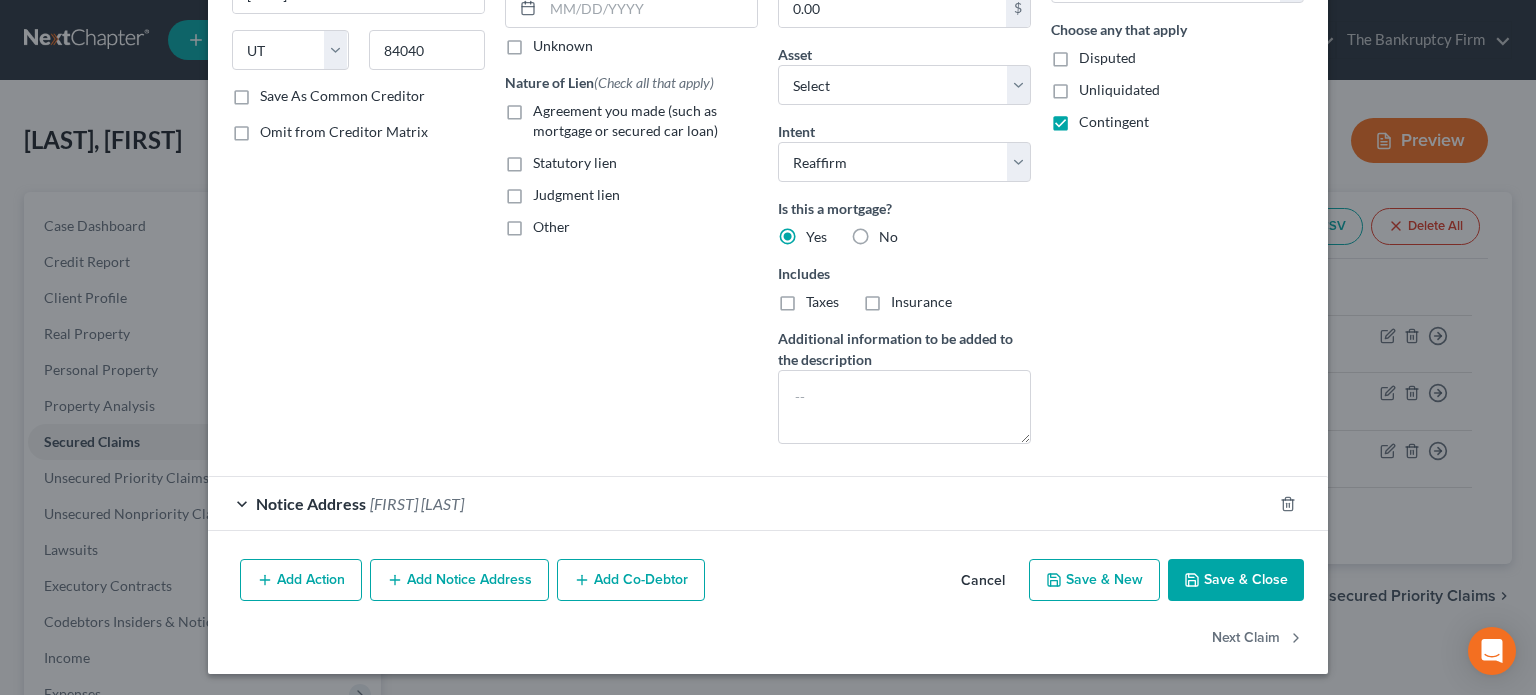 click on "Save & Close" at bounding box center (1236, 580) 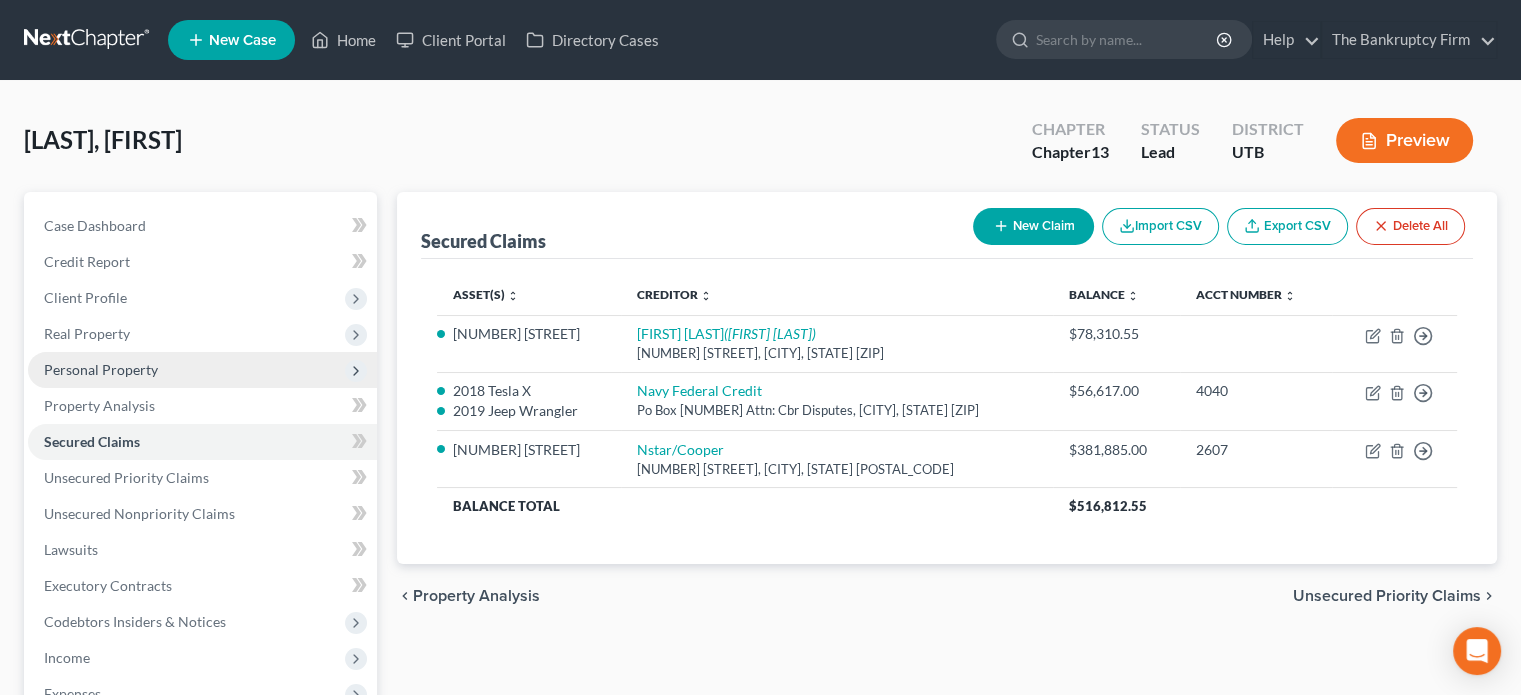 click on "Personal Property" at bounding box center [101, 369] 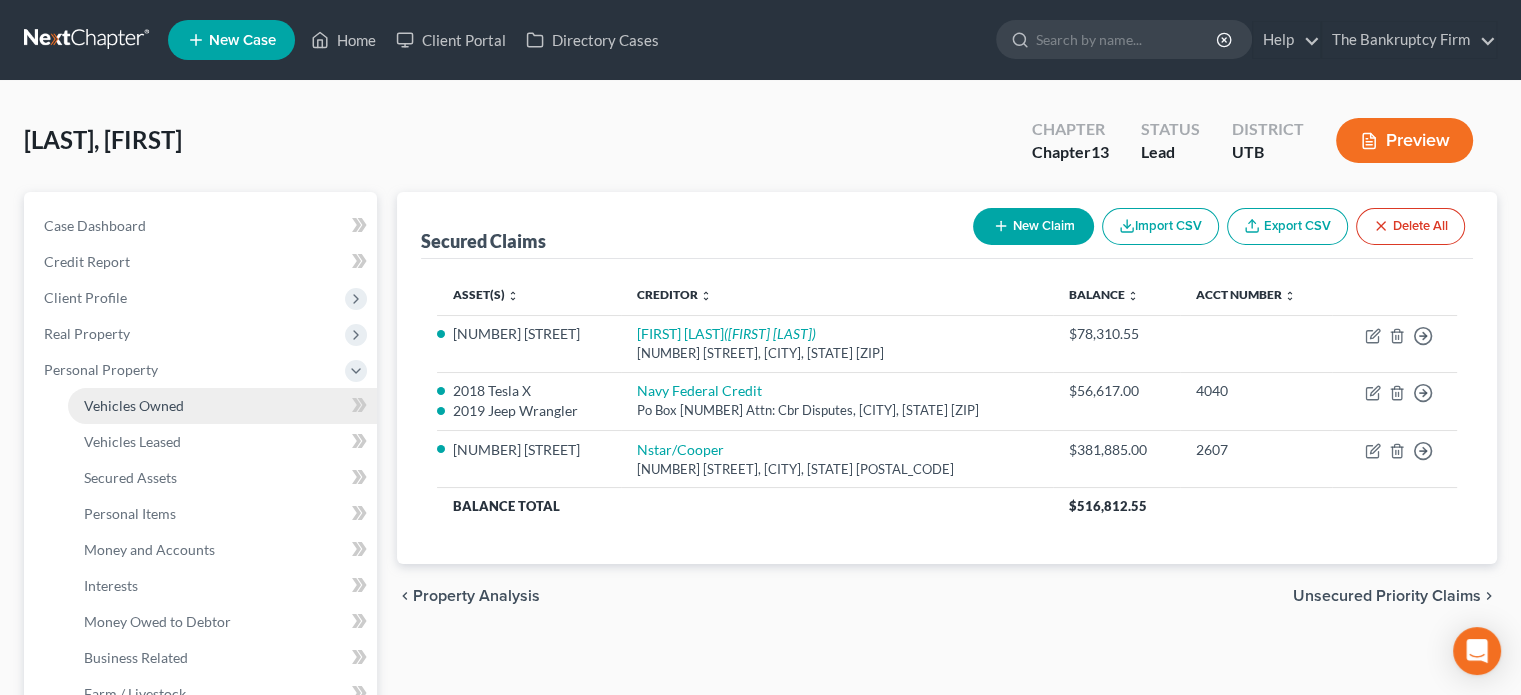 click on "Vehicles Owned" at bounding box center (134, 405) 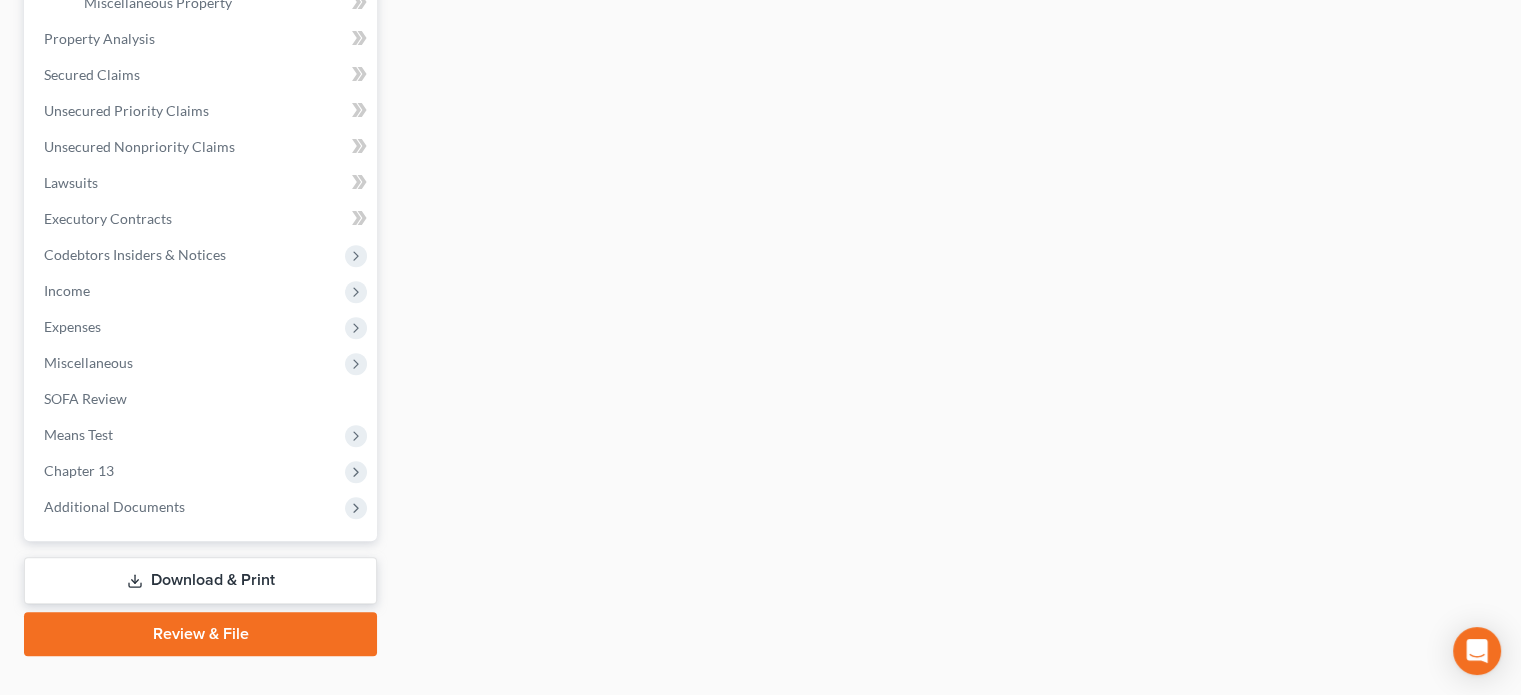 scroll, scrollTop: 762, scrollLeft: 0, axis: vertical 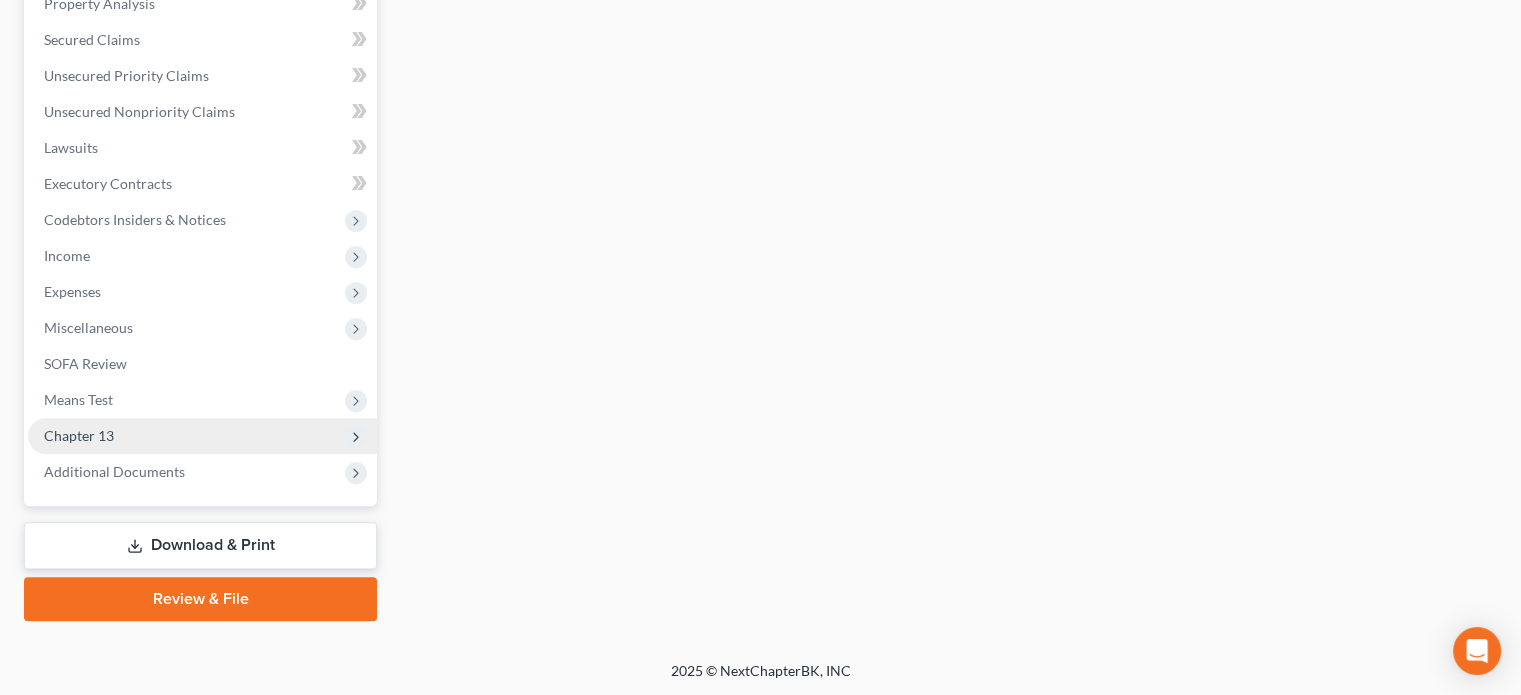 click on "Chapter 13" at bounding box center (202, 436) 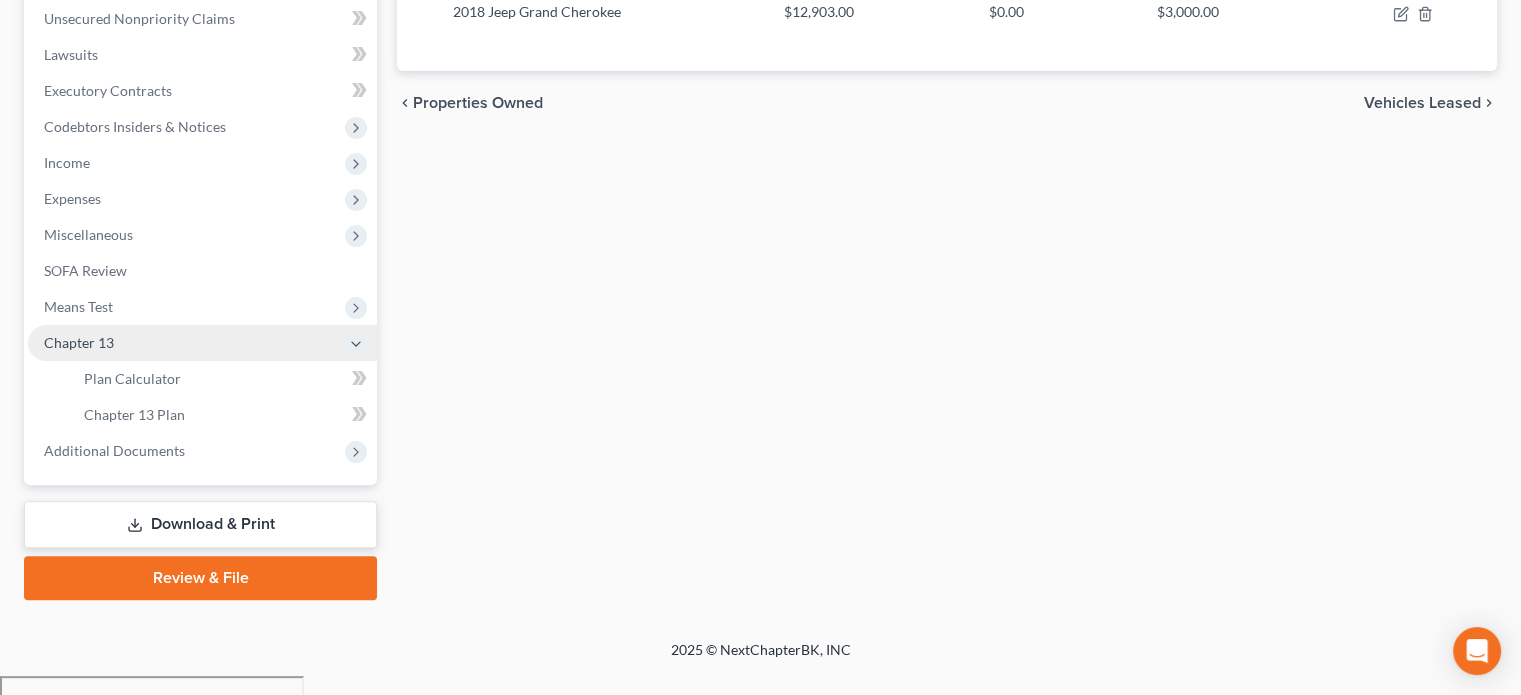 scroll, scrollTop: 402, scrollLeft: 0, axis: vertical 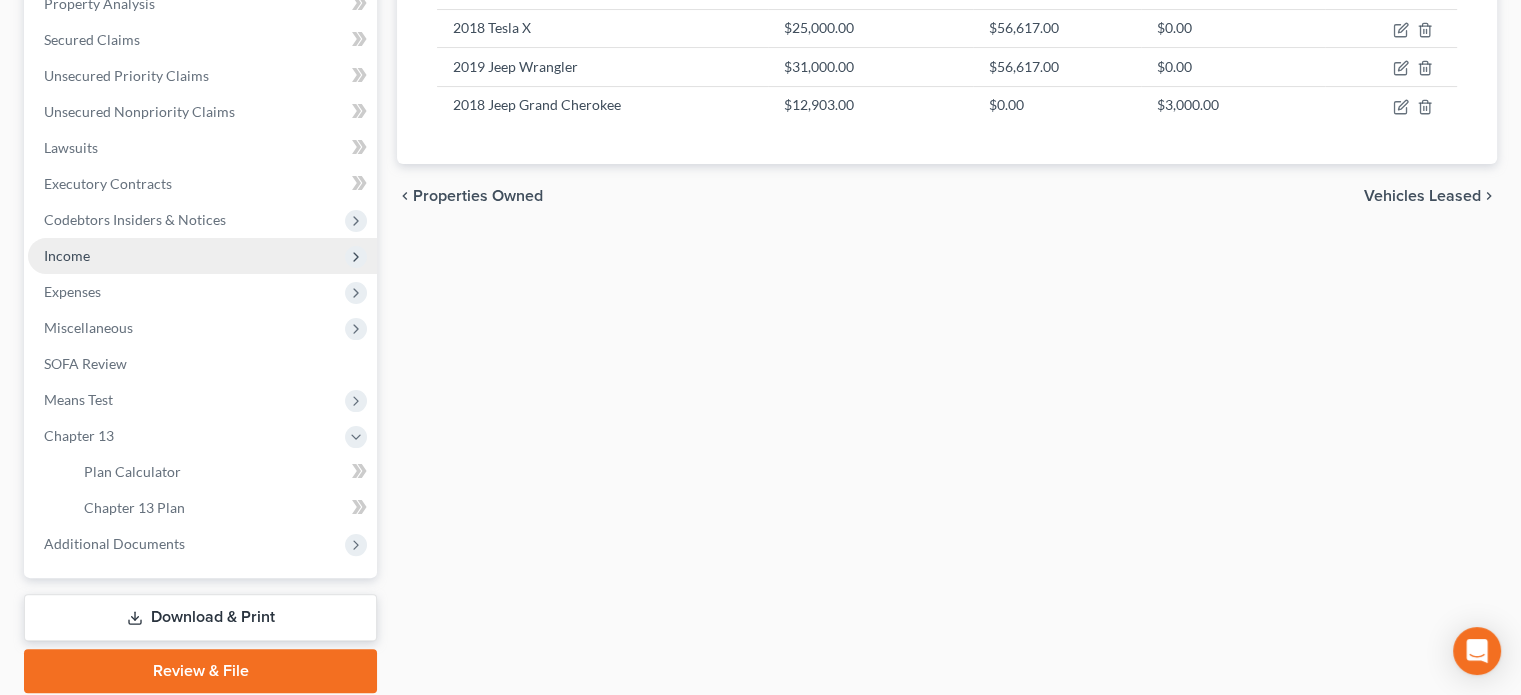 click on "Income" at bounding box center (67, 255) 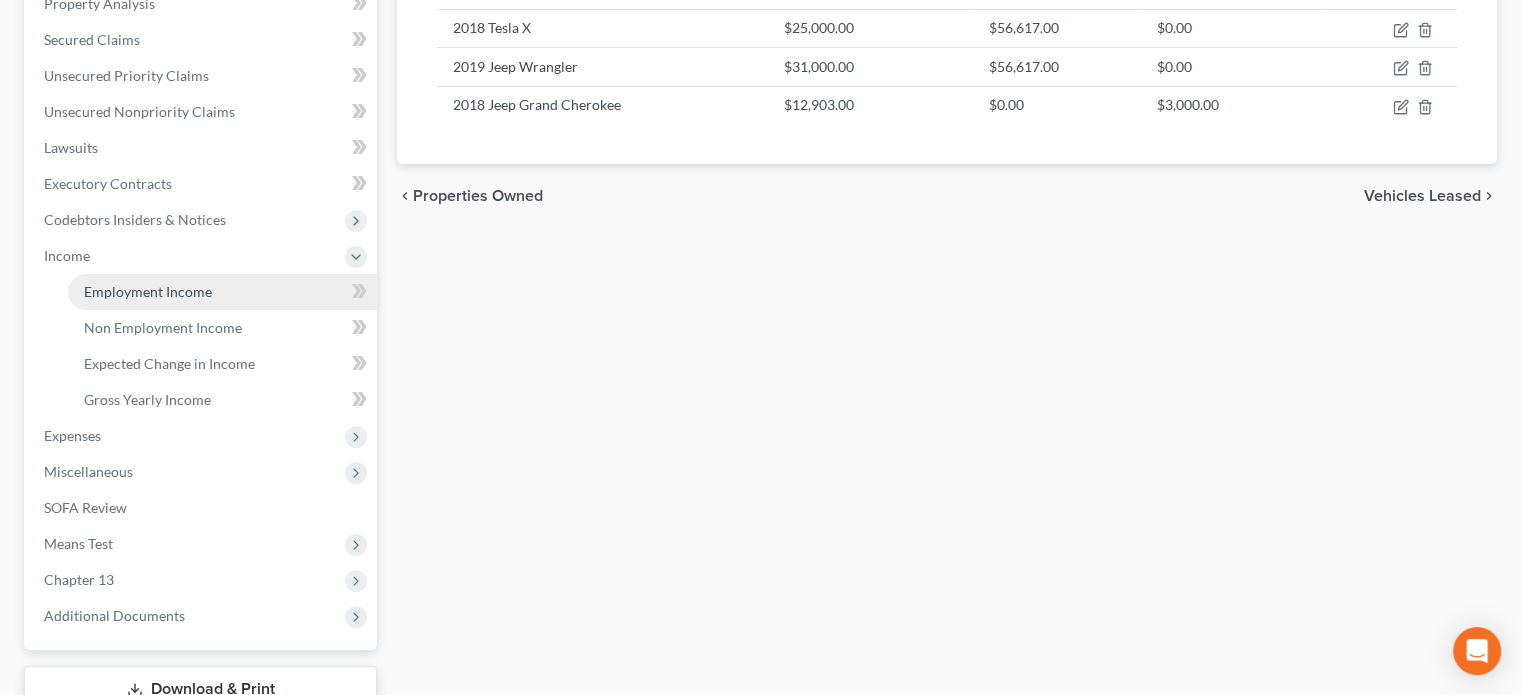 click on "Employment Income" at bounding box center (148, 291) 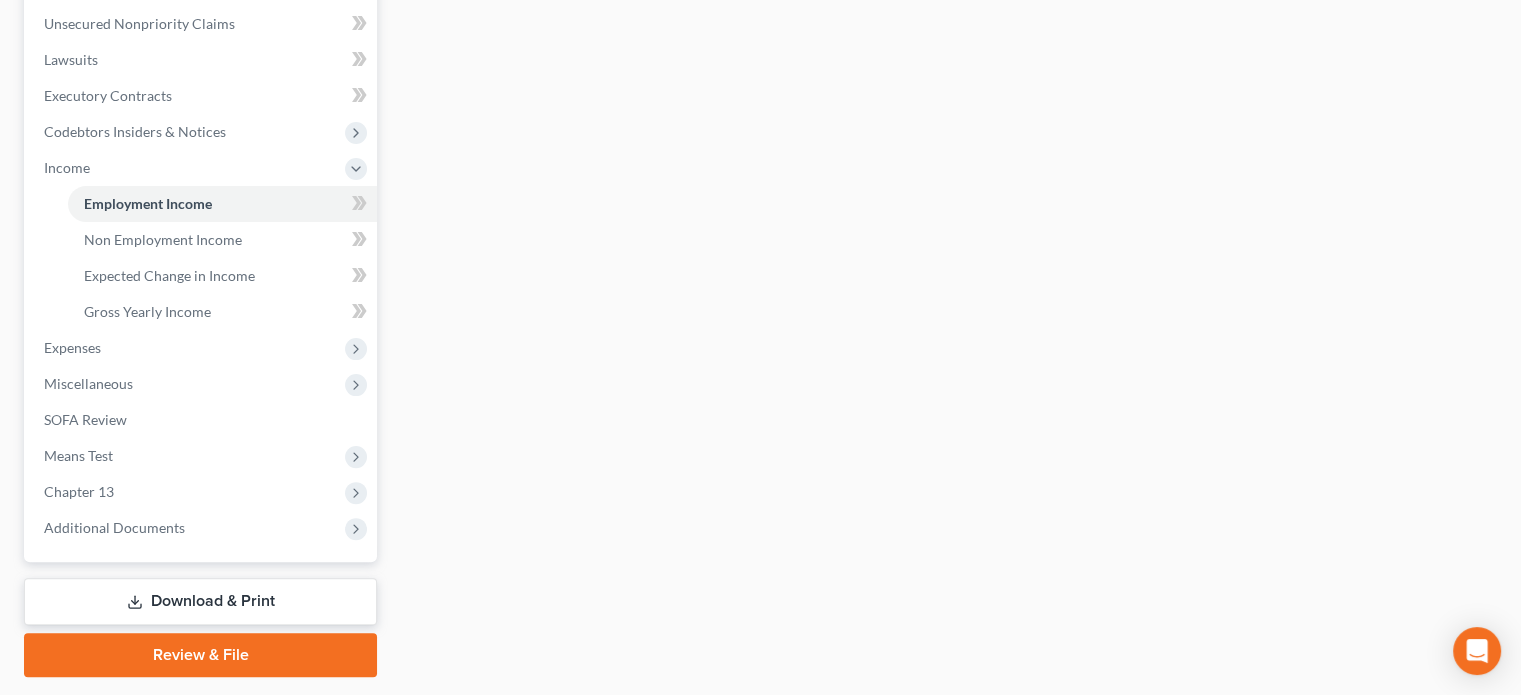 scroll, scrollTop: 504, scrollLeft: 0, axis: vertical 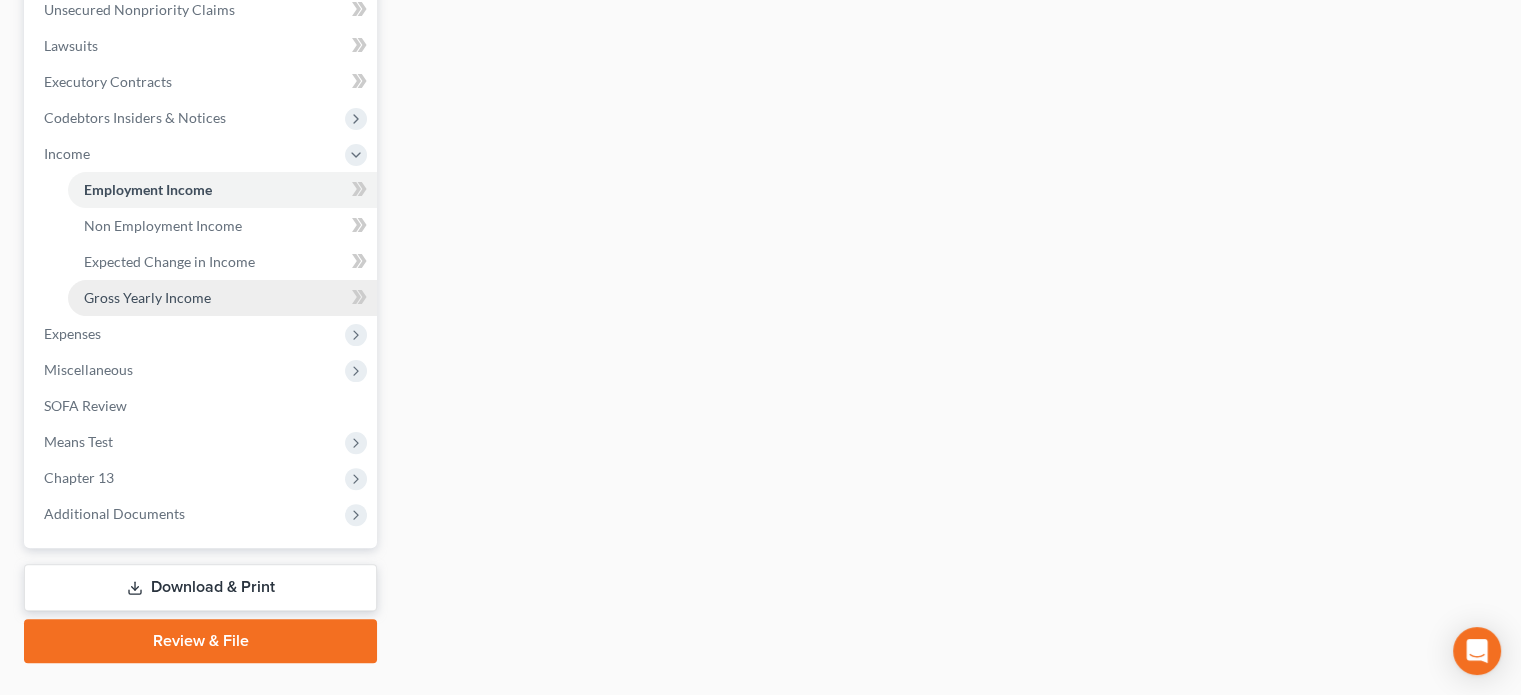click on "Gross Yearly Income" at bounding box center (147, 297) 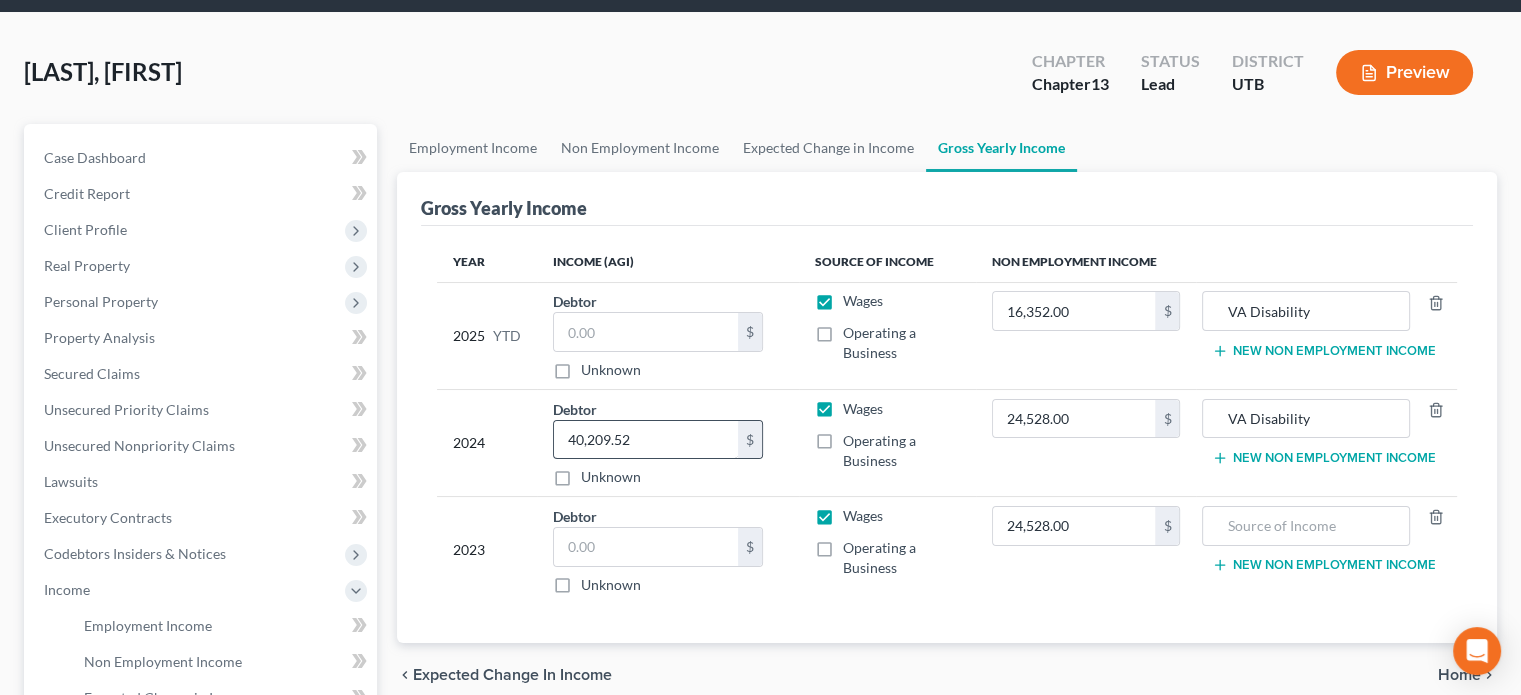 scroll, scrollTop: 68, scrollLeft: 0, axis: vertical 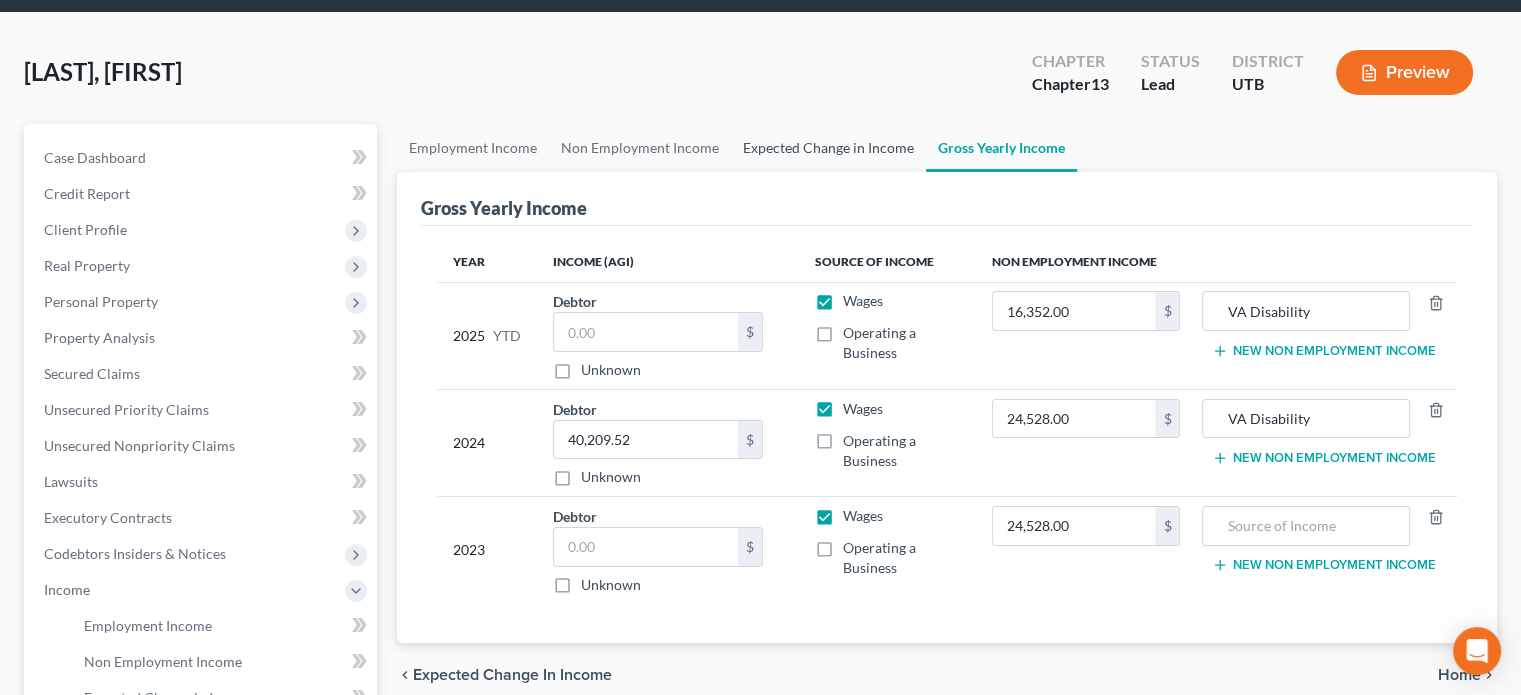 click on "Expected Change in Income" at bounding box center (828, 148) 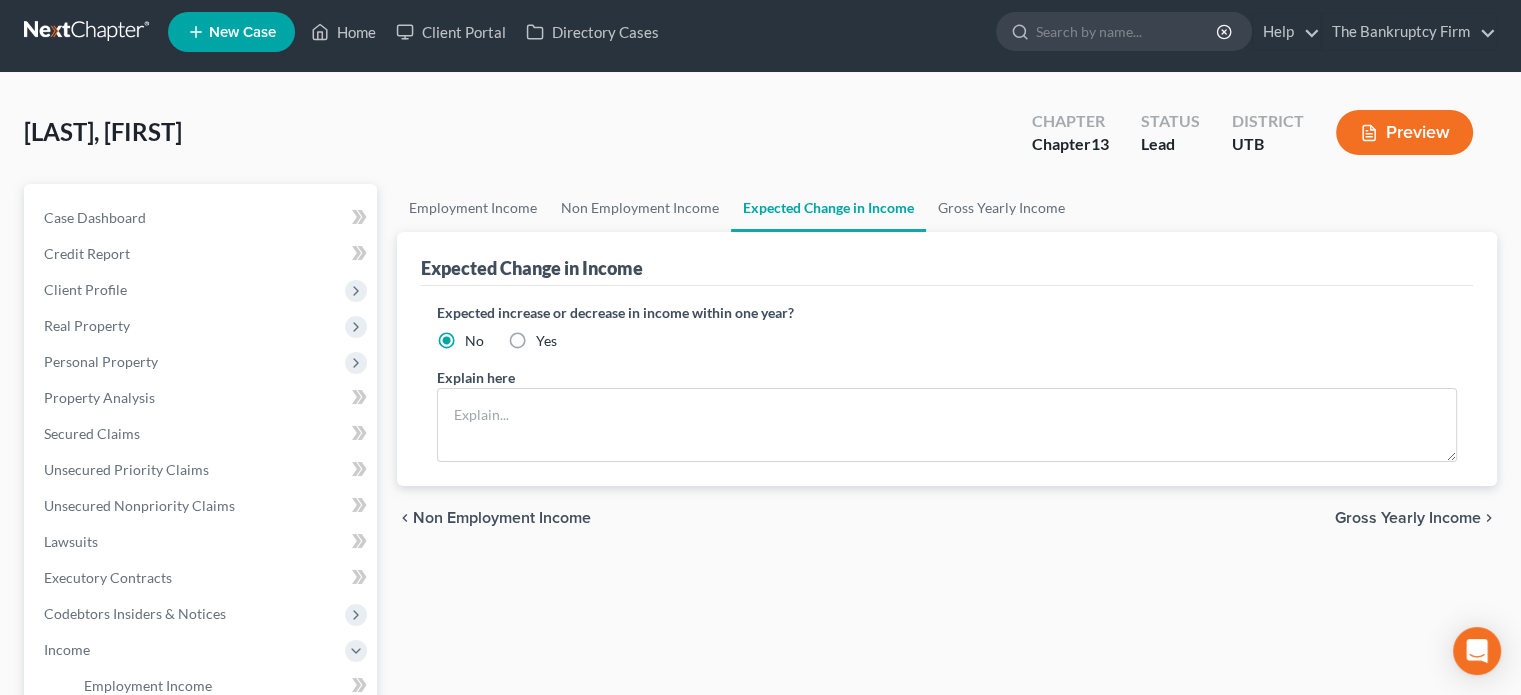 scroll, scrollTop: 0, scrollLeft: 0, axis: both 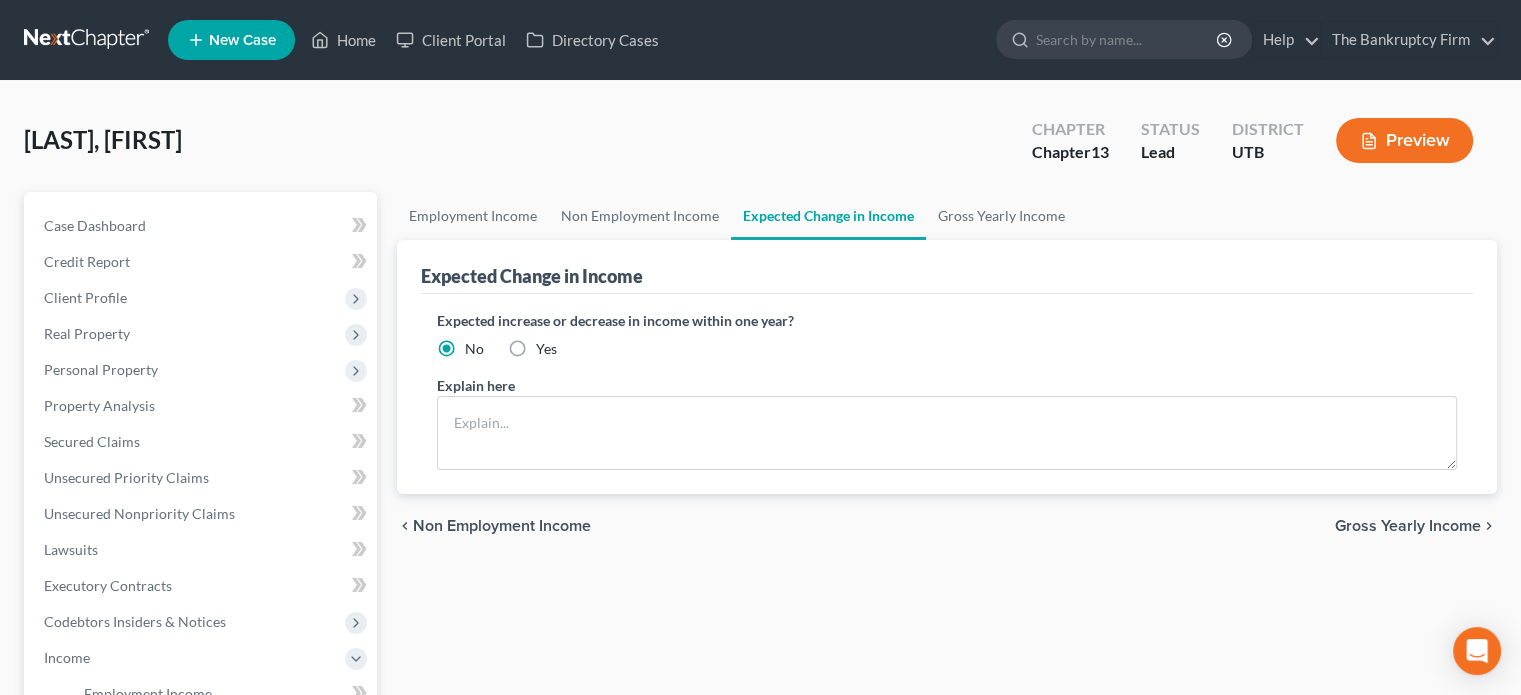 click on "Yes" at bounding box center [546, 349] 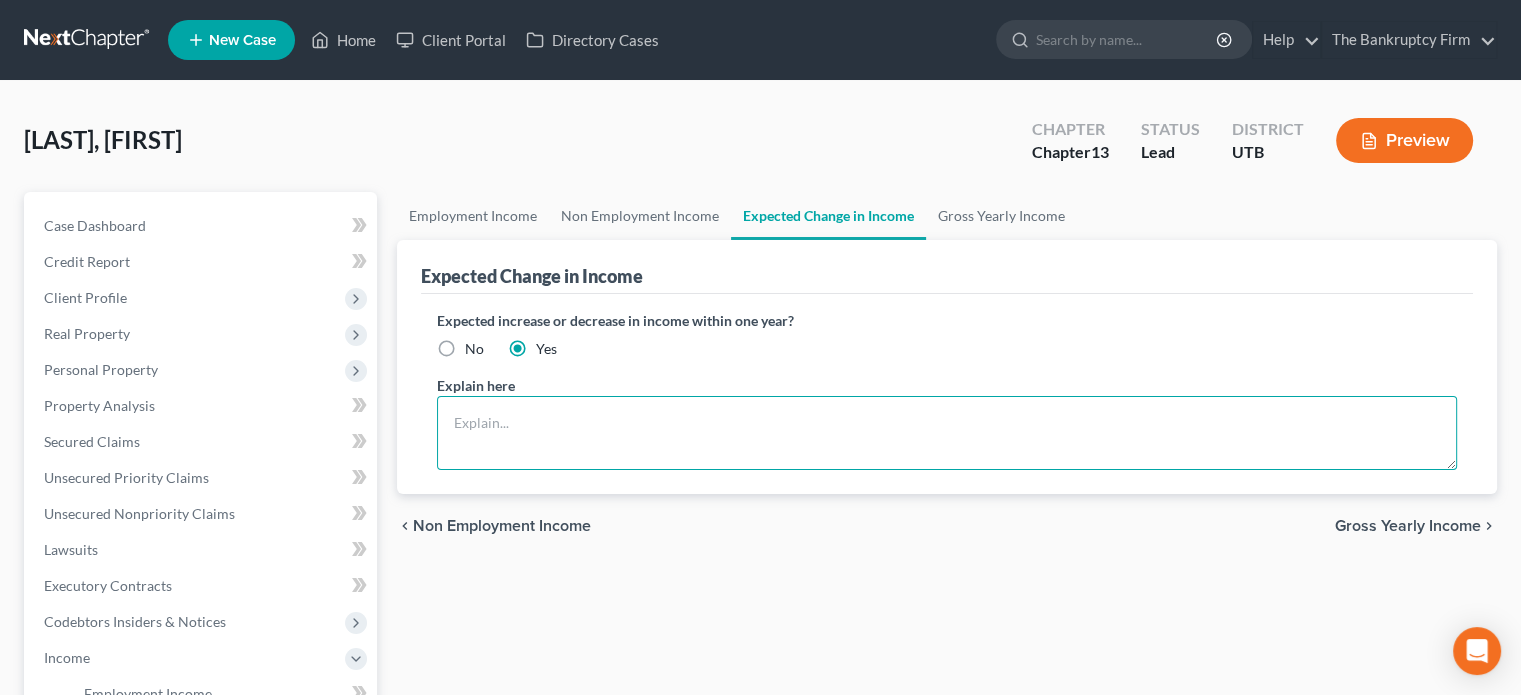 click at bounding box center [947, 433] 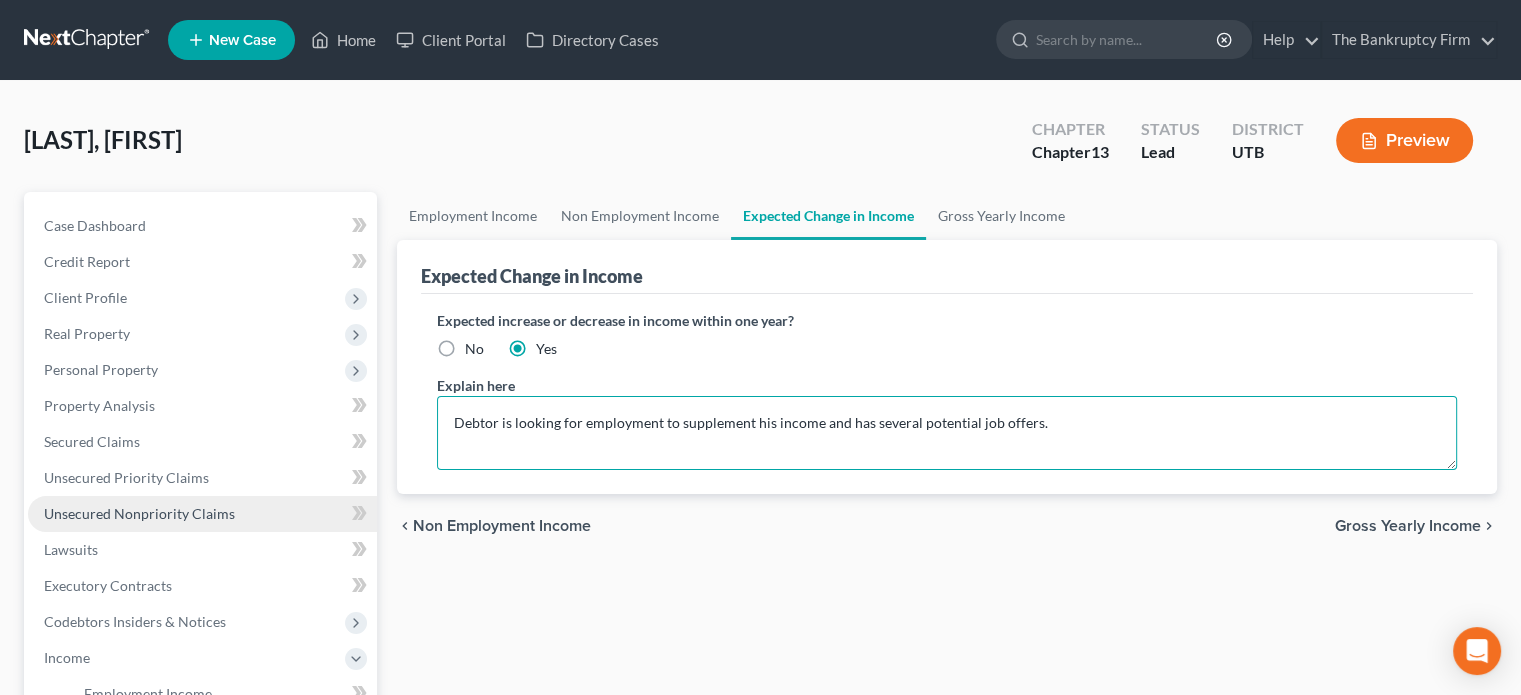 type on "Debtor is looking for employment to supplement his income and has several potential job offers." 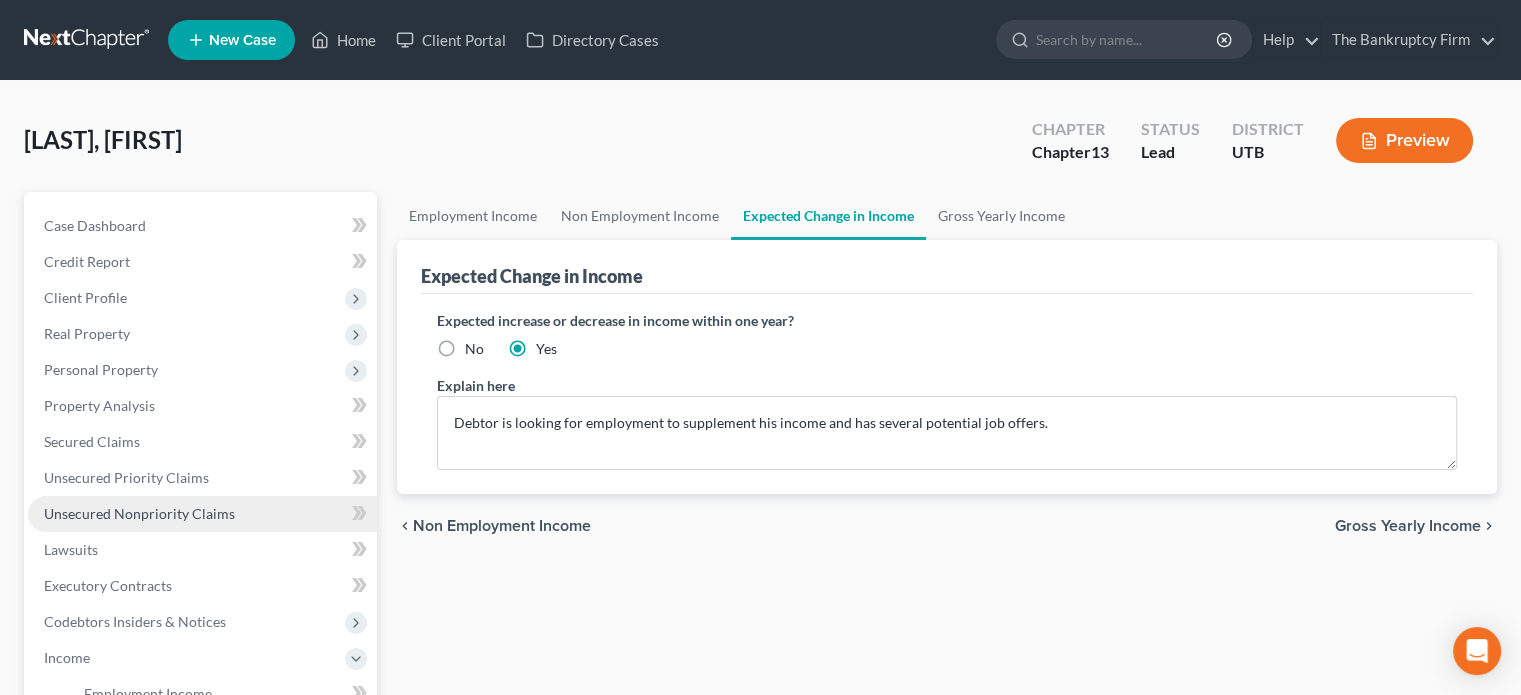 click on "Unsecured Nonpriority Claims" at bounding box center [139, 513] 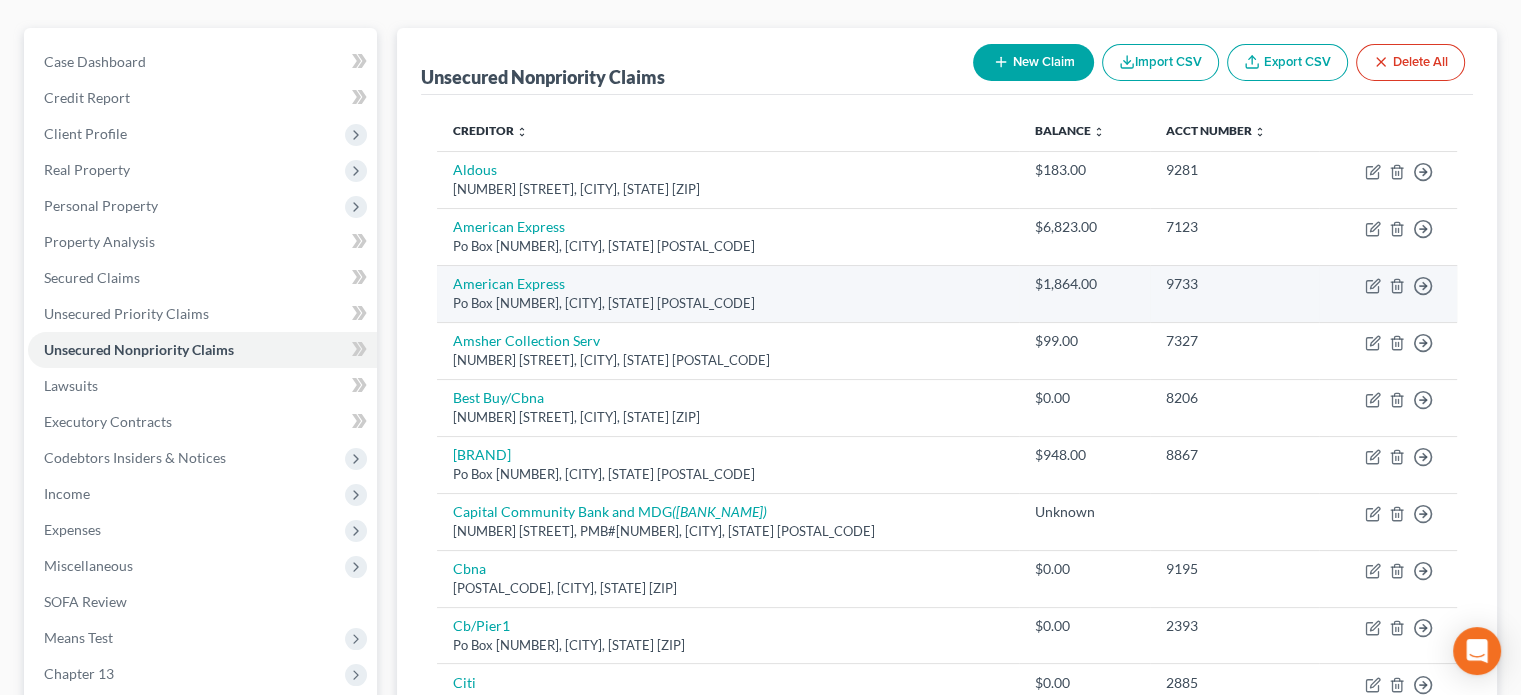 scroll, scrollTop: 171, scrollLeft: 0, axis: vertical 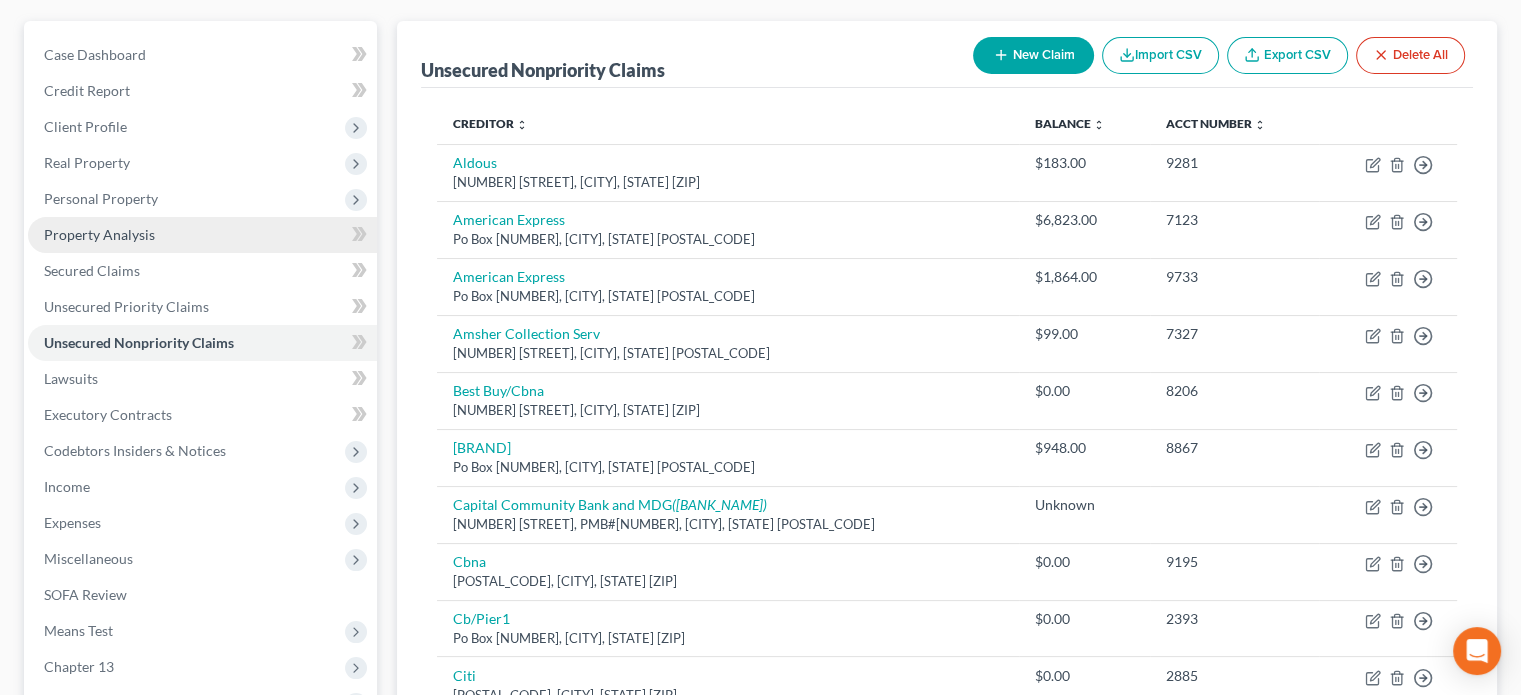 click on "Property Analysis" at bounding box center [99, 234] 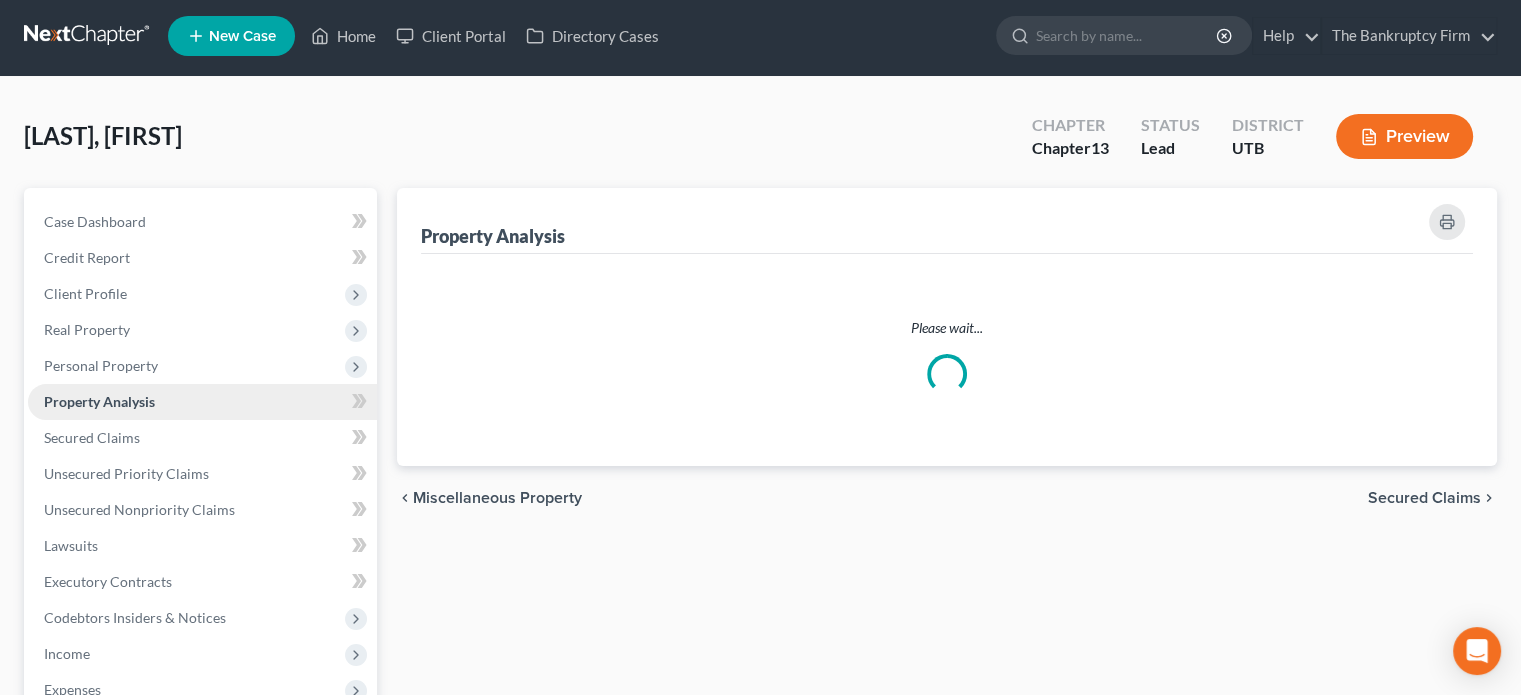 scroll, scrollTop: 0, scrollLeft: 0, axis: both 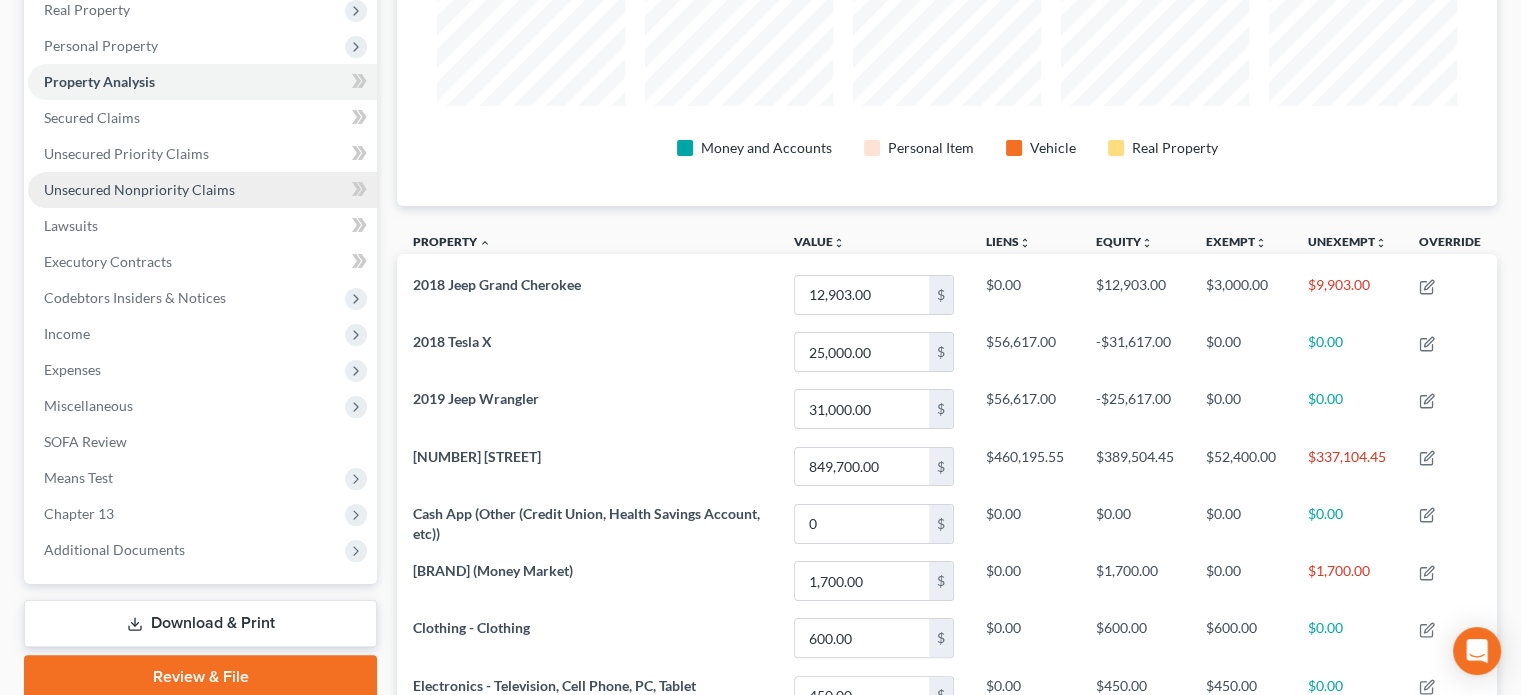 click on "Unsecured Nonpriority Claims" at bounding box center (139, 189) 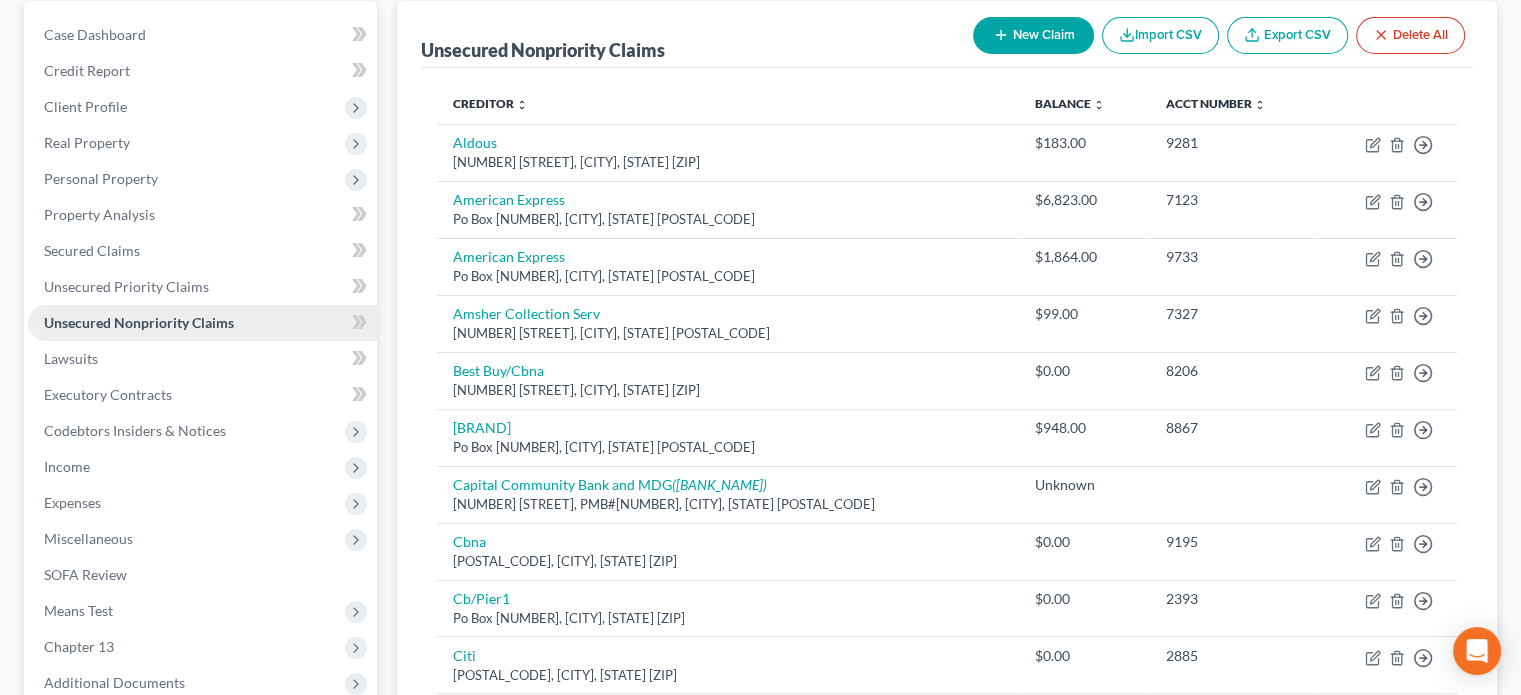 scroll, scrollTop: 0, scrollLeft: 0, axis: both 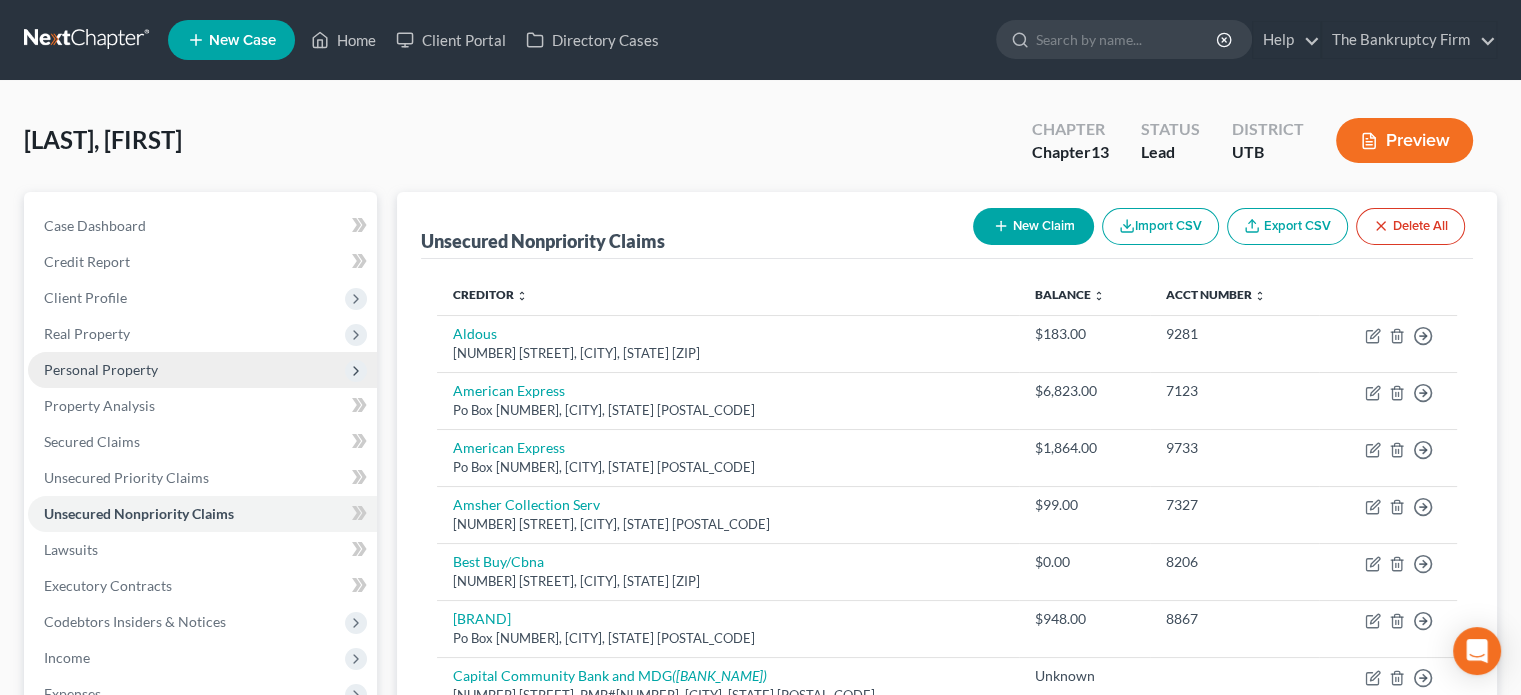 click on "Personal Property" at bounding box center (202, 370) 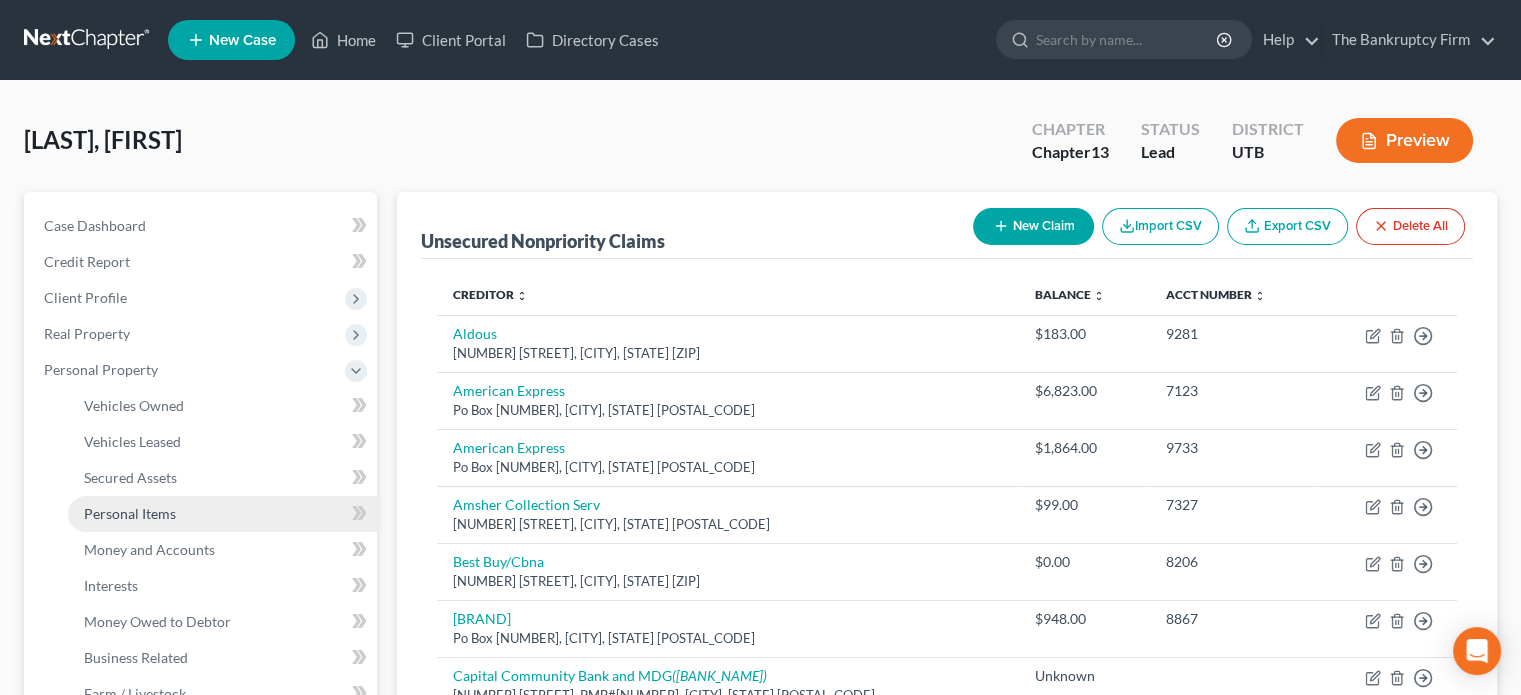 click on "Personal Items" at bounding box center [130, 513] 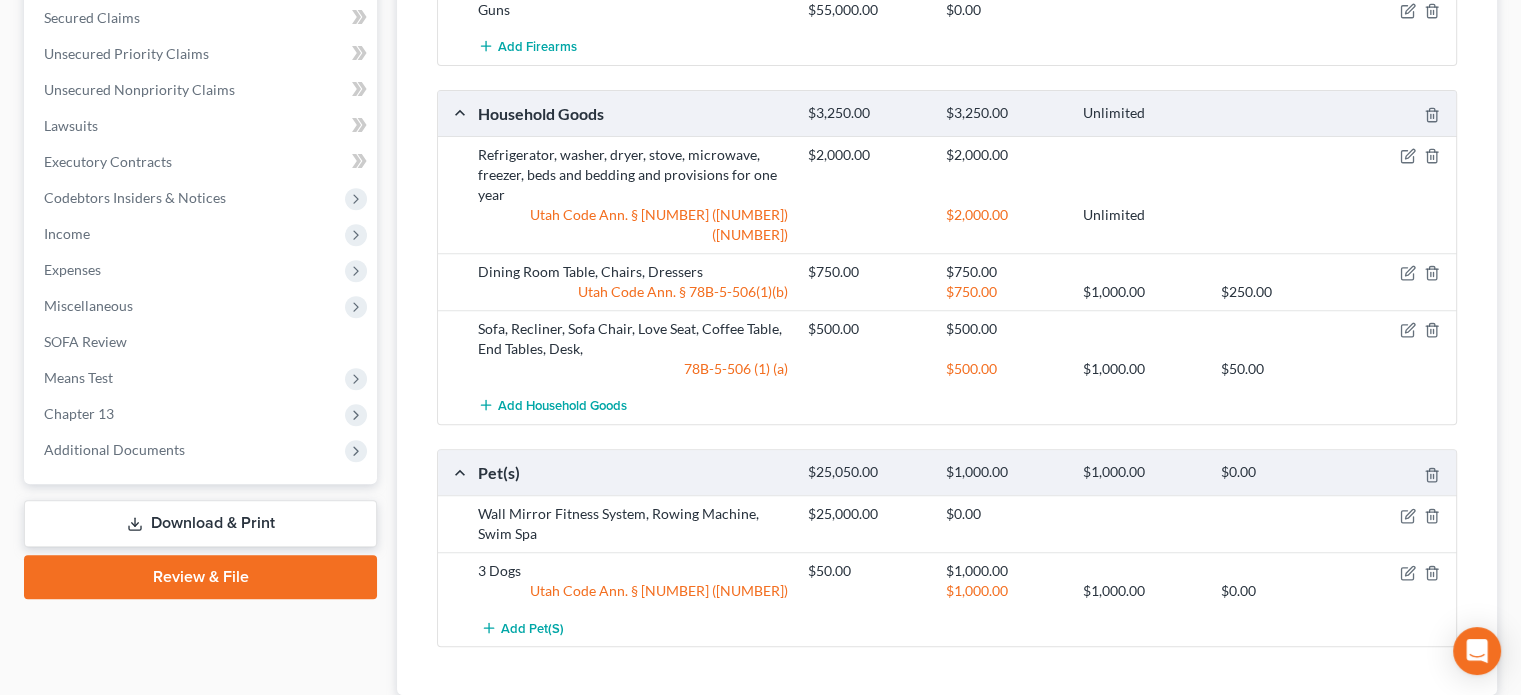 scroll, scrollTop: 786, scrollLeft: 0, axis: vertical 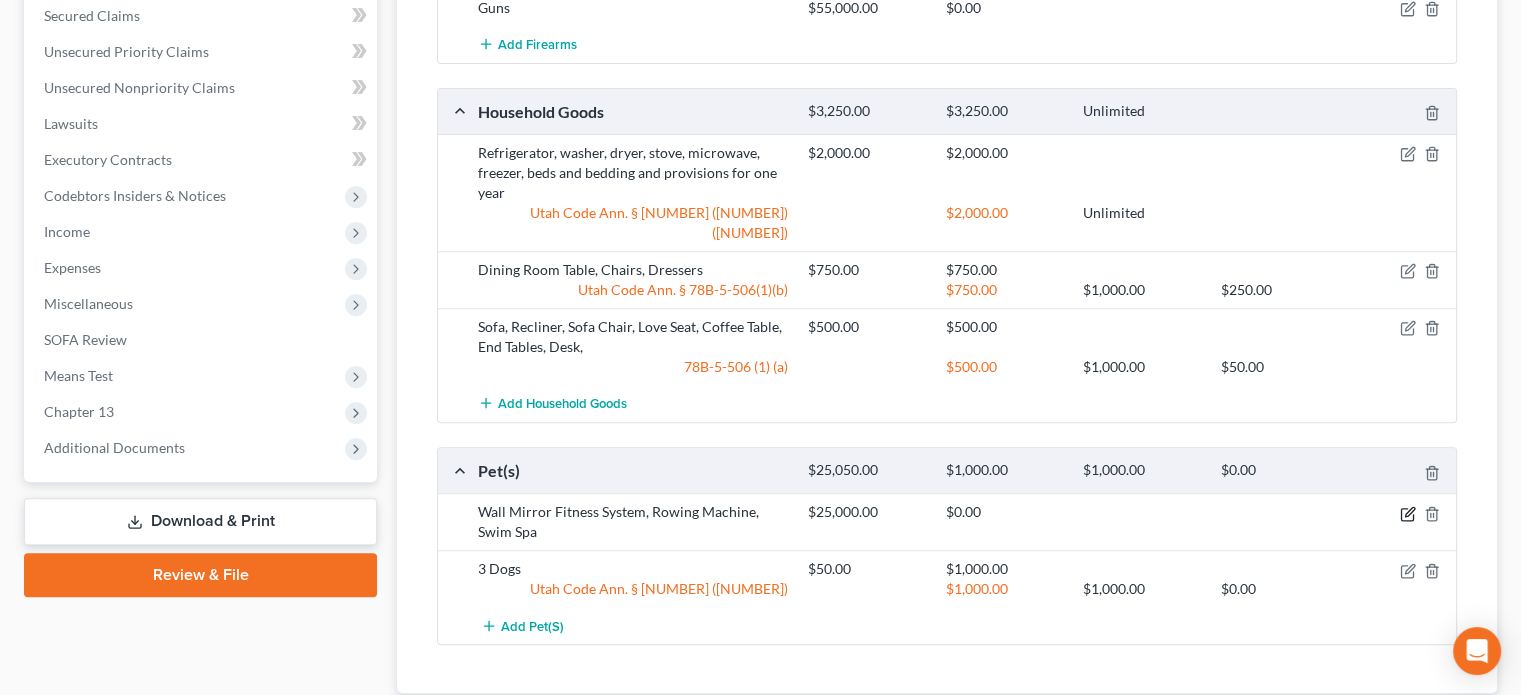click 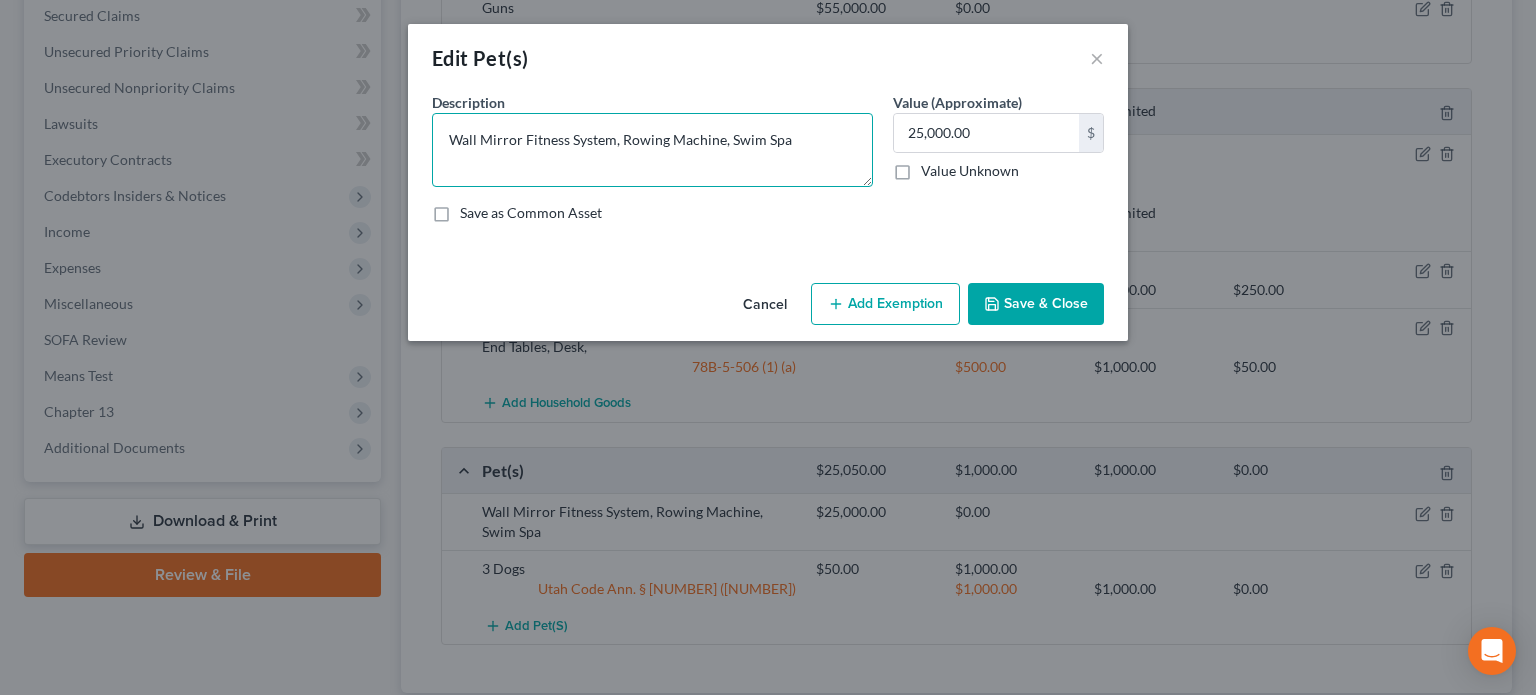 drag, startPoint x: 804, startPoint y: 145, endPoint x: 431, endPoint y: 153, distance: 373.0858 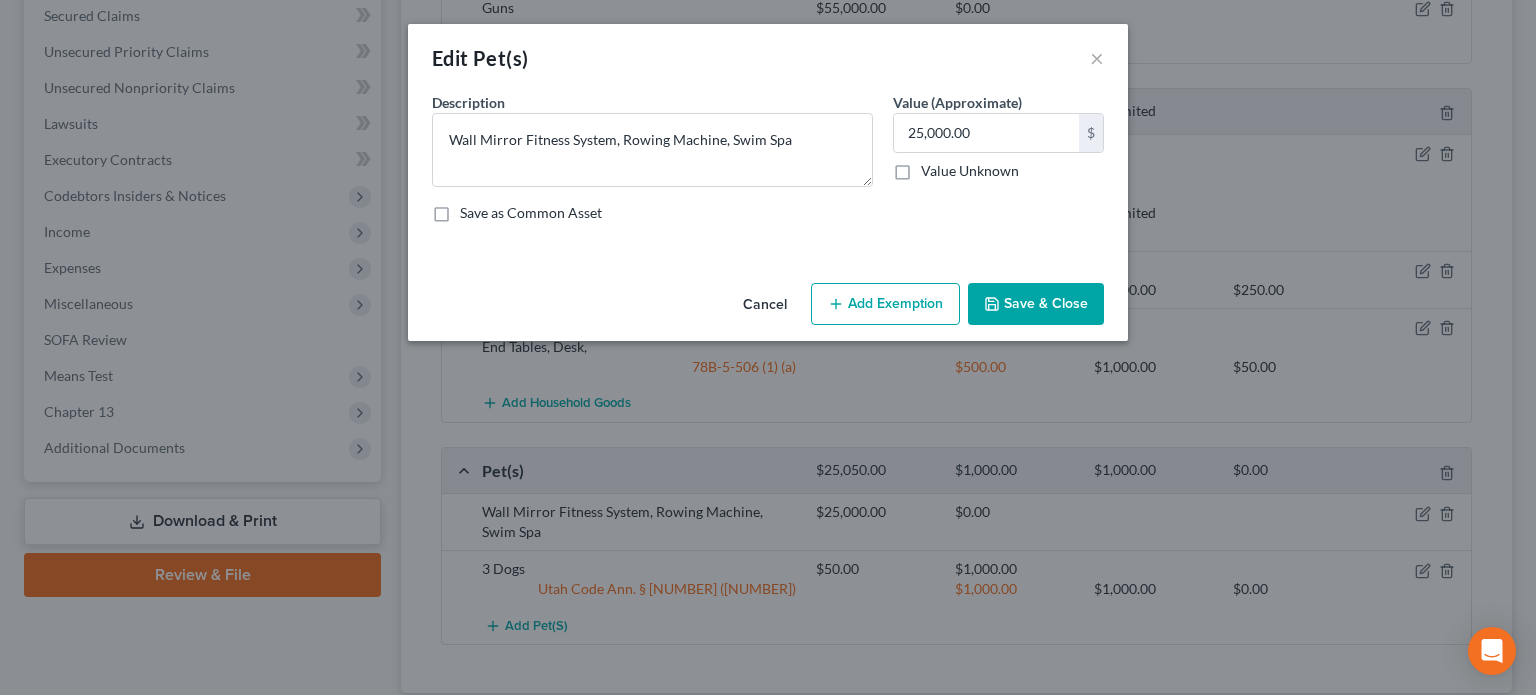 click on "Cancel" at bounding box center [765, 305] 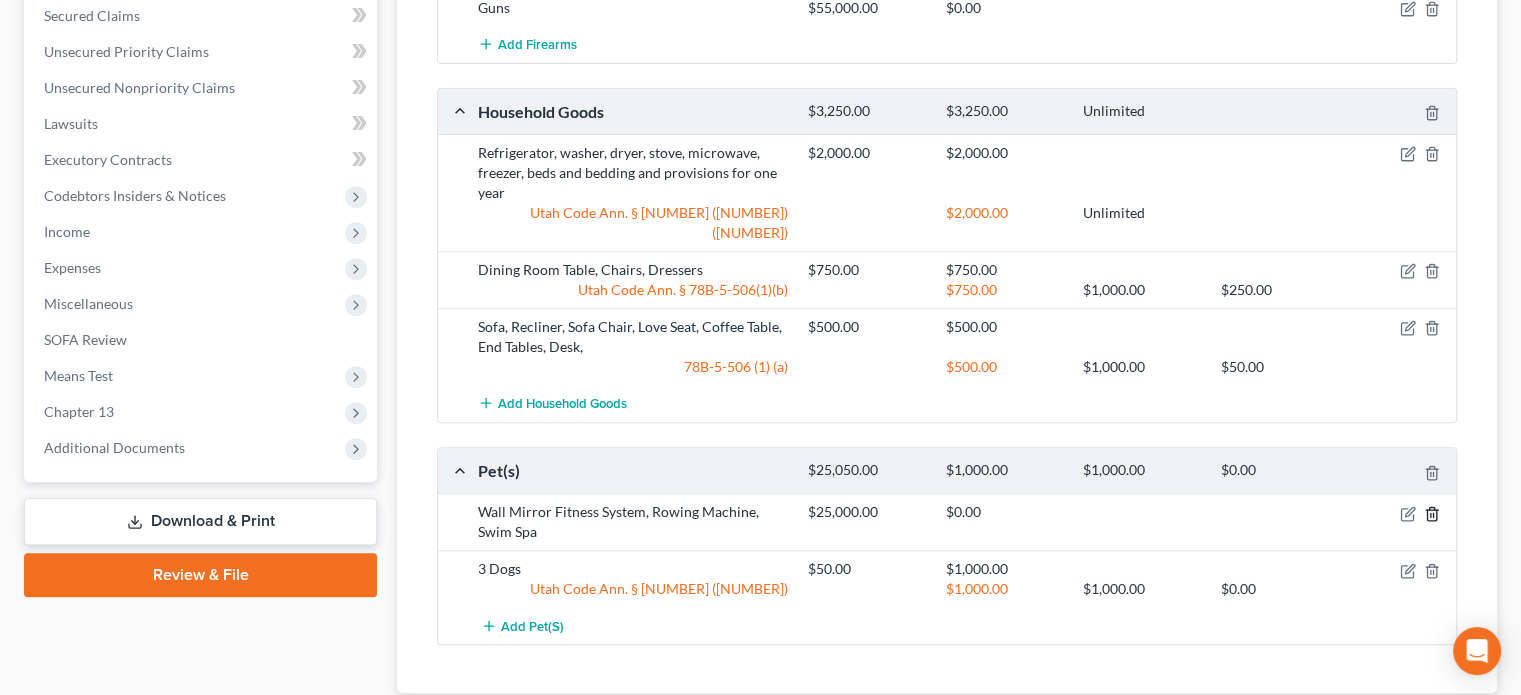 click 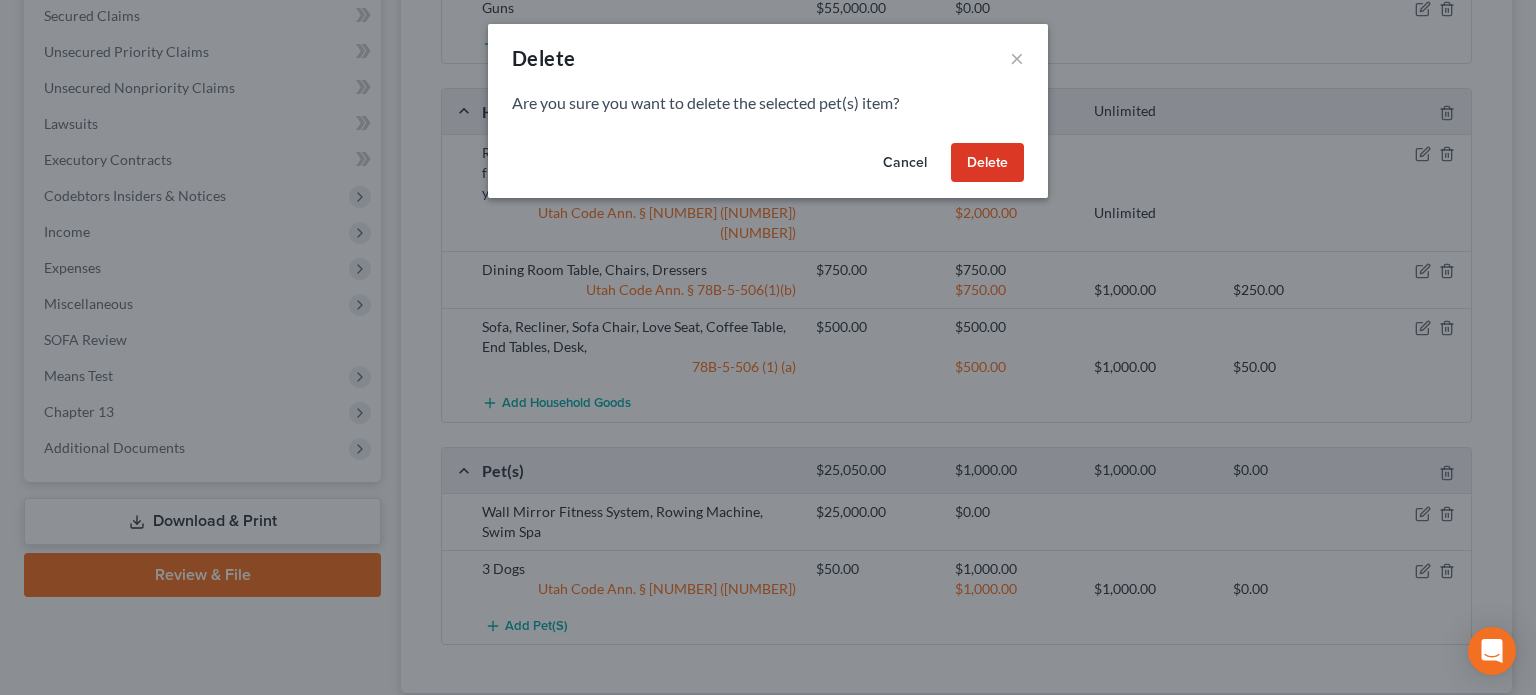 click on "Delete" at bounding box center [987, 163] 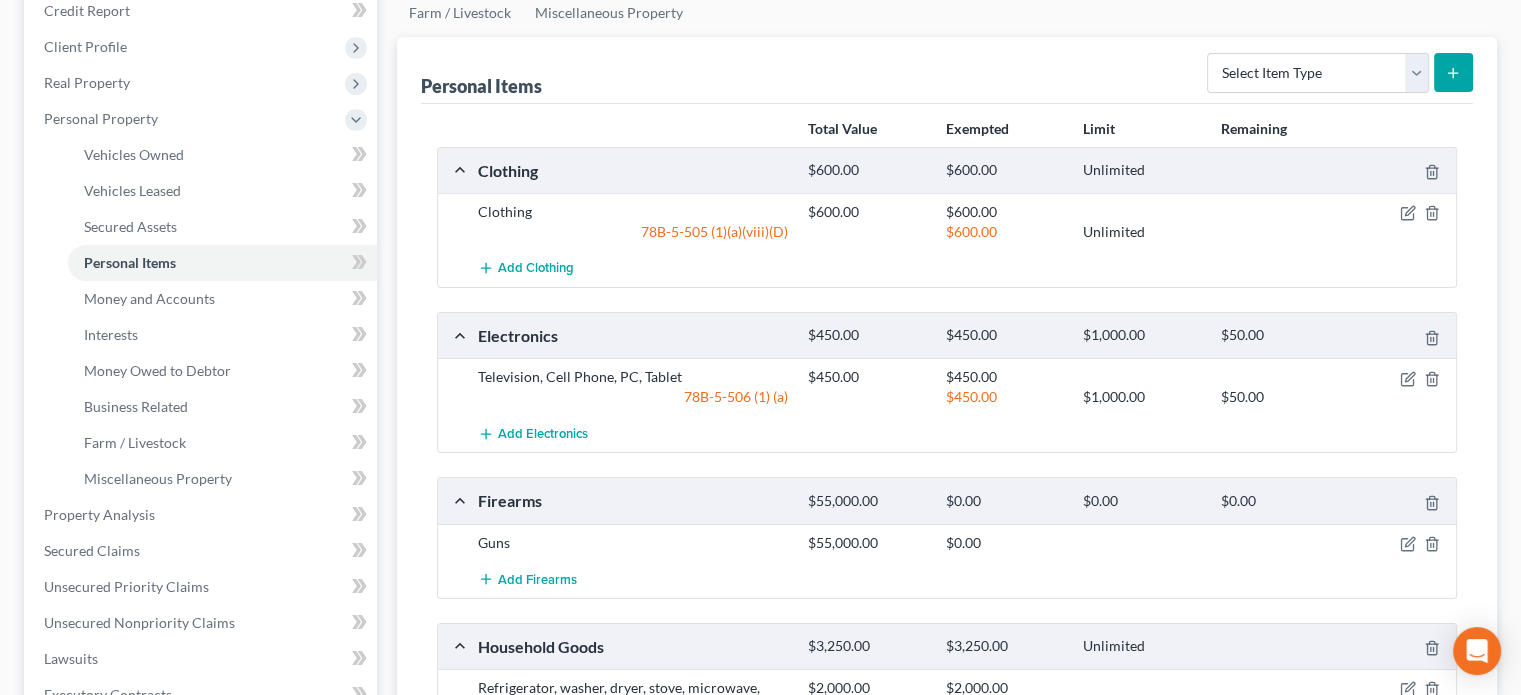 scroll, scrollTop: 238, scrollLeft: 0, axis: vertical 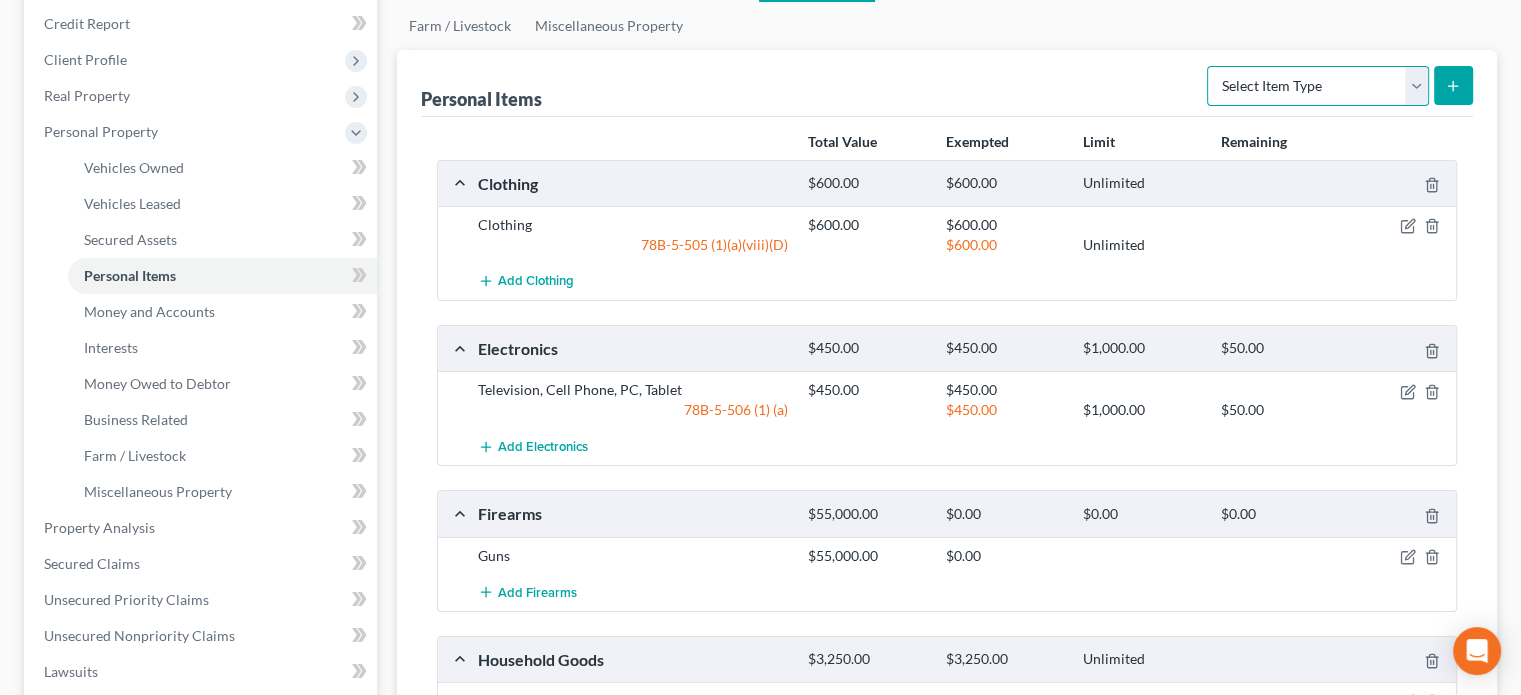 click on "Select Item Type Clothing Collectibles Of Value Electronics Firearms Household Goods Jewelry Other Pet(s) Sports & Hobby Equipment" at bounding box center [1318, 86] 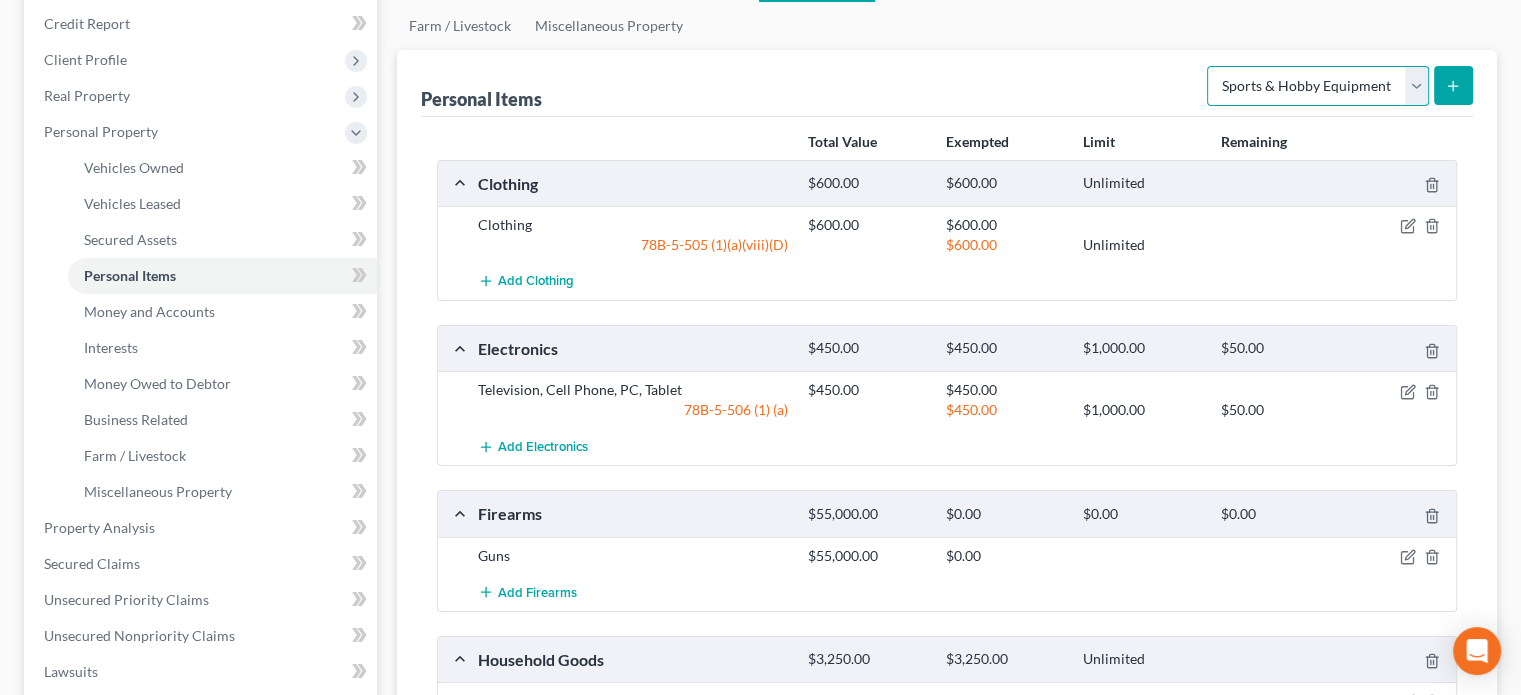 click on "Select Item Type Clothing Collectibles Of Value Electronics Firearms Household Goods Jewelry Other Pet(s) Sports & Hobby Equipment" at bounding box center [1318, 86] 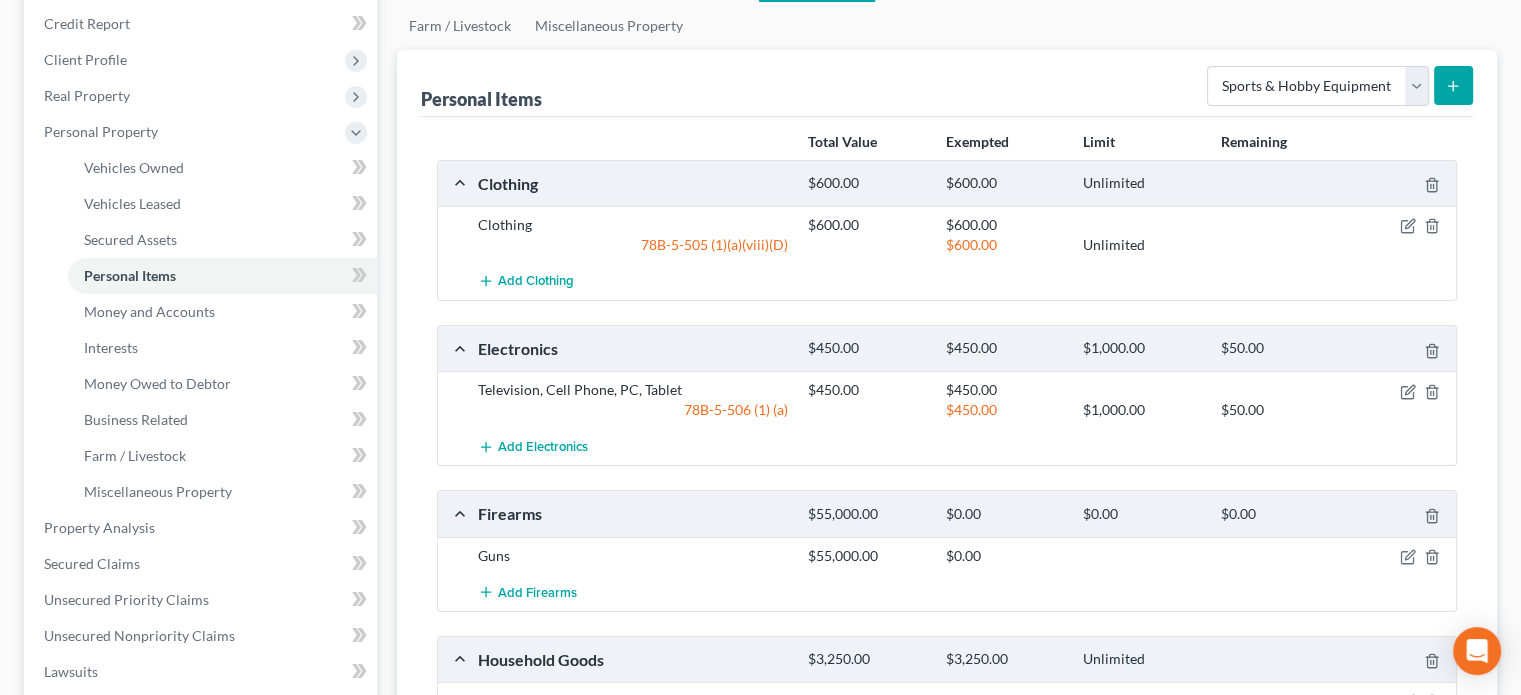 click 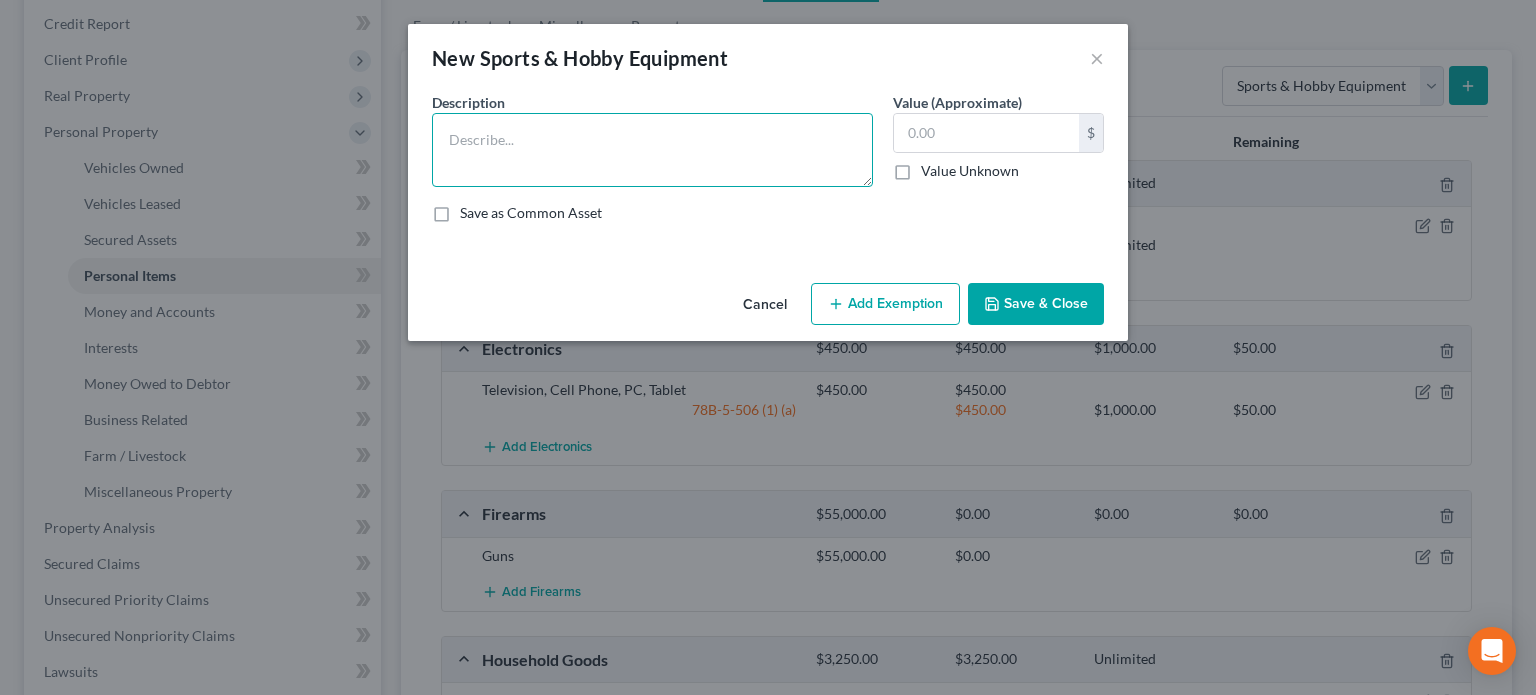 click at bounding box center (652, 150) 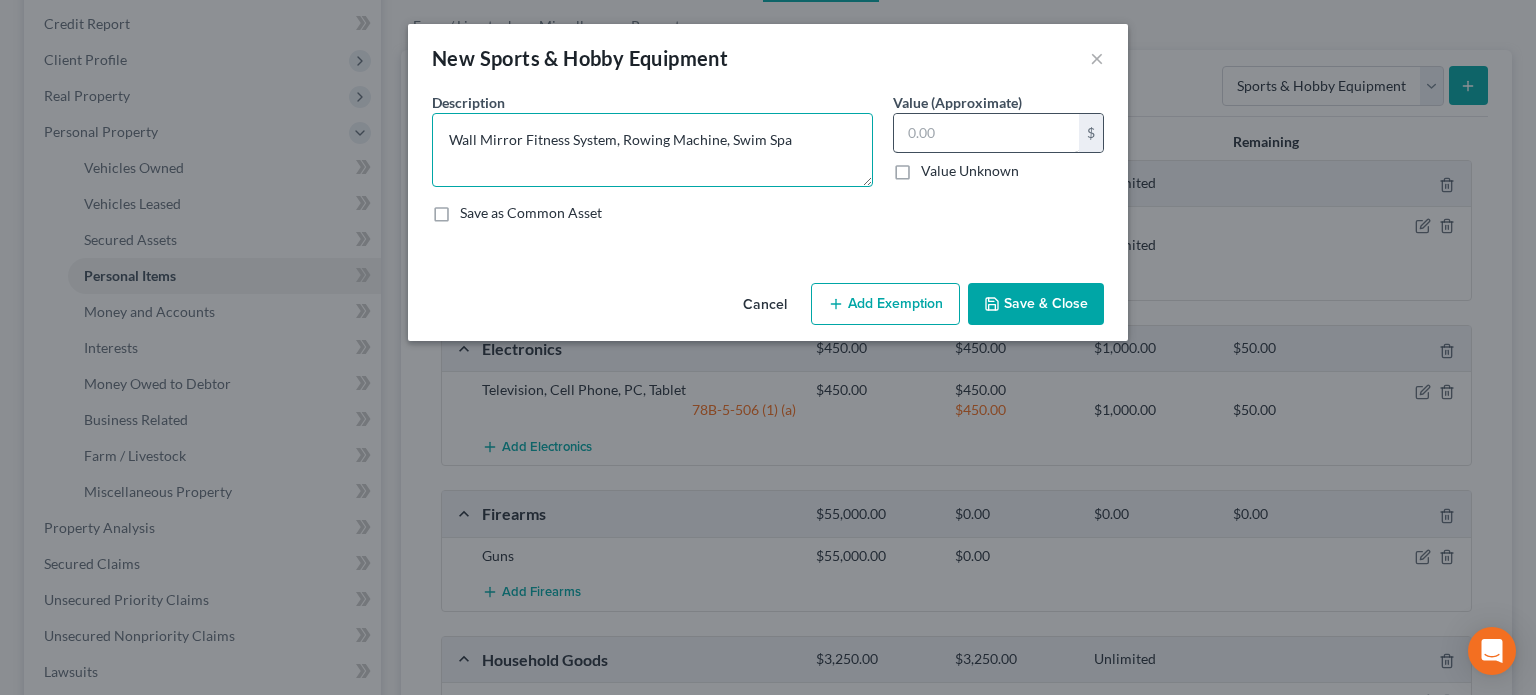 type on "Wall Mirror Fitness System, Rowing Machine, Swim Spa" 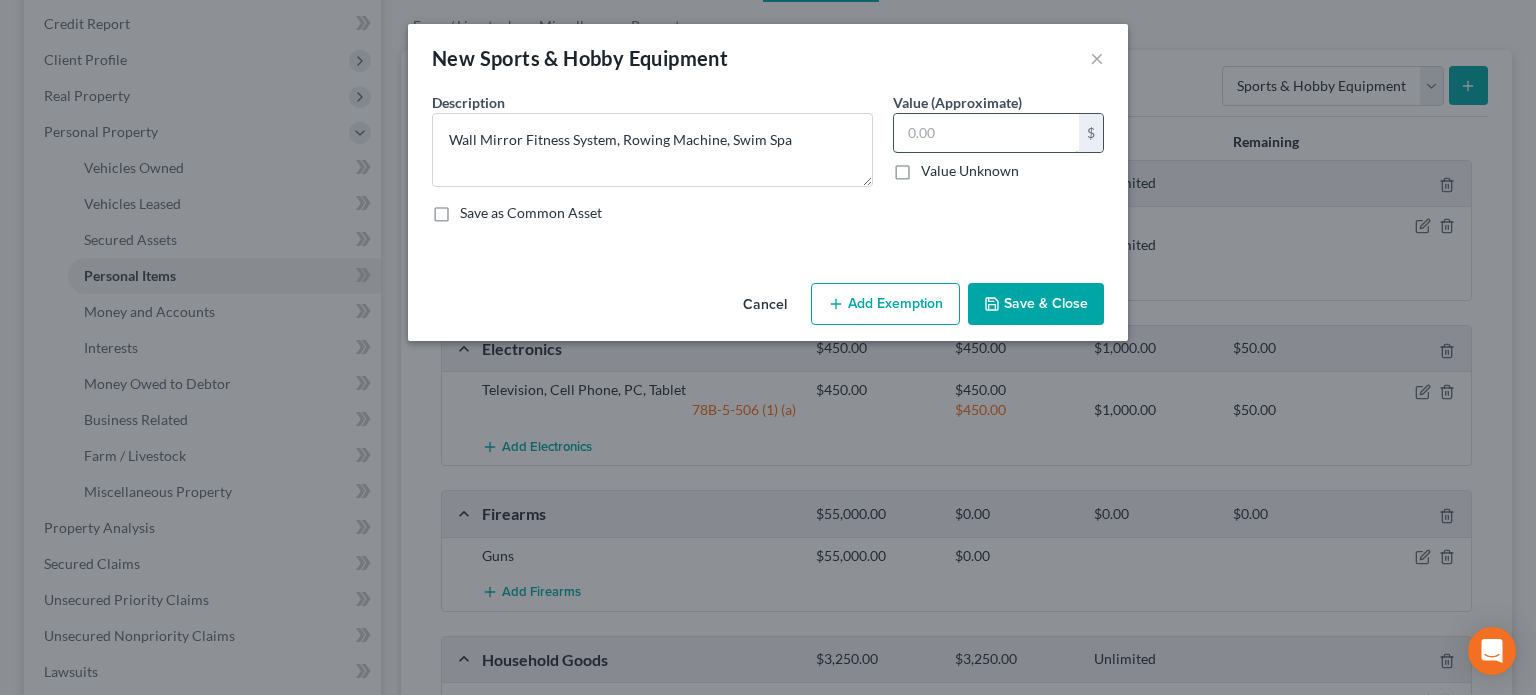 click at bounding box center [986, 133] 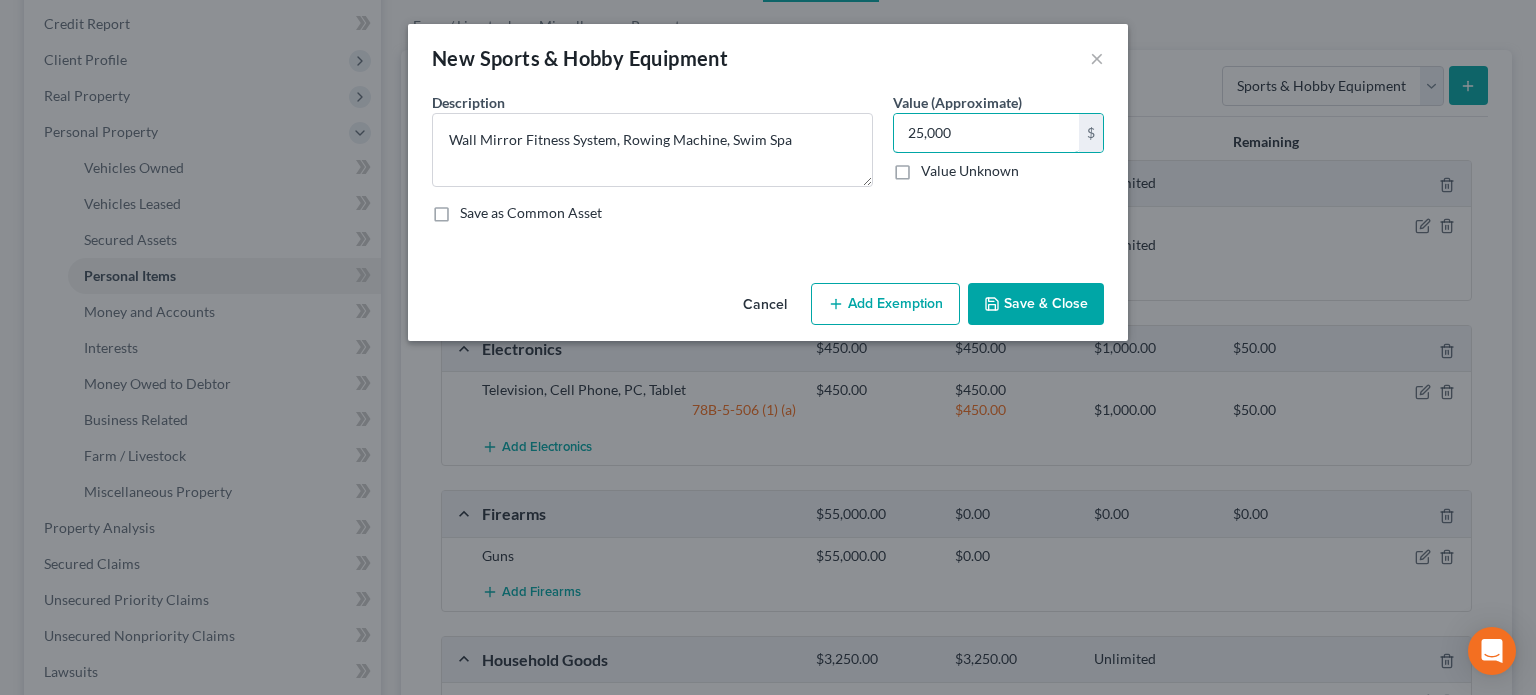 type on "25,000" 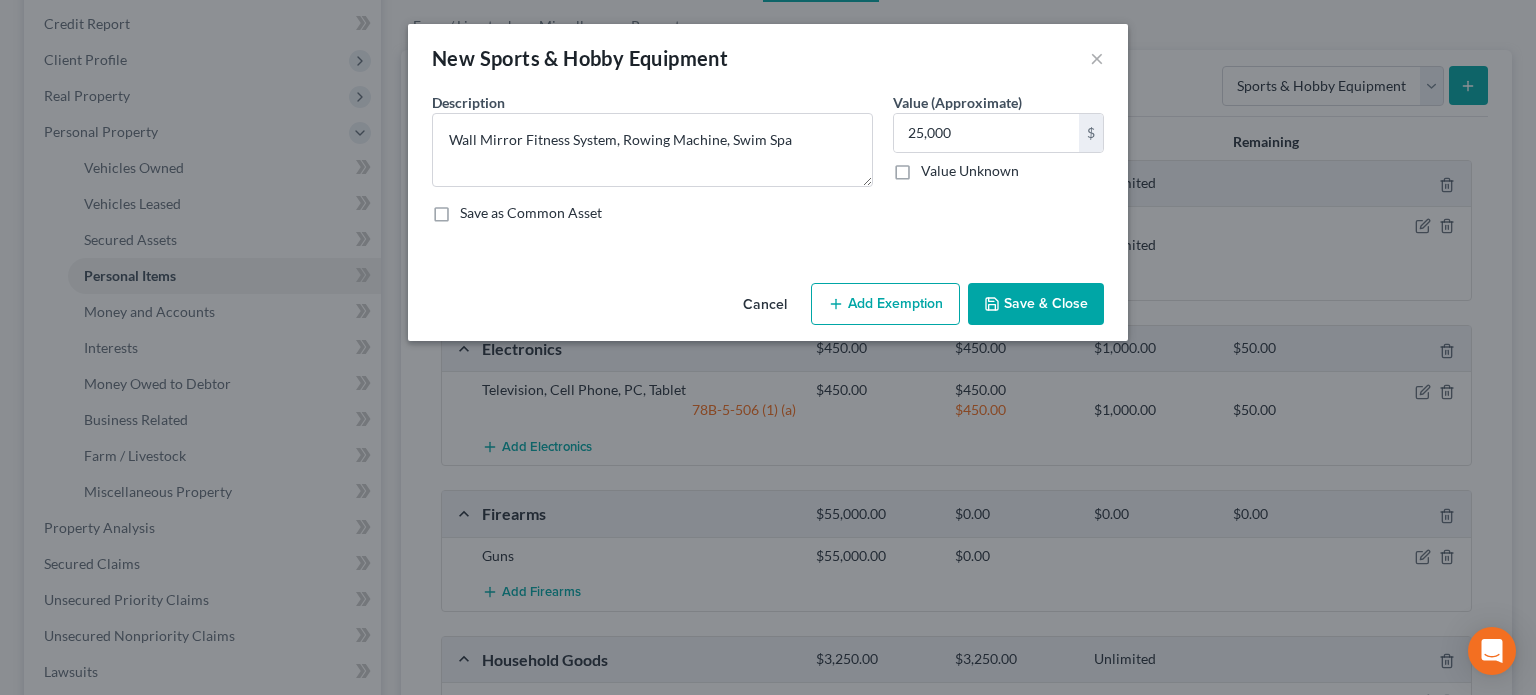 click on "Save & Close" at bounding box center (1036, 304) 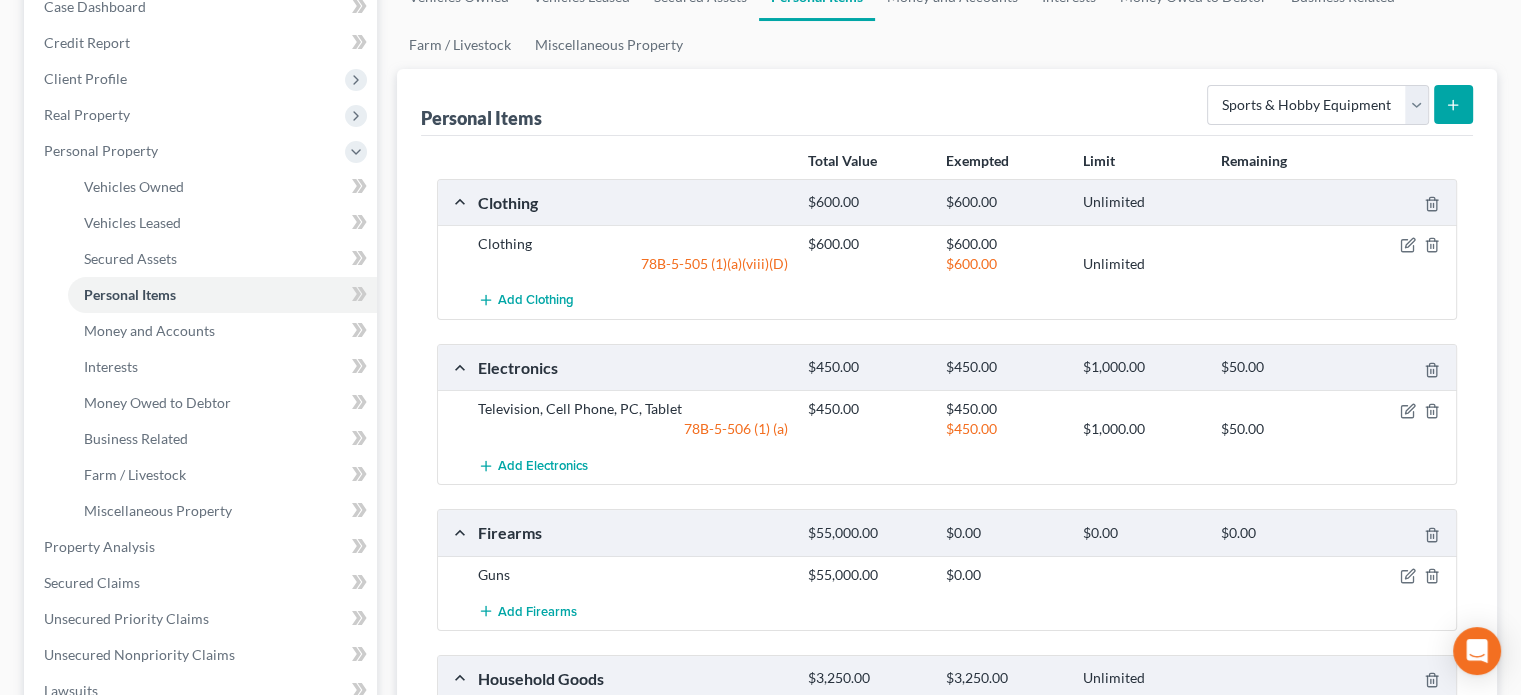 scroll, scrollTop: 218, scrollLeft: 0, axis: vertical 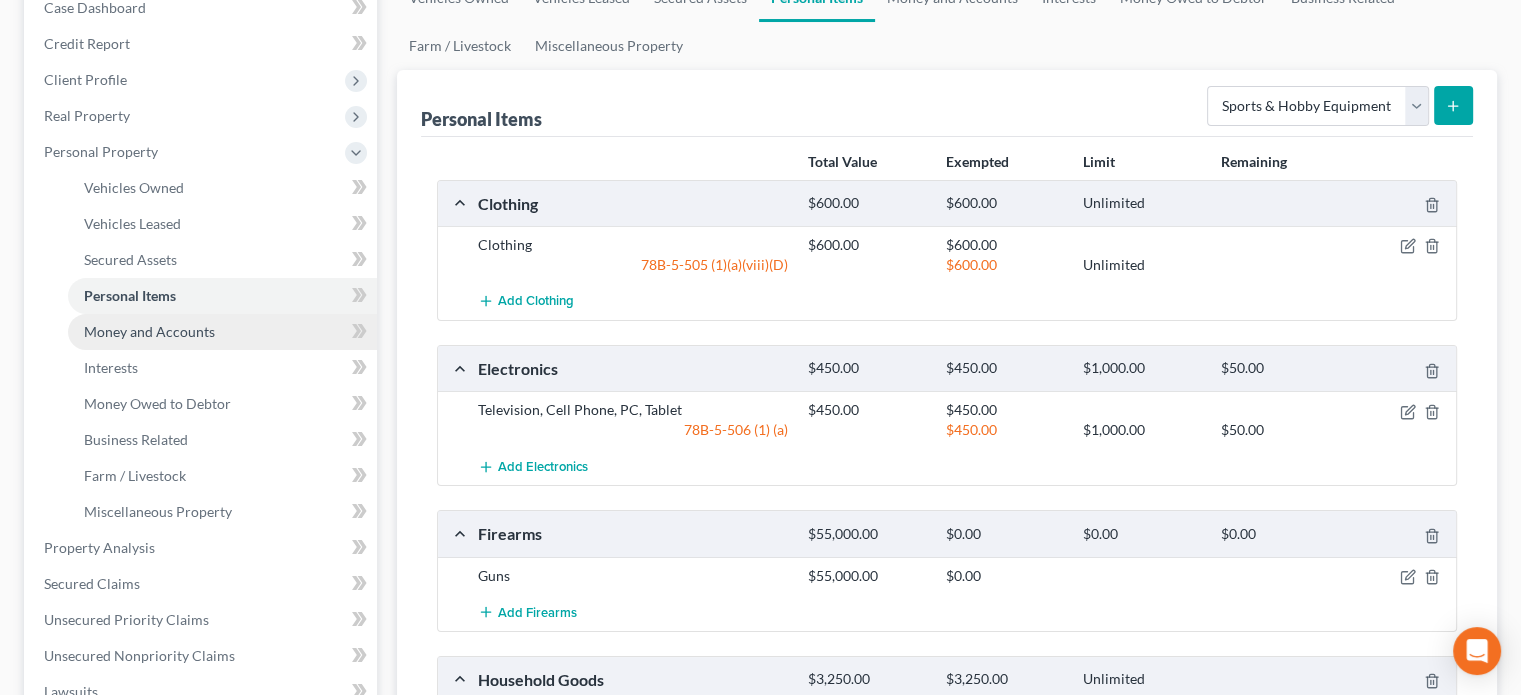click on "Money and Accounts" at bounding box center [149, 331] 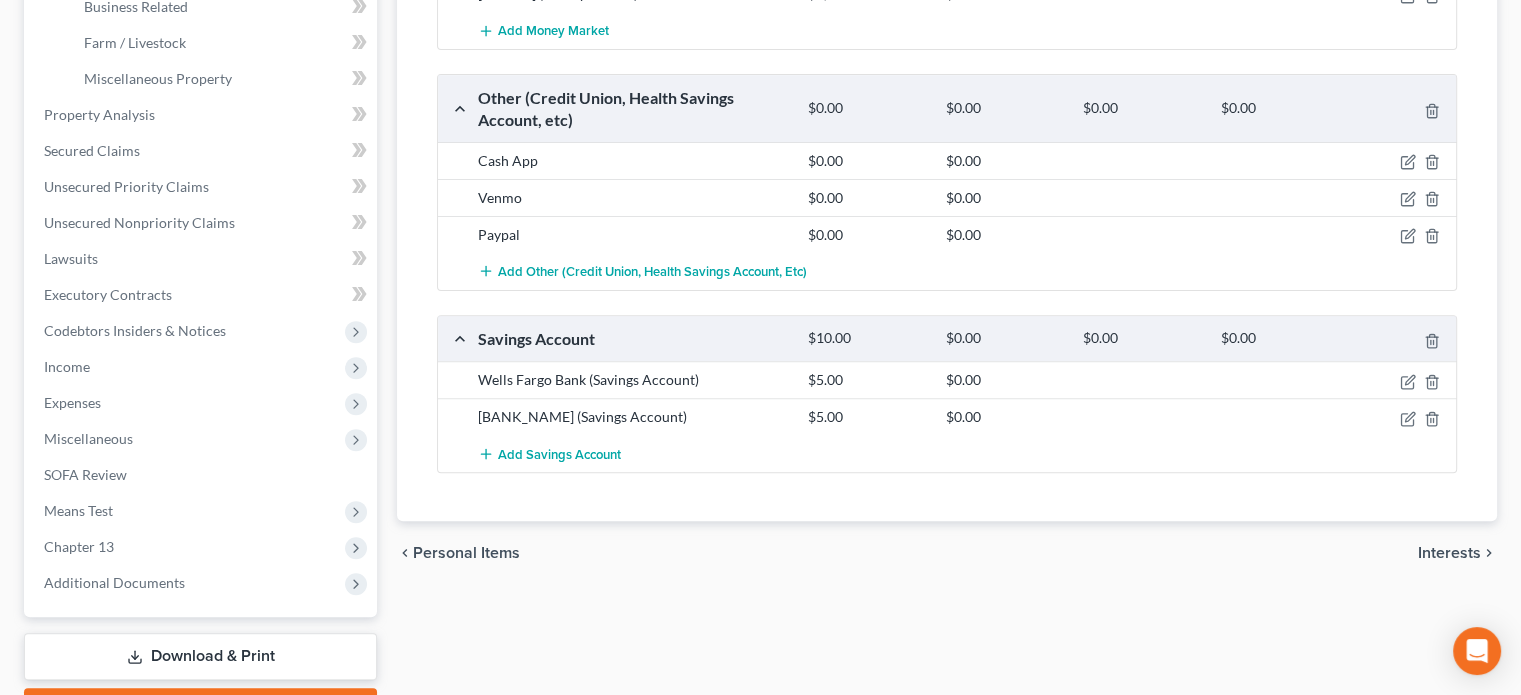 scroll, scrollTop: 654, scrollLeft: 0, axis: vertical 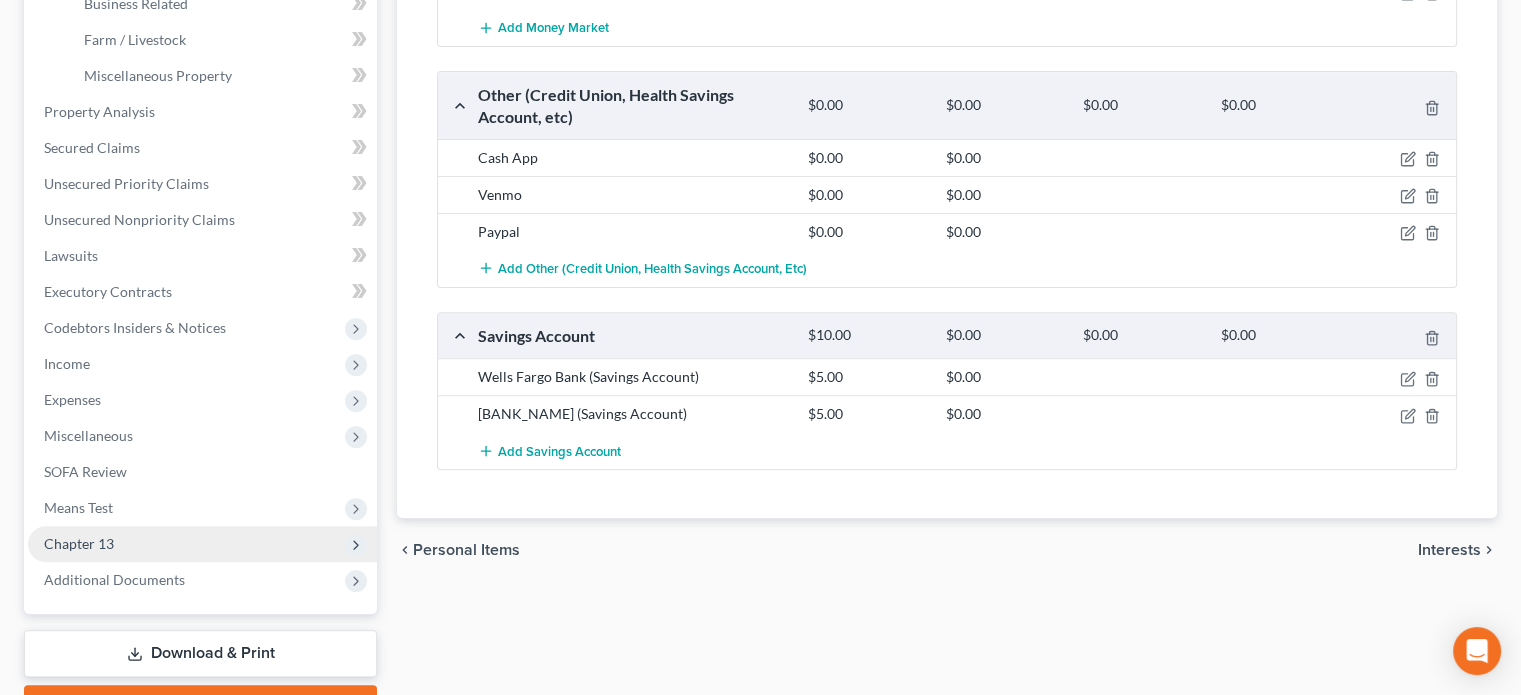 click on "Chapter 13" at bounding box center [79, 543] 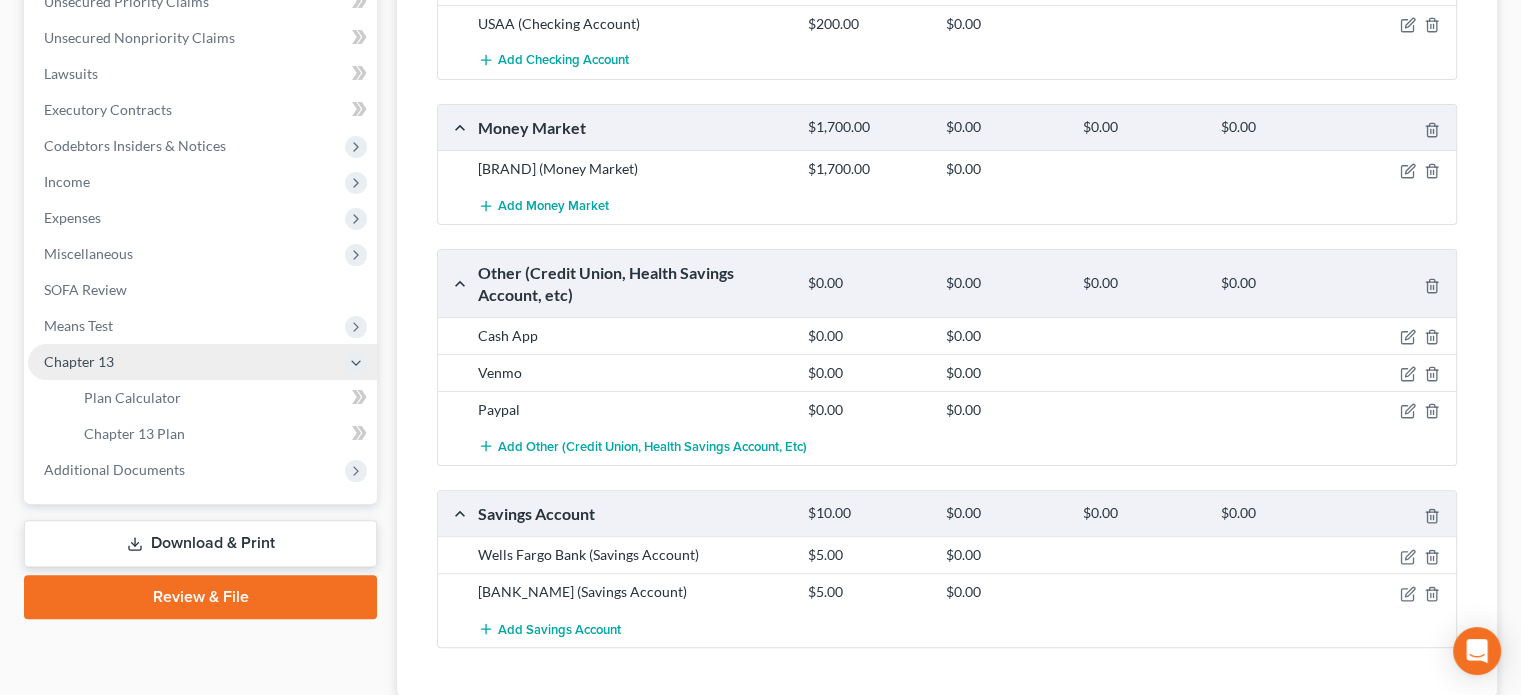 scroll, scrollTop: 474, scrollLeft: 0, axis: vertical 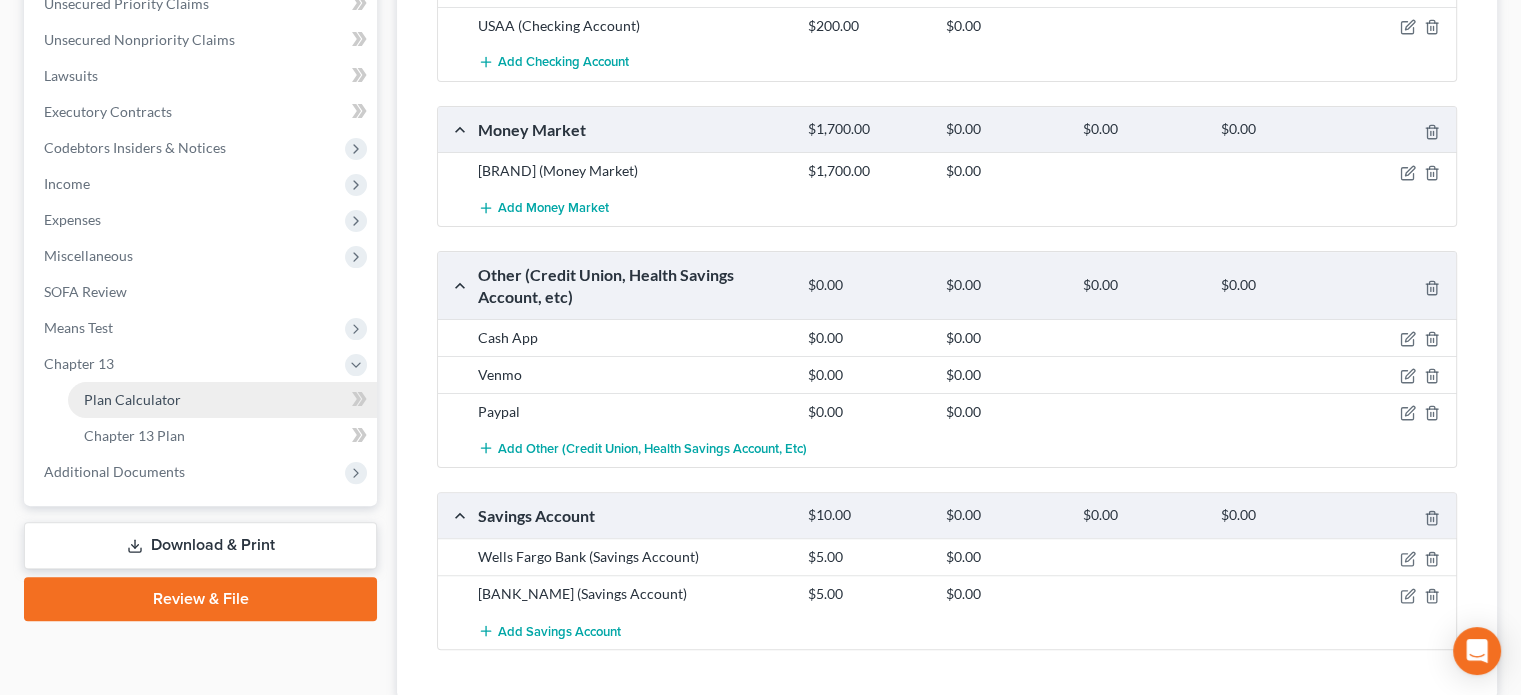click on "Plan Calculator" at bounding box center (132, 399) 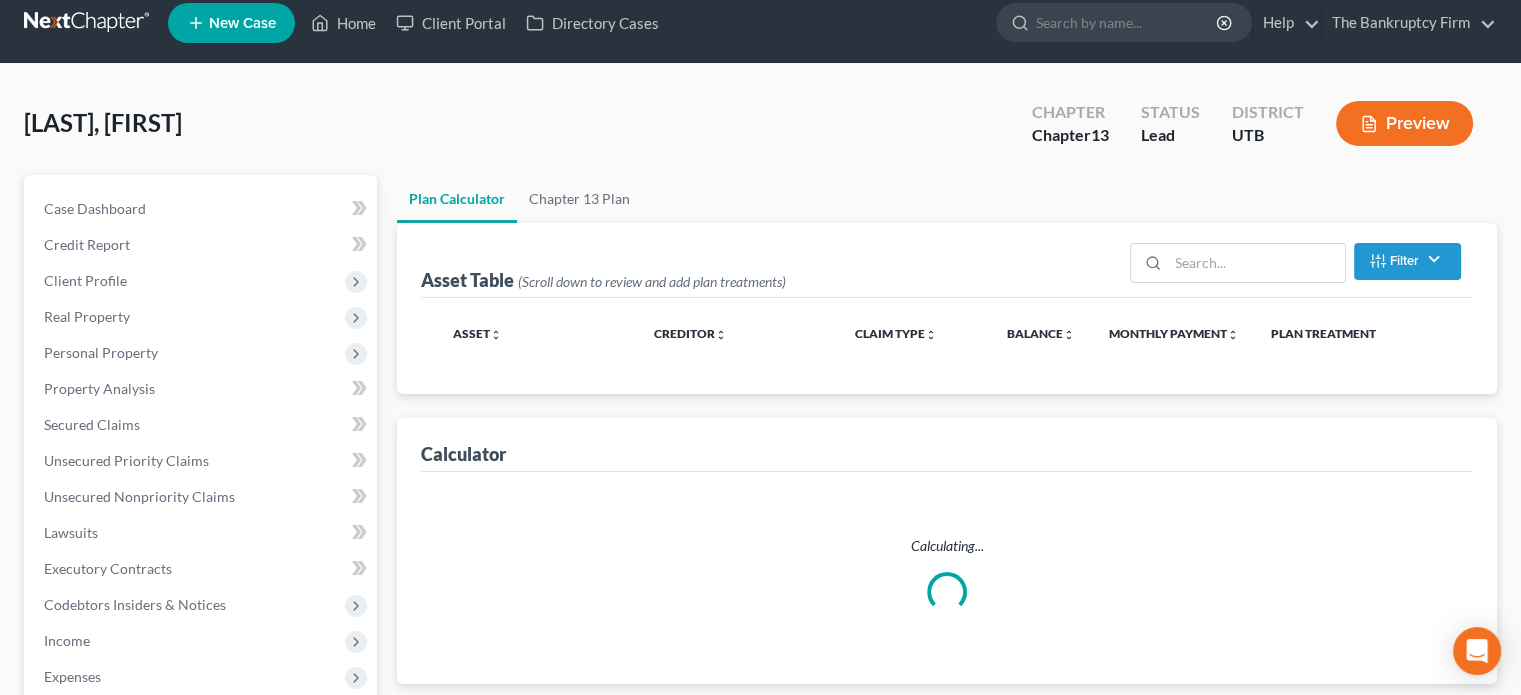 scroll, scrollTop: 0, scrollLeft: 0, axis: both 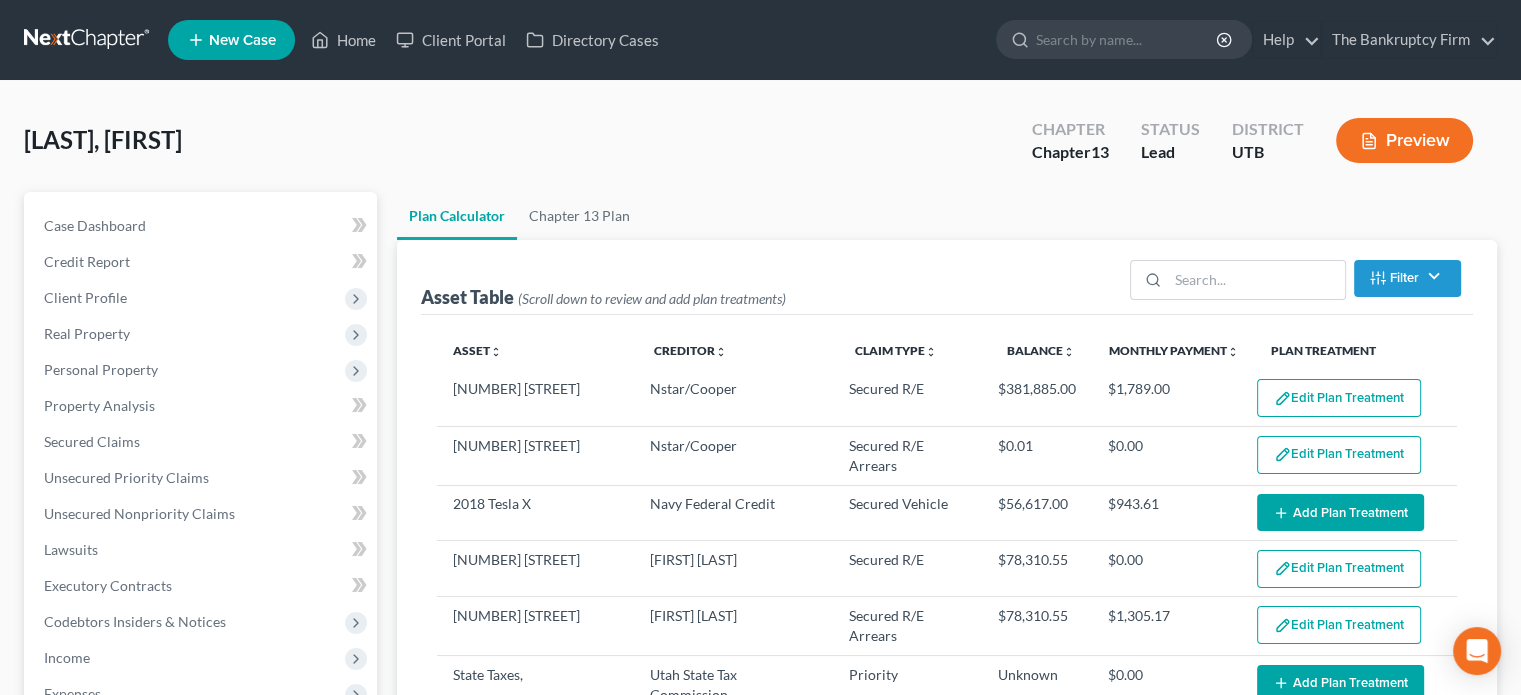 select on "59" 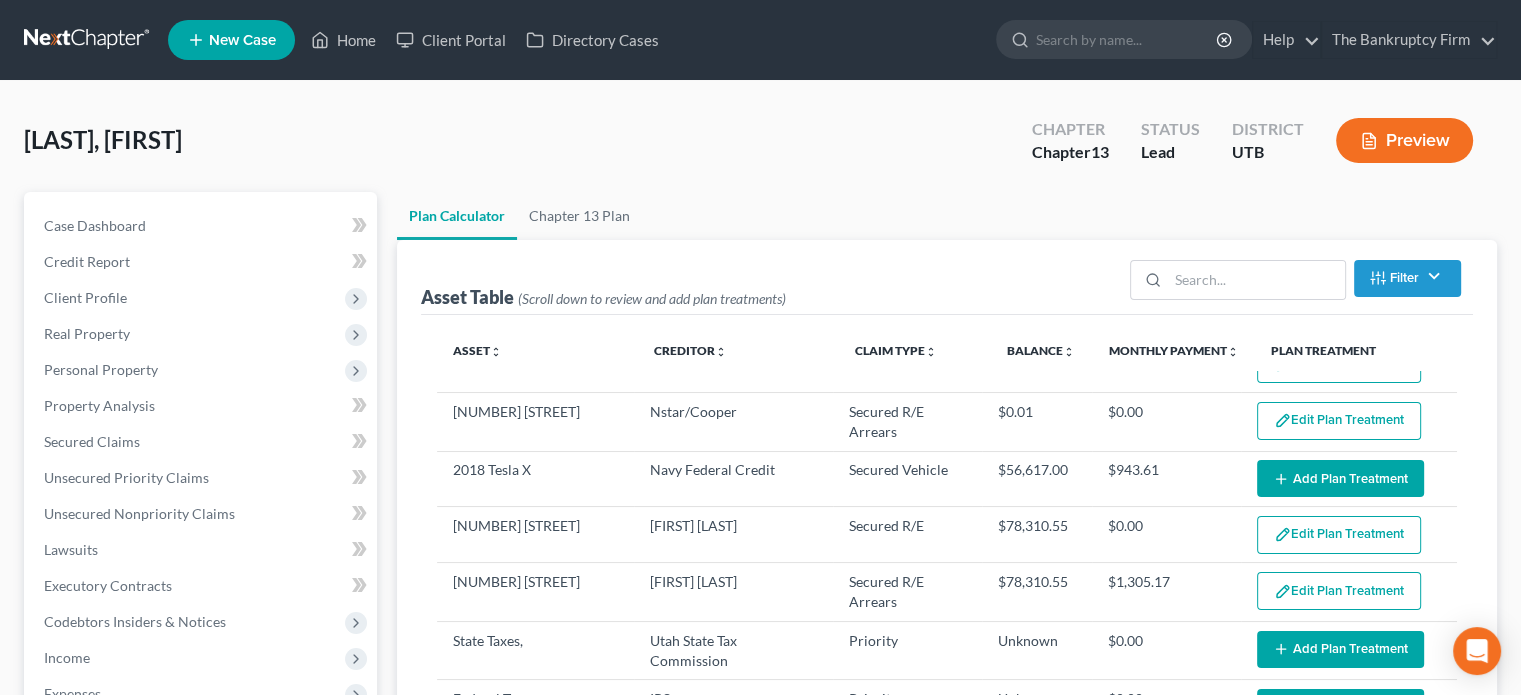 scroll, scrollTop: 32, scrollLeft: 0, axis: vertical 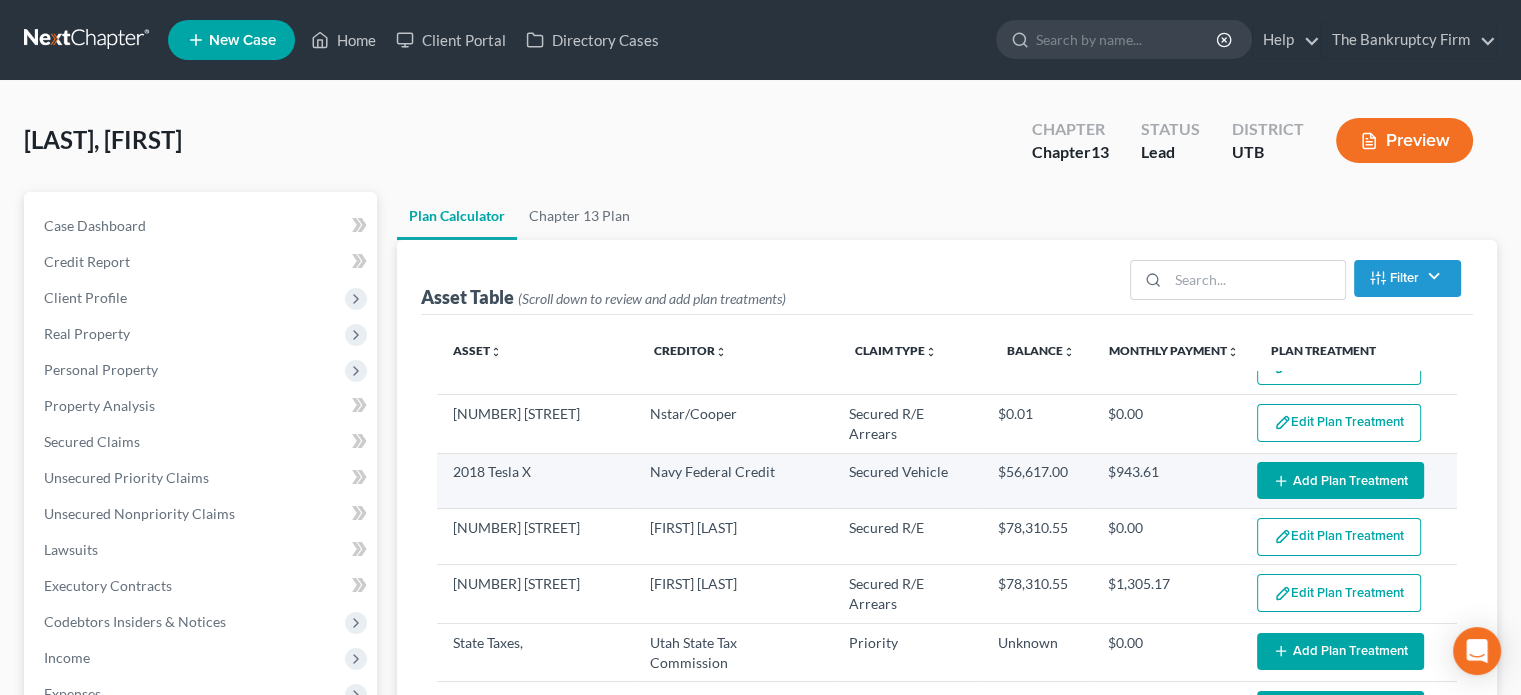 click on "Add Plan Treatment" at bounding box center (1340, 480) 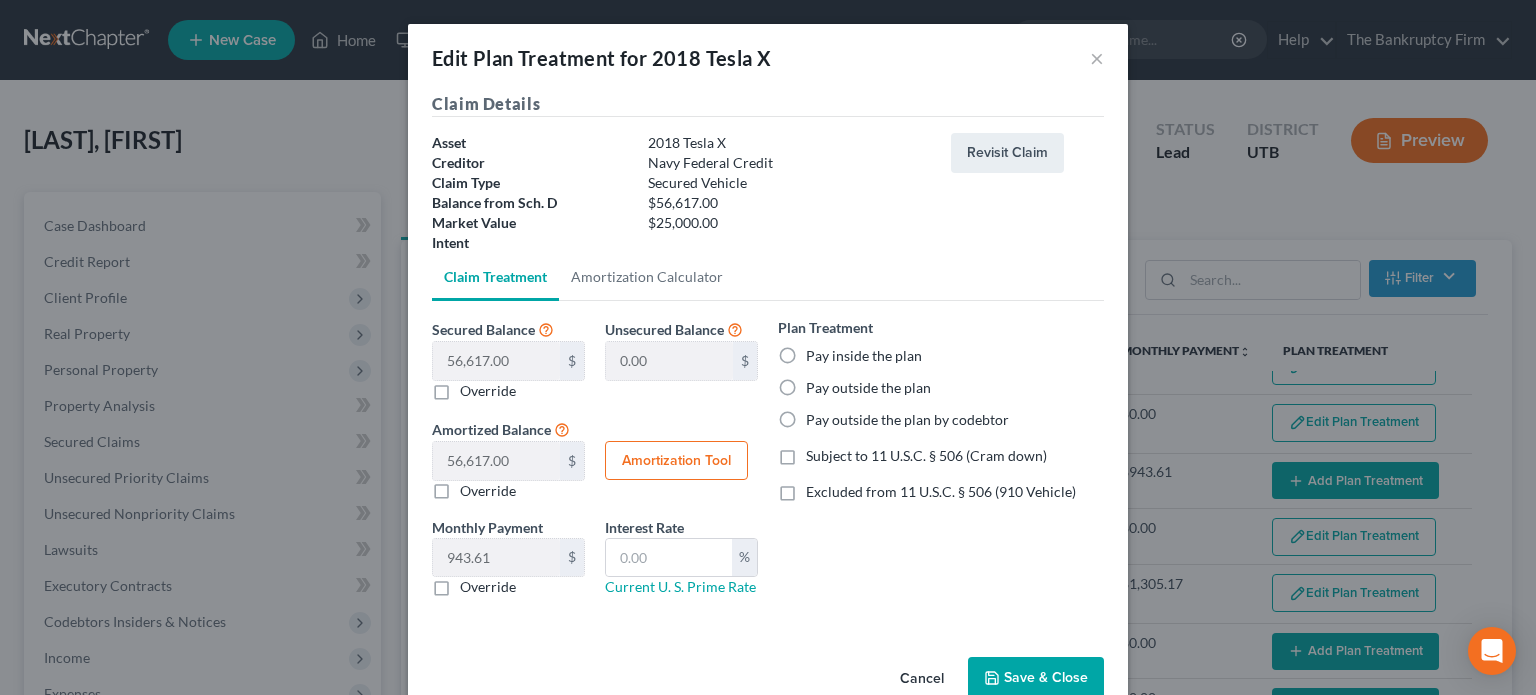 click on "Pay inside the plan" at bounding box center [864, 356] 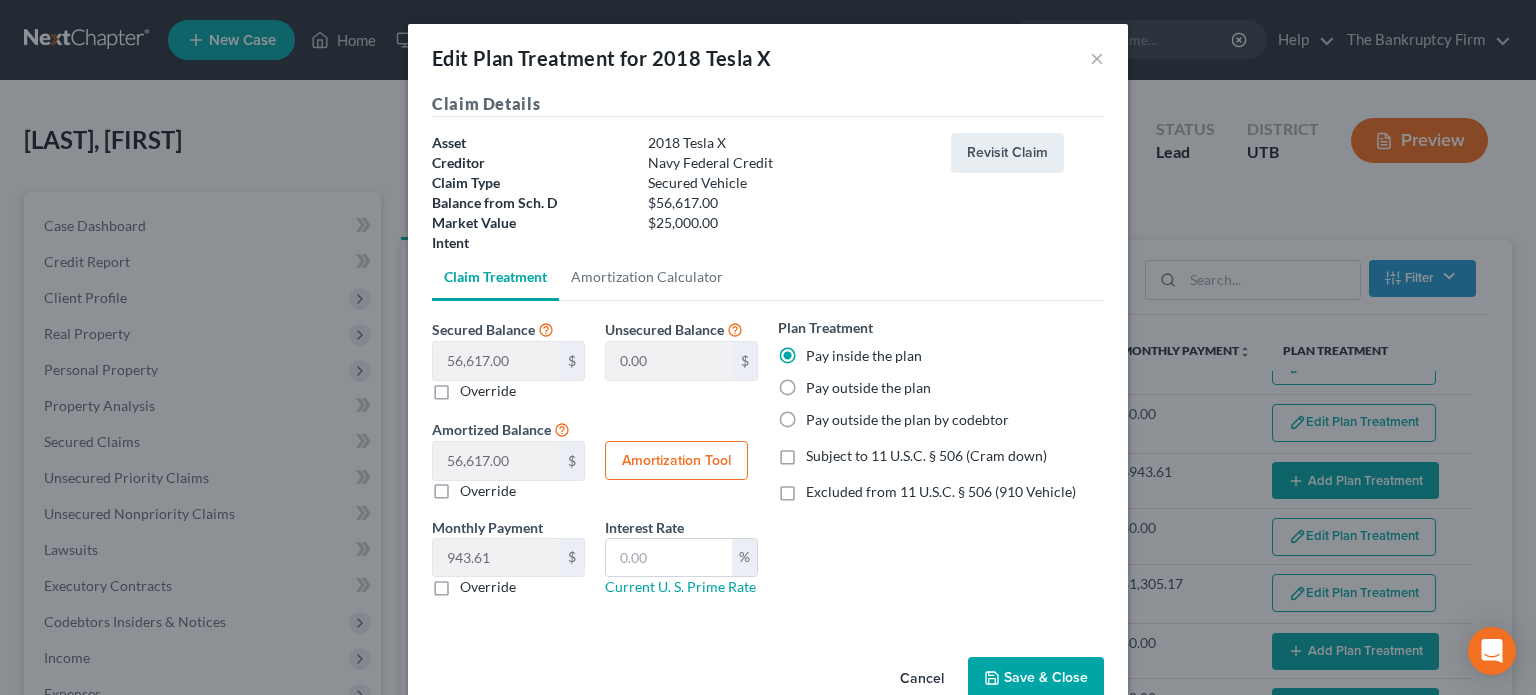 click on "Override" at bounding box center (488, 491) 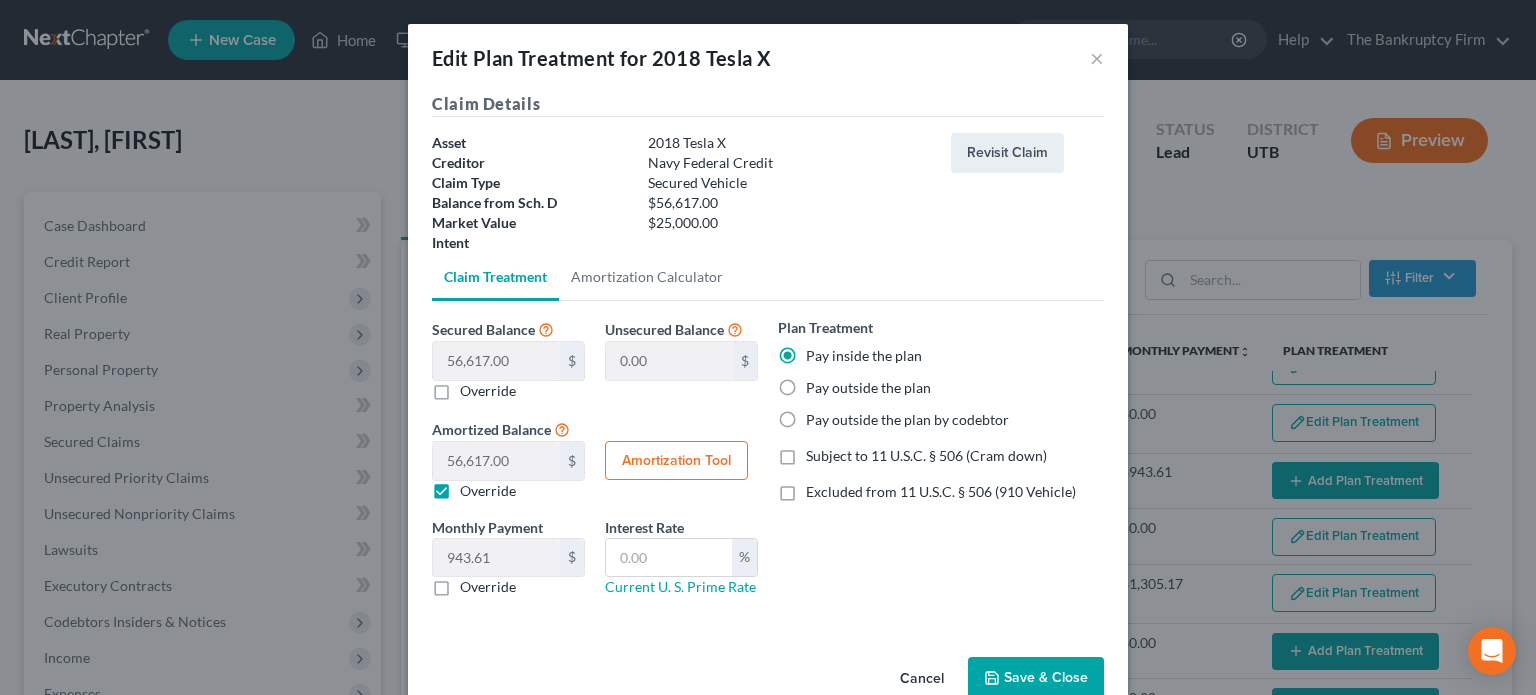 type 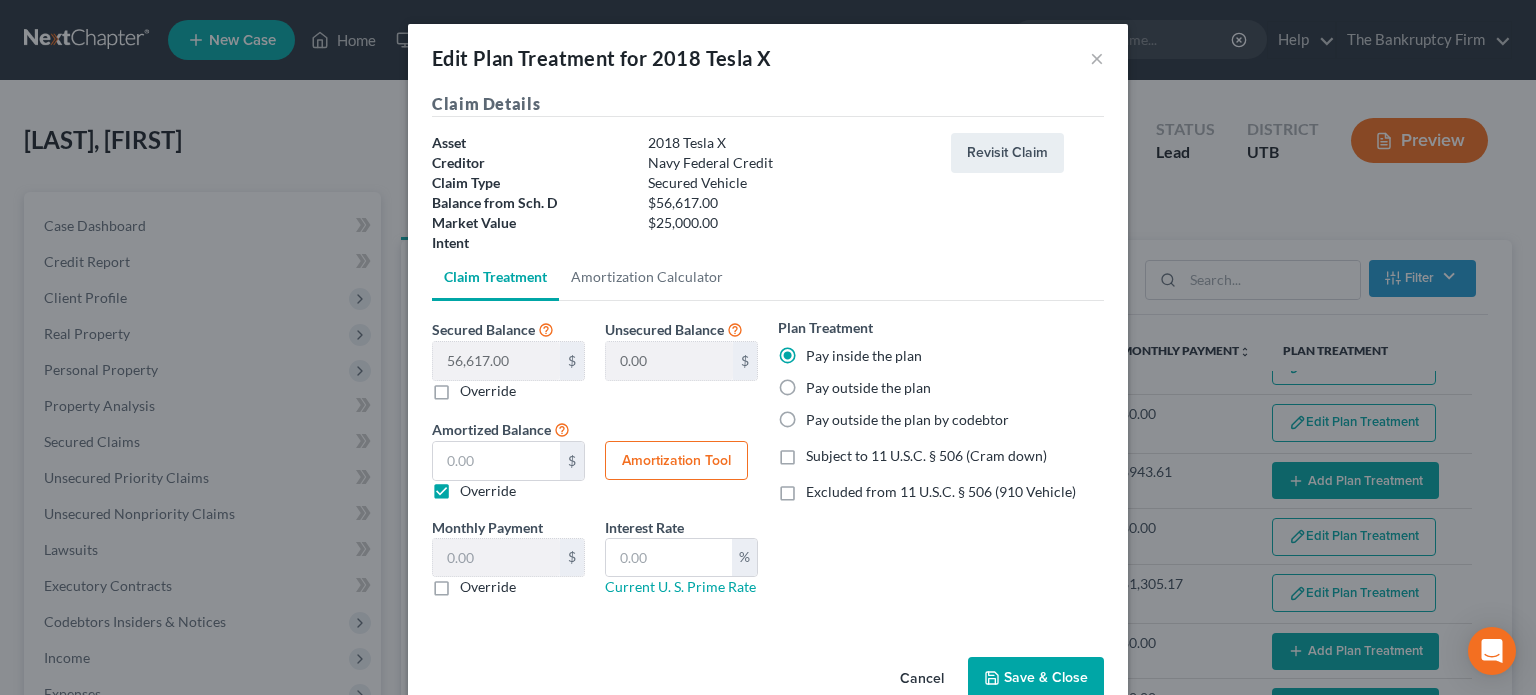 click on "Amortization Tool" at bounding box center [676, 461] 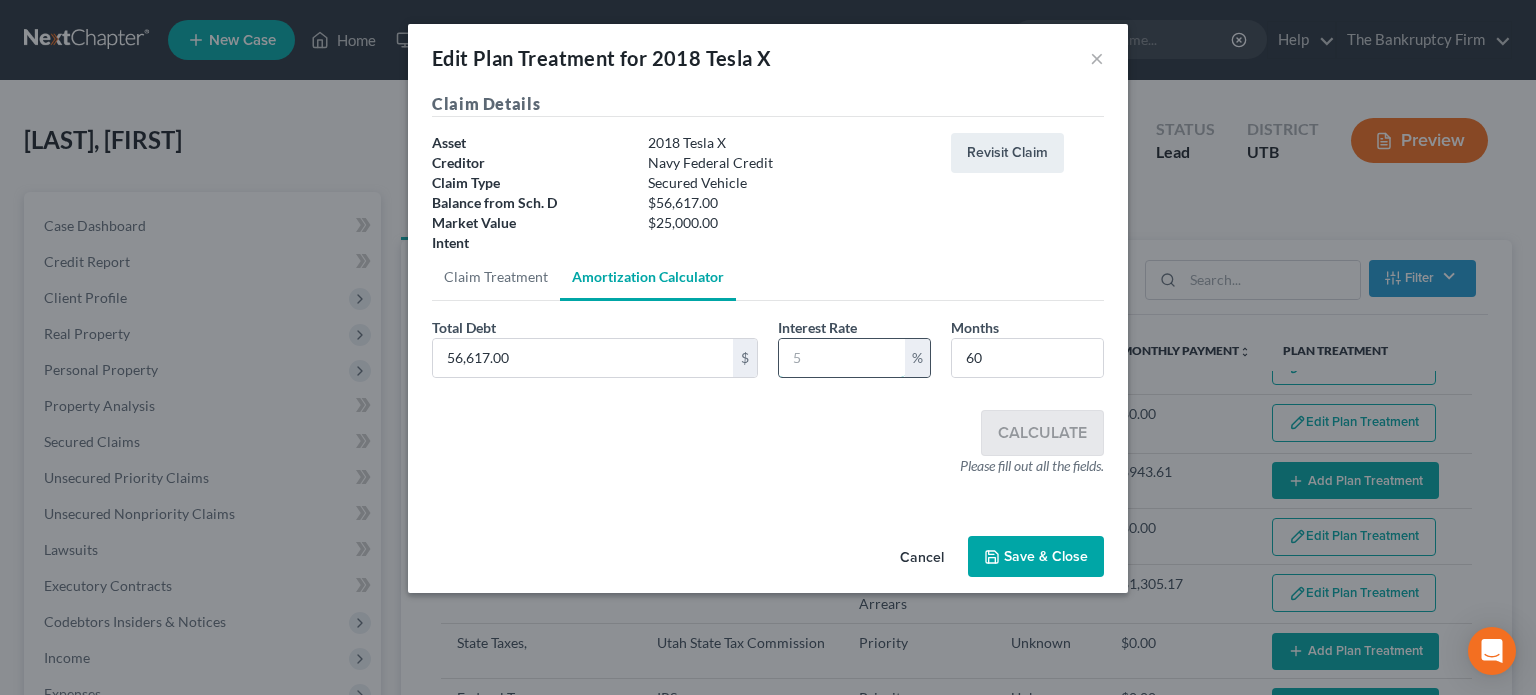 click at bounding box center [842, 358] 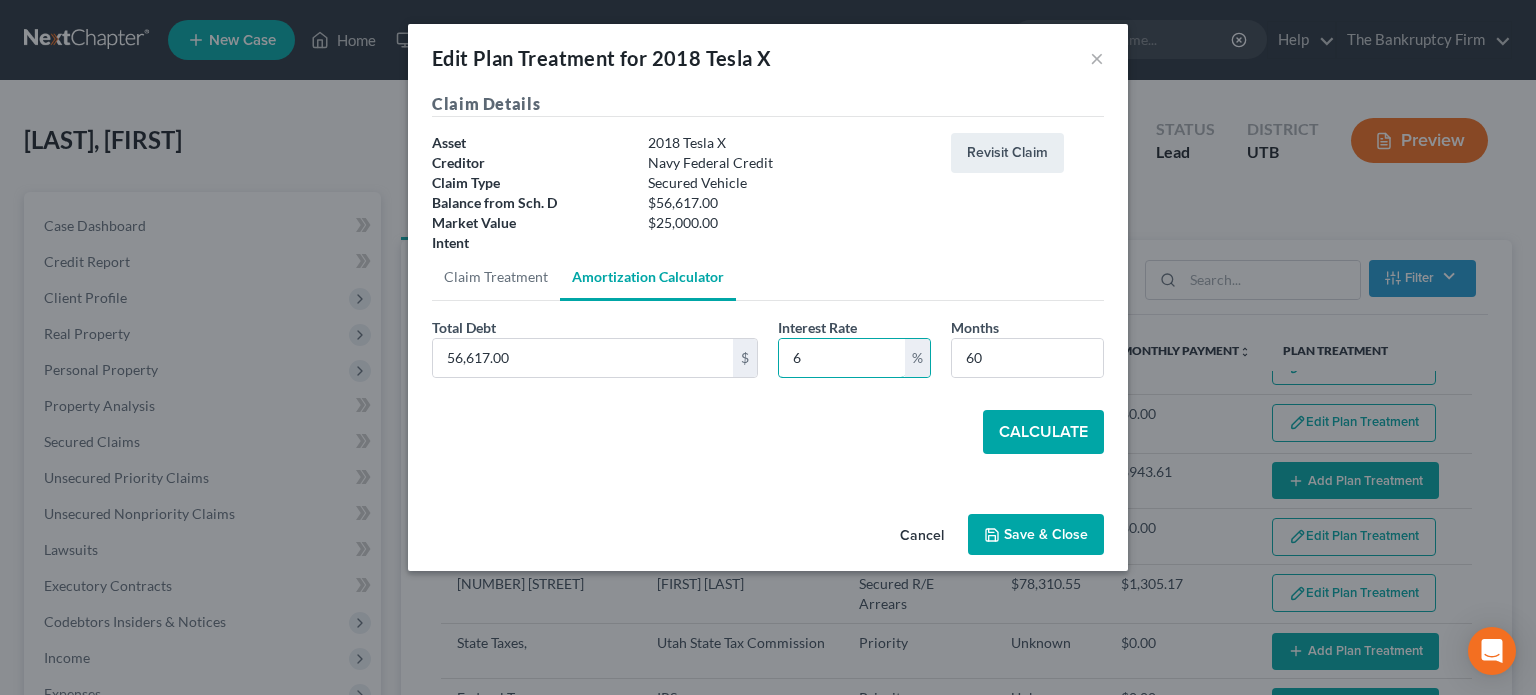 type on "6" 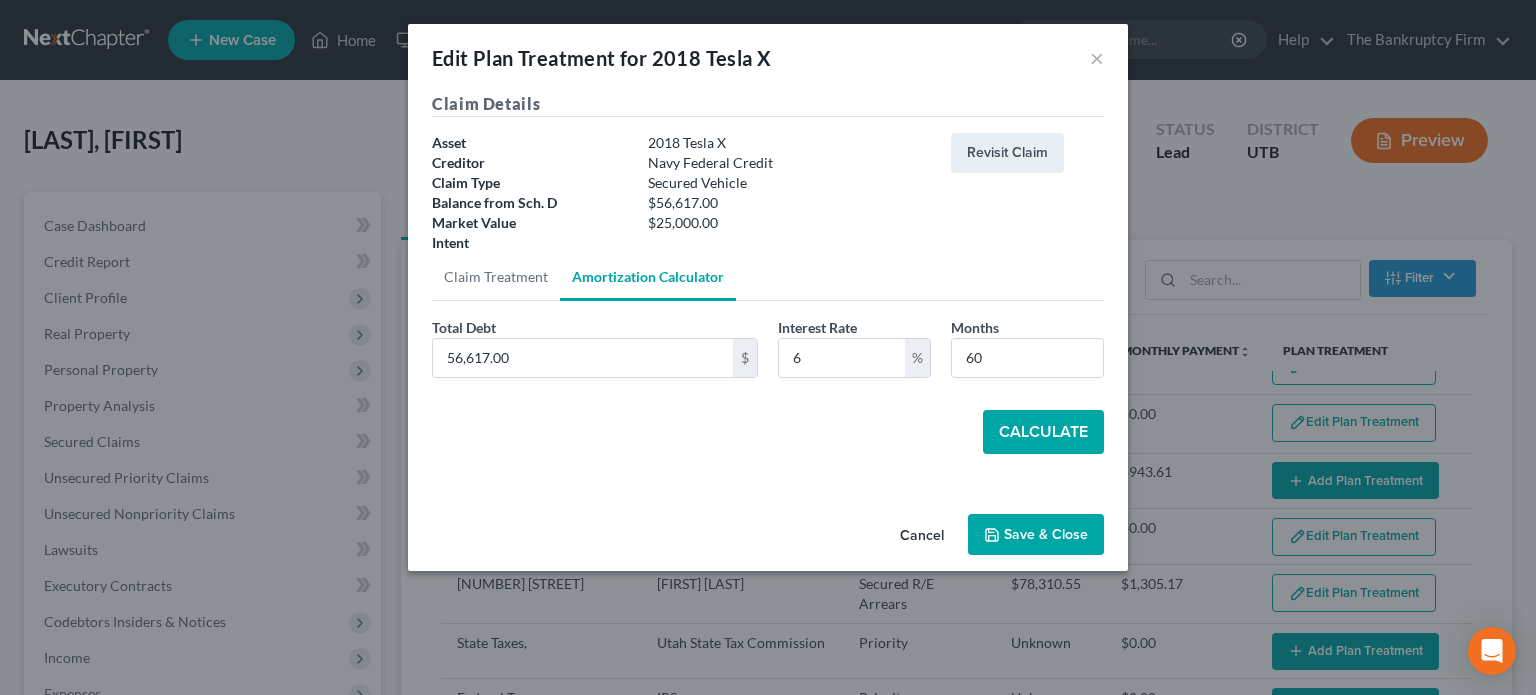 click on "Calculate" at bounding box center [1043, 432] 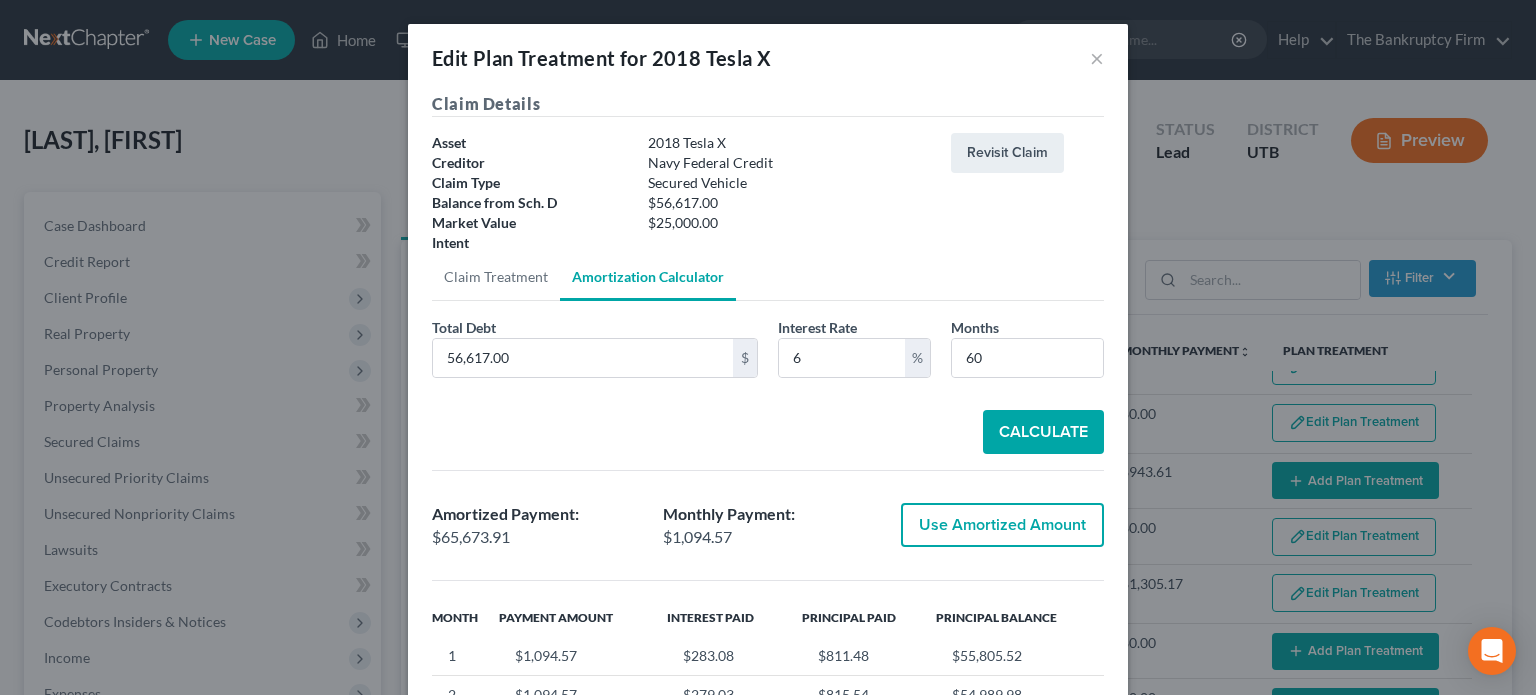 click on "Use Amortized Amount" at bounding box center (1002, 525) 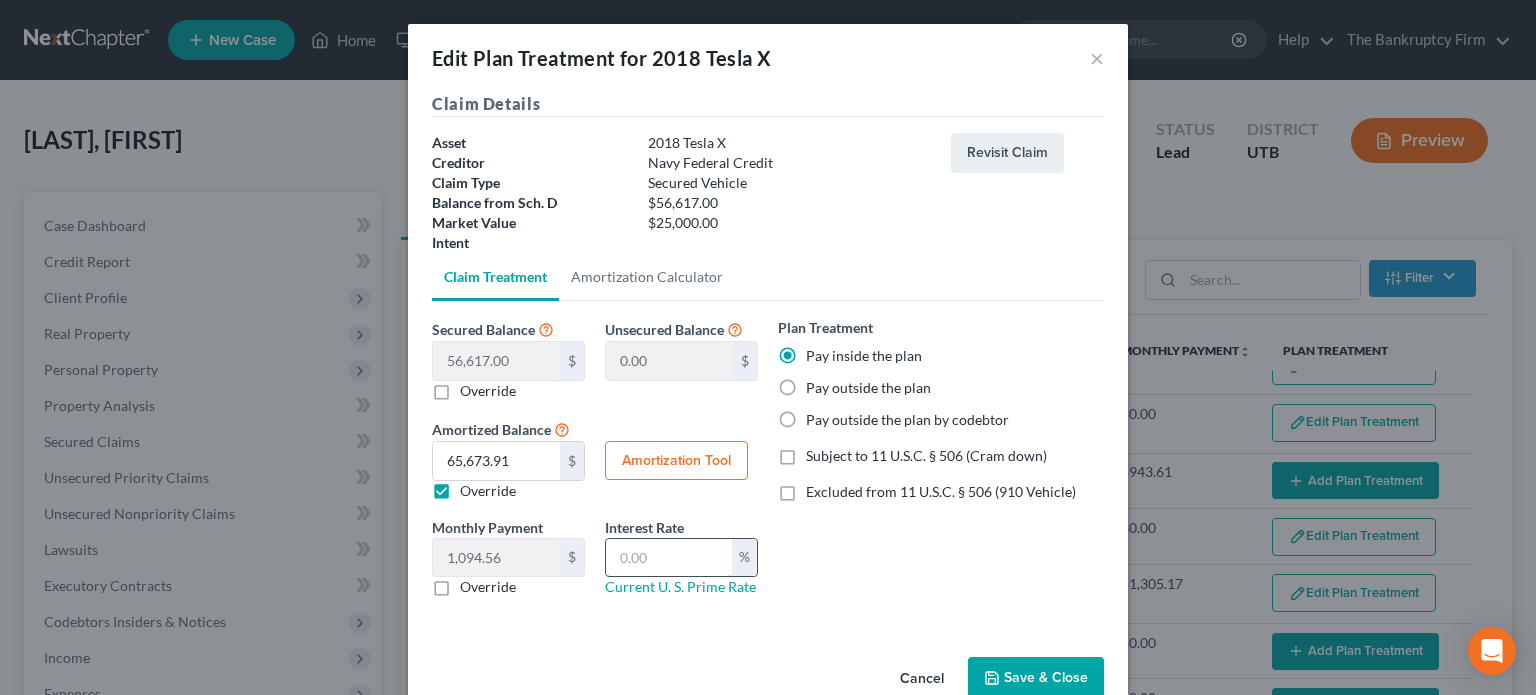 click at bounding box center (669, 558) 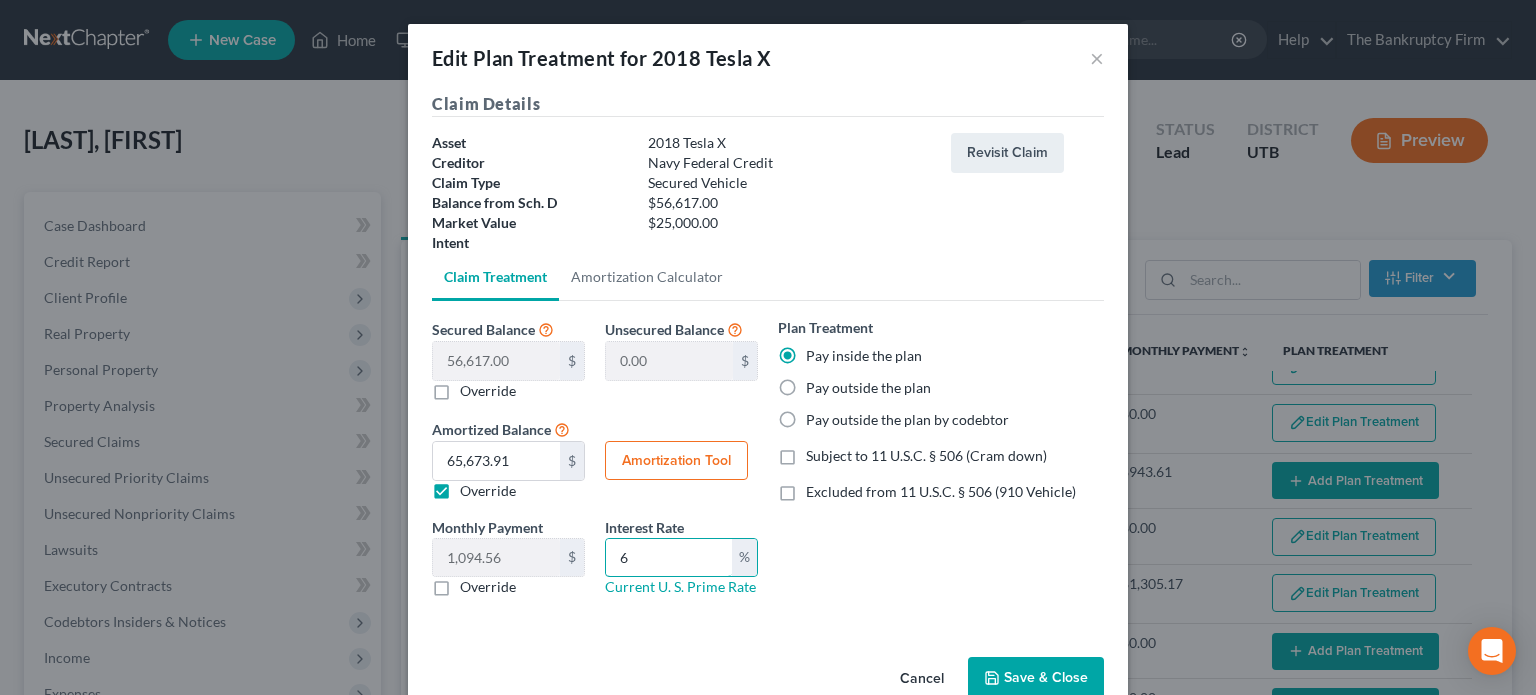 type on "6" 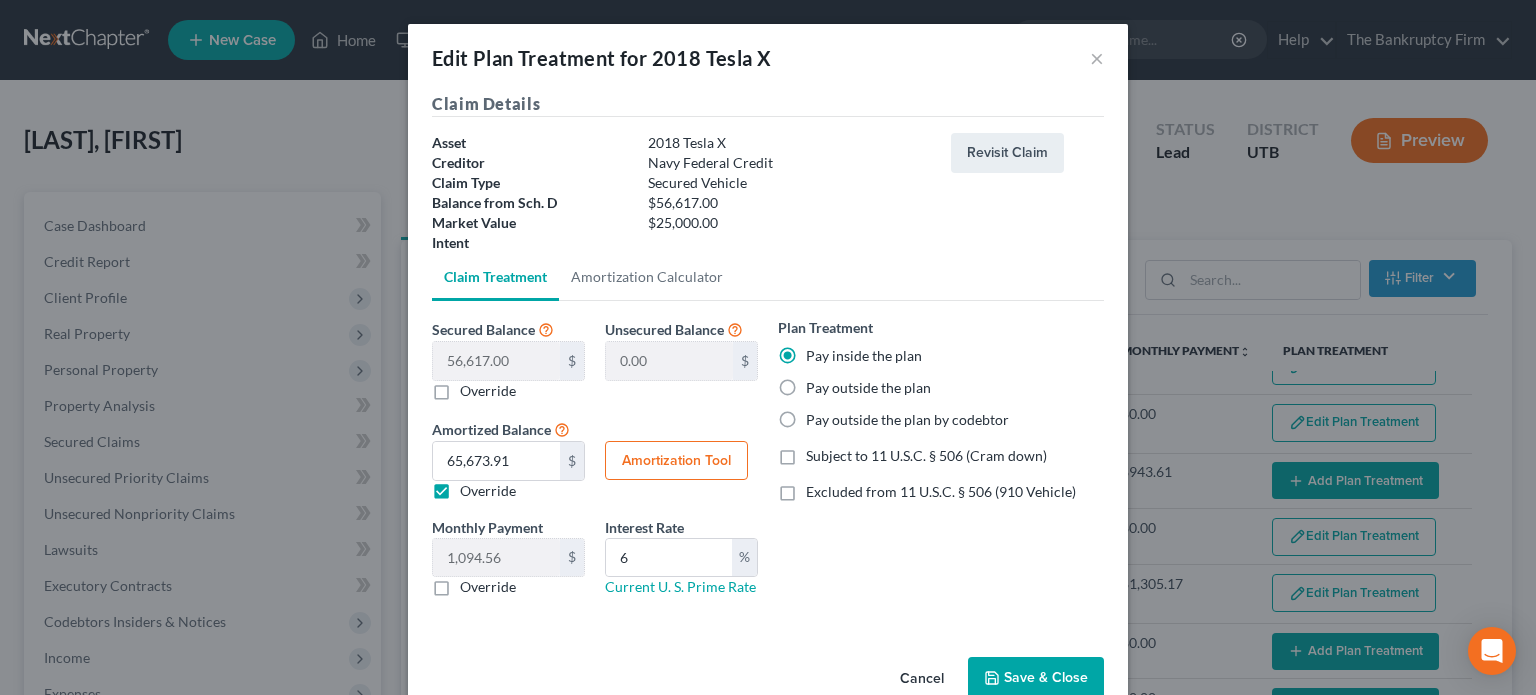 click on "Subject to 11 U.S.C. § 506 (Cram down)" at bounding box center (926, 456) 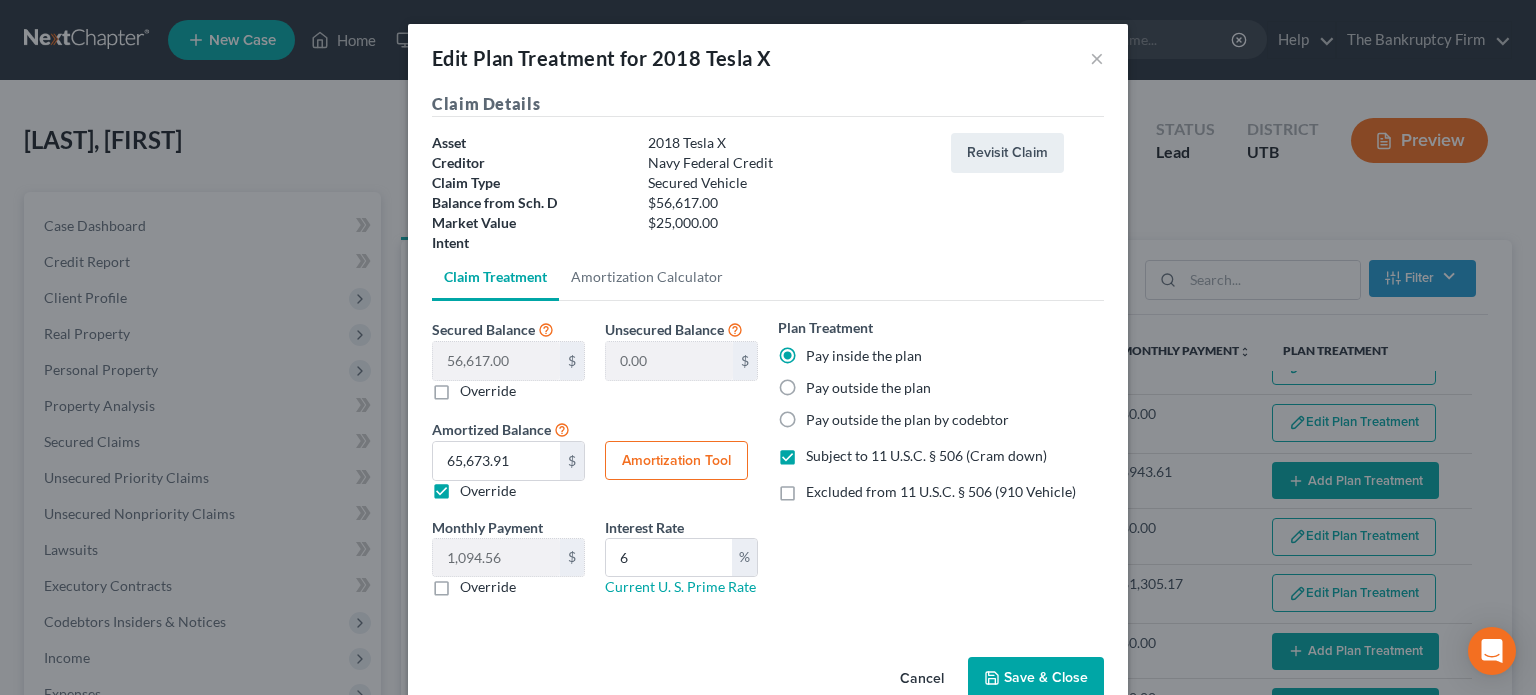 click on "Save & Close" at bounding box center [1036, 678] 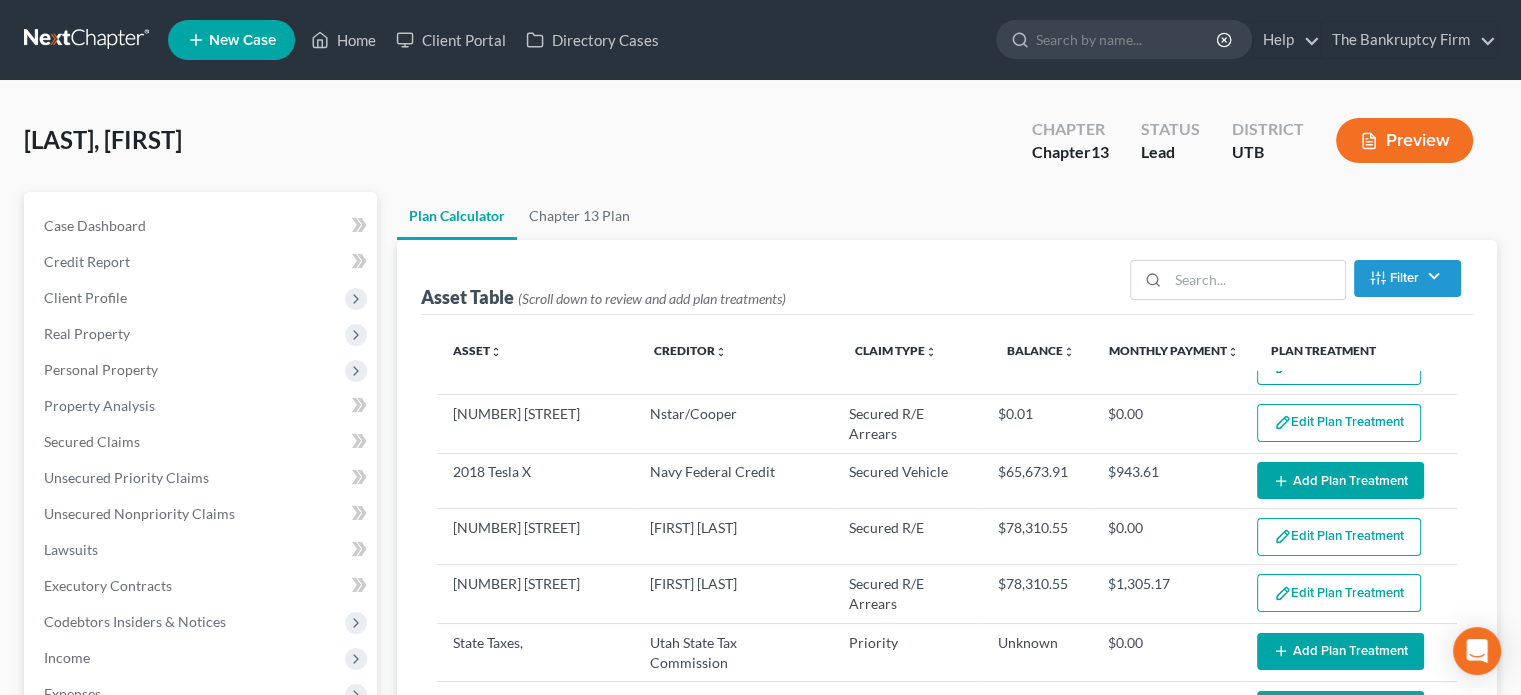select on "59" 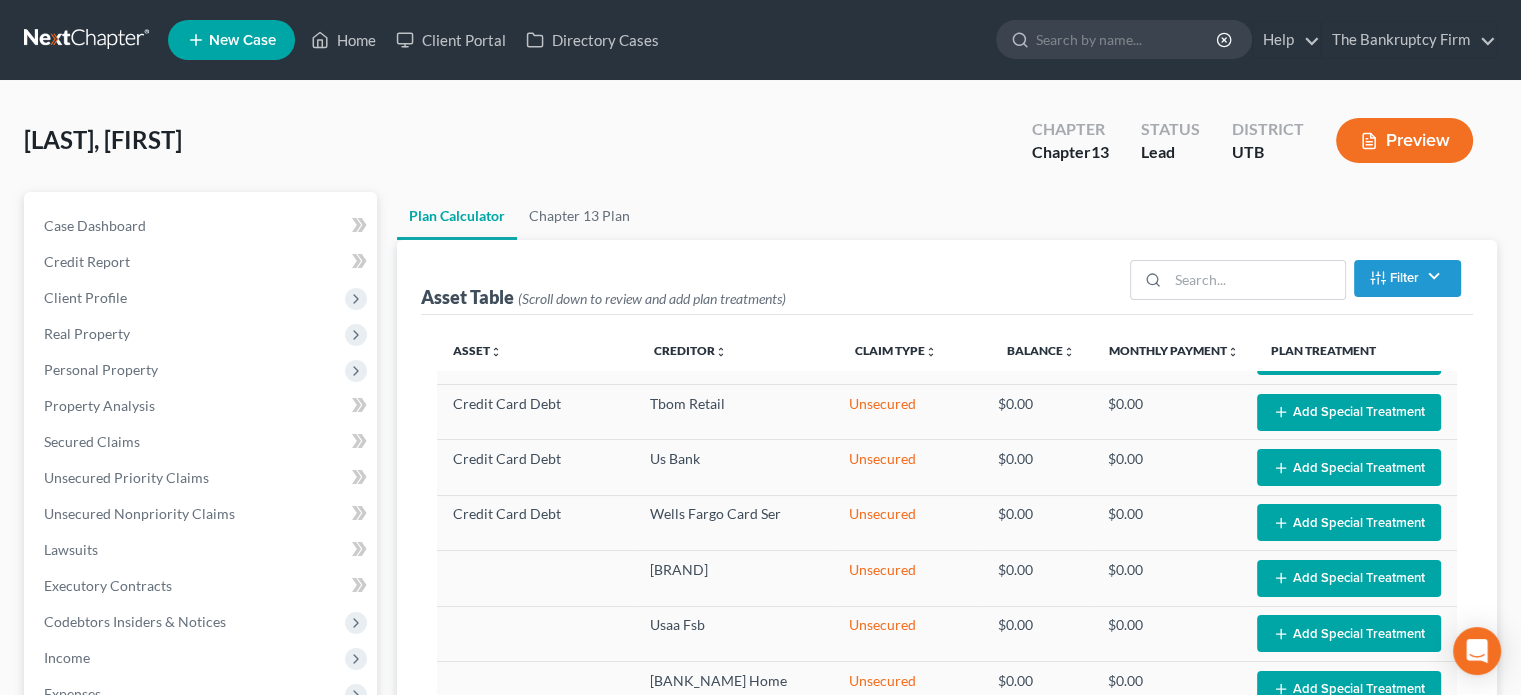 scroll, scrollTop: 1705, scrollLeft: 0, axis: vertical 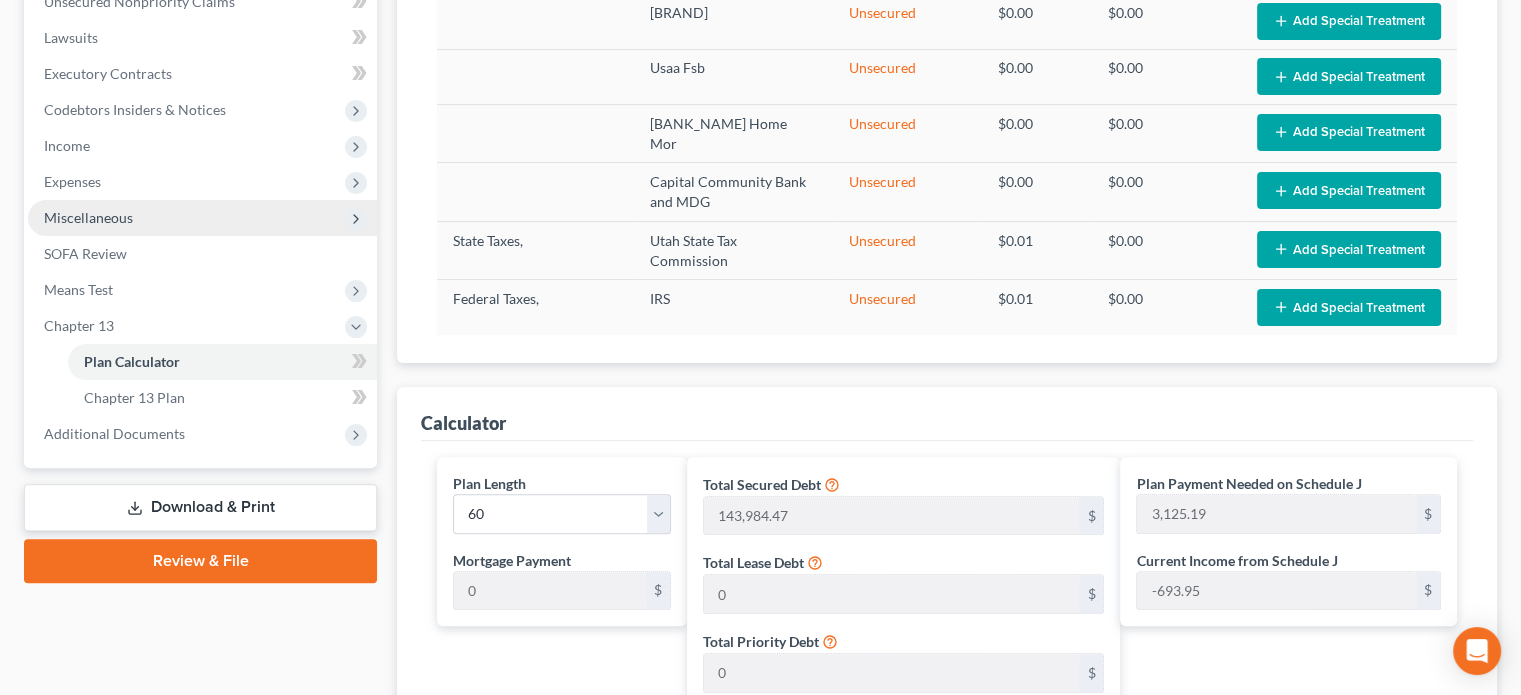 click on "Miscellaneous" at bounding box center (88, 217) 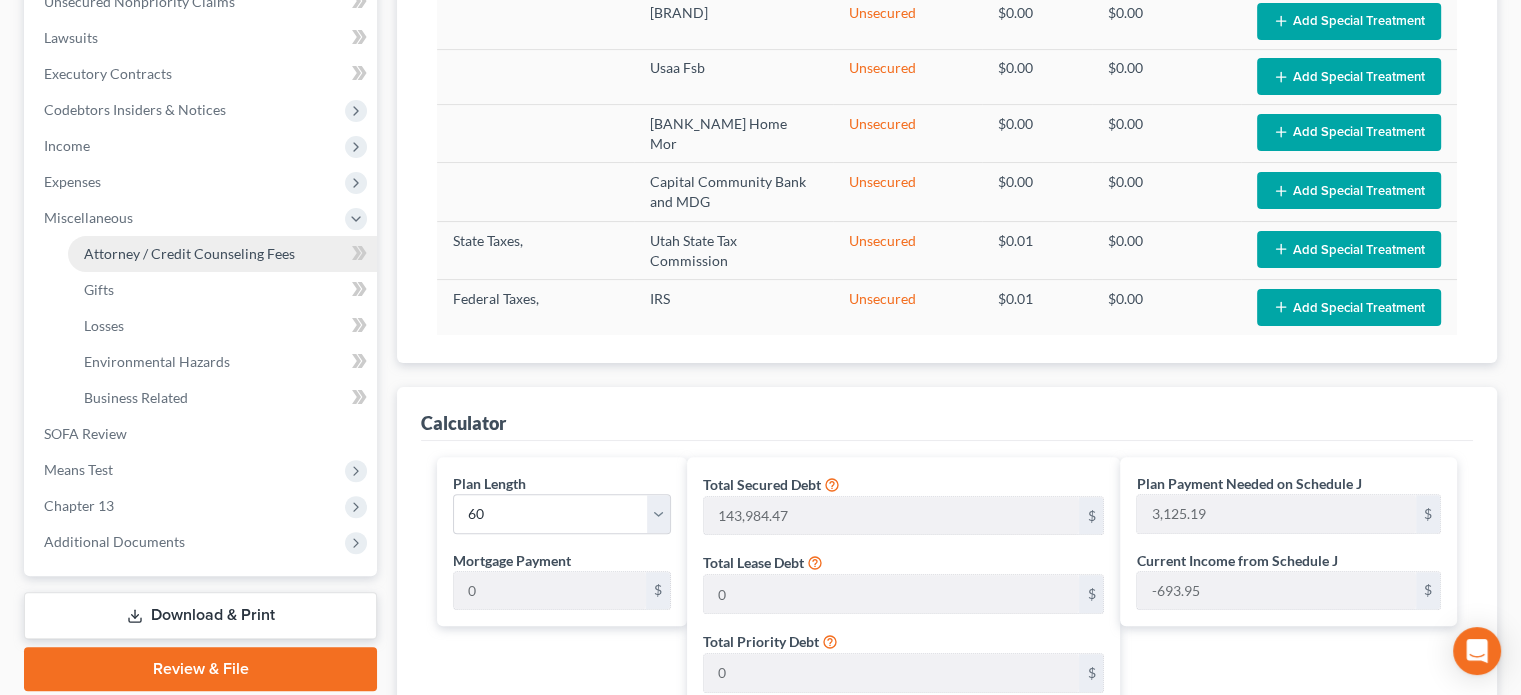 click on "Attorney / Credit Counseling Fees" at bounding box center [189, 253] 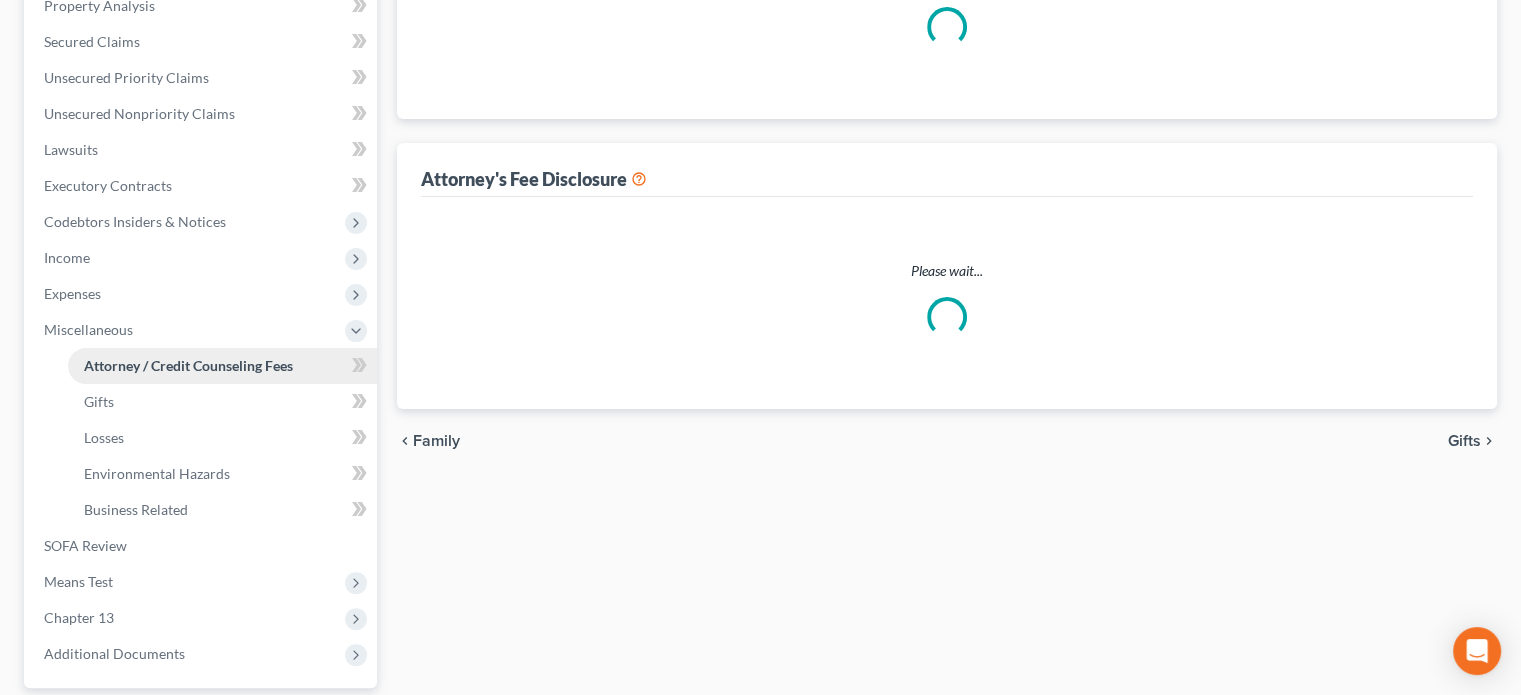 select on "0" 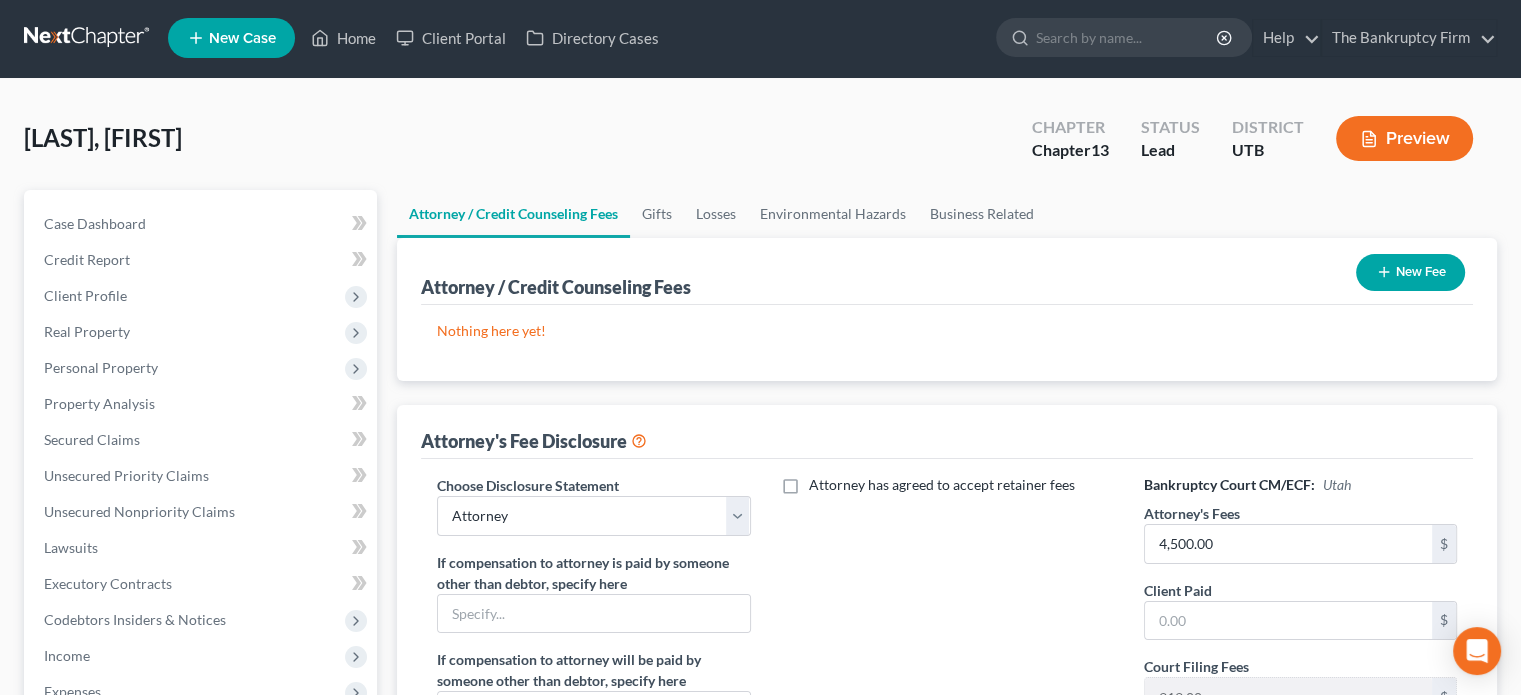 scroll, scrollTop: 0, scrollLeft: 0, axis: both 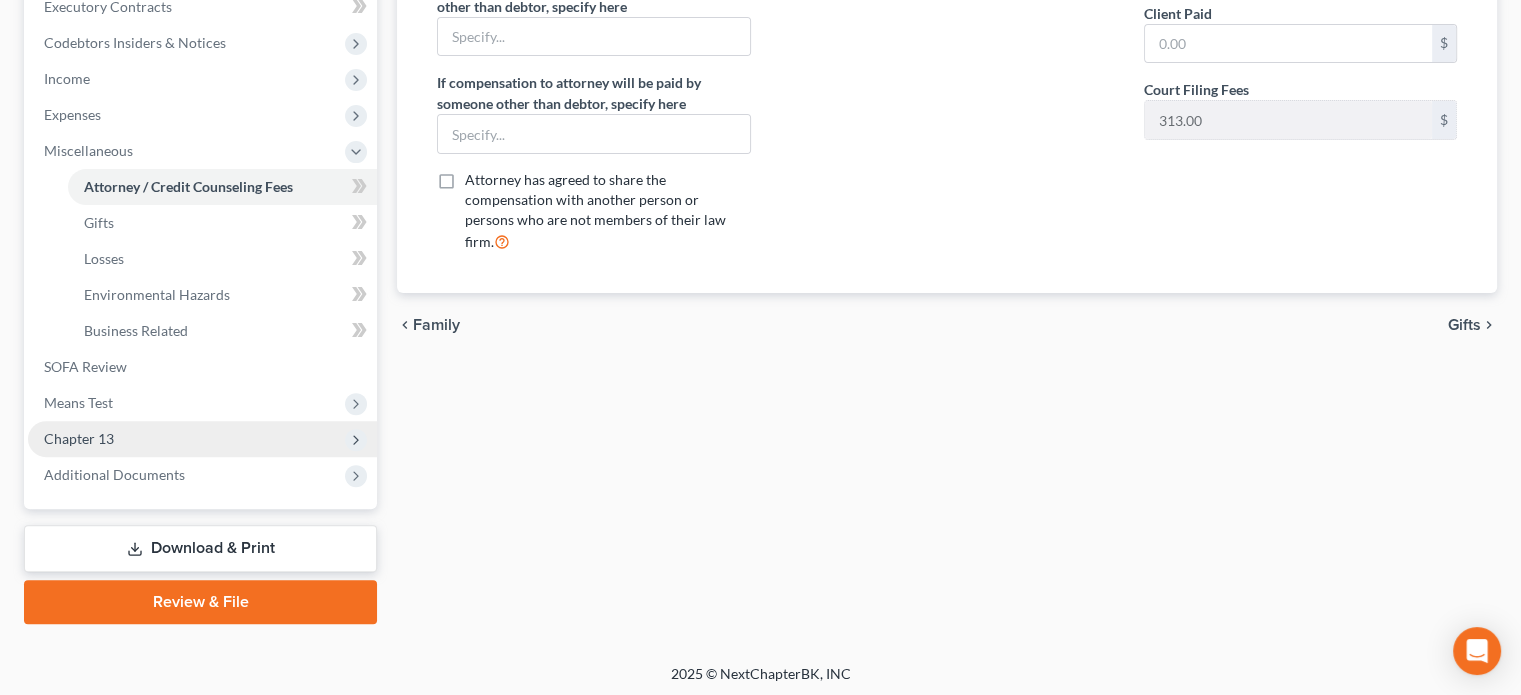 type on "4,750" 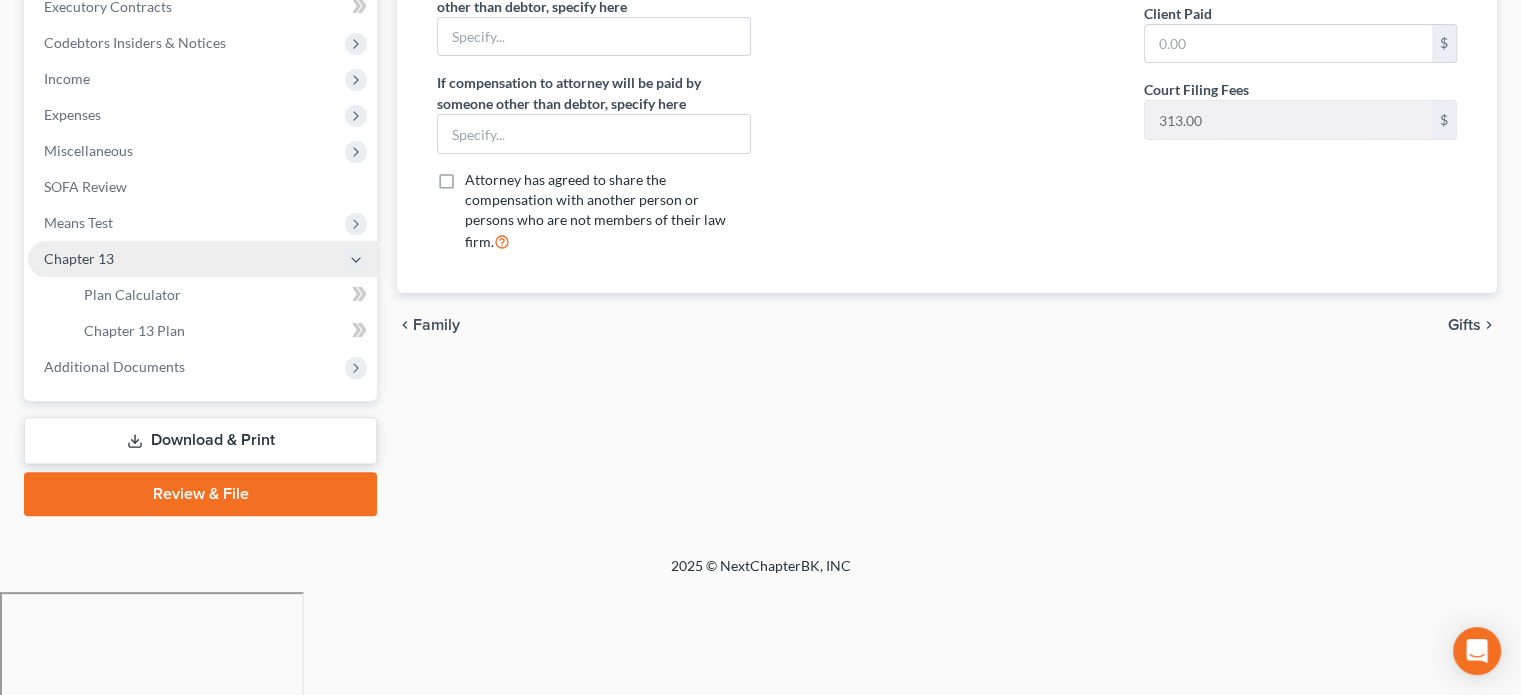 scroll, scrollTop: 474, scrollLeft: 0, axis: vertical 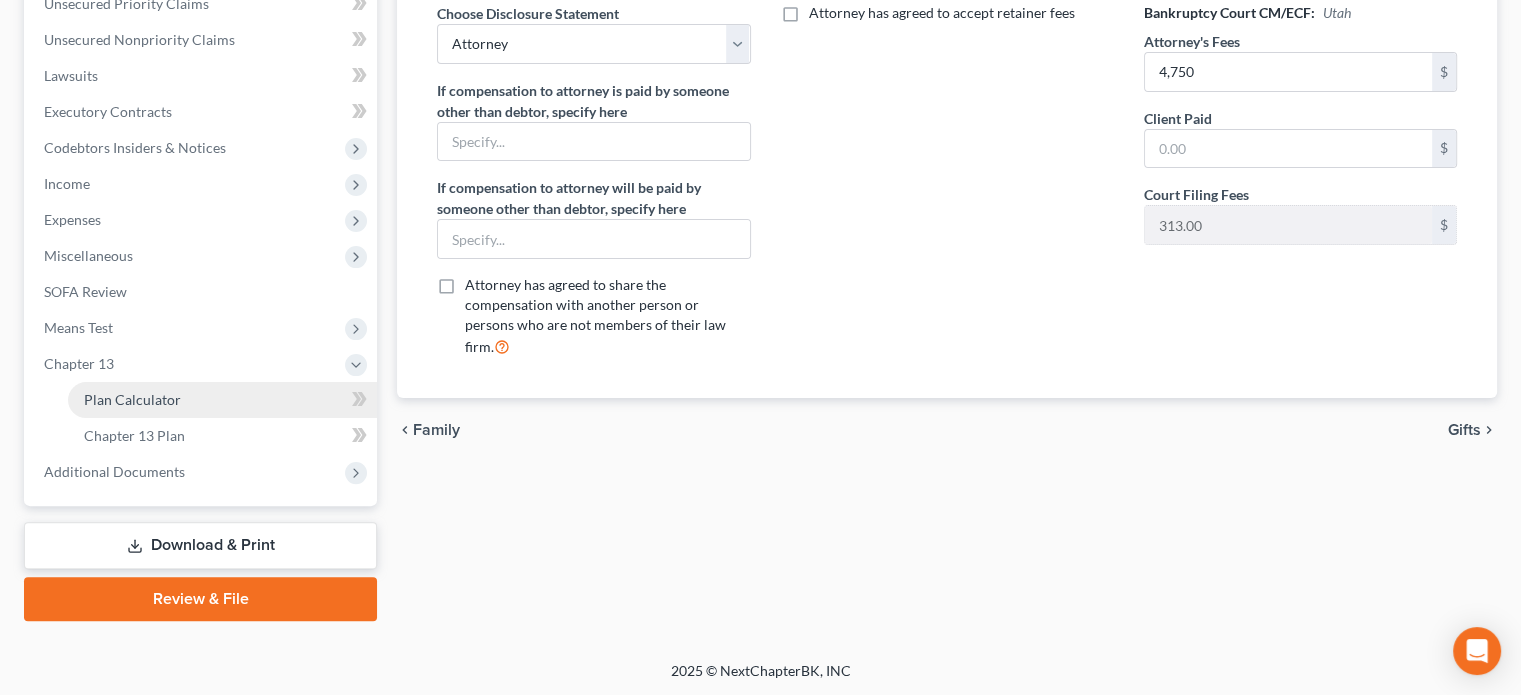 click on "Plan Calculator" at bounding box center [132, 399] 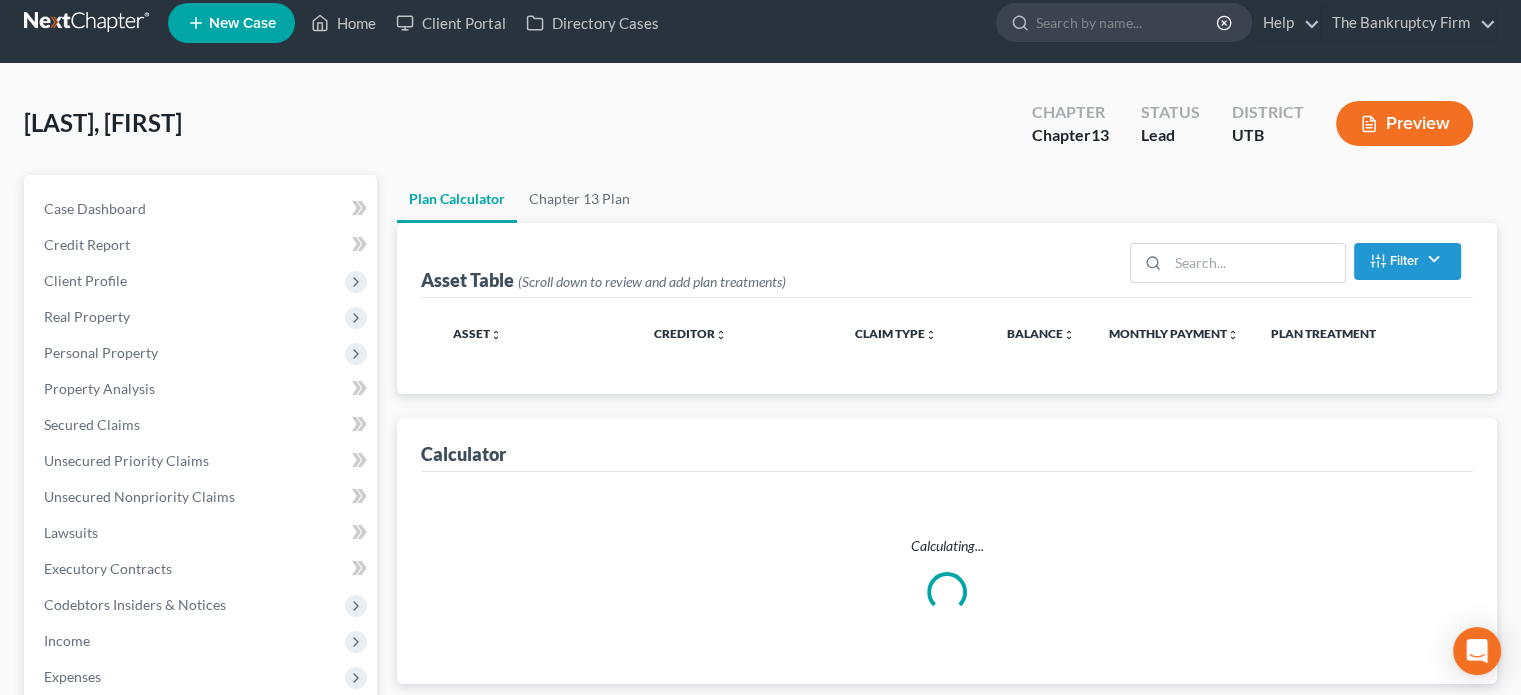 scroll, scrollTop: 0, scrollLeft: 0, axis: both 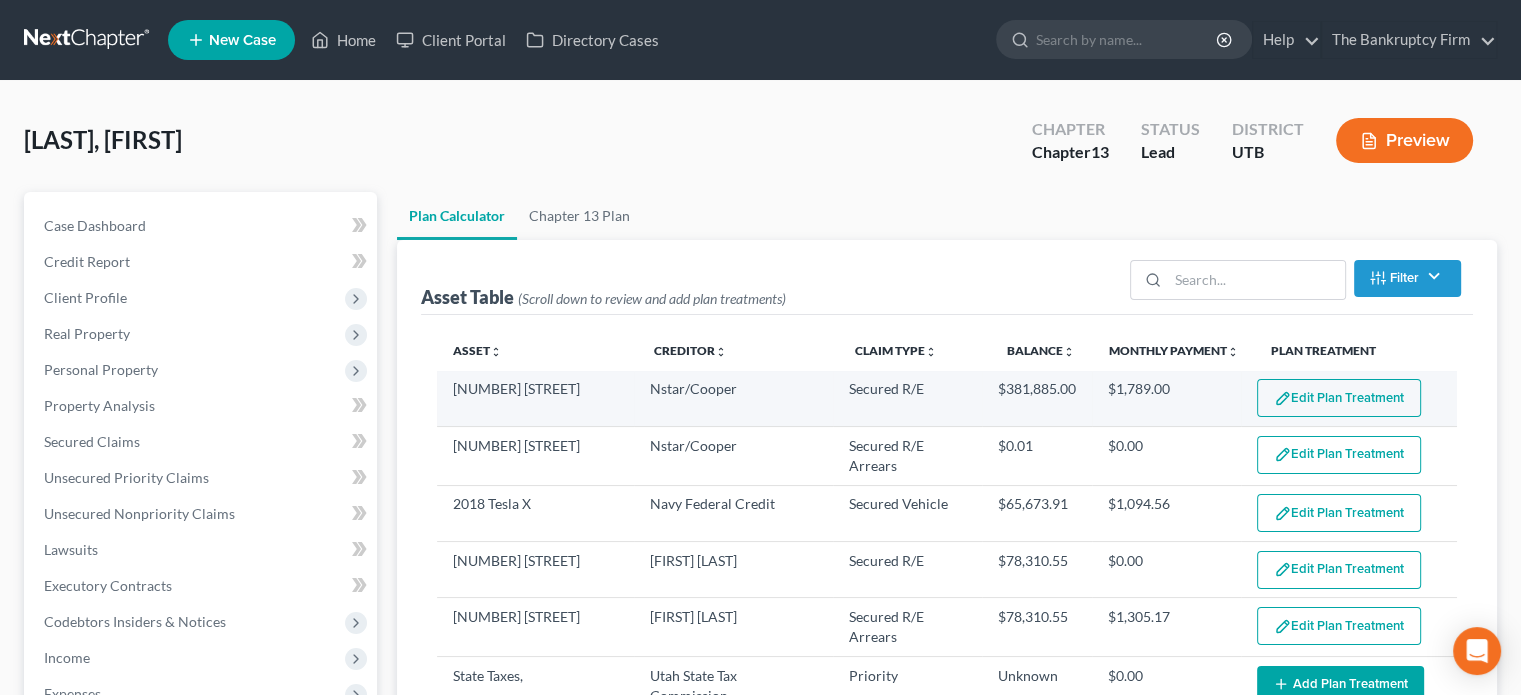 select on "59" 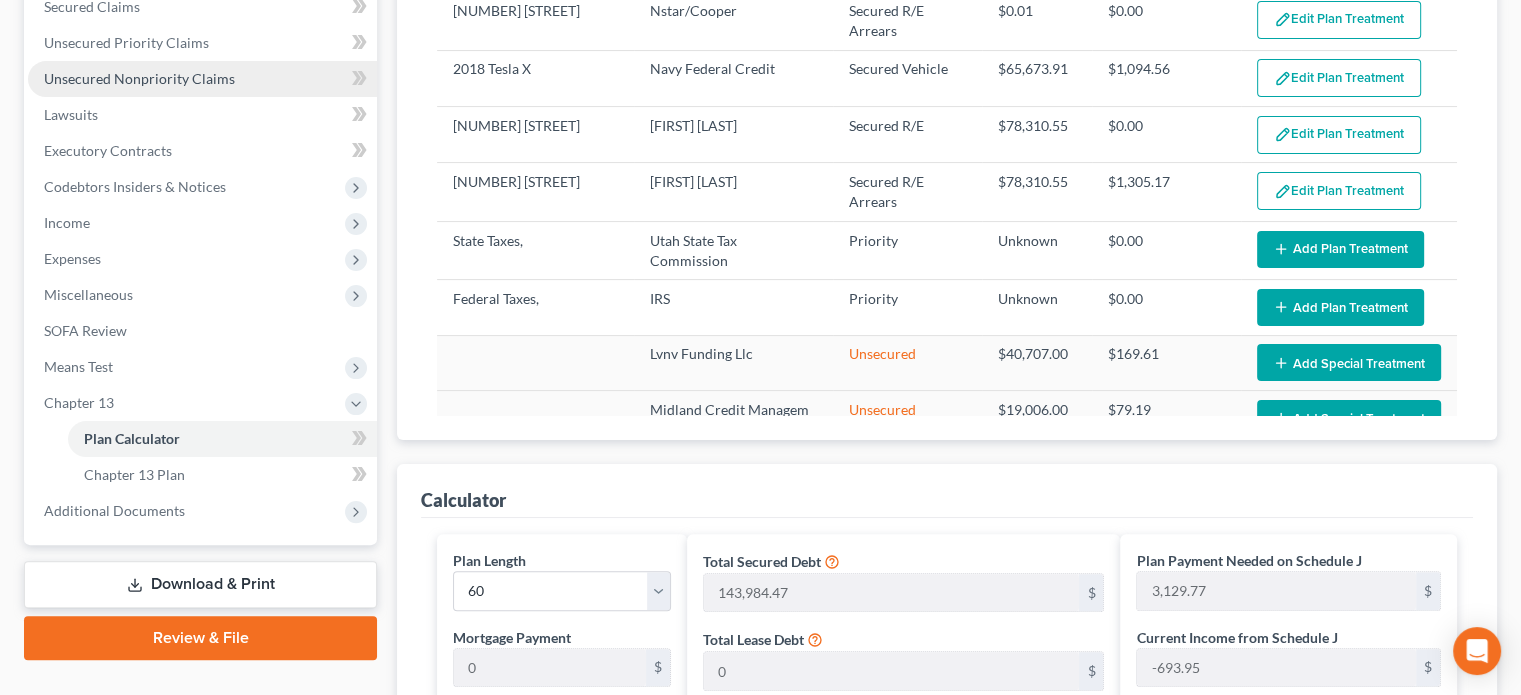 scroll, scrollTop: 444, scrollLeft: 0, axis: vertical 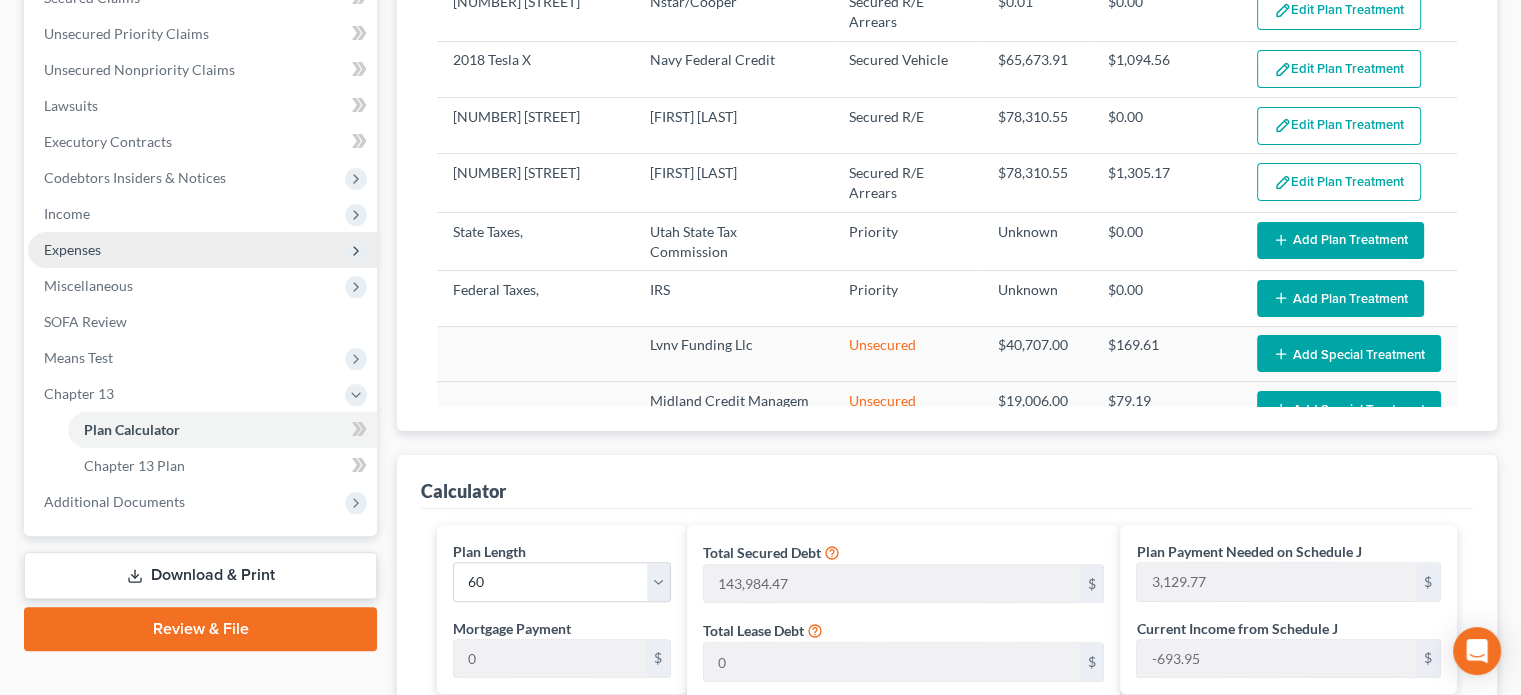 click on "Expenses" at bounding box center [72, 249] 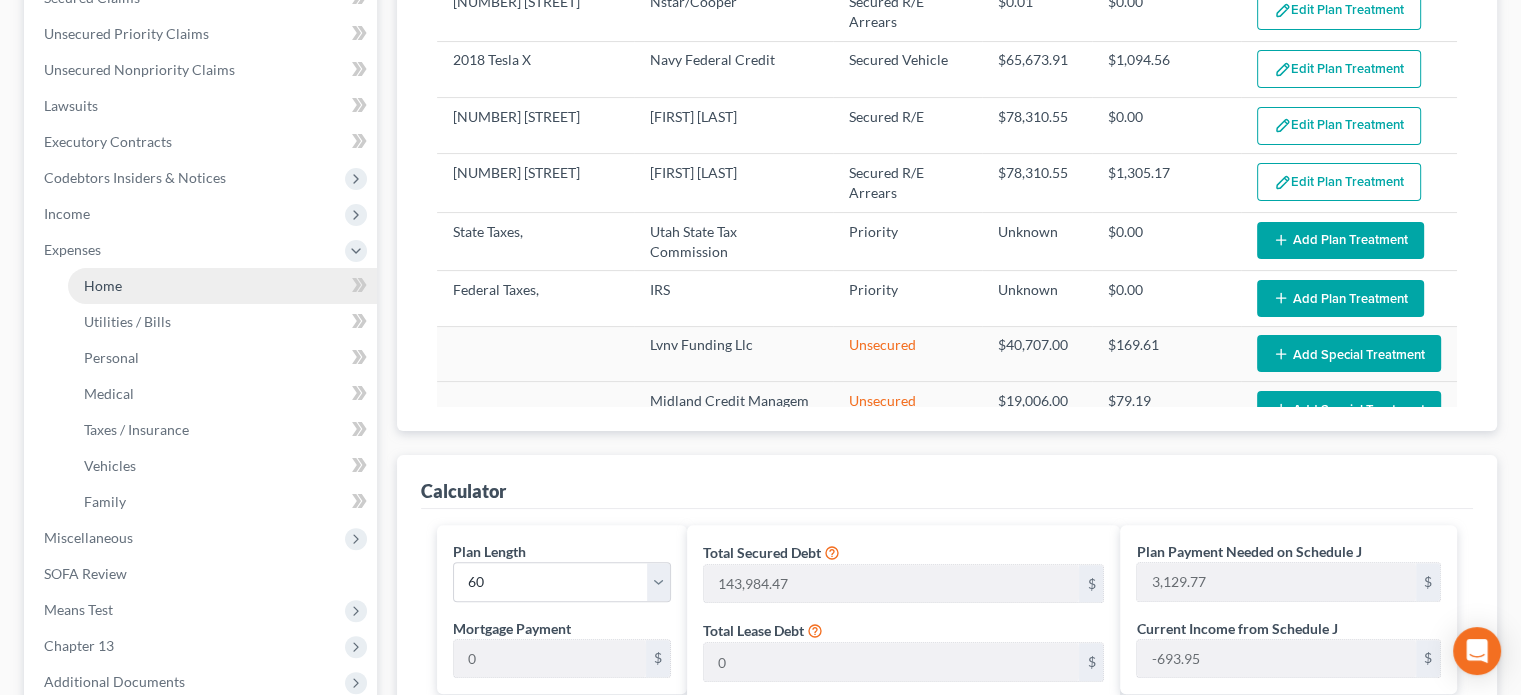 click on "Home" at bounding box center [103, 285] 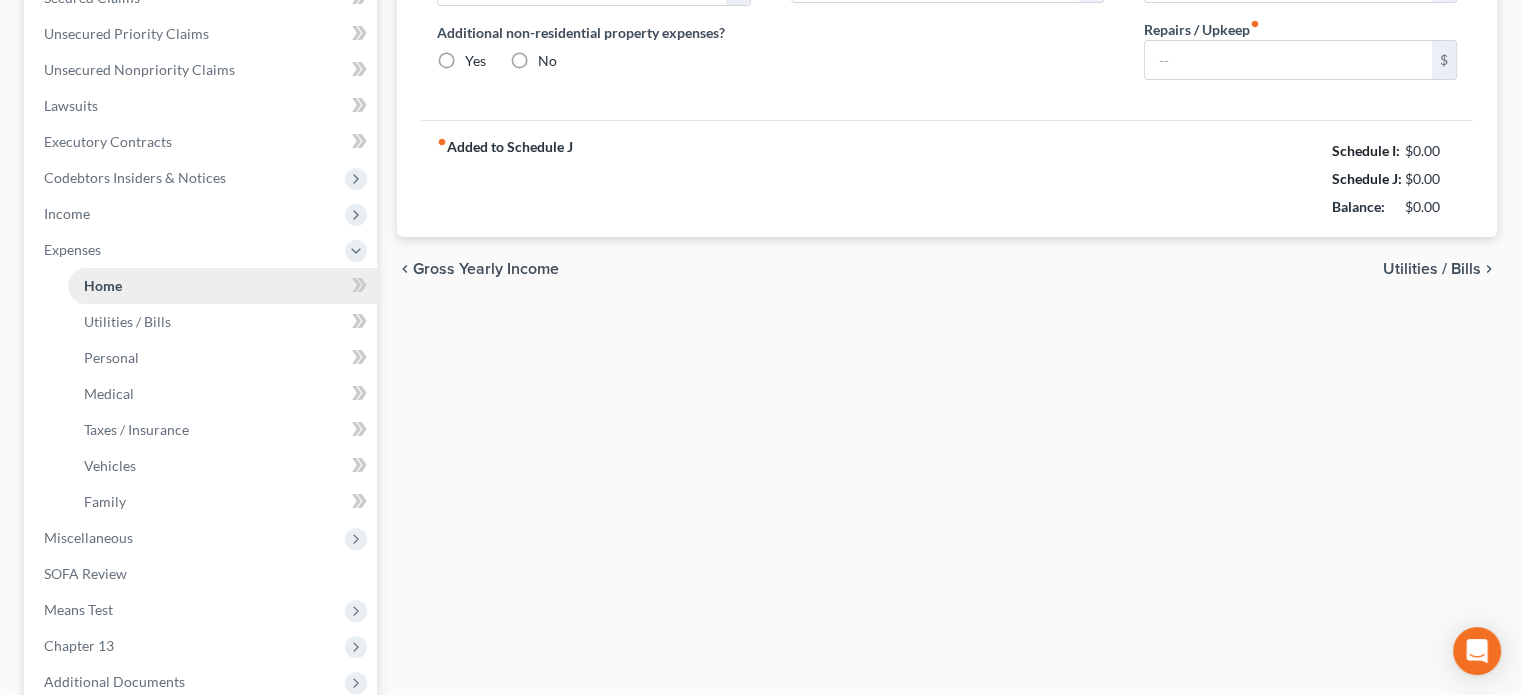 scroll, scrollTop: 363, scrollLeft: 0, axis: vertical 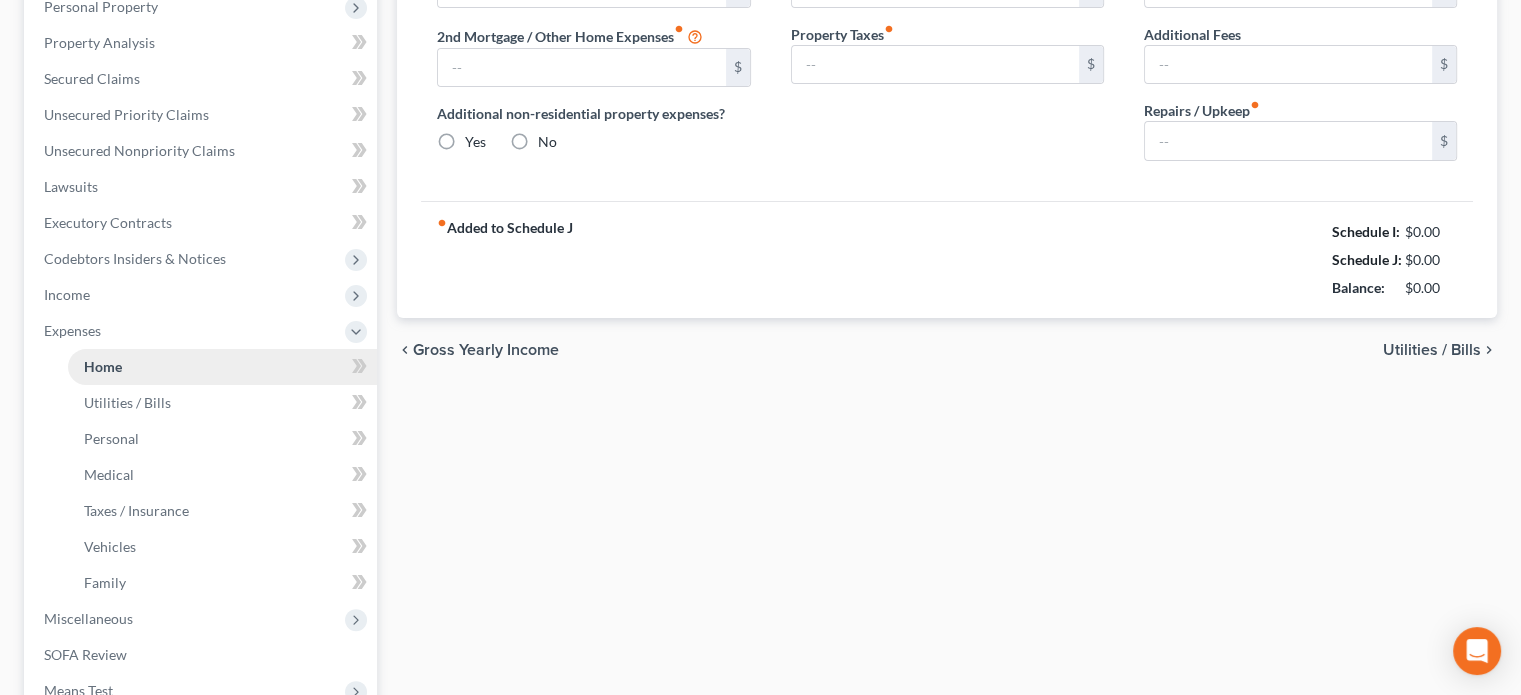 type on "1,732.95" 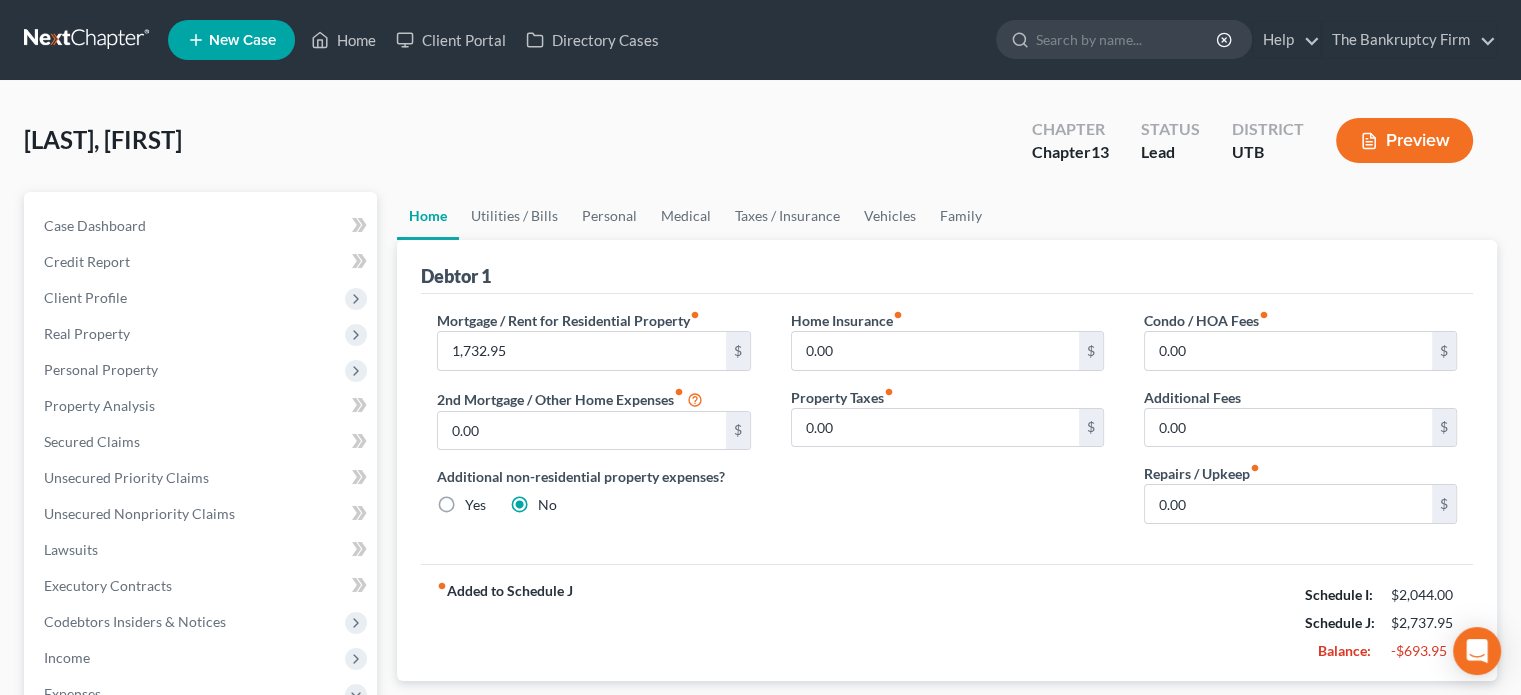 scroll, scrollTop: 0, scrollLeft: 0, axis: both 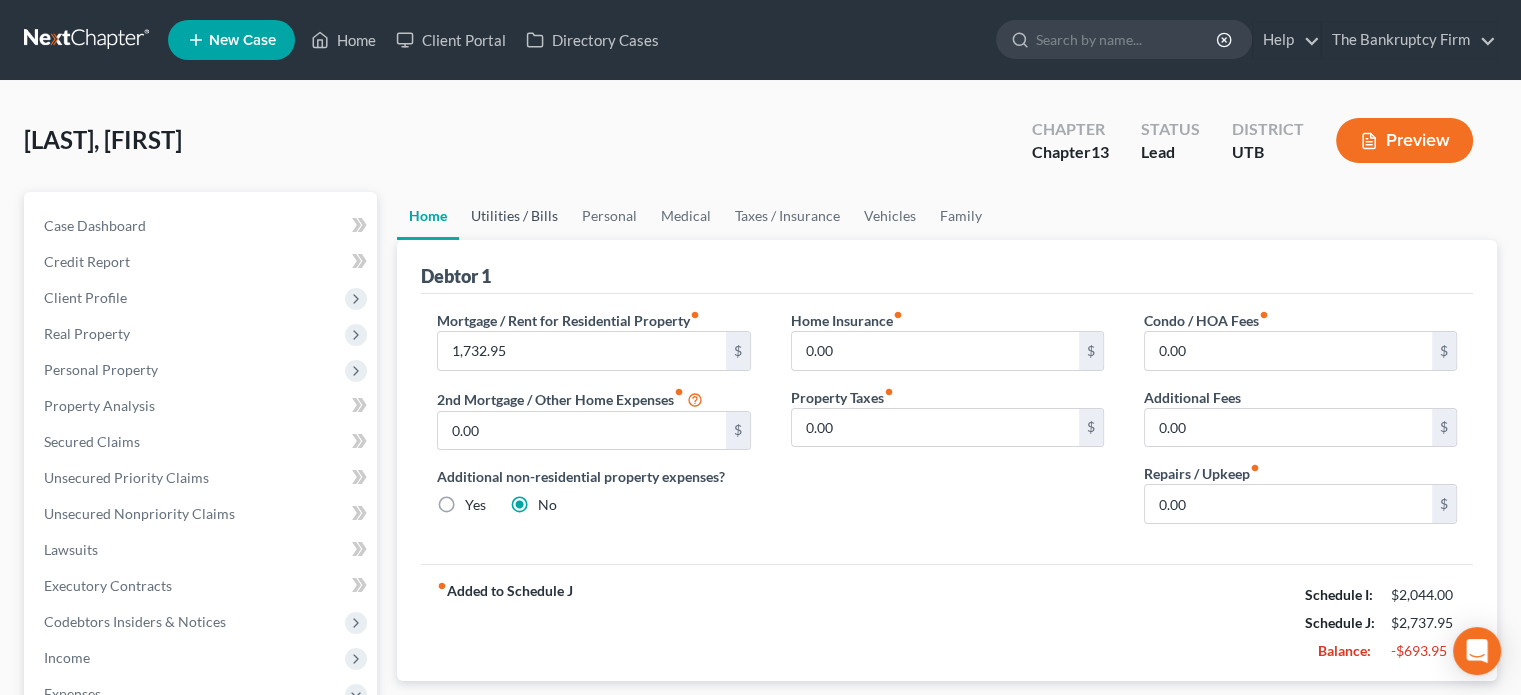 click on "Utilities / Bills" at bounding box center [514, 216] 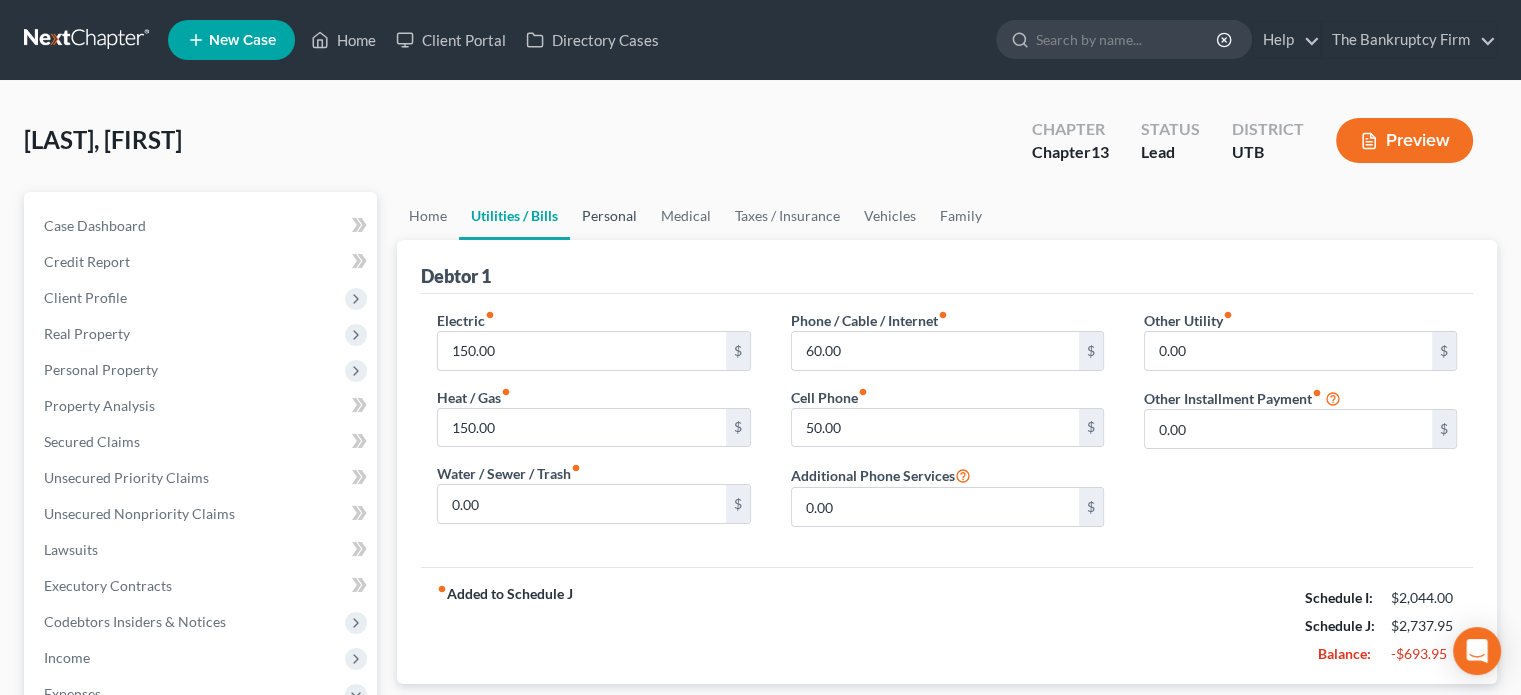 click on "Personal" at bounding box center [609, 216] 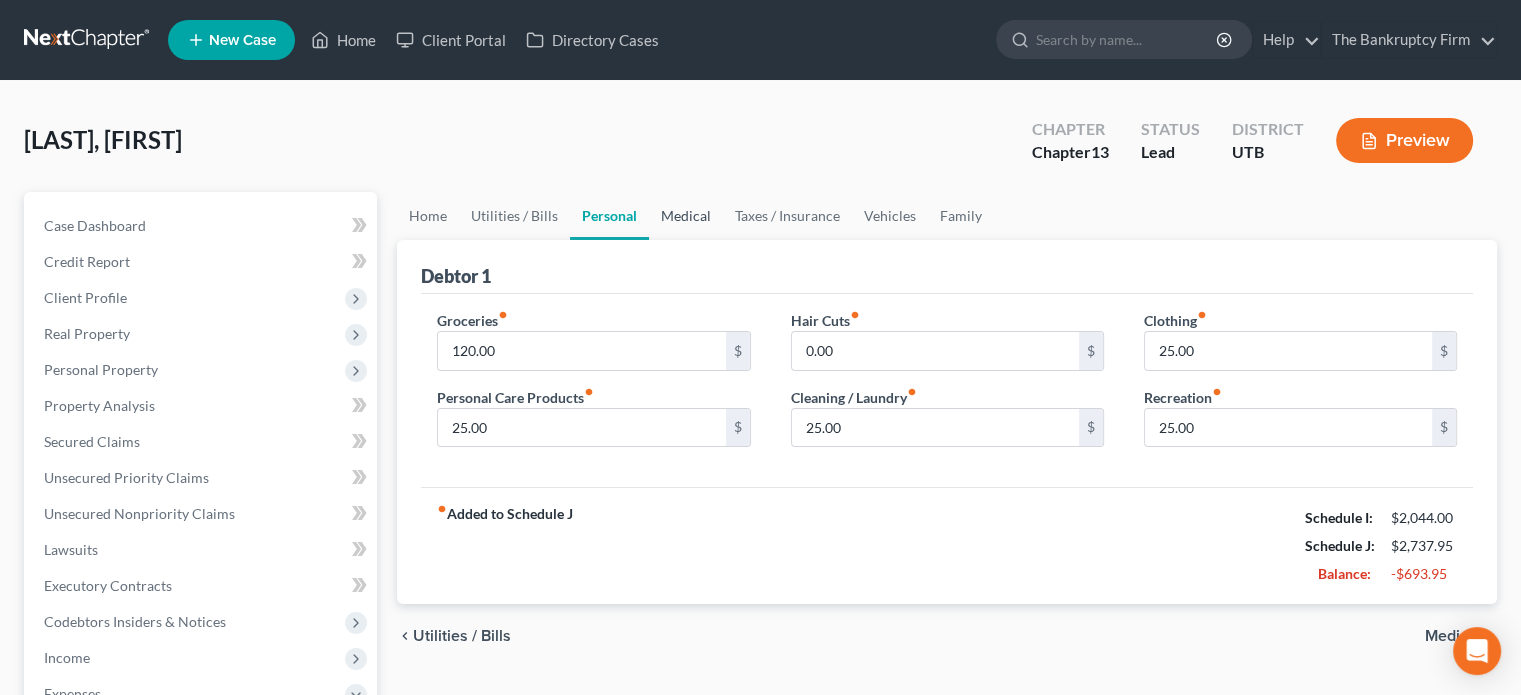 click on "Medical" at bounding box center (686, 216) 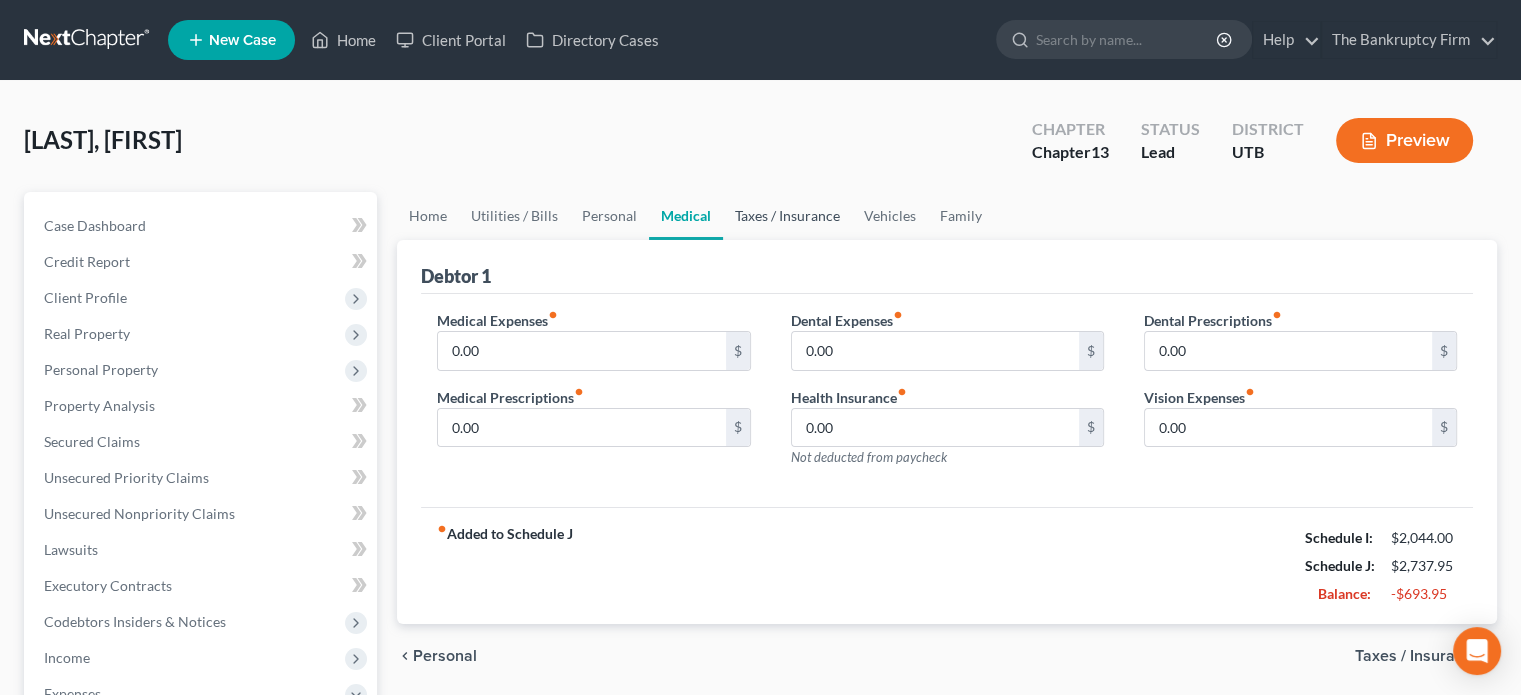 click on "Taxes / Insurance" at bounding box center (787, 216) 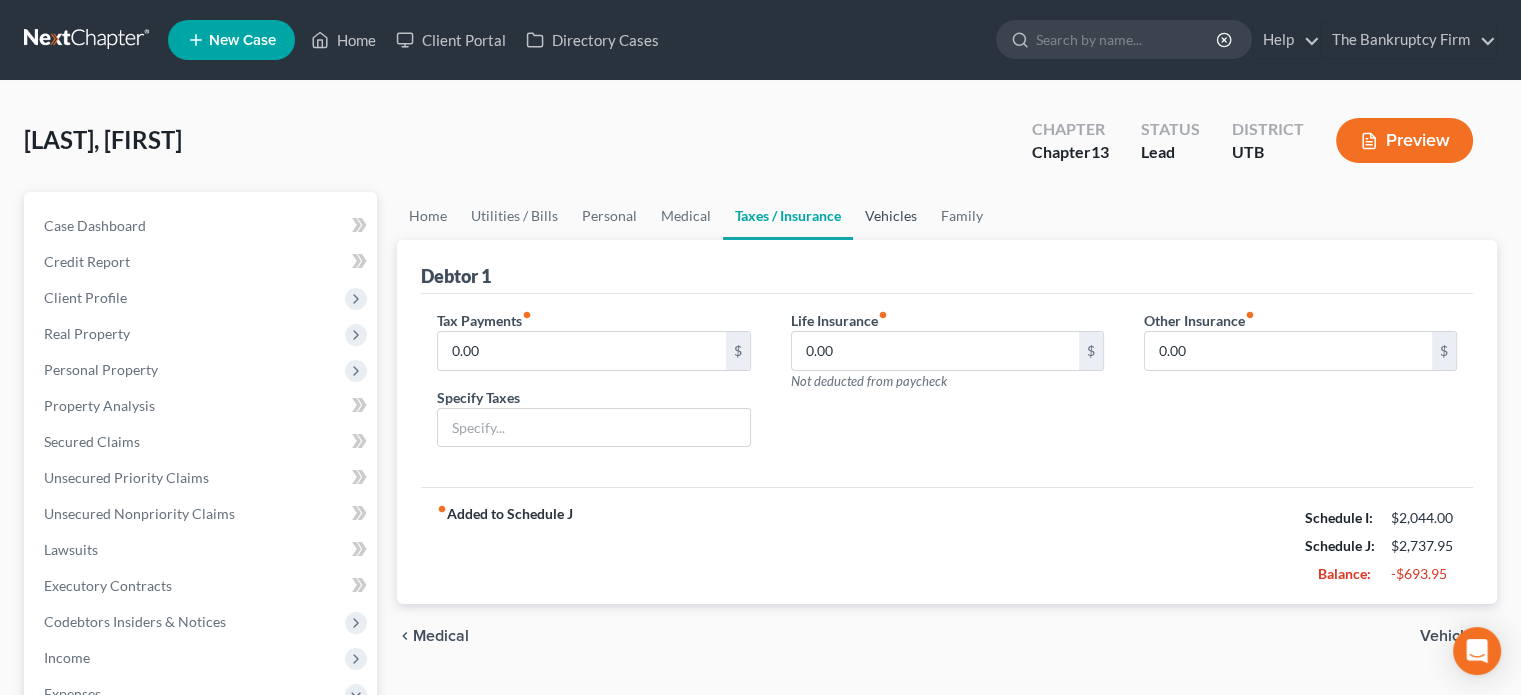 click on "Vehicles" at bounding box center (891, 216) 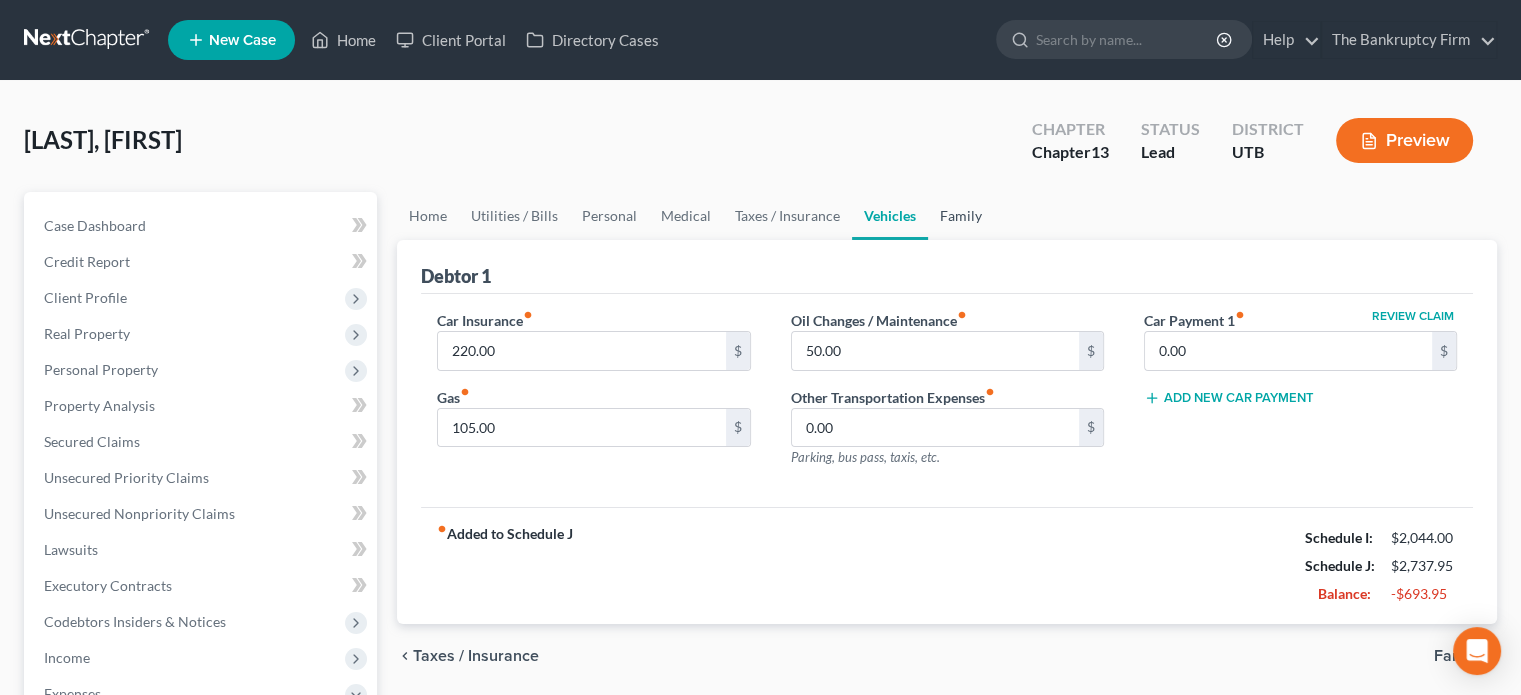click on "Family" at bounding box center [961, 216] 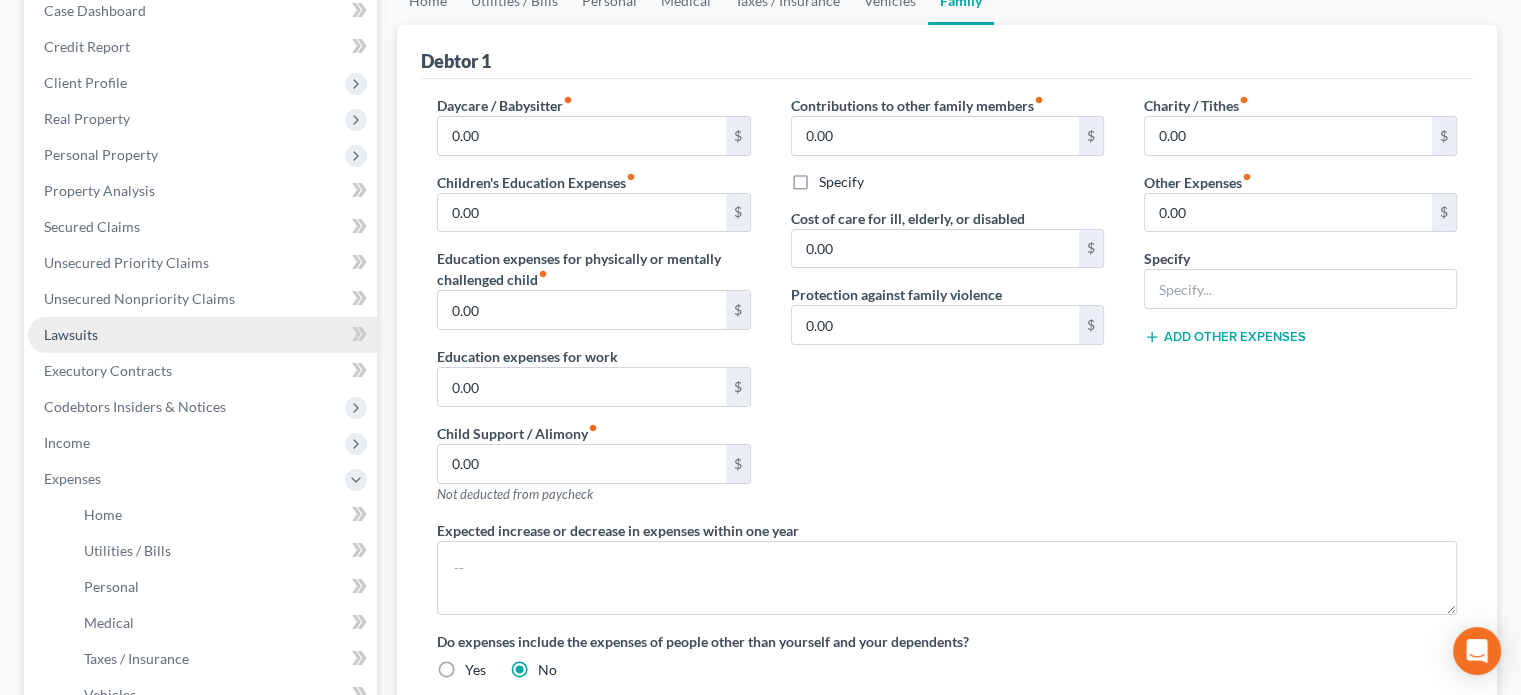 scroll, scrollTop: 216, scrollLeft: 0, axis: vertical 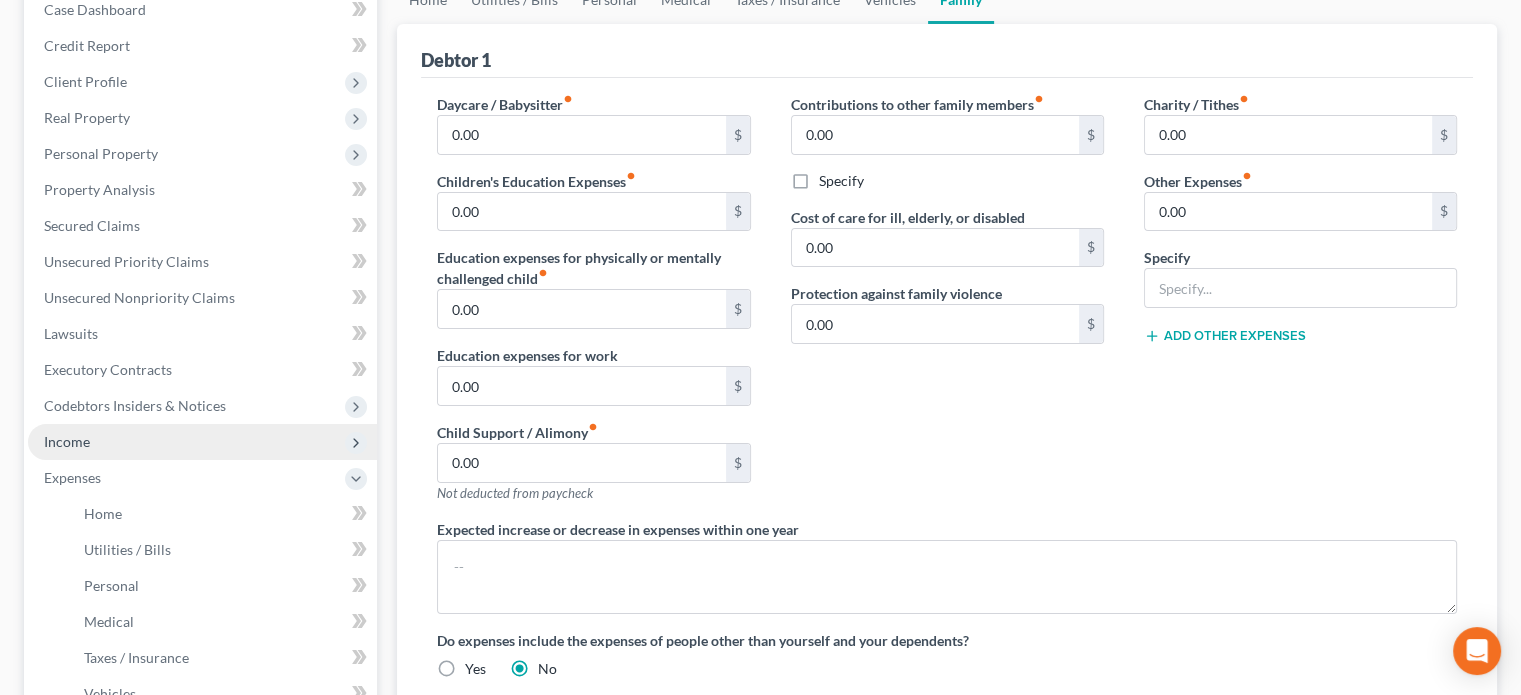 click on "Income" at bounding box center [67, 441] 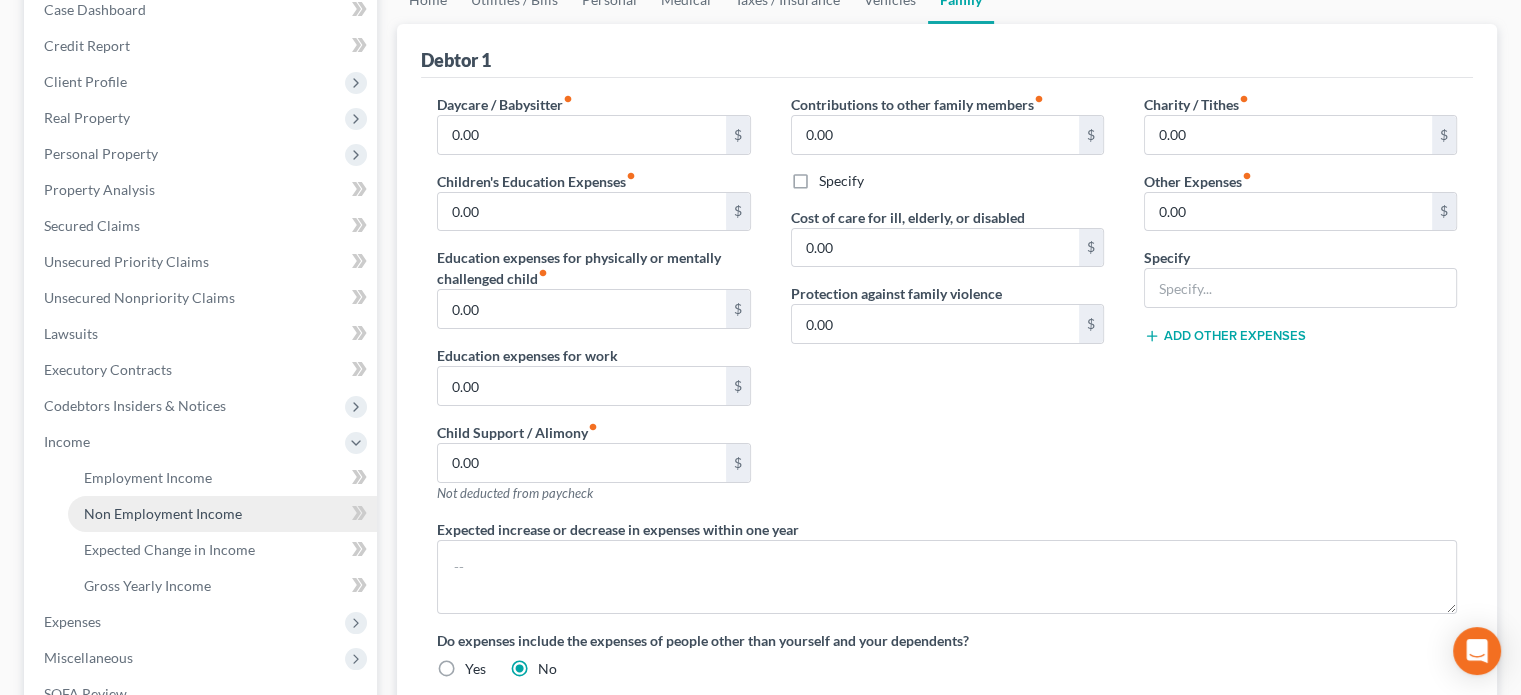 click on "Non Employment Income" at bounding box center (222, 514) 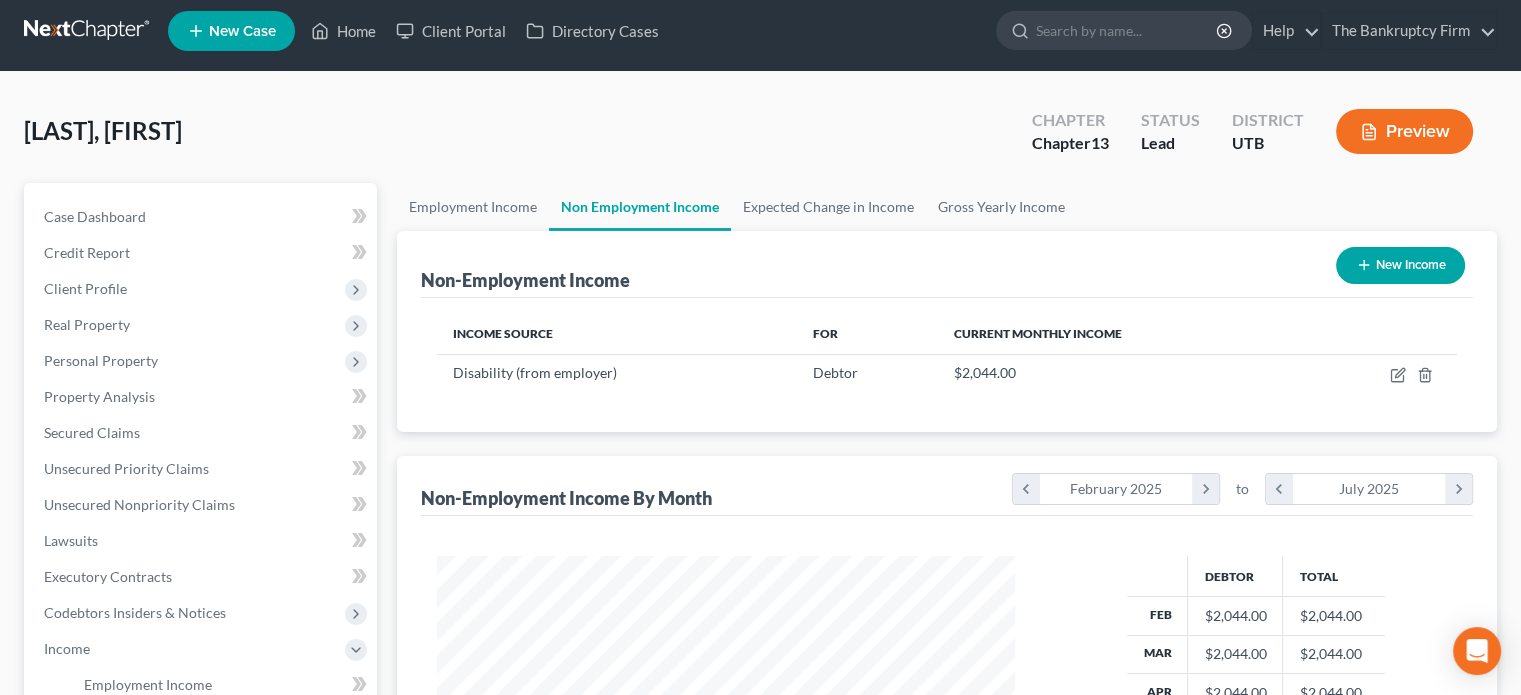scroll, scrollTop: 0, scrollLeft: 0, axis: both 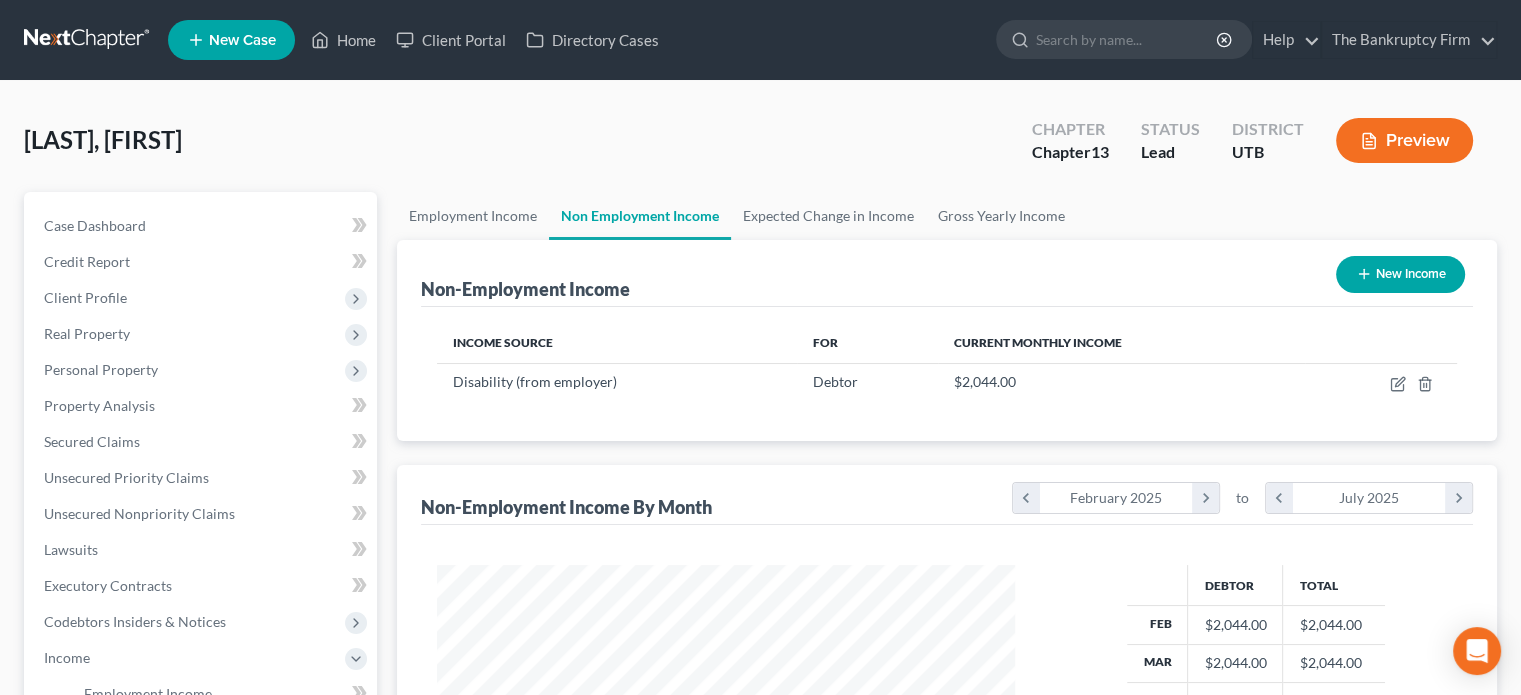 click on "New Income" at bounding box center (1400, 274) 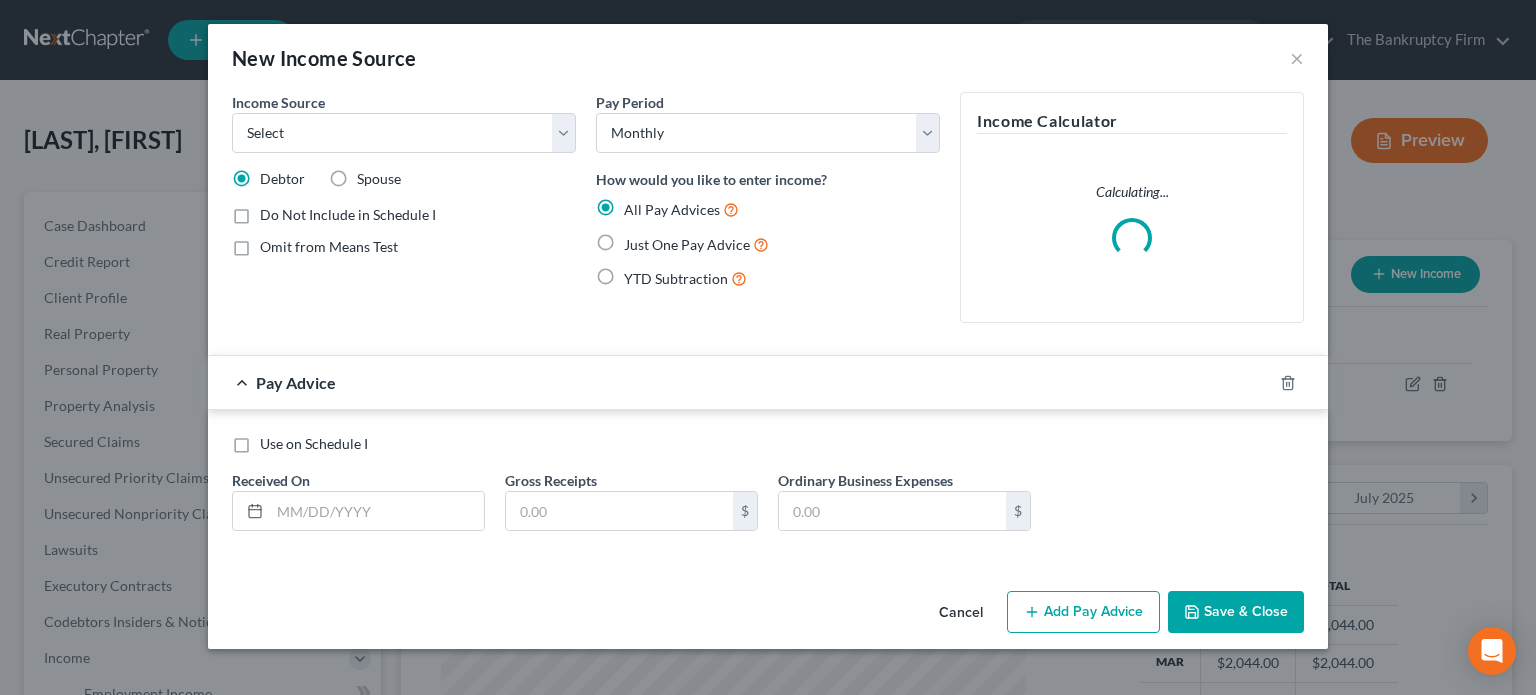 scroll, scrollTop: 999643, scrollLeft: 999375, axis: both 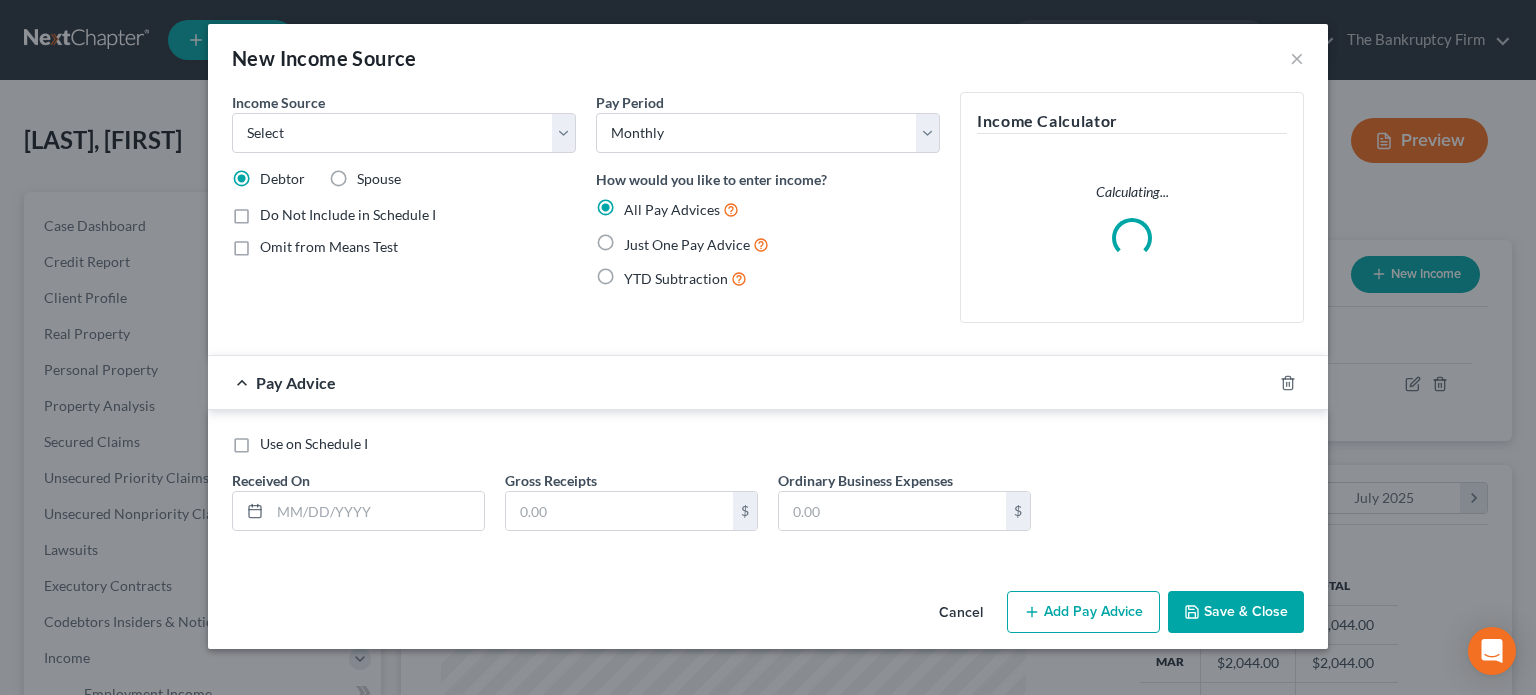 click on "Omit from Means Test" at bounding box center [329, 247] 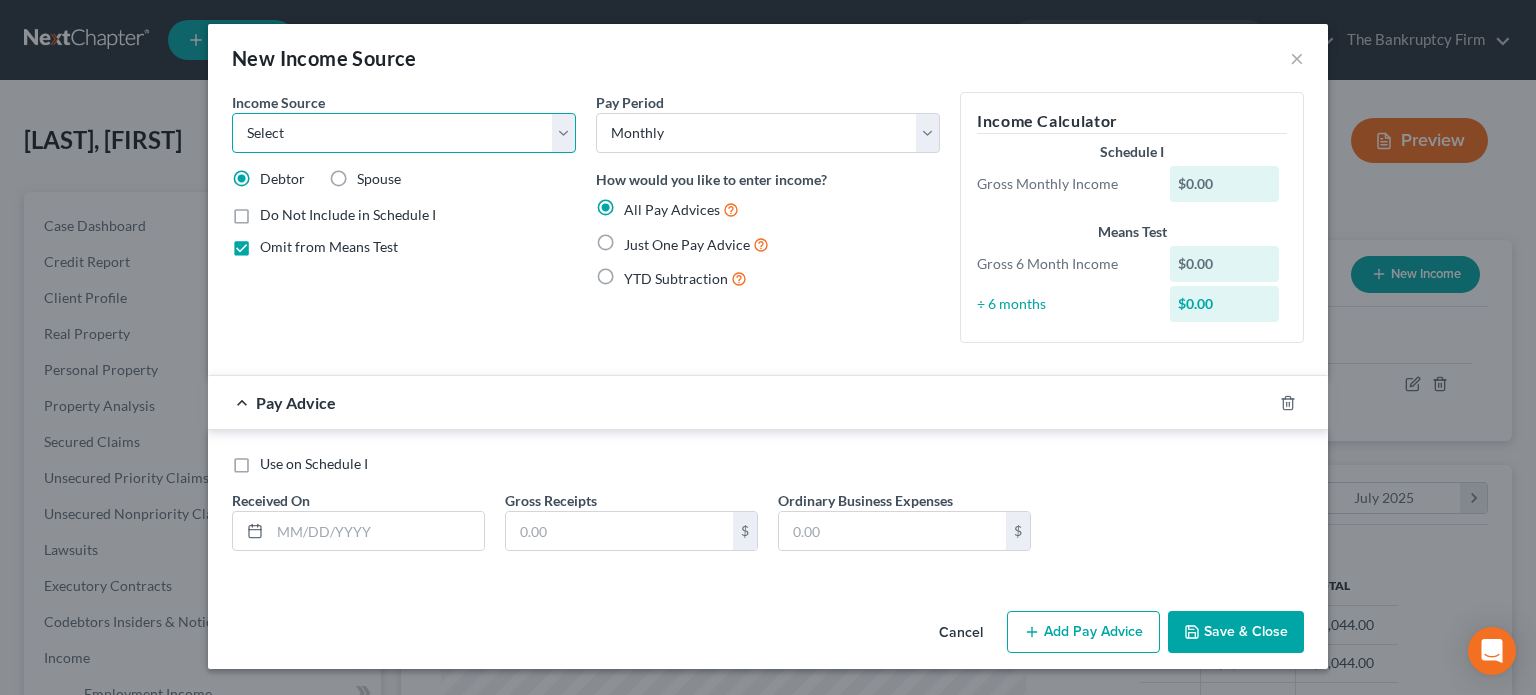 click on "Select Unemployment Disability (from employer) Pension Retirement Social Security / Social Security Disability Other Government Assistance Interests, Dividends or Royalties Child / Family Support Contributions to Household Property / Rental Business, Professional or Farm Alimony / Maintenance Payments Military Disability Benefits Other Monthly Income" at bounding box center (404, 133) 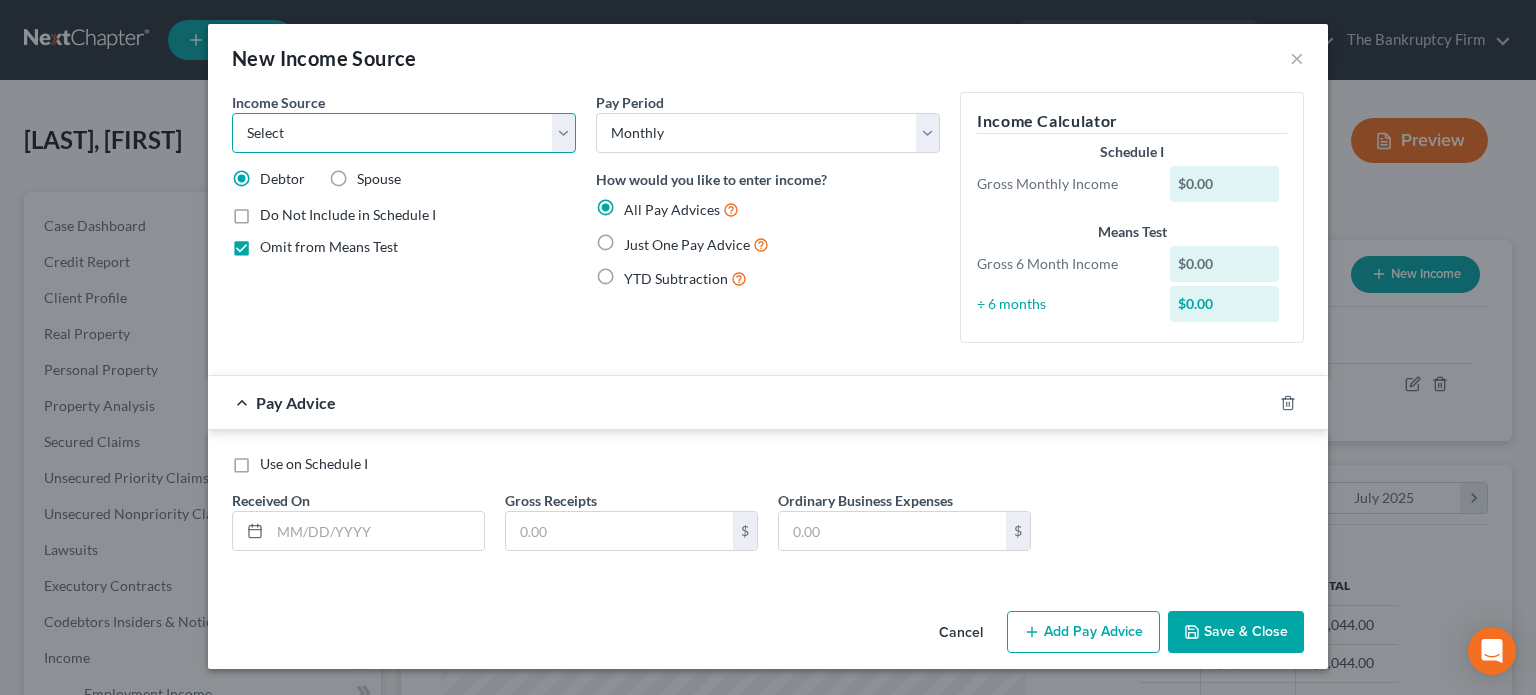 select on "13" 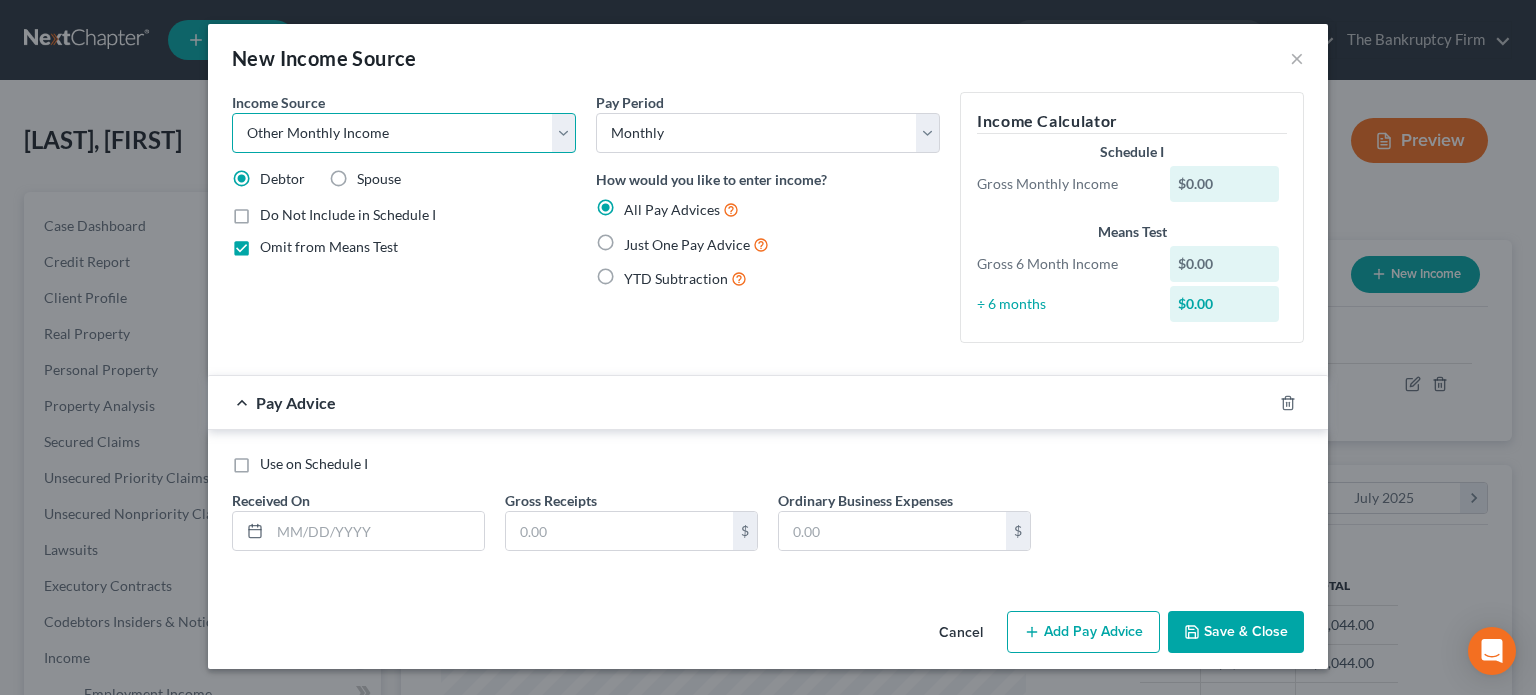 click on "Select Unemployment Disability (from employer) Pension Retirement Social Security / Social Security Disability Other Government Assistance Interests, Dividends or Royalties Child / Family Support Contributions to Household Property / Rental Business, Professional or Farm Alimony / Maintenance Payments Military Disability Benefits Other Monthly Income" at bounding box center (404, 133) 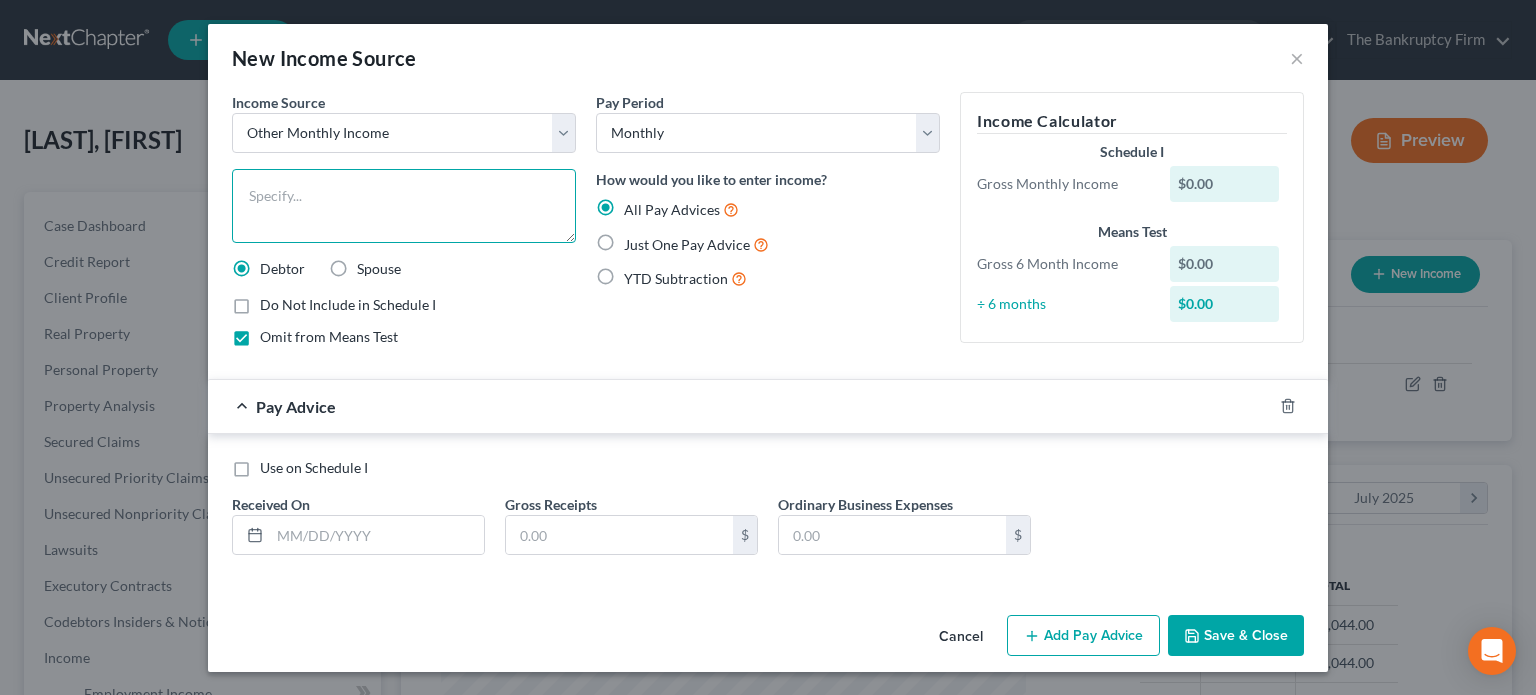 click at bounding box center [404, 206] 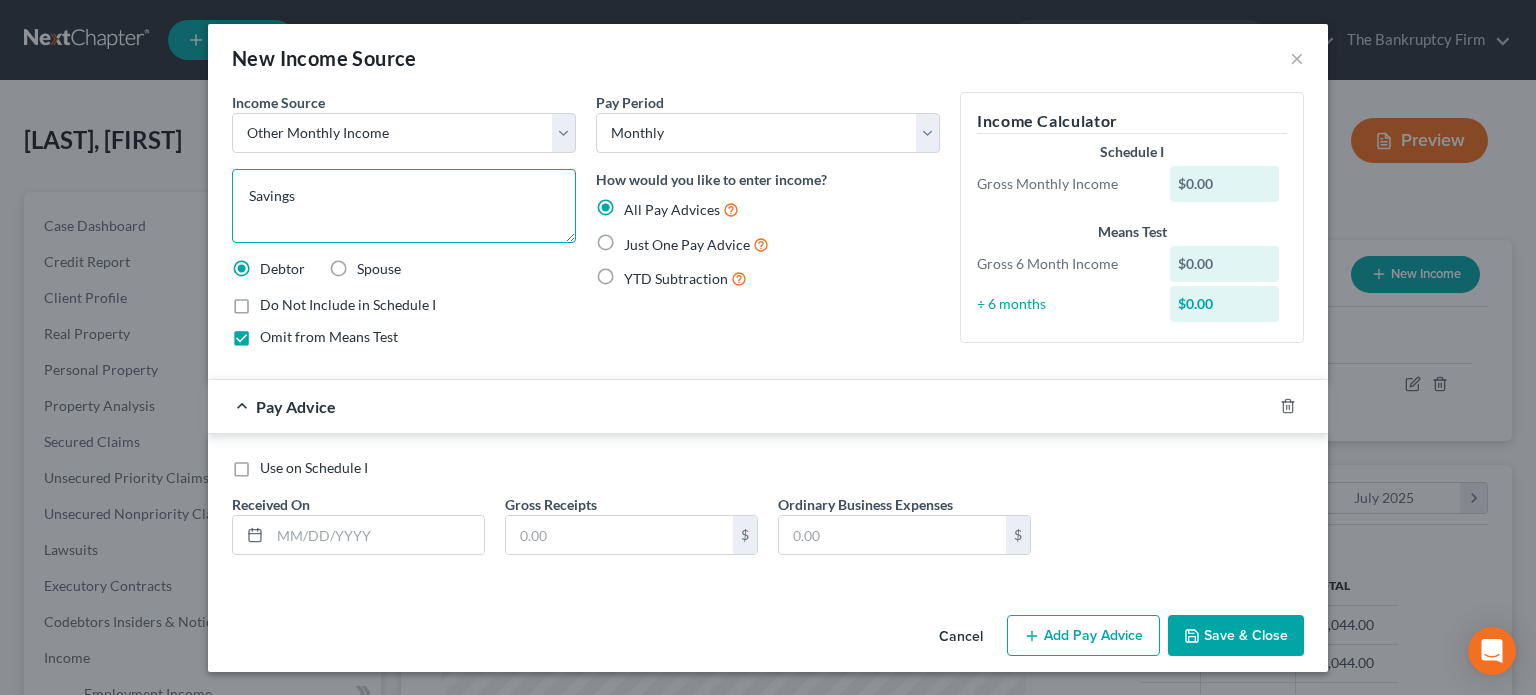 type on "Savings" 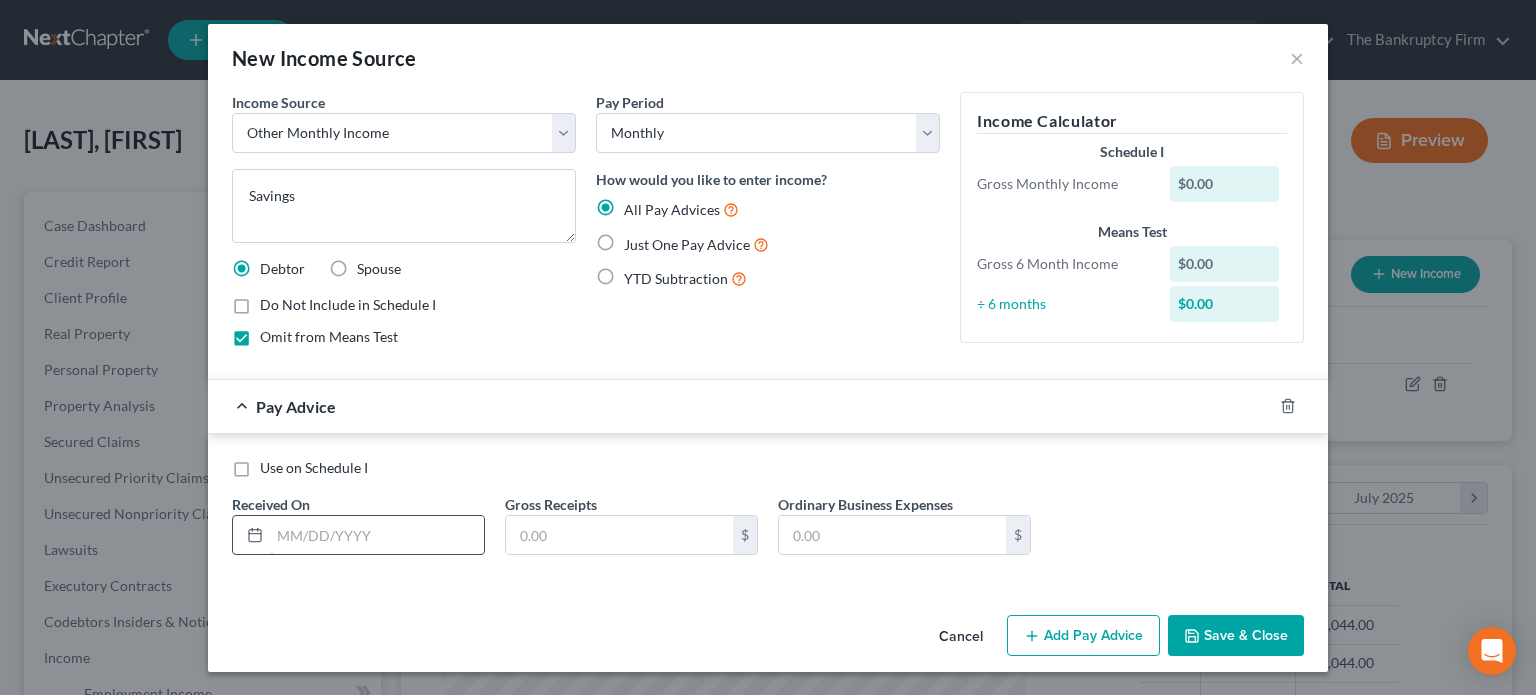 click at bounding box center [377, 535] 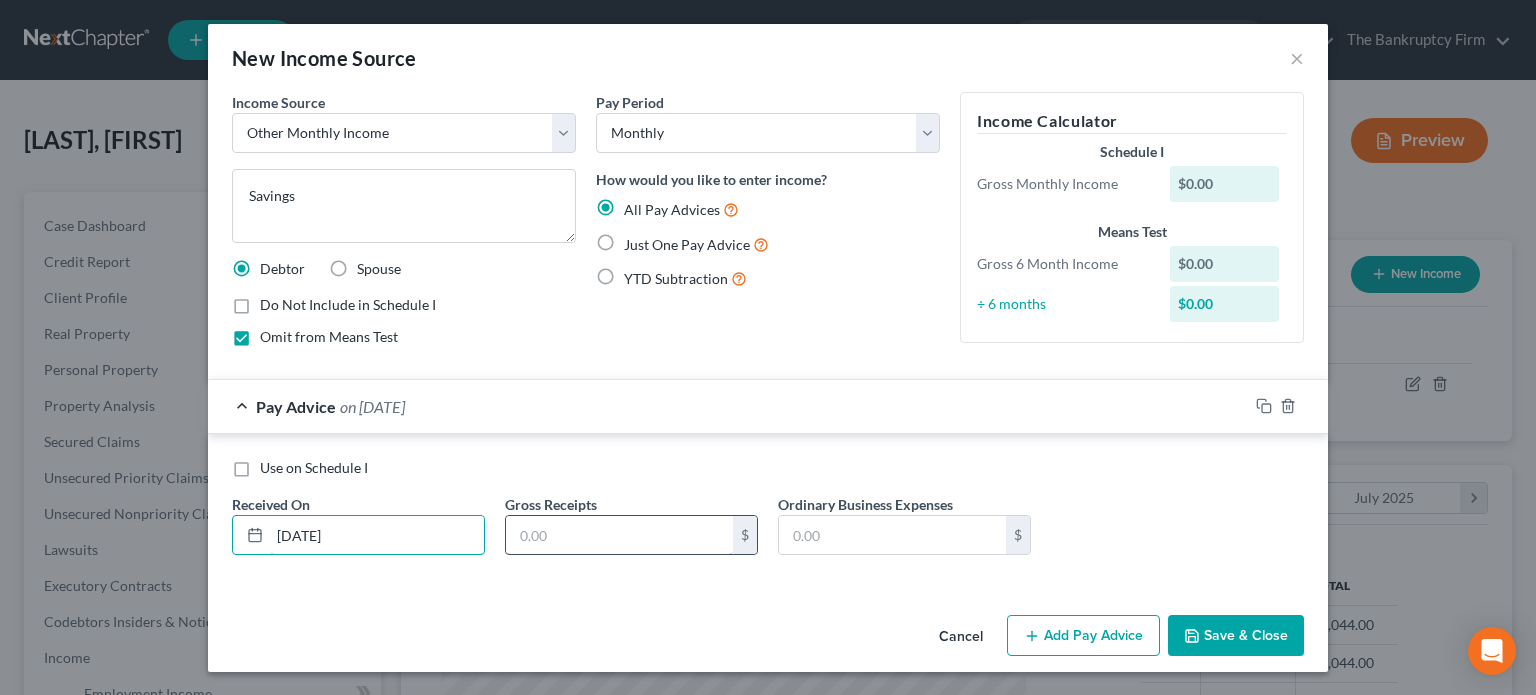type on "[DATE]" 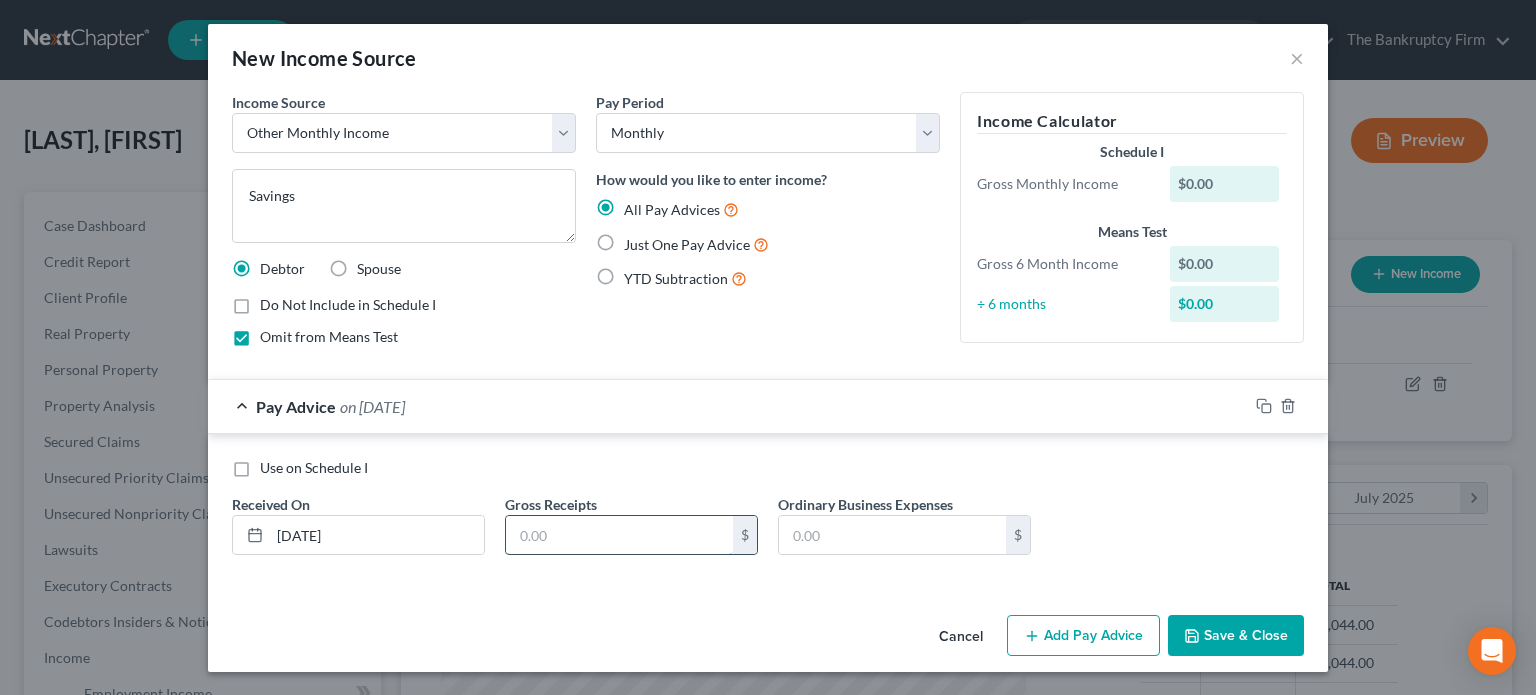click at bounding box center (619, 535) 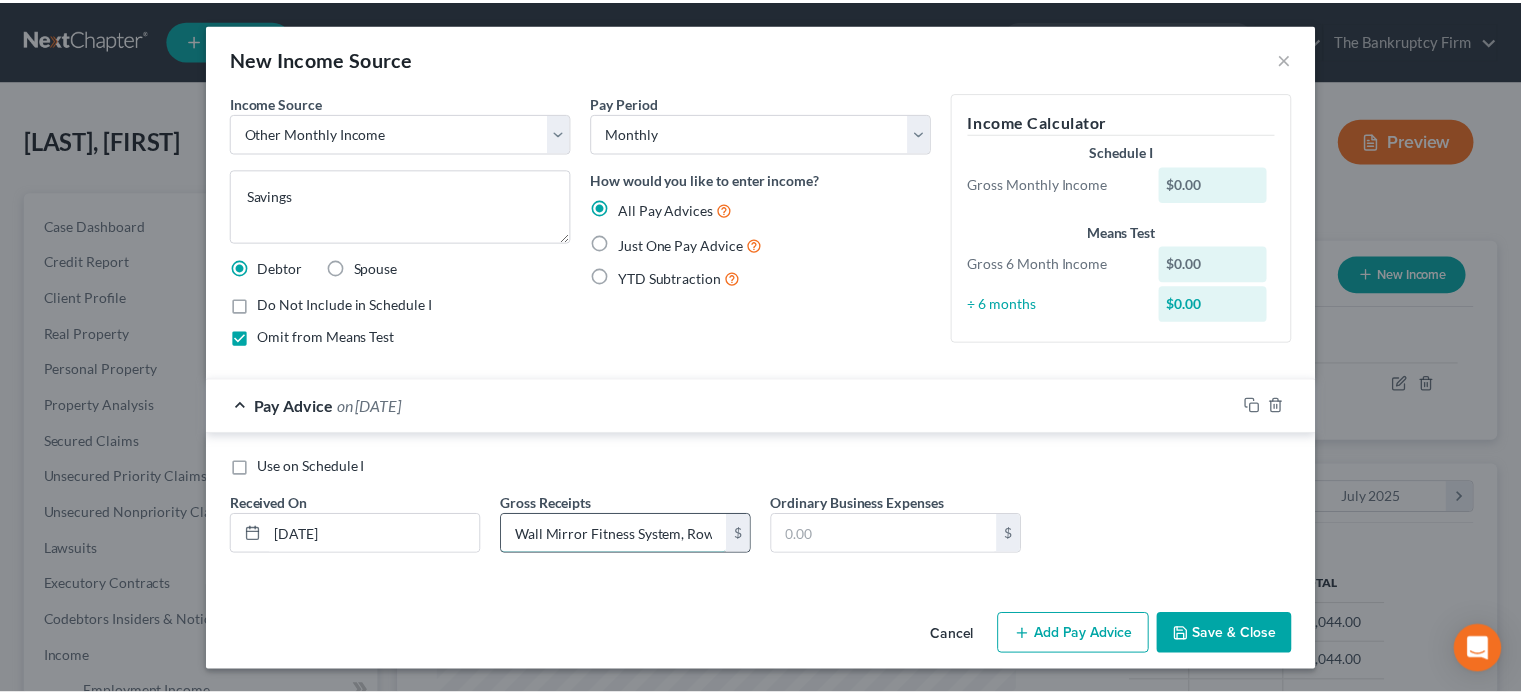 scroll, scrollTop: 0, scrollLeft: 0, axis: both 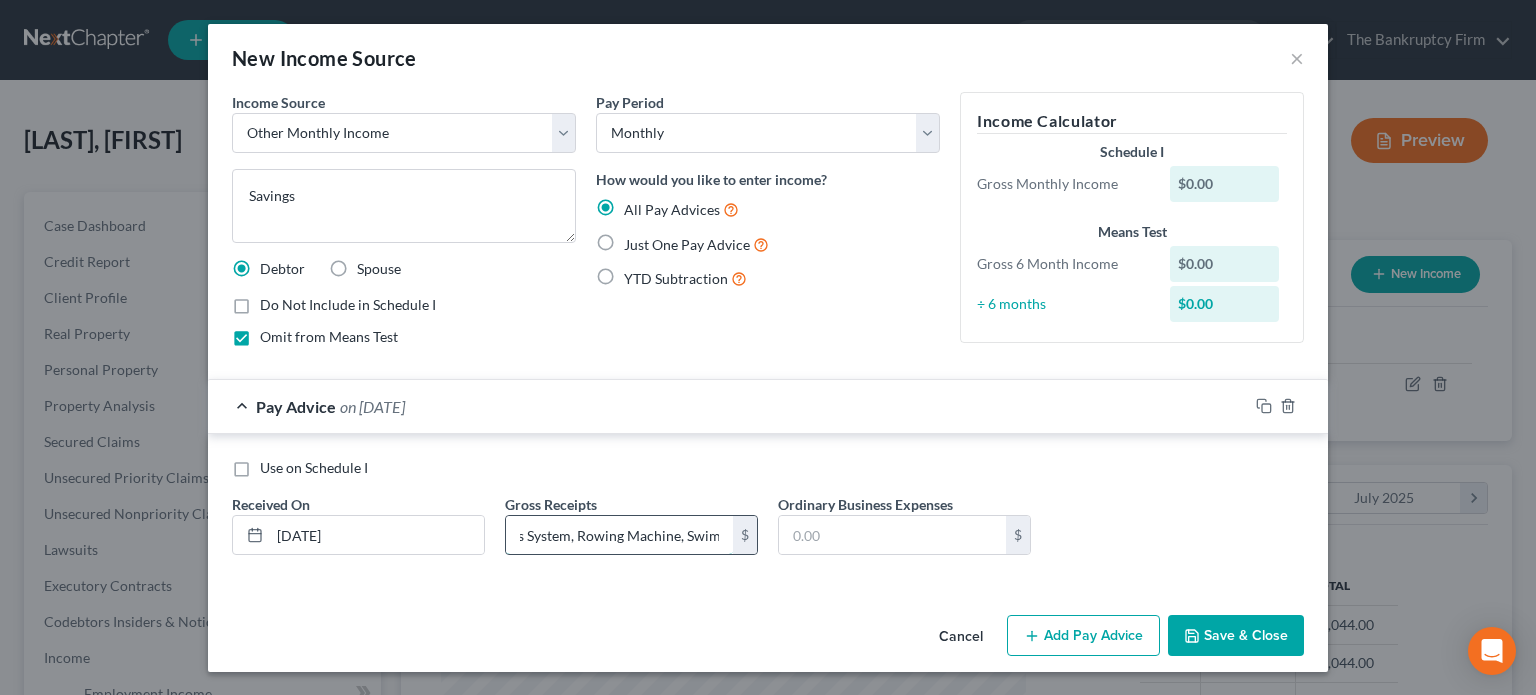 type on "0" 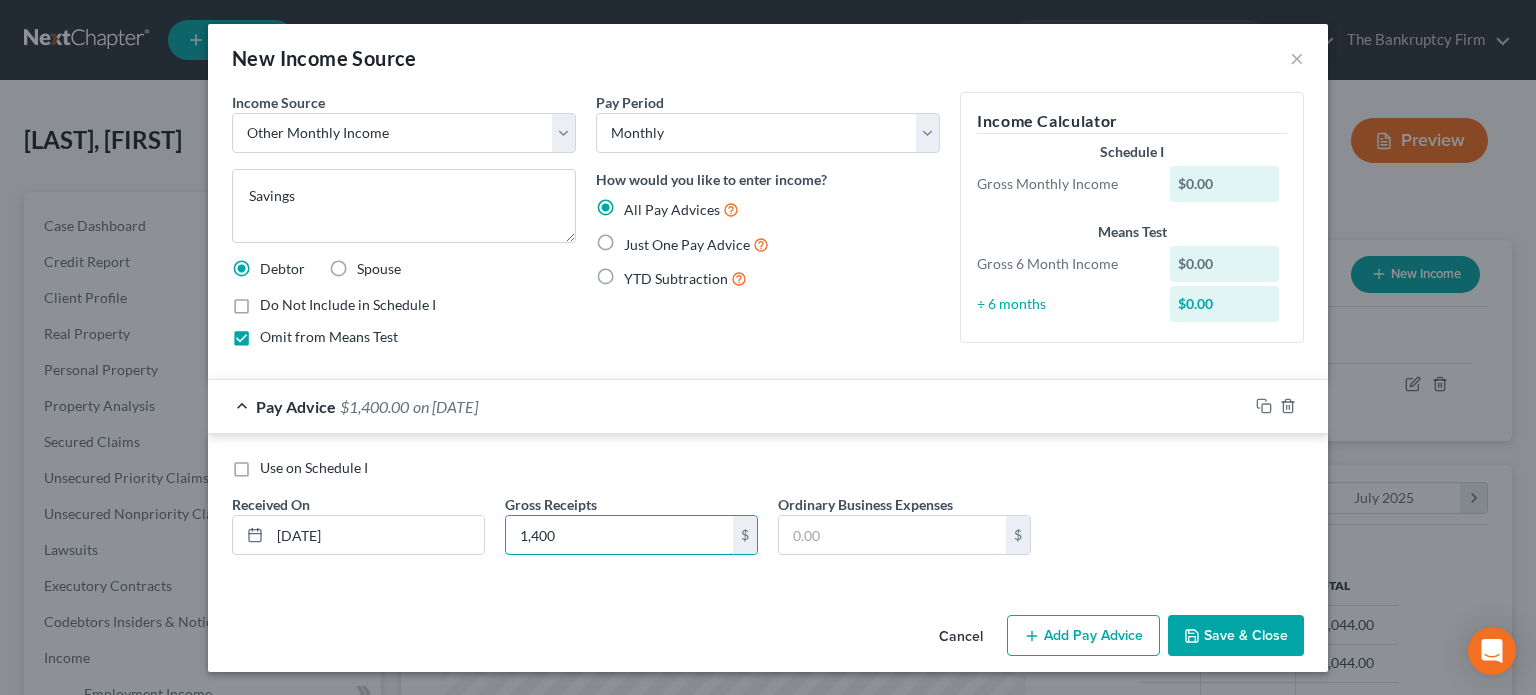 type on "1,400" 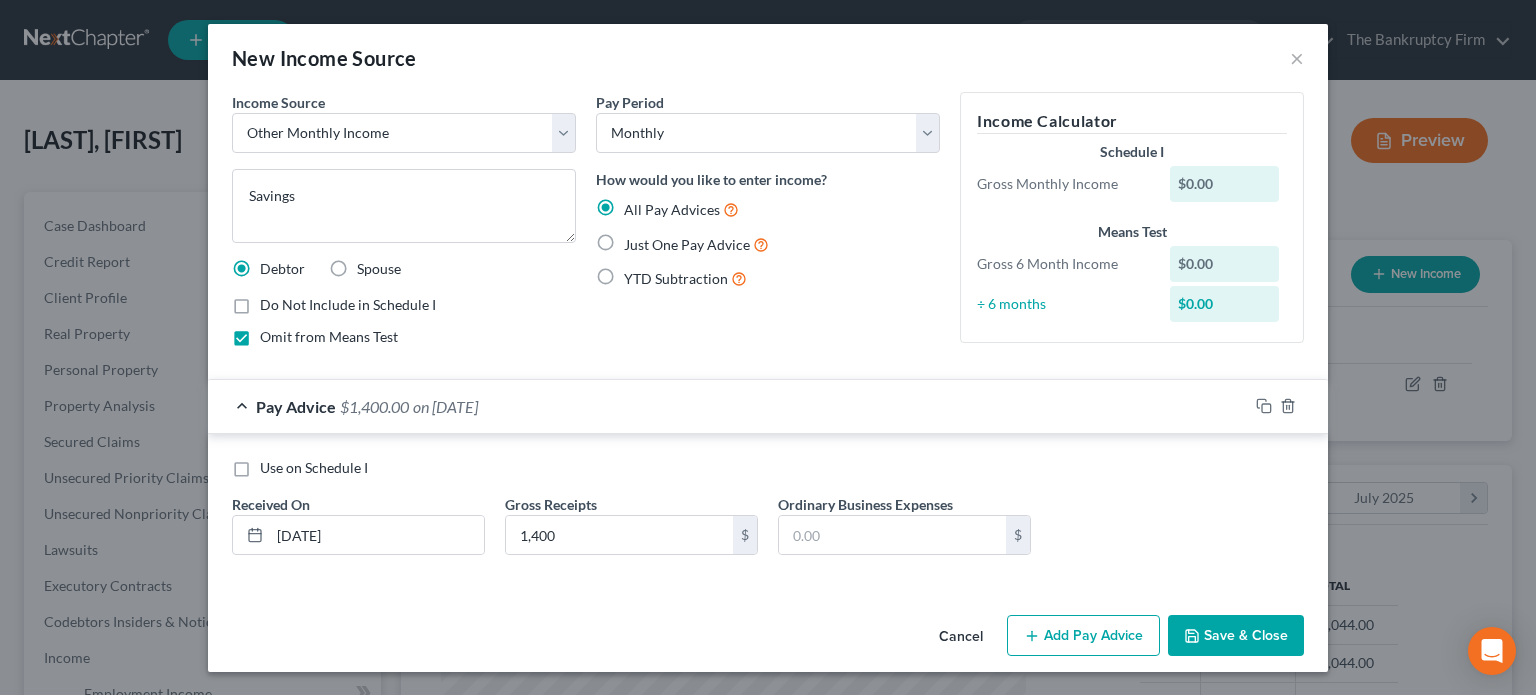 click on "Save & Close" at bounding box center (1236, 636) 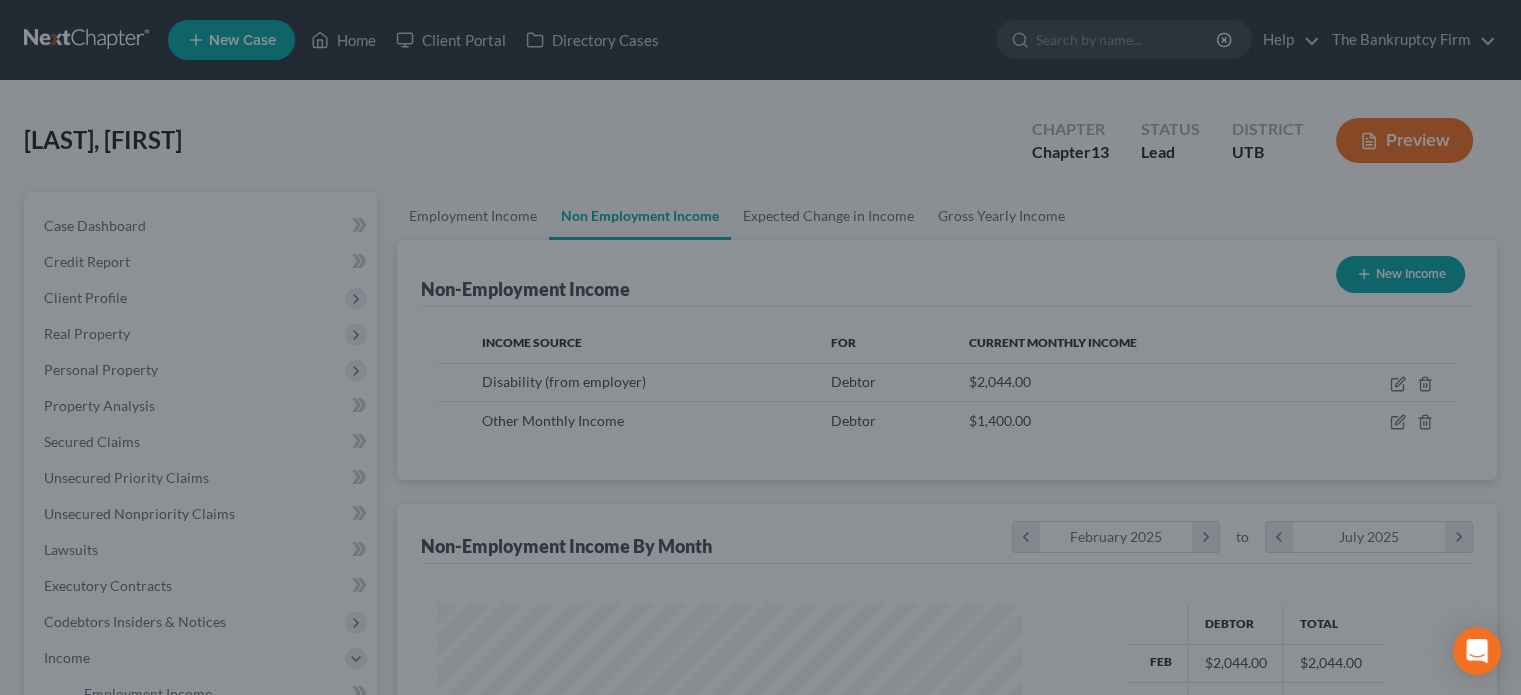 scroll, scrollTop: 356, scrollLeft: 617, axis: both 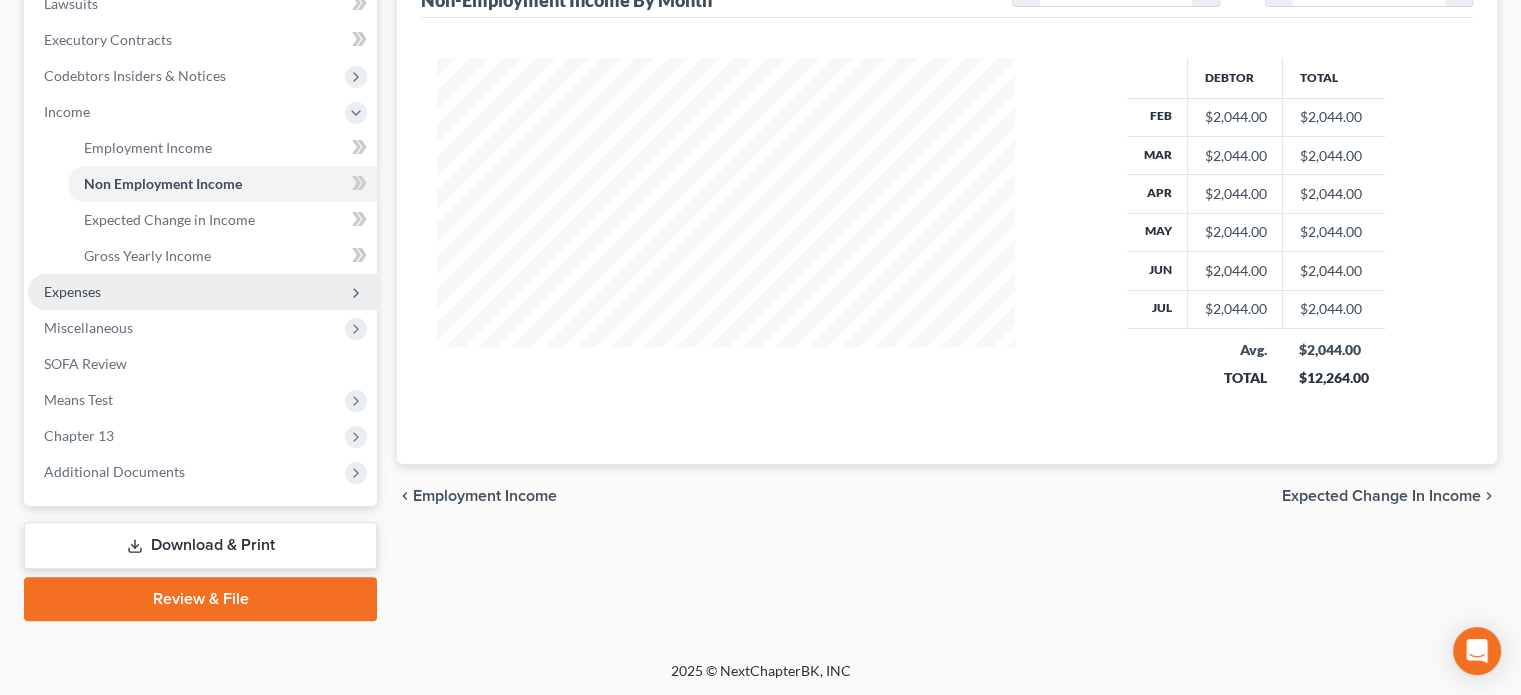 click on "Expenses" at bounding box center (202, 292) 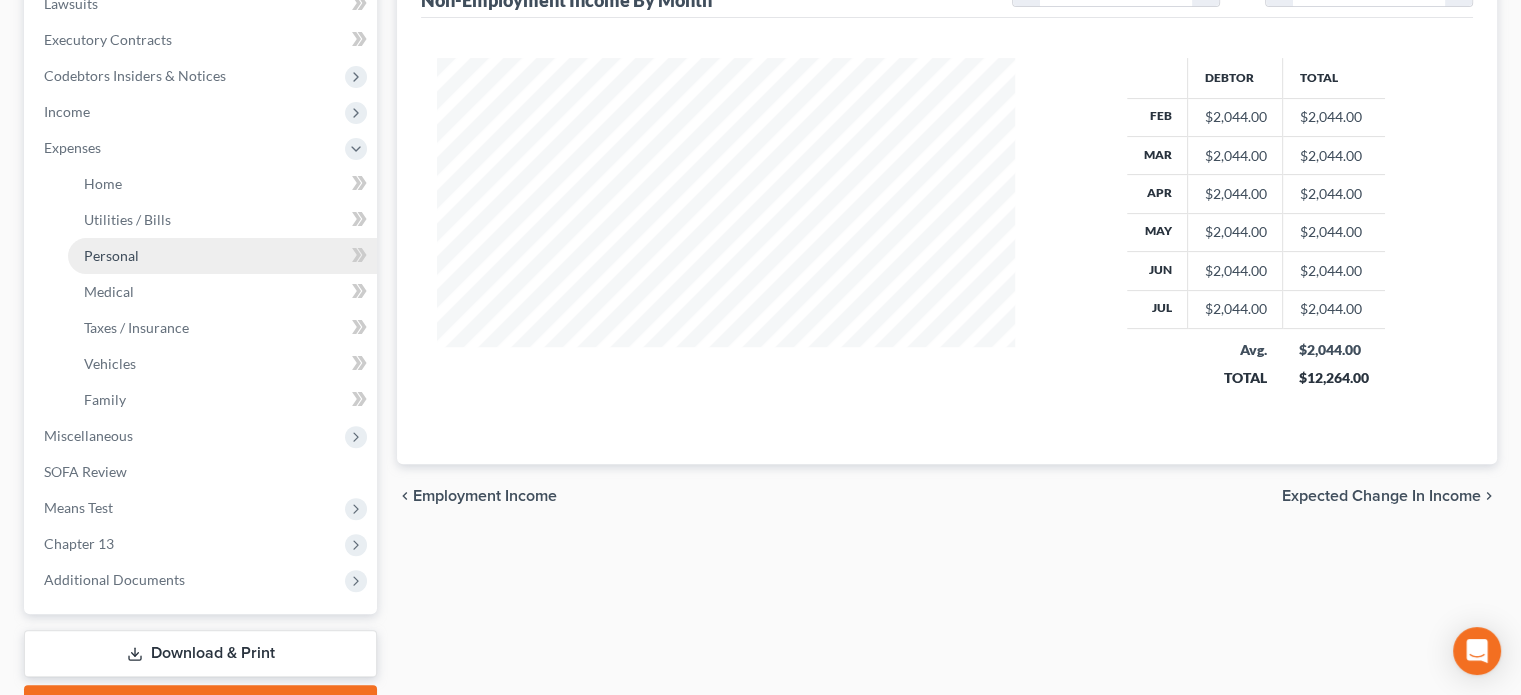 click on "Personal" at bounding box center [111, 255] 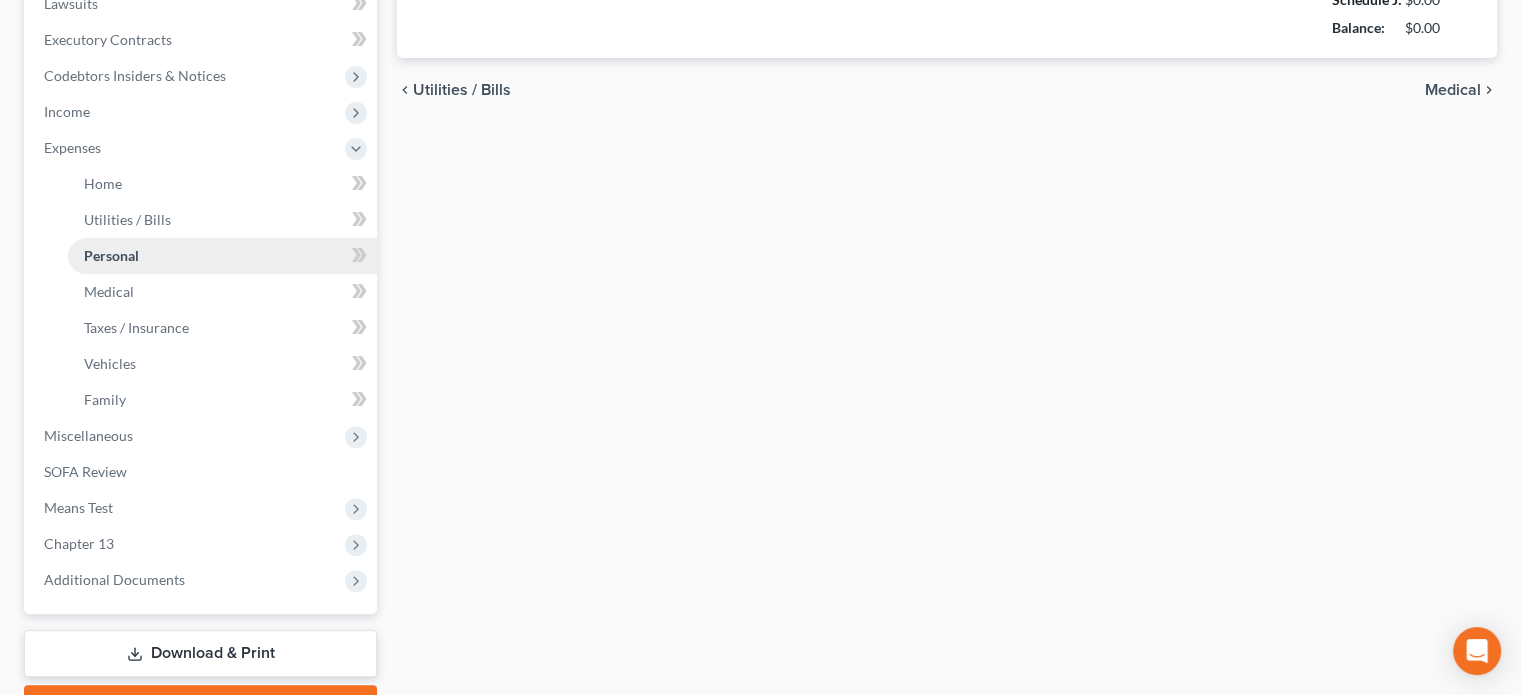 type on "120.00" 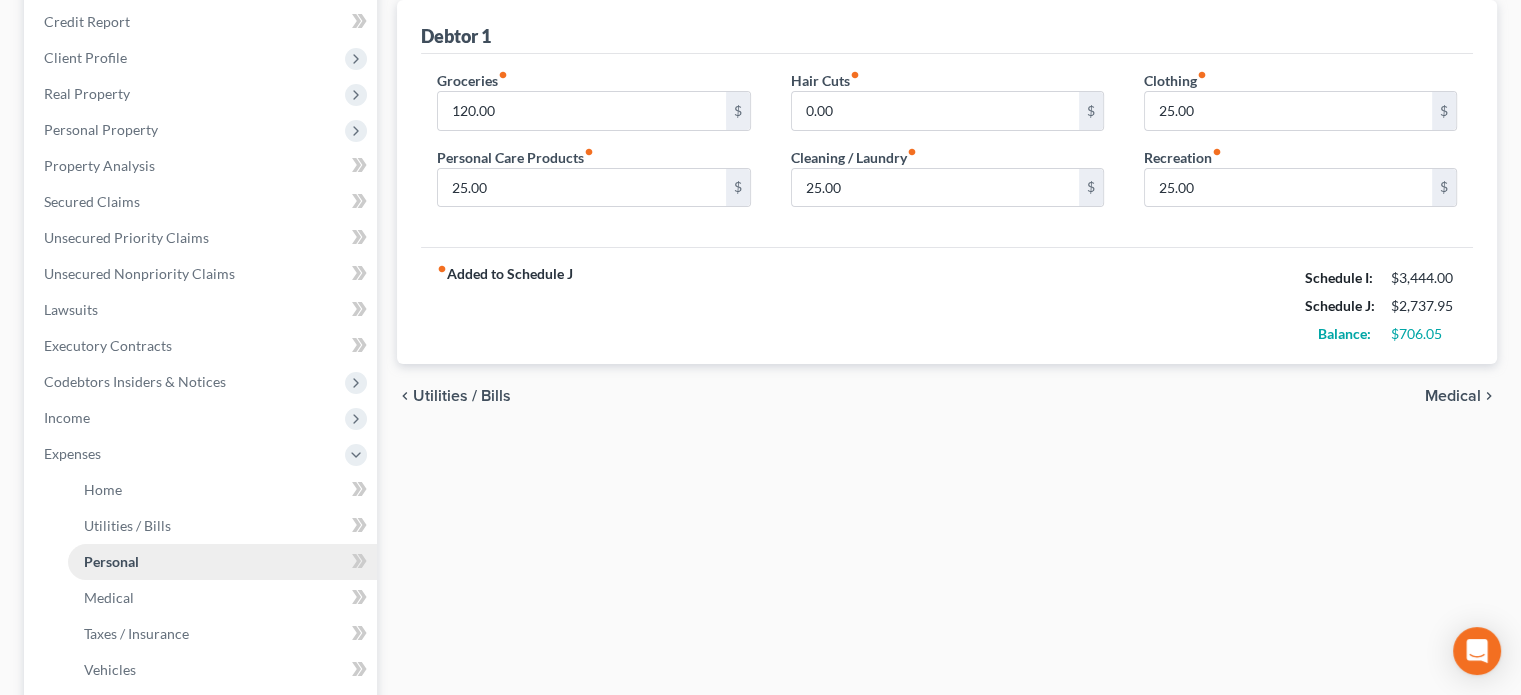 scroll, scrollTop: 0, scrollLeft: 0, axis: both 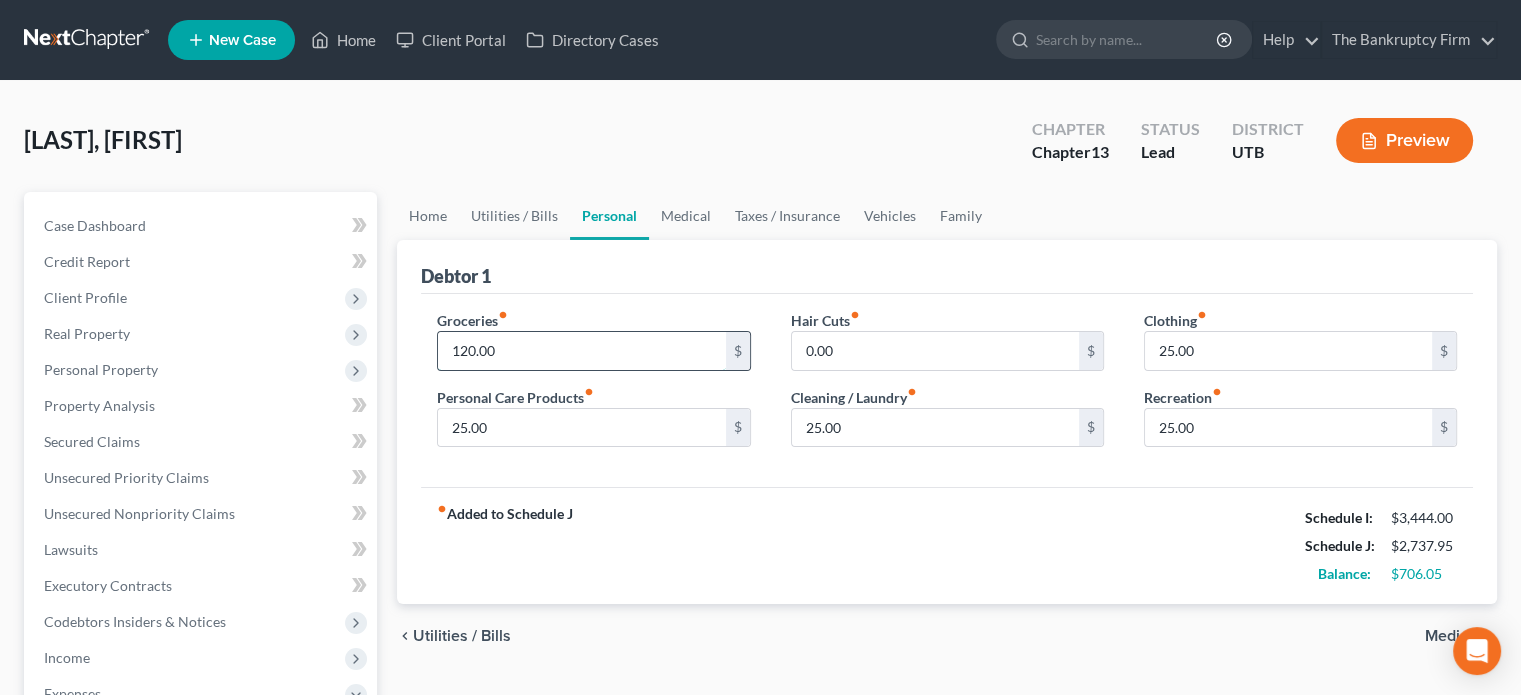click on "120.00" at bounding box center [581, 351] 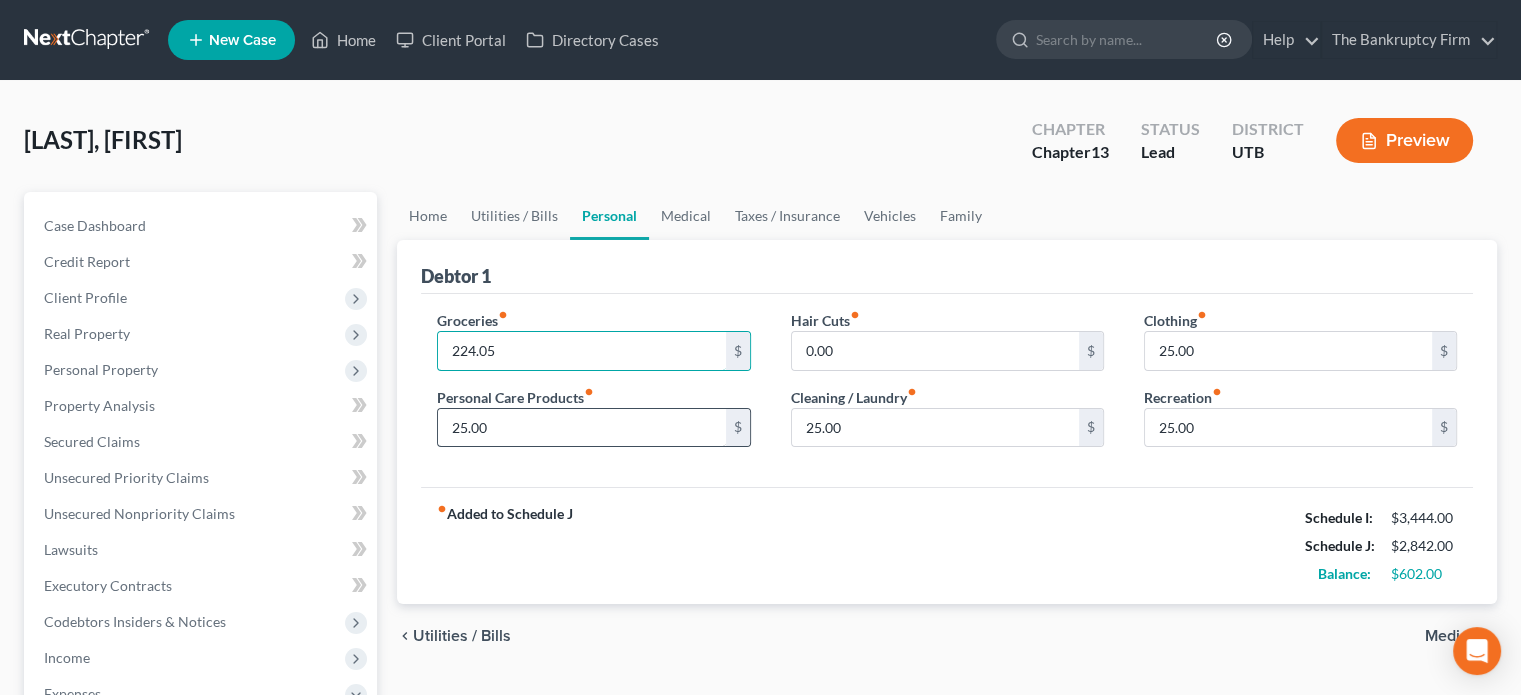 type on "224.05" 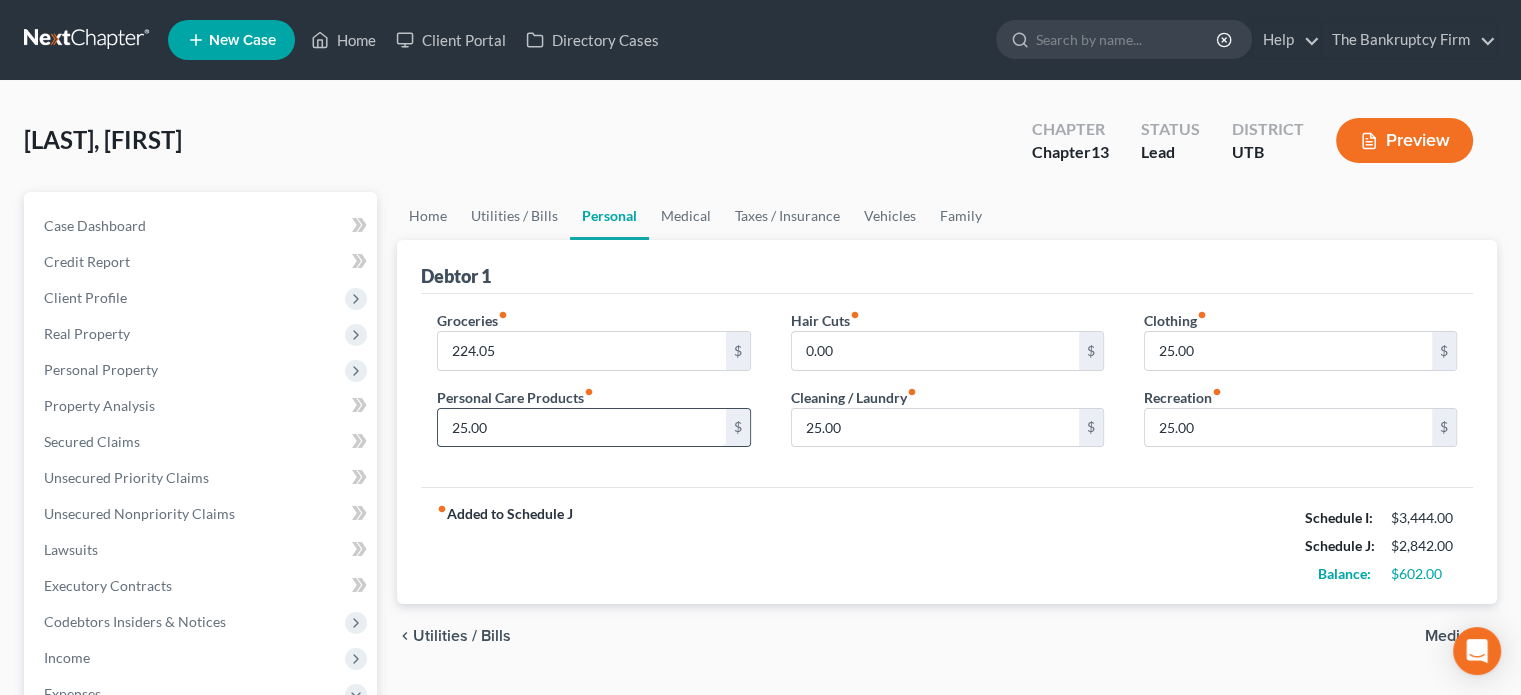 click on "25.00" at bounding box center (581, 428) 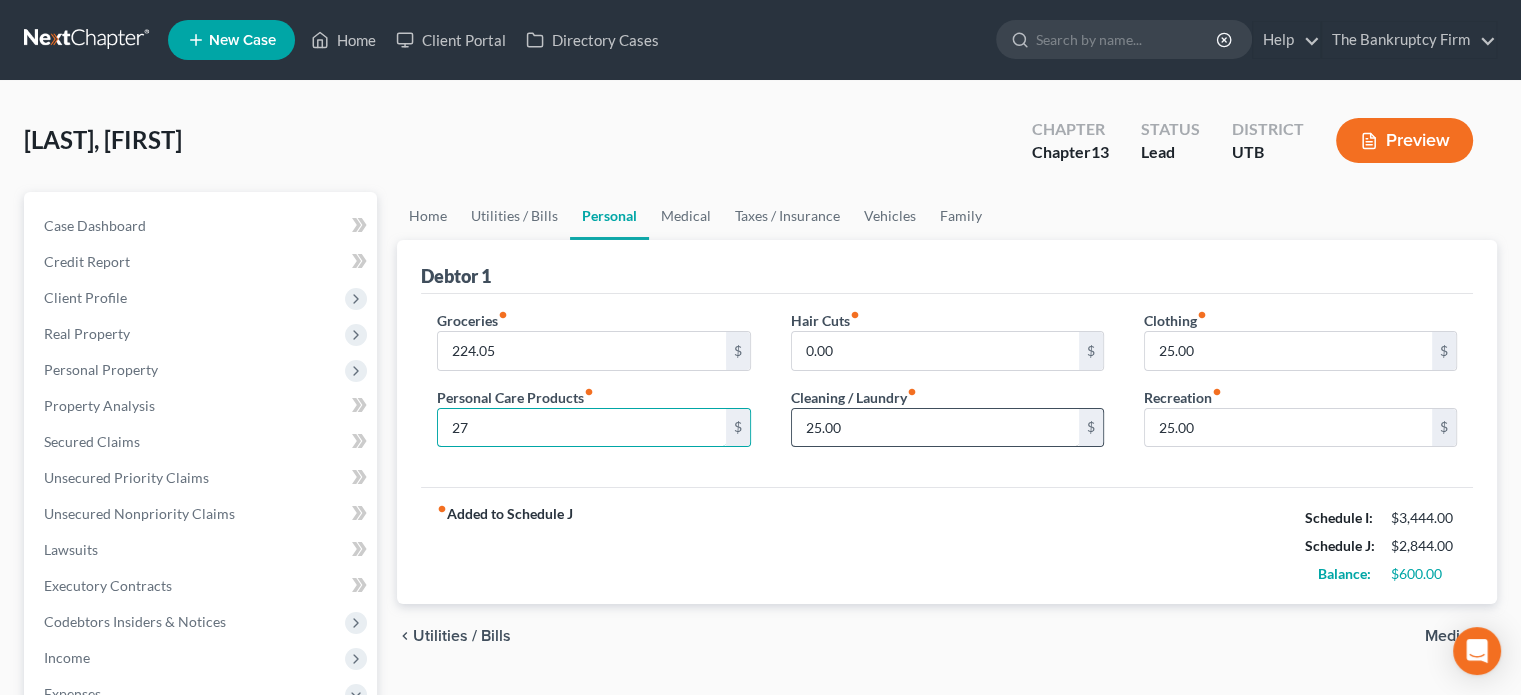 type on "27" 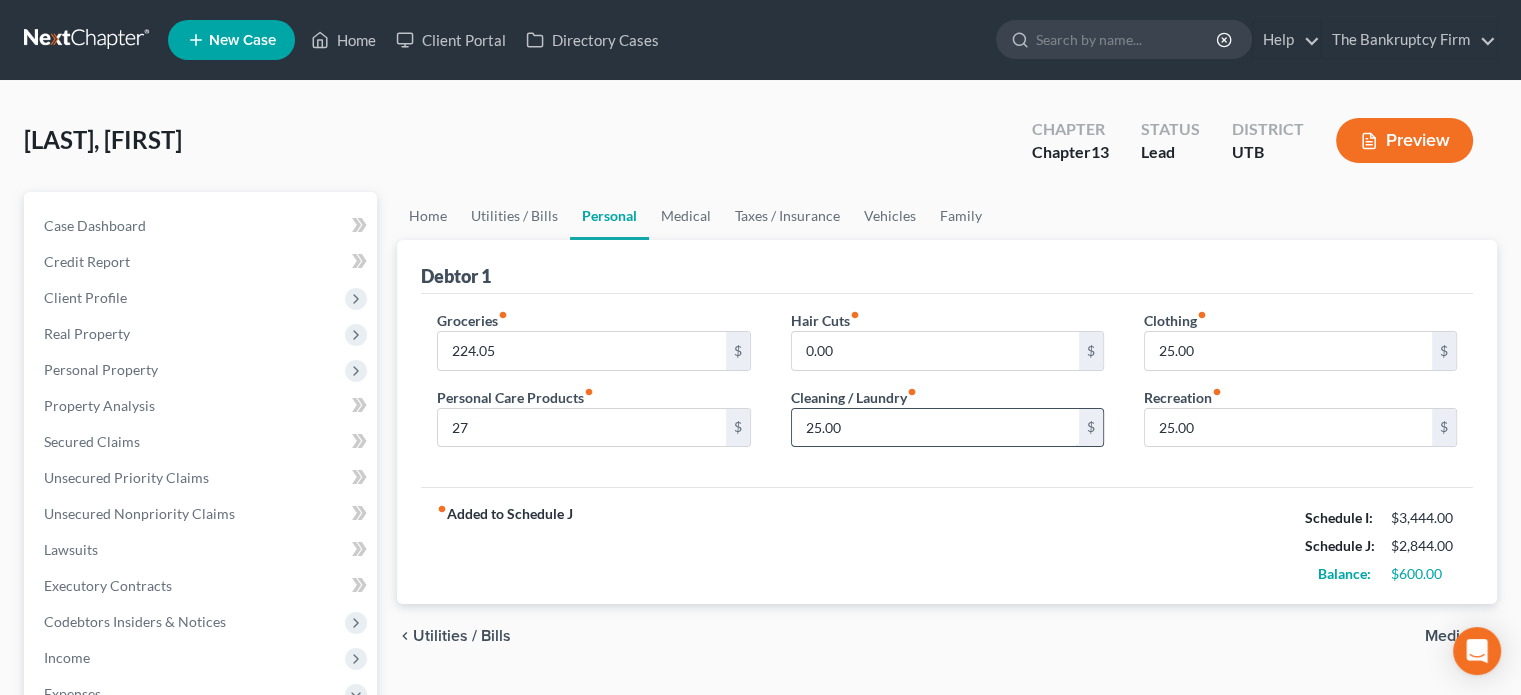 click on "25.00" at bounding box center (935, 428) 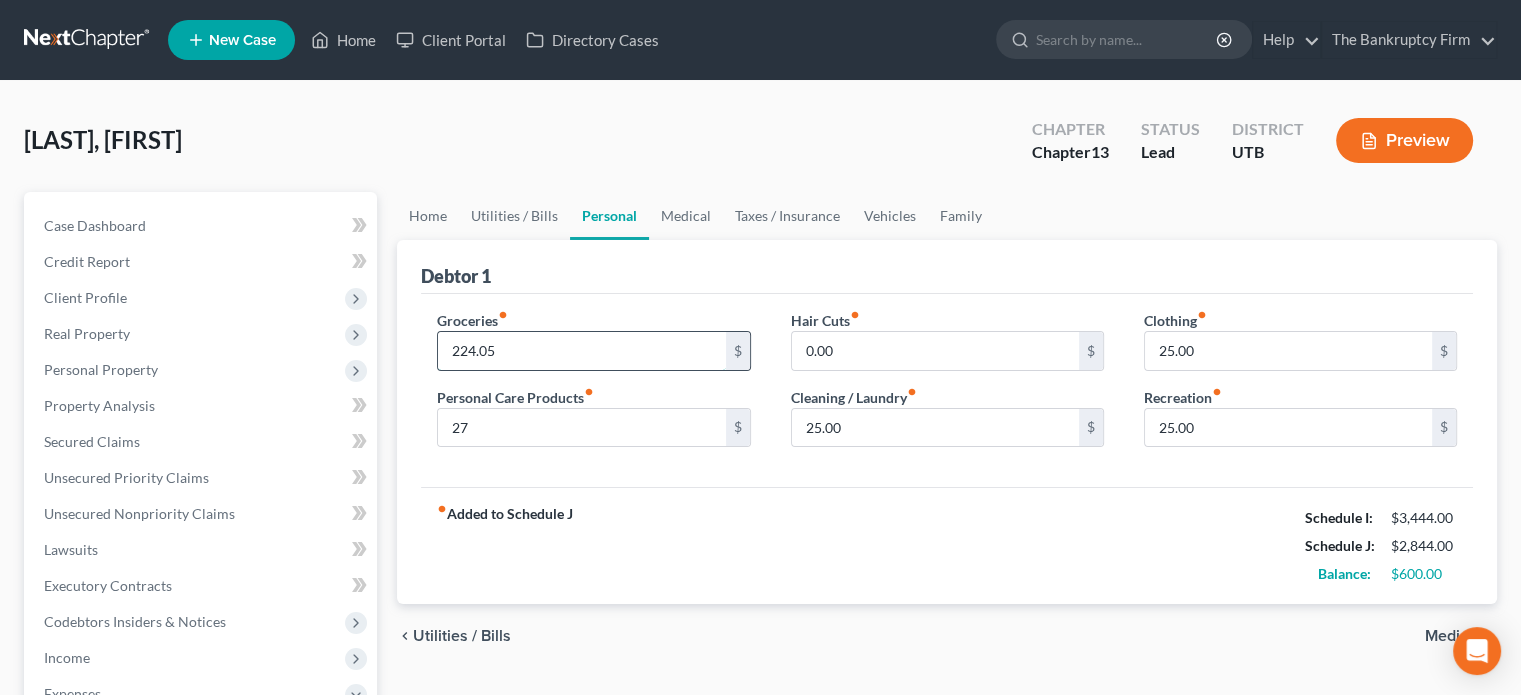 click on "224.05" at bounding box center (581, 351) 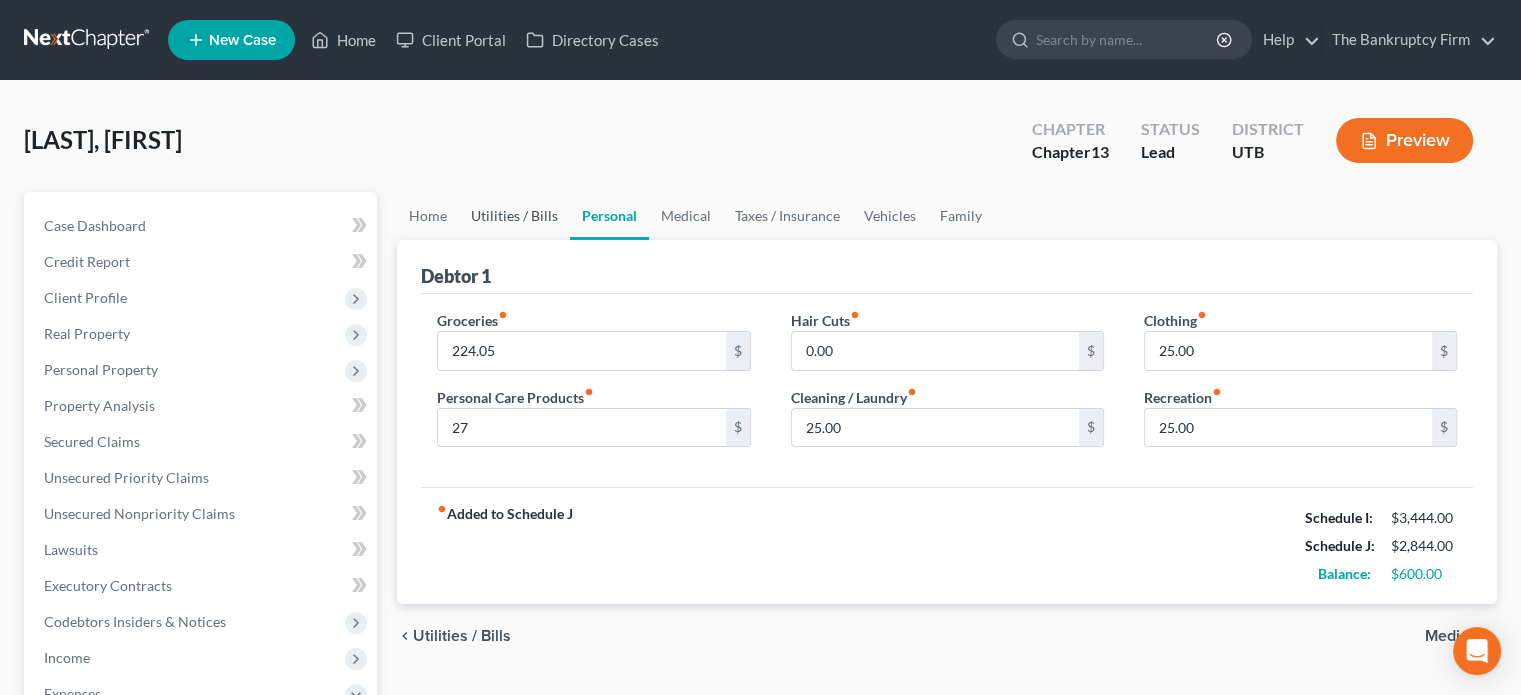 click on "Utilities / Bills" at bounding box center [514, 216] 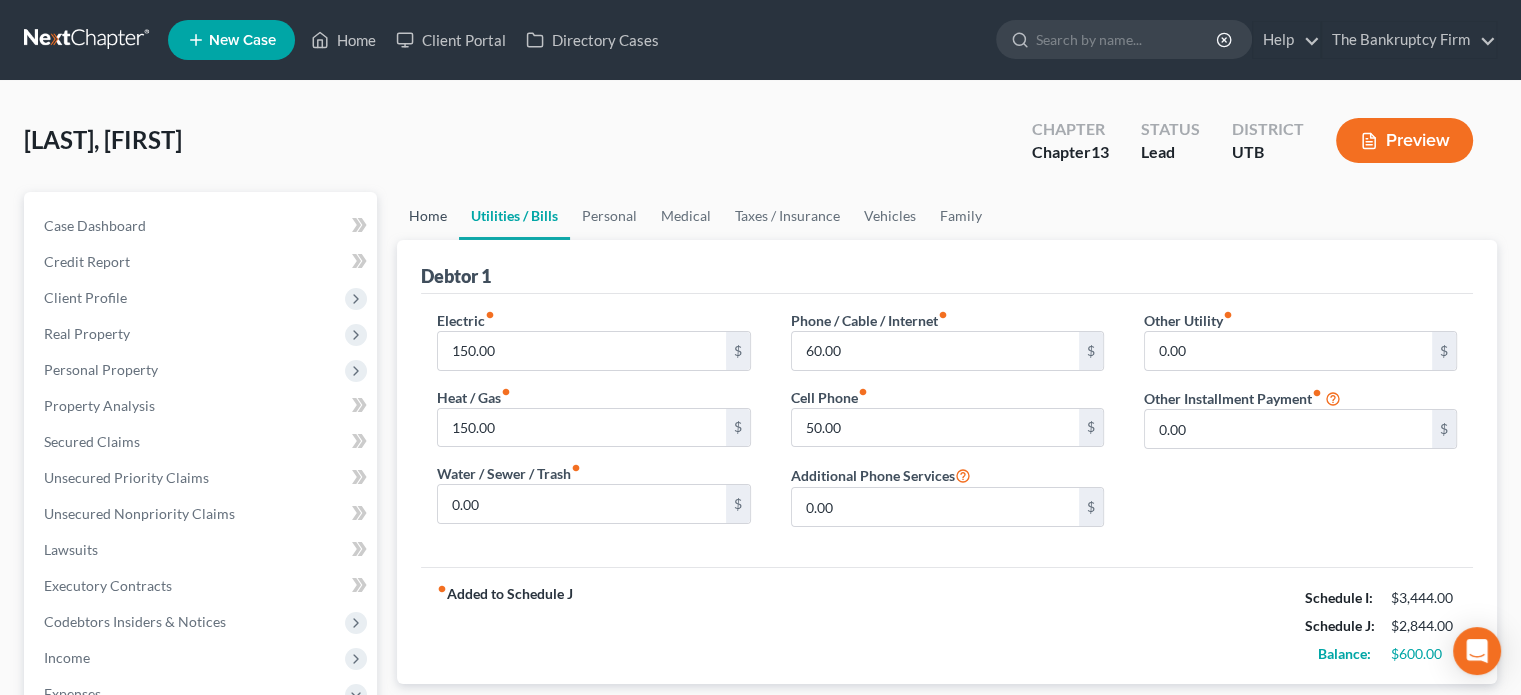 click on "Home" at bounding box center (428, 216) 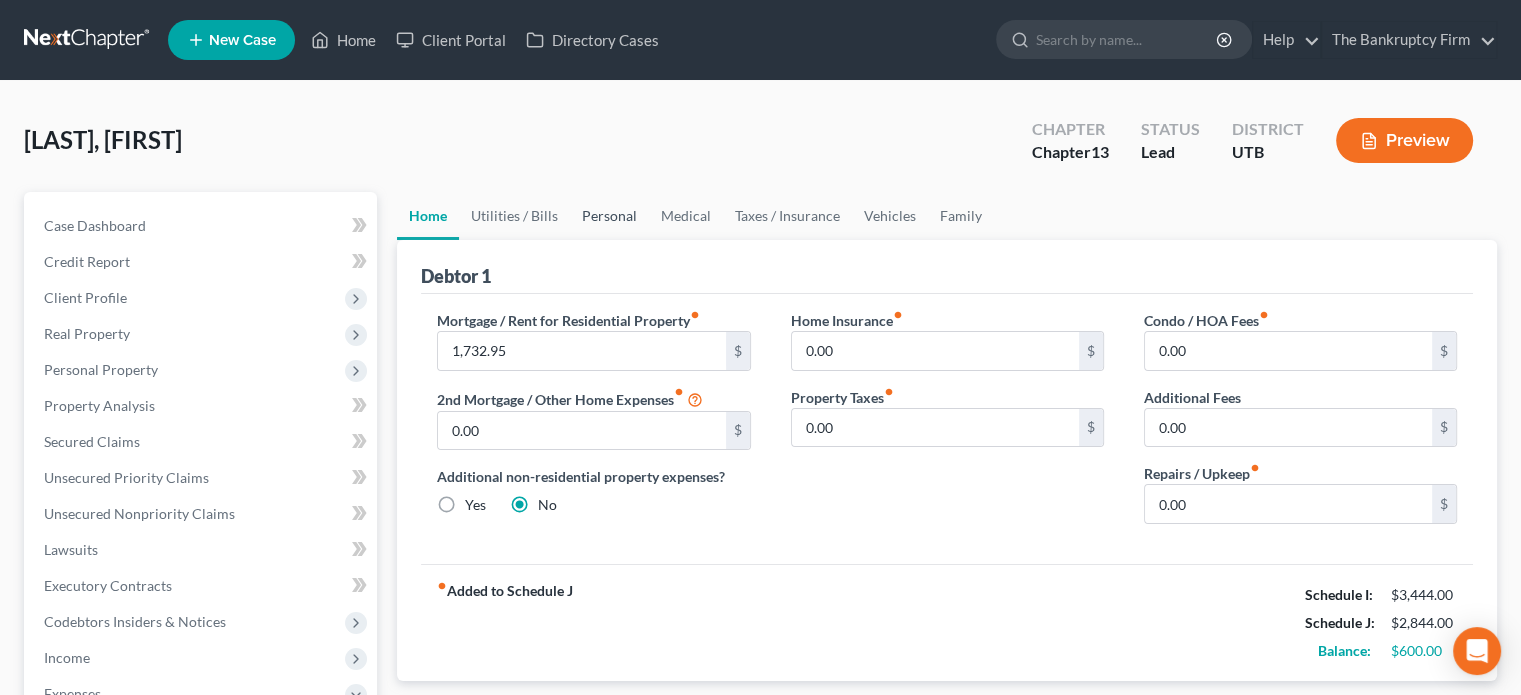 click on "Personal" at bounding box center (609, 216) 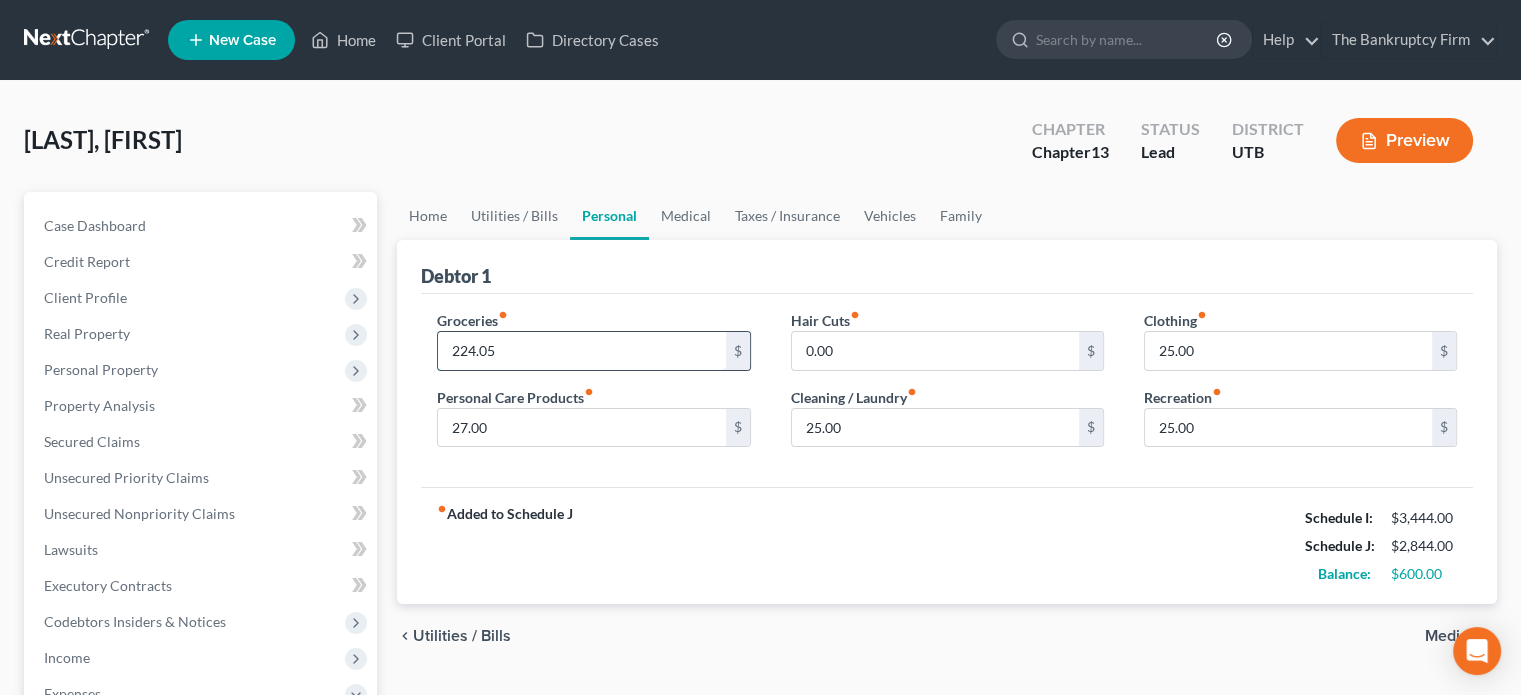 click on "224.05" at bounding box center [581, 351] 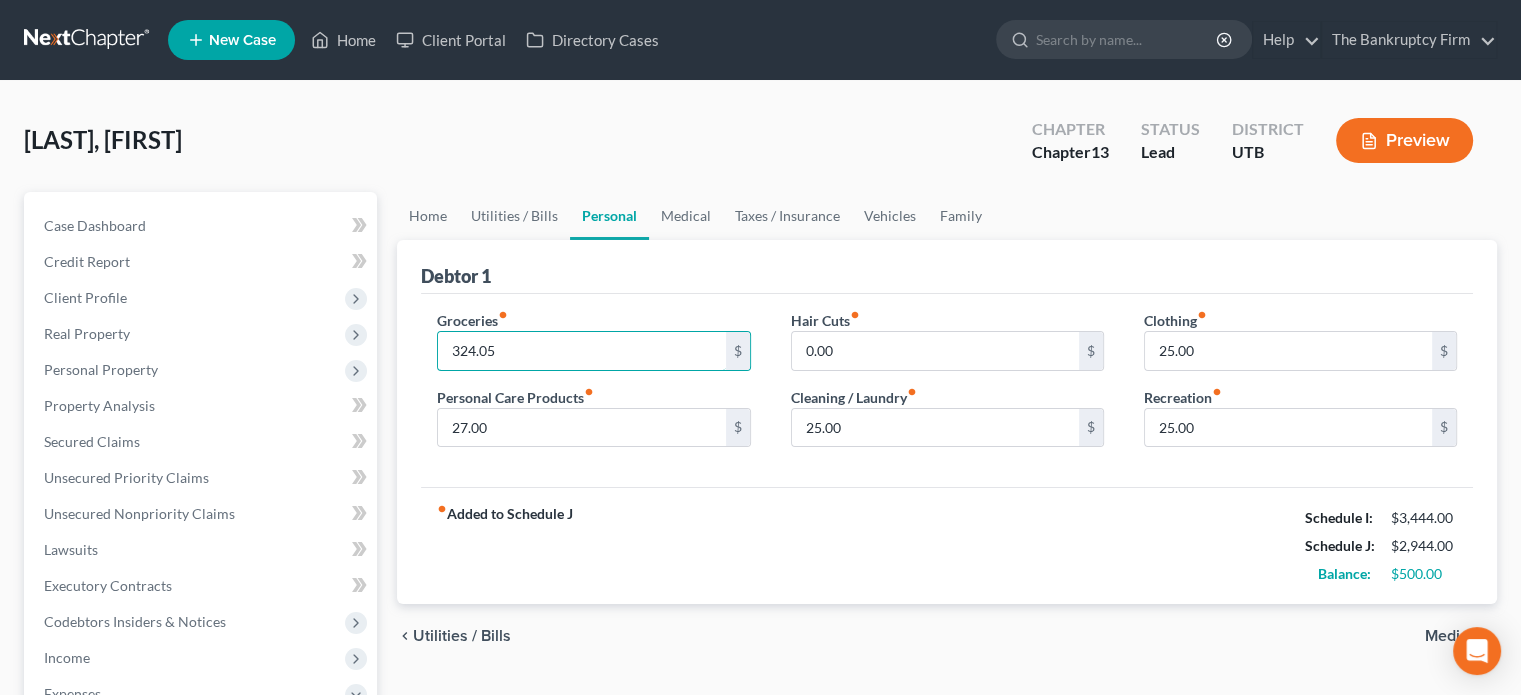 type on "324.05" 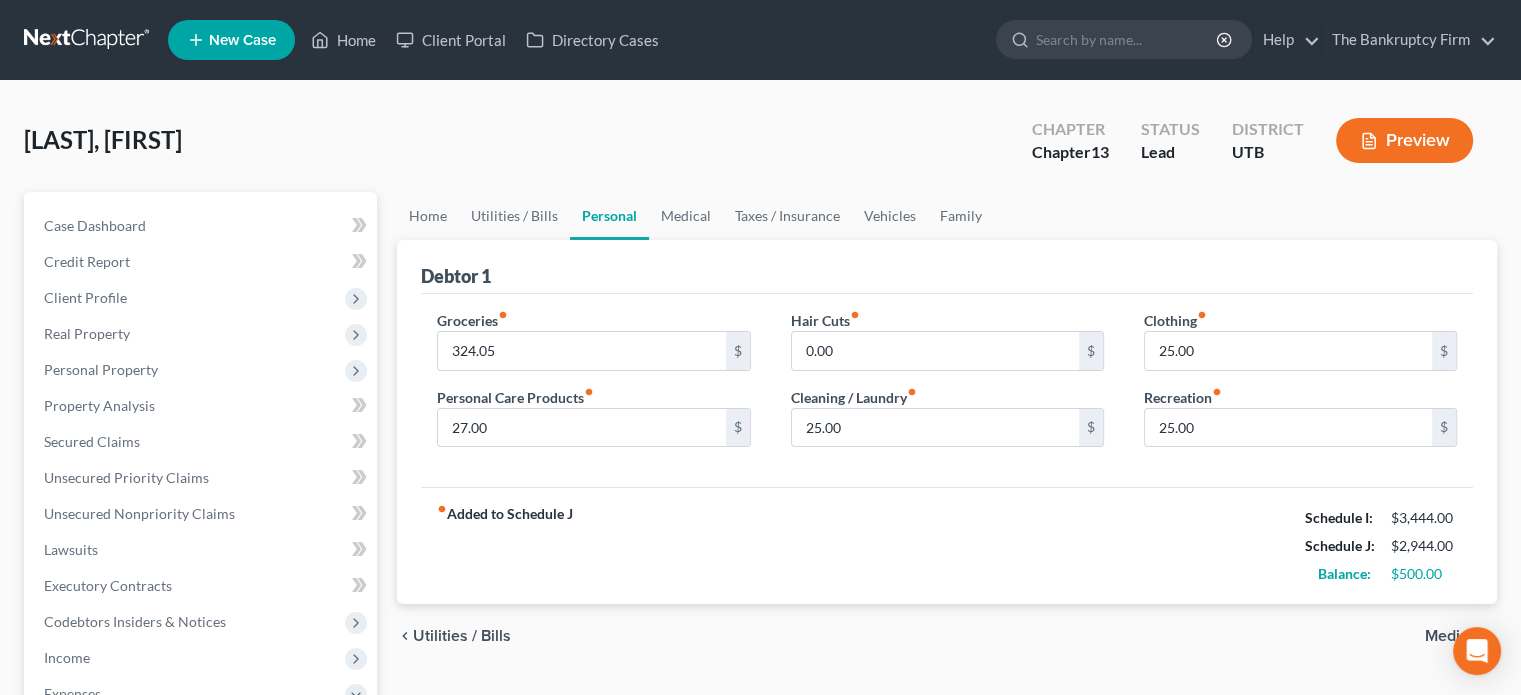 click on "fiber_manual_record Added to Schedule J Schedule I: [AMOUNT] Schedule J: [AMOUNT] Balance: [AMOUNT]" at bounding box center (947, 545) 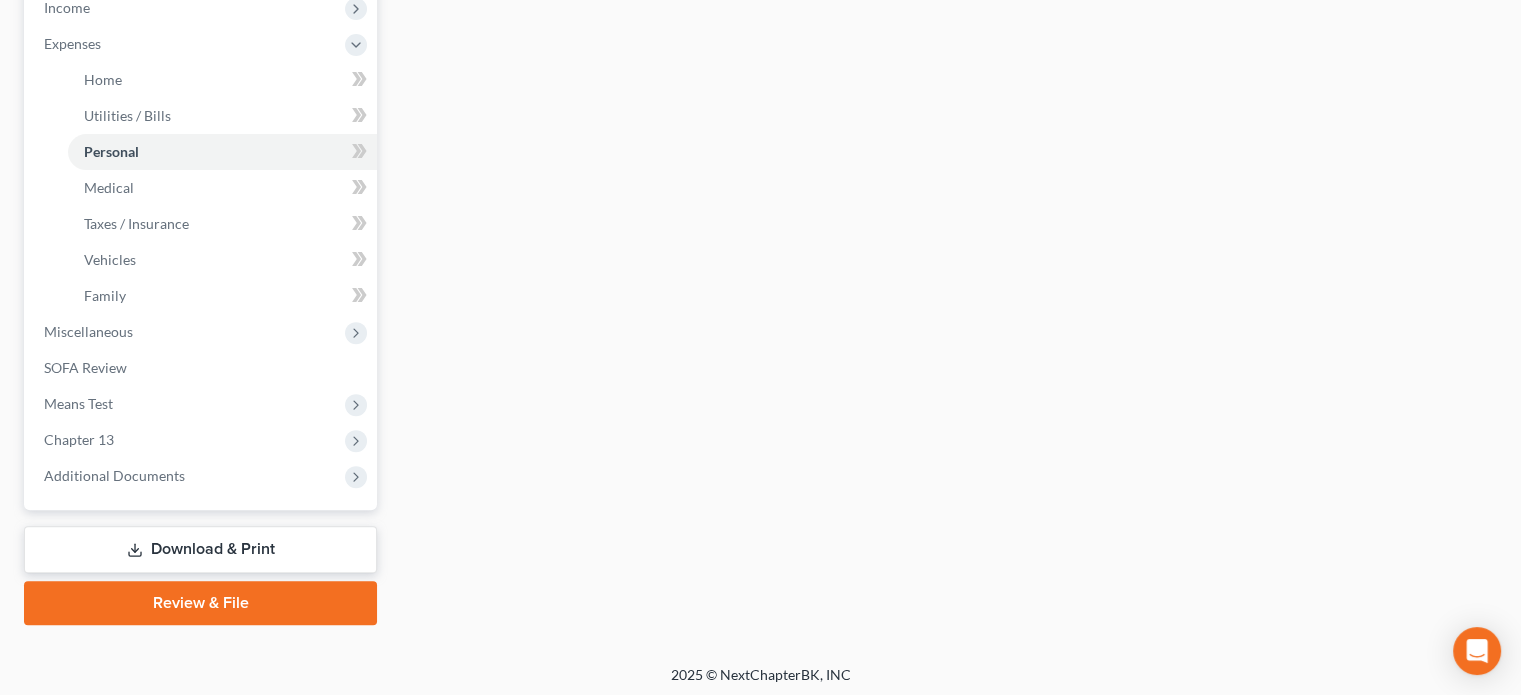 scroll, scrollTop: 654, scrollLeft: 0, axis: vertical 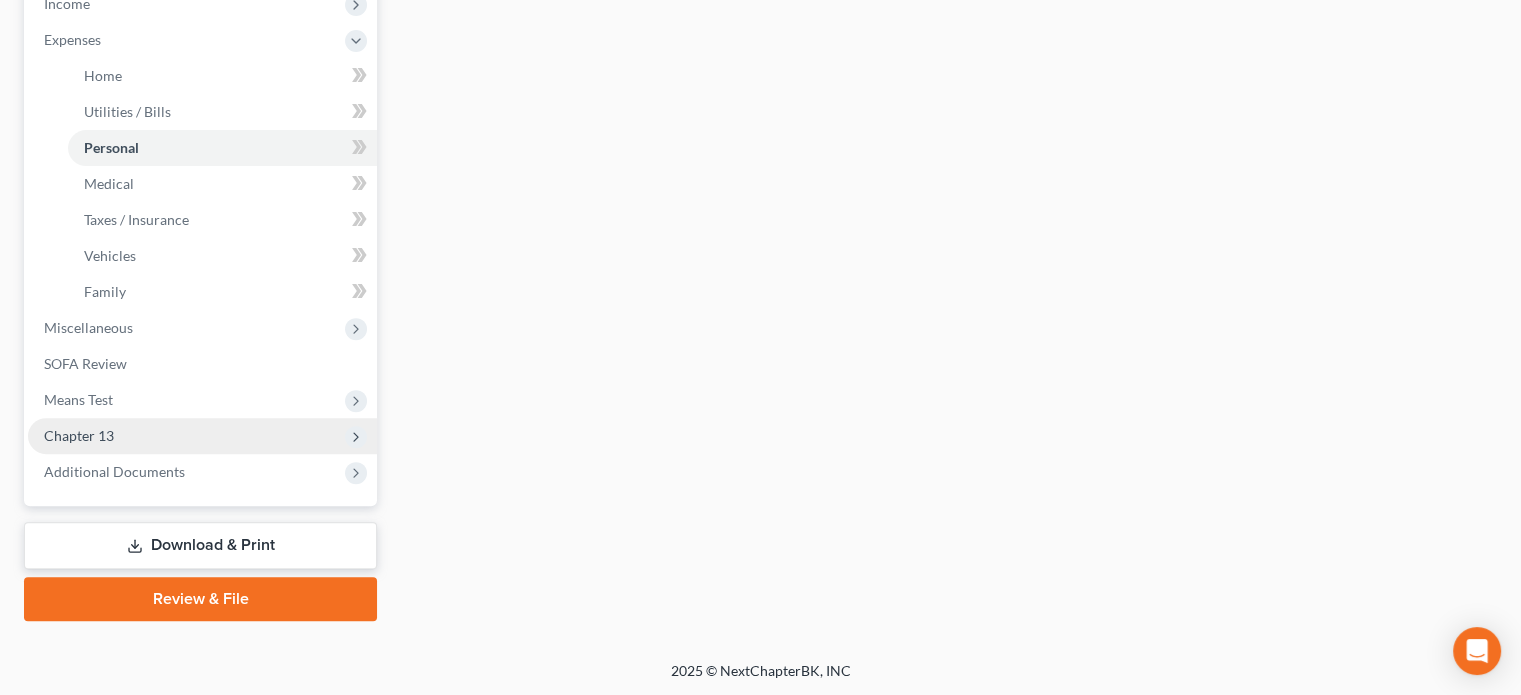 click on "Chapter 13" at bounding box center [79, 435] 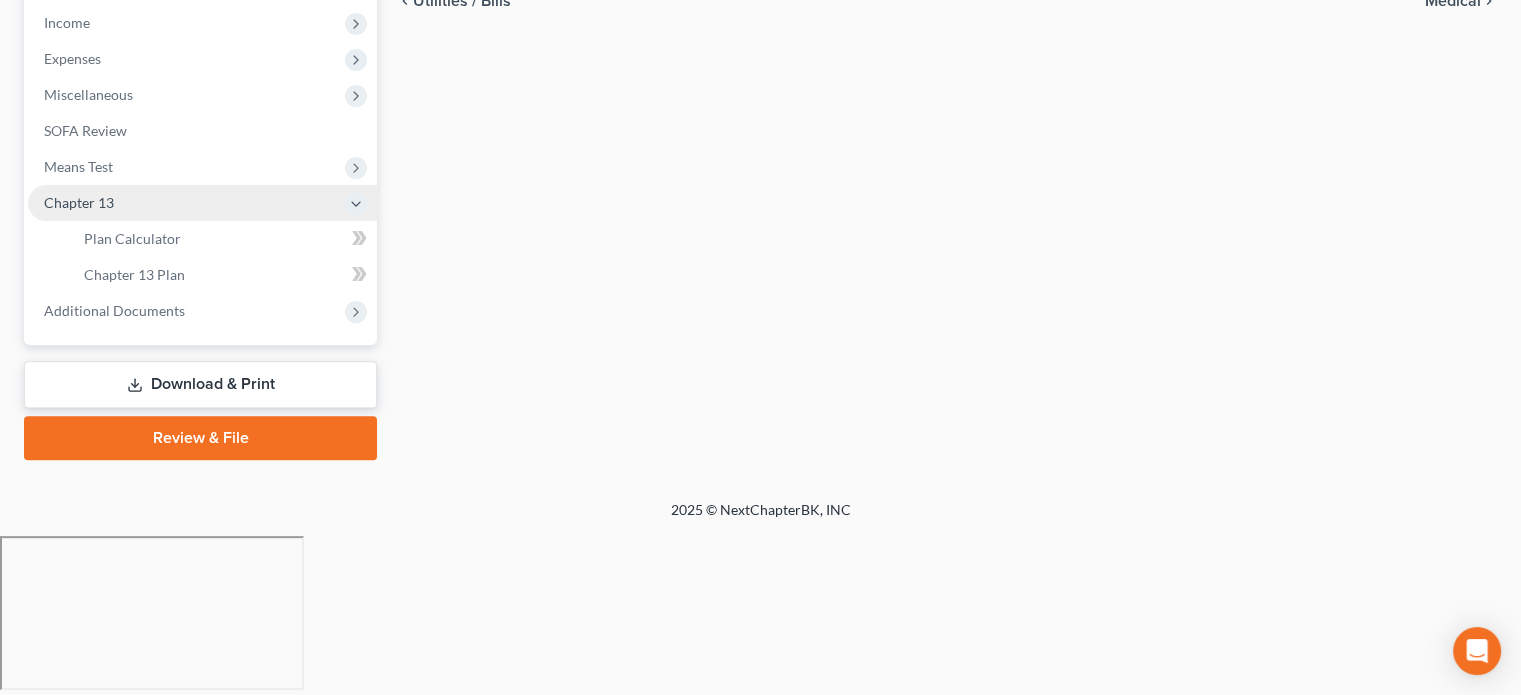 scroll, scrollTop: 474, scrollLeft: 0, axis: vertical 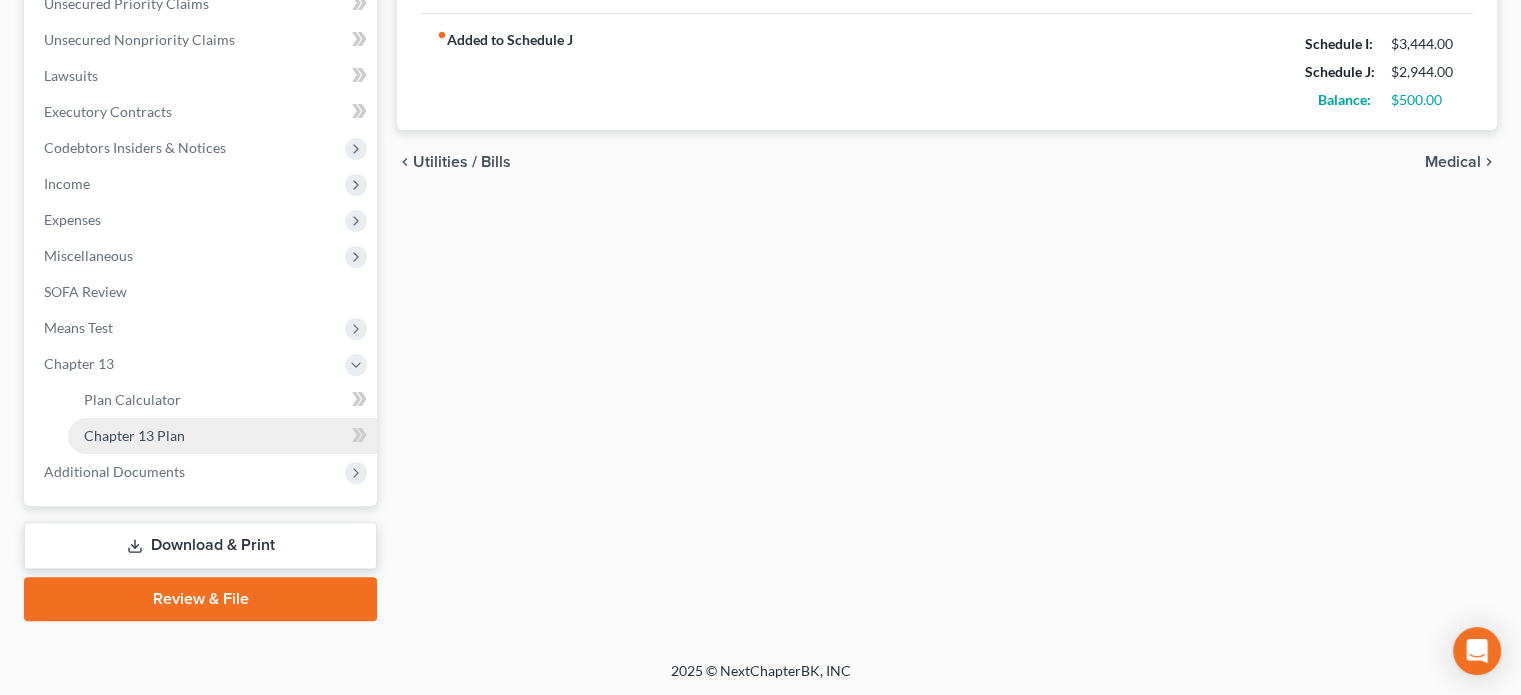 click on "Chapter 13 Plan" at bounding box center (134, 435) 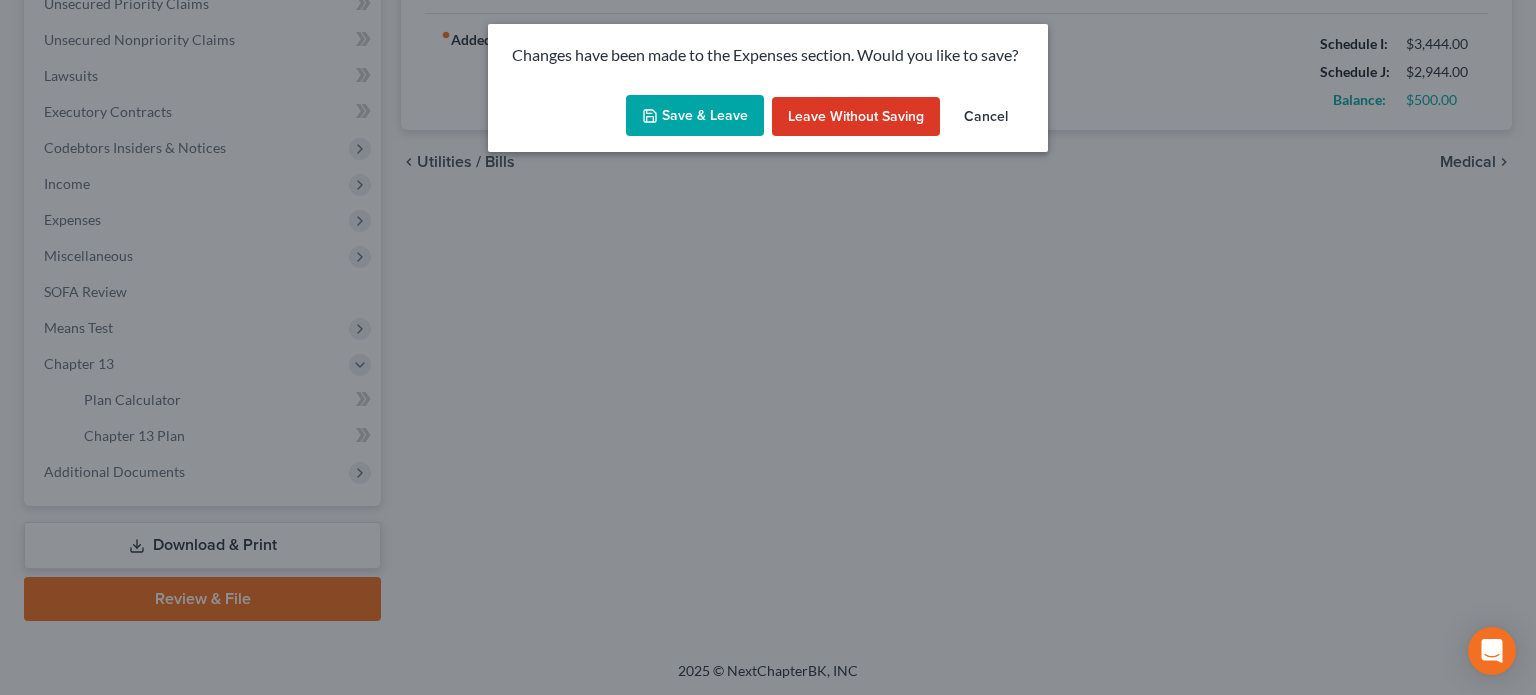 click on "Save & Leave" at bounding box center (695, 116) 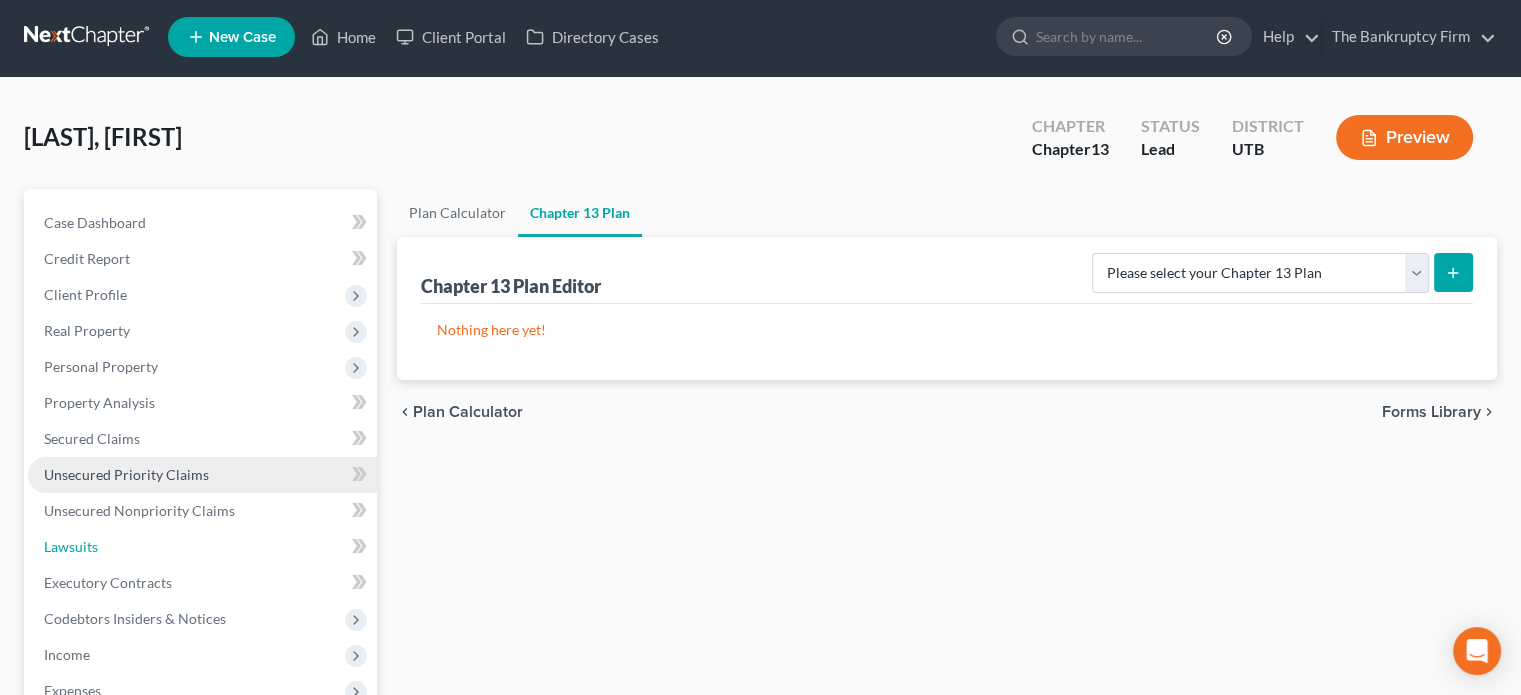 scroll, scrollTop: 0, scrollLeft: 0, axis: both 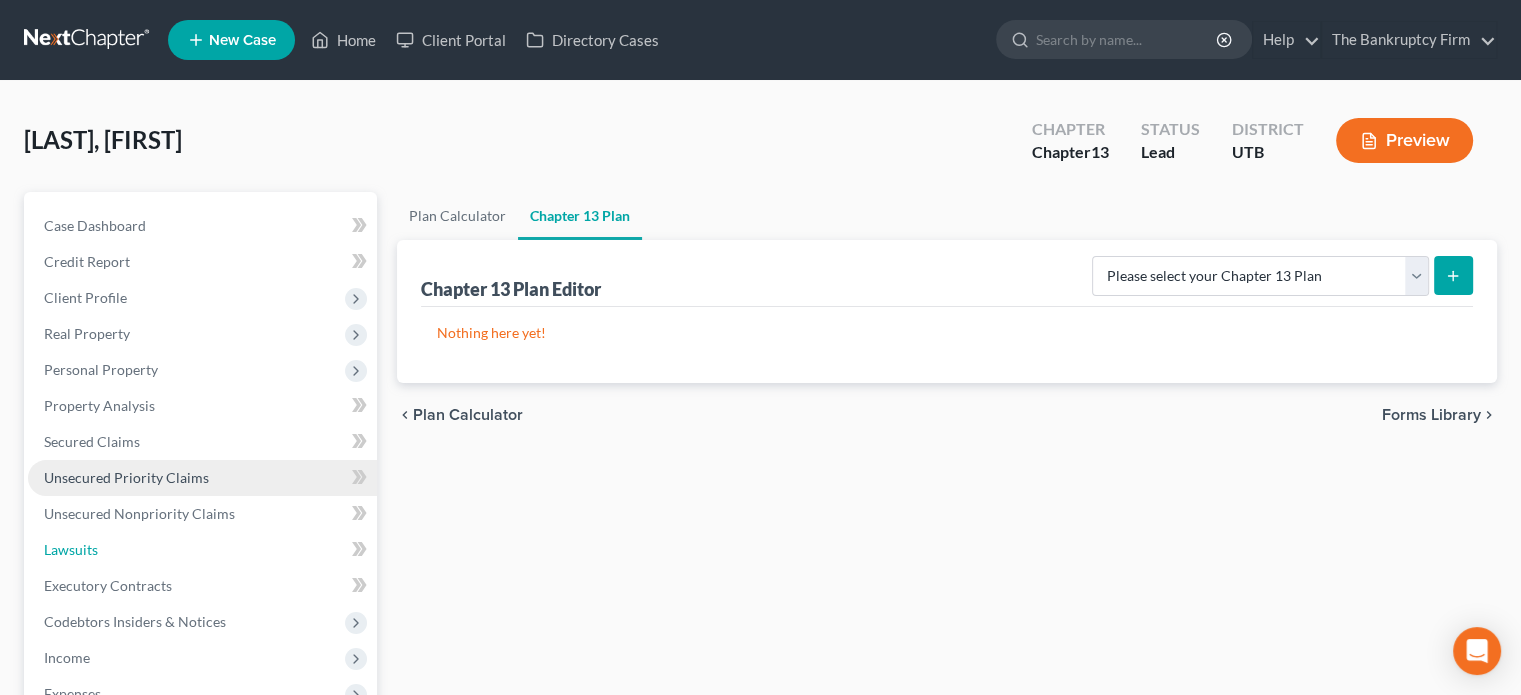drag, startPoint x: 147, startPoint y: 446, endPoint x: 134, endPoint y: 473, distance: 29.966648 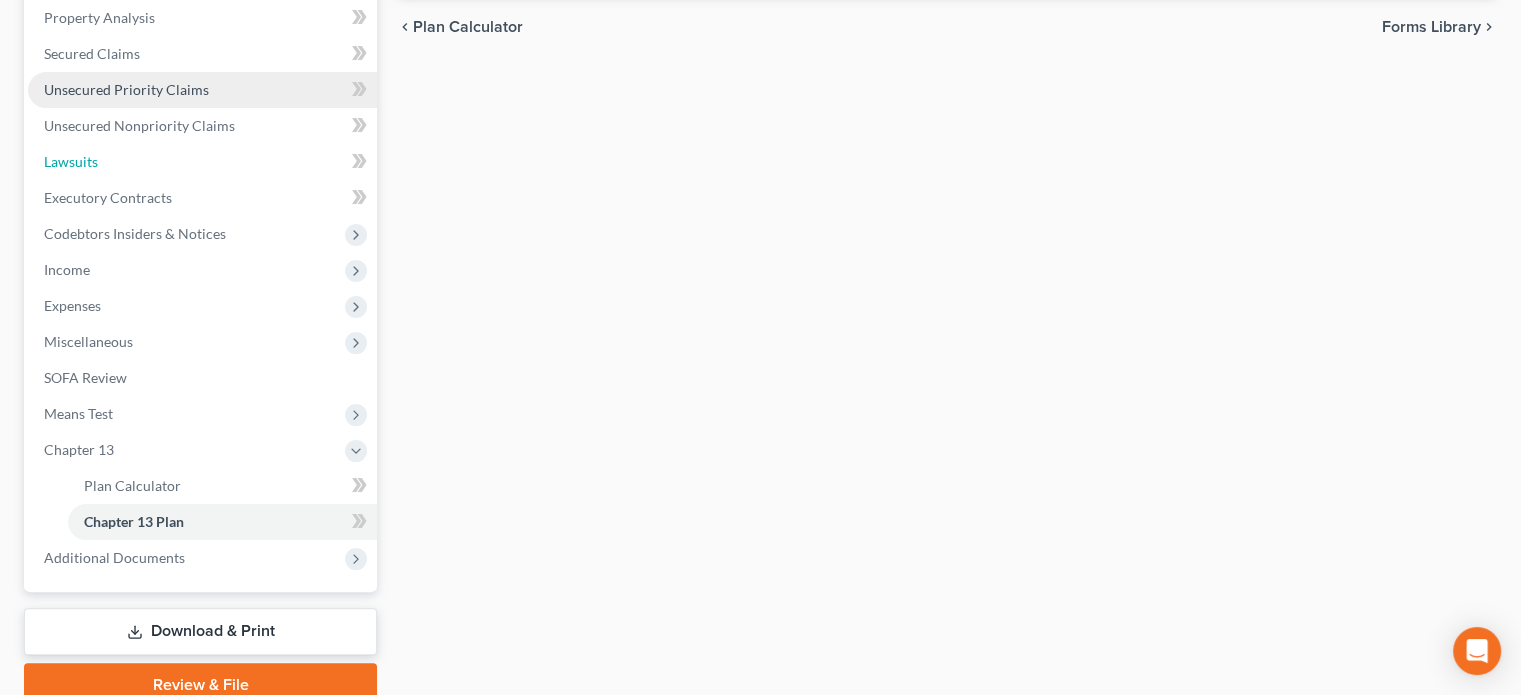 scroll, scrollTop: 474, scrollLeft: 0, axis: vertical 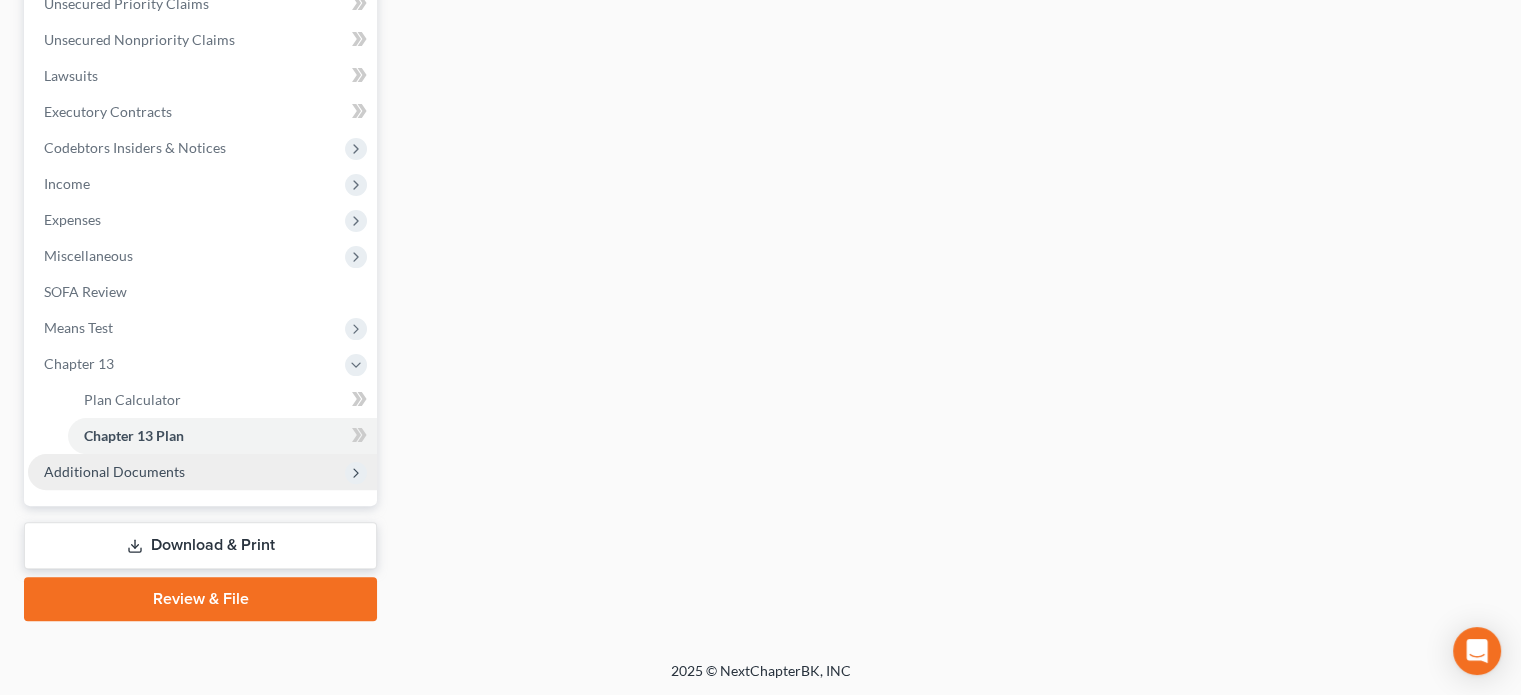 click on "Additional Documents" at bounding box center (202, 472) 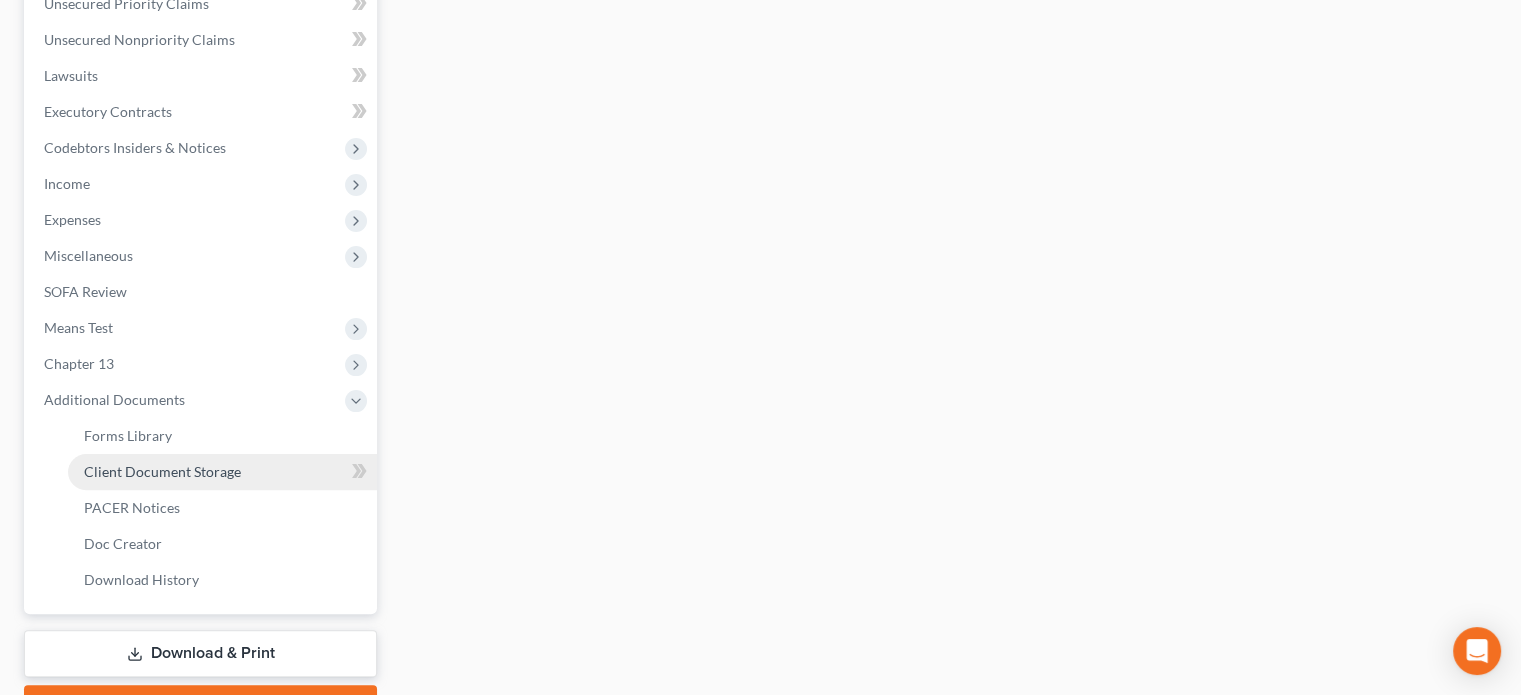 click on "Client Document Storage" at bounding box center [162, 471] 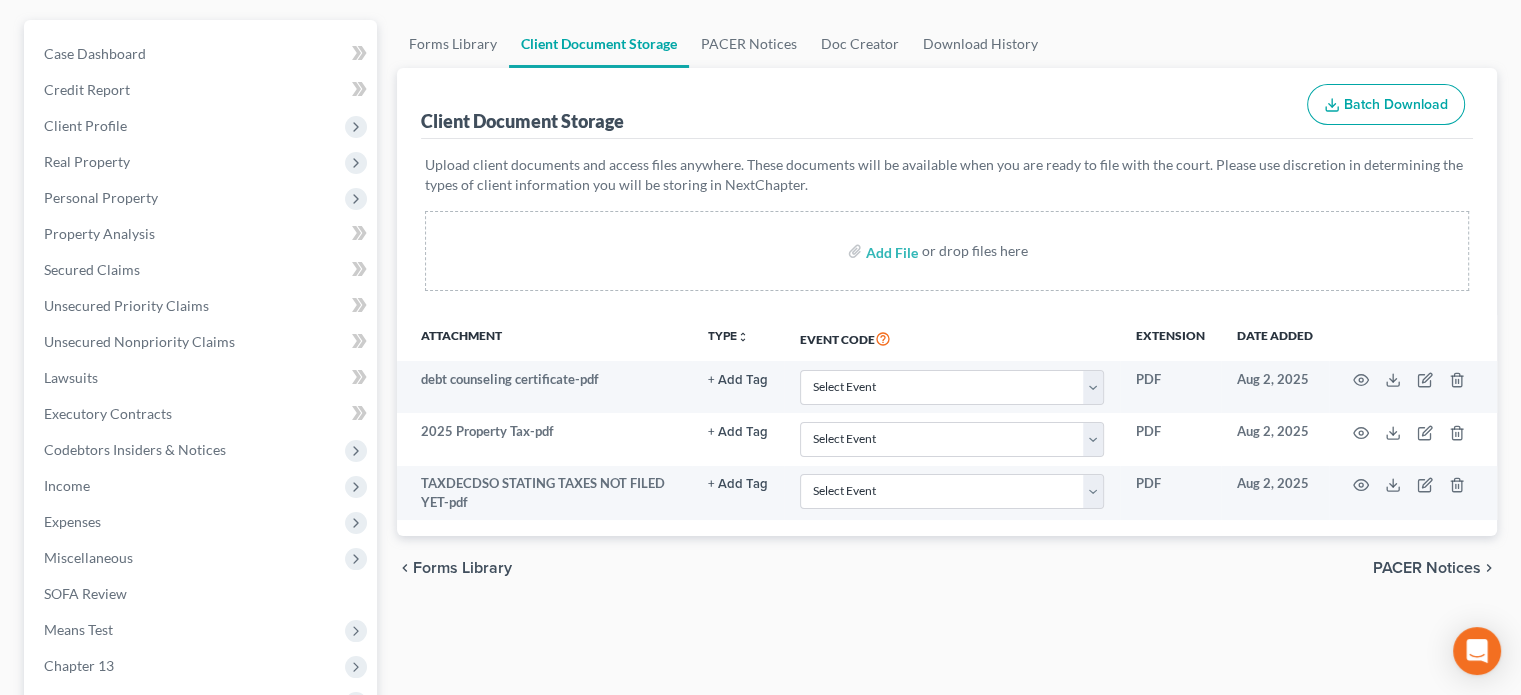 scroll, scrollTop: 175, scrollLeft: 0, axis: vertical 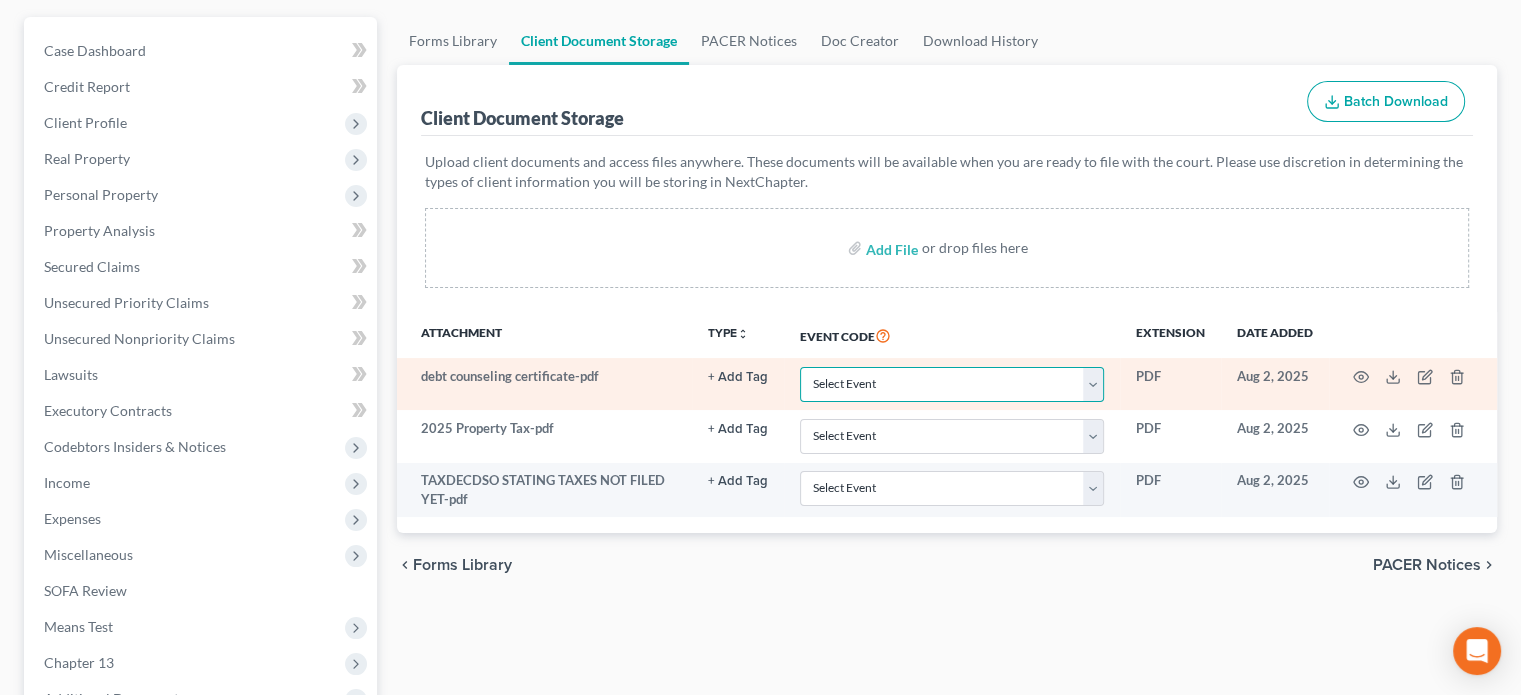 click on "Select Event Affidavit/Declaration Amended Chapter 11 Plan Amended Disclosure Statement (Ch 11) Amended Document Amended Schedules/List of Creditors/Statements (Dec 1 2016) Amended/Final Chapter 13 Plan Attorney's Request for No Future Notice Balance Sheet Certificate of Service Certificate of Service of Tax Information Certificate/Affidavit of Non-Opposition to Motion Certification of Exigent Circumstances re: Credit Counseling Certification of Status of Domestic Support Payments Ch 11 Final/Summary Rpt & Acct Chapter 11 Ballot Chapter 11 Ballot Register and Report of Balloting Chapter 11 Monthly Operating Report Chapter 11 Monthly Operating Report UST Form 11-MOR Chapter 11 Plan Chapter 11 Plan (Amended) Chapter 11 Post-Confirmation Report Chapter 11 Quarterly Financial Report (Post Confirmation) Chapter 11 Small Business Plan Chapter 11 Small Business Subchapter V Plan Chapter 11 Statement of Monthly Income Form 122B Chapter 13 Calculation of Disposable Income 122C-2 Chapter 13 Plan Declaration Exhibit" at bounding box center [952, 384] 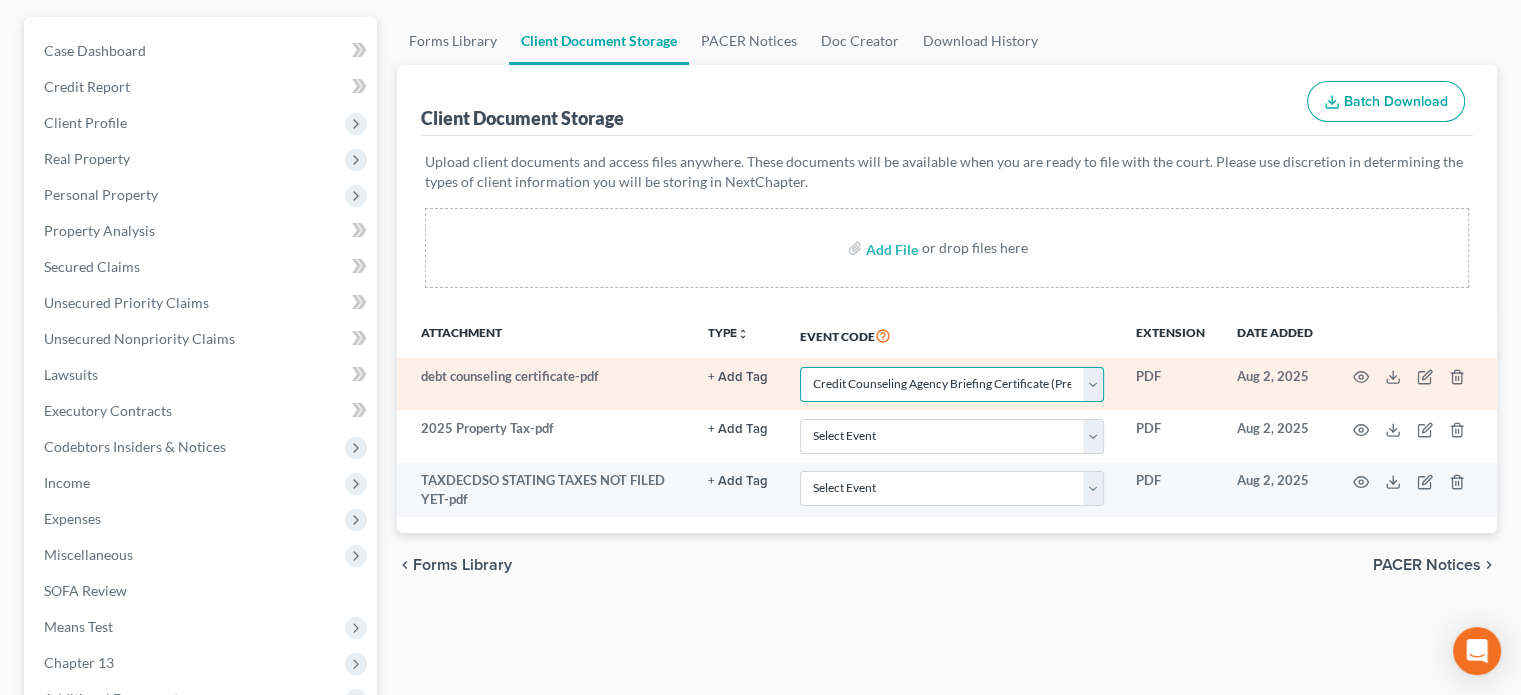 click on "Select Event Affidavit/Declaration Amended Chapter 11 Plan Amended Disclosure Statement (Ch 11) Amended Document Amended Schedules/List of Creditors/Statements (Dec 1 2016) Amended/Final Chapter 13 Plan Attorney's Request for No Future Notice Balance Sheet Certificate of Service Certificate of Service of Tax Information Certificate/Affidavit of Non-Opposition to Motion Certification of Exigent Circumstances re: Credit Counseling Certification of Status of Domestic Support Payments Ch 11 Final/Summary Rpt & Acct Chapter 11 Ballot Chapter 11 Ballot Register and Report of Balloting Chapter 11 Monthly Operating Report Chapter 11 Monthly Operating Report UST Form 11-MOR Chapter 11 Plan Chapter 11 Plan (Amended) Chapter 11 Post-Confirmation Report Chapter 11 Quarterly Financial Report (Post Confirmation) Chapter 11 Small Business Plan Chapter 11 Small Business Subchapter V Plan Chapter 11 Statement of Monthly Income Form 122B Chapter 13 Calculation of Disposable Income 122C-2 Chapter 13 Plan Declaration Exhibit" at bounding box center (952, 384) 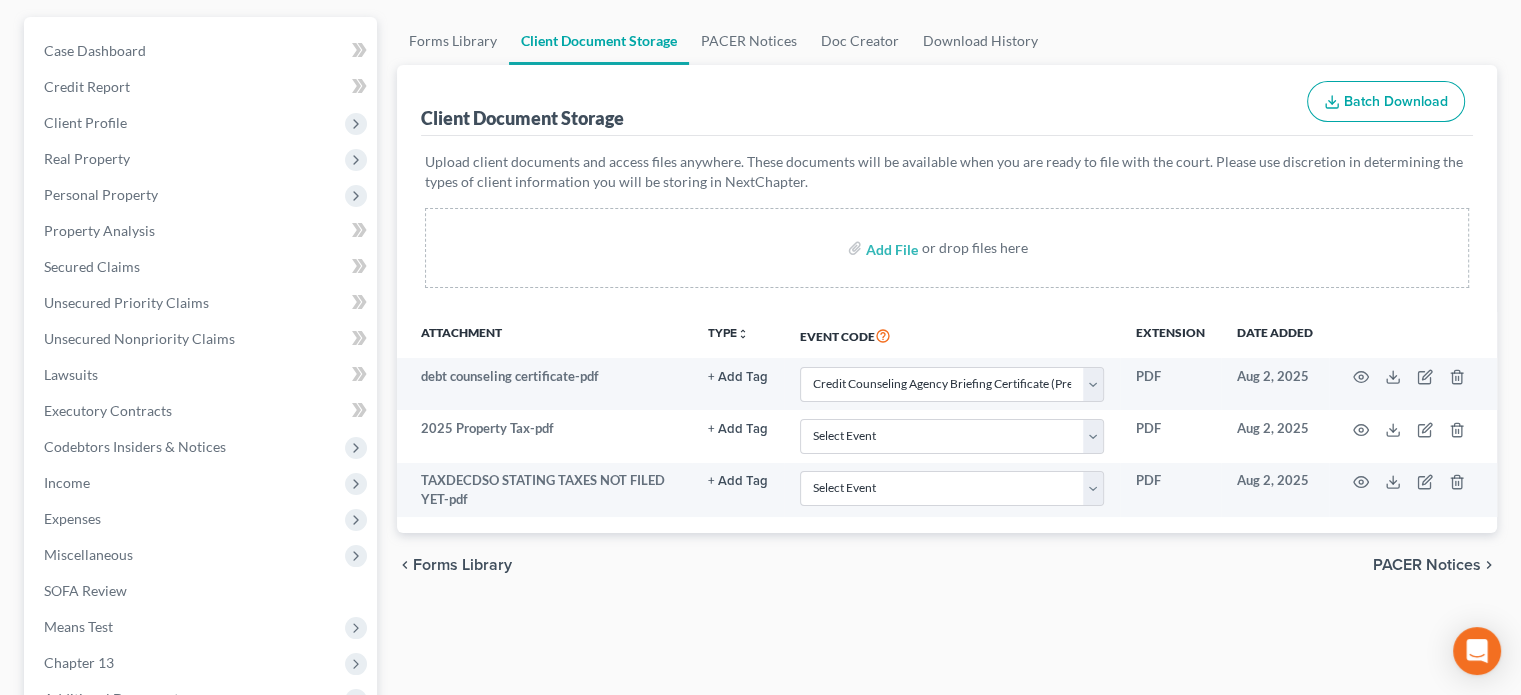 drag, startPoint x: 586, startPoint y: 281, endPoint x: 500, endPoint y: 238, distance: 96.150925 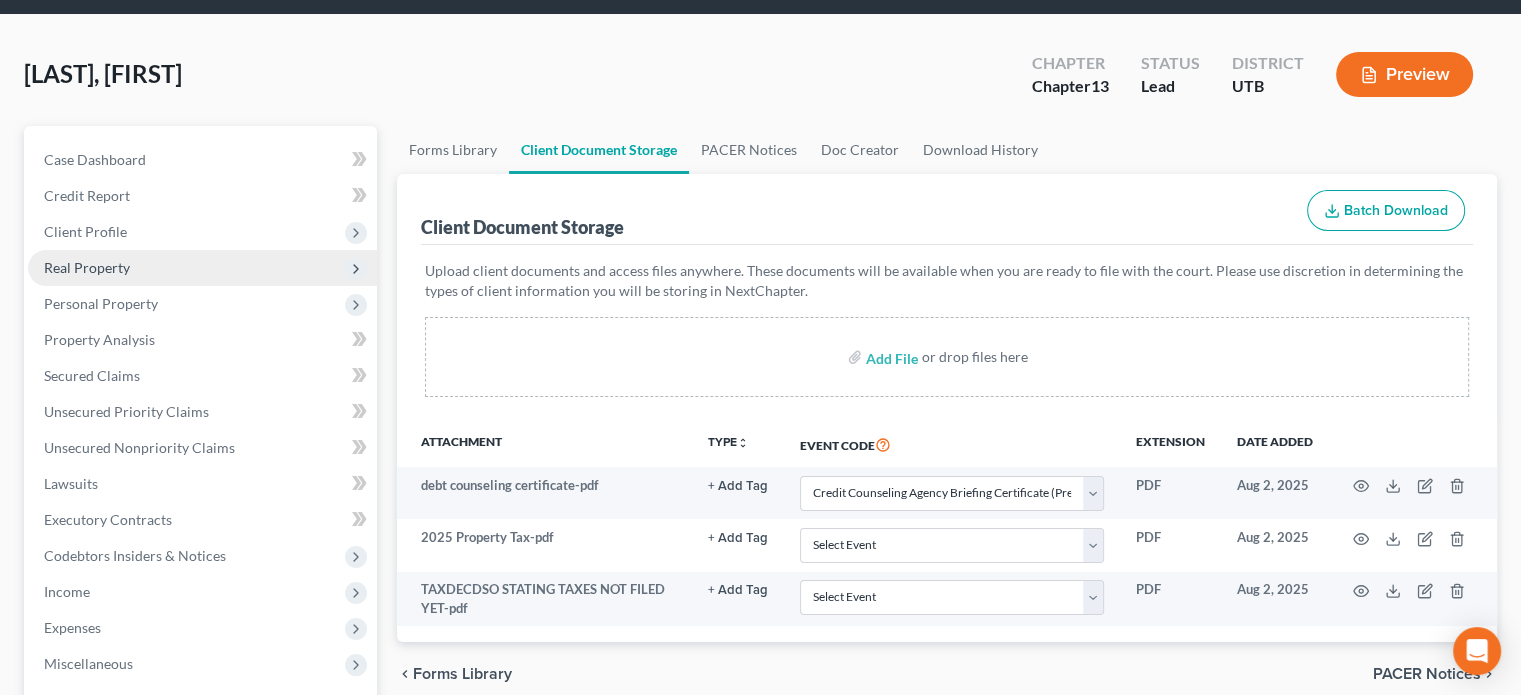 scroll, scrollTop: 0, scrollLeft: 0, axis: both 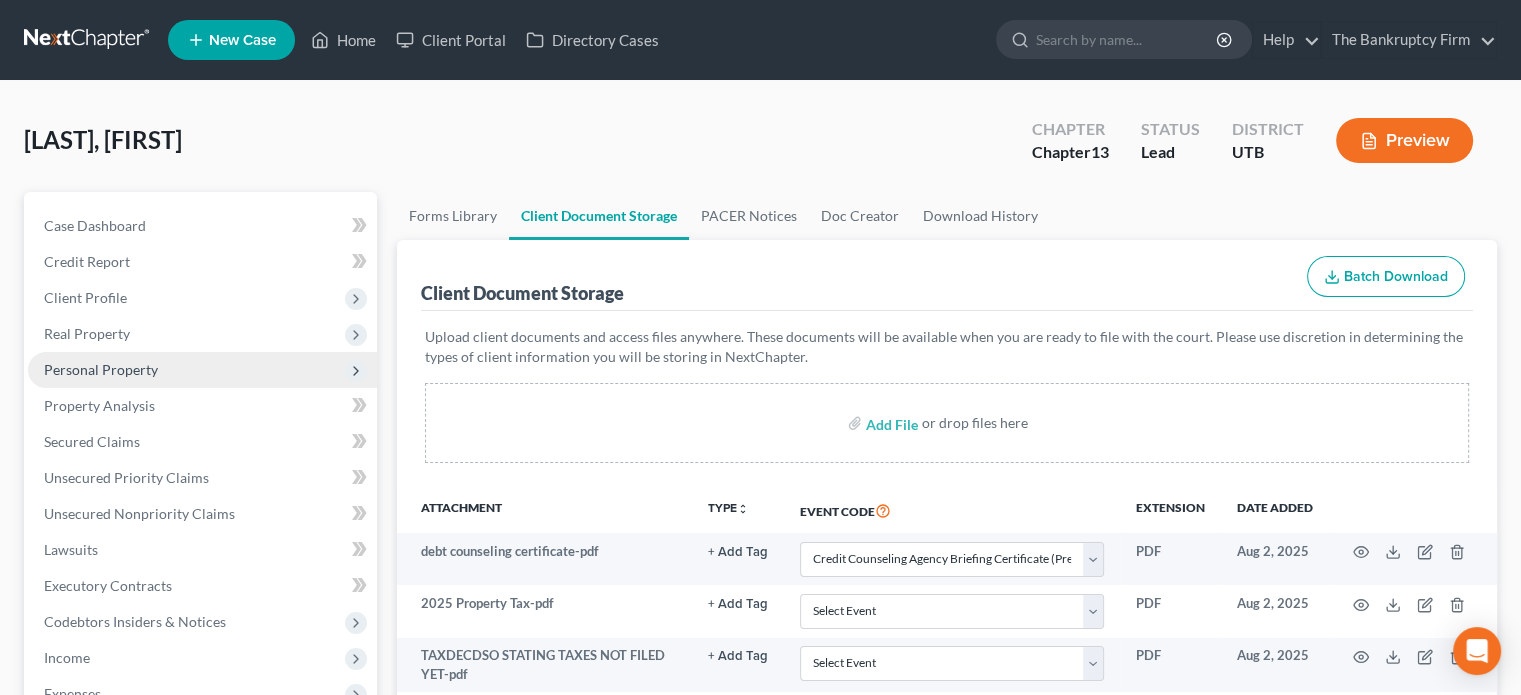 click on "Personal Property" at bounding box center (101, 369) 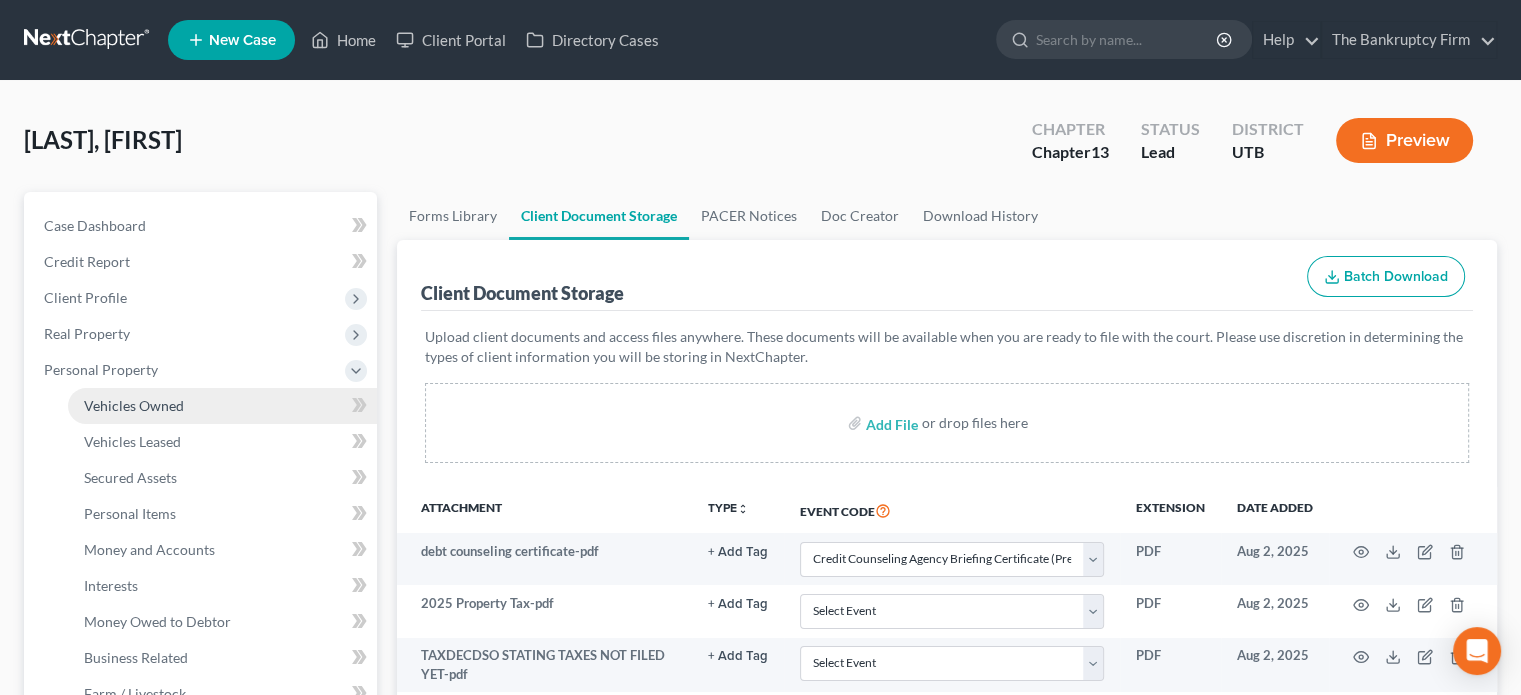 click on "Vehicles Owned" at bounding box center [134, 405] 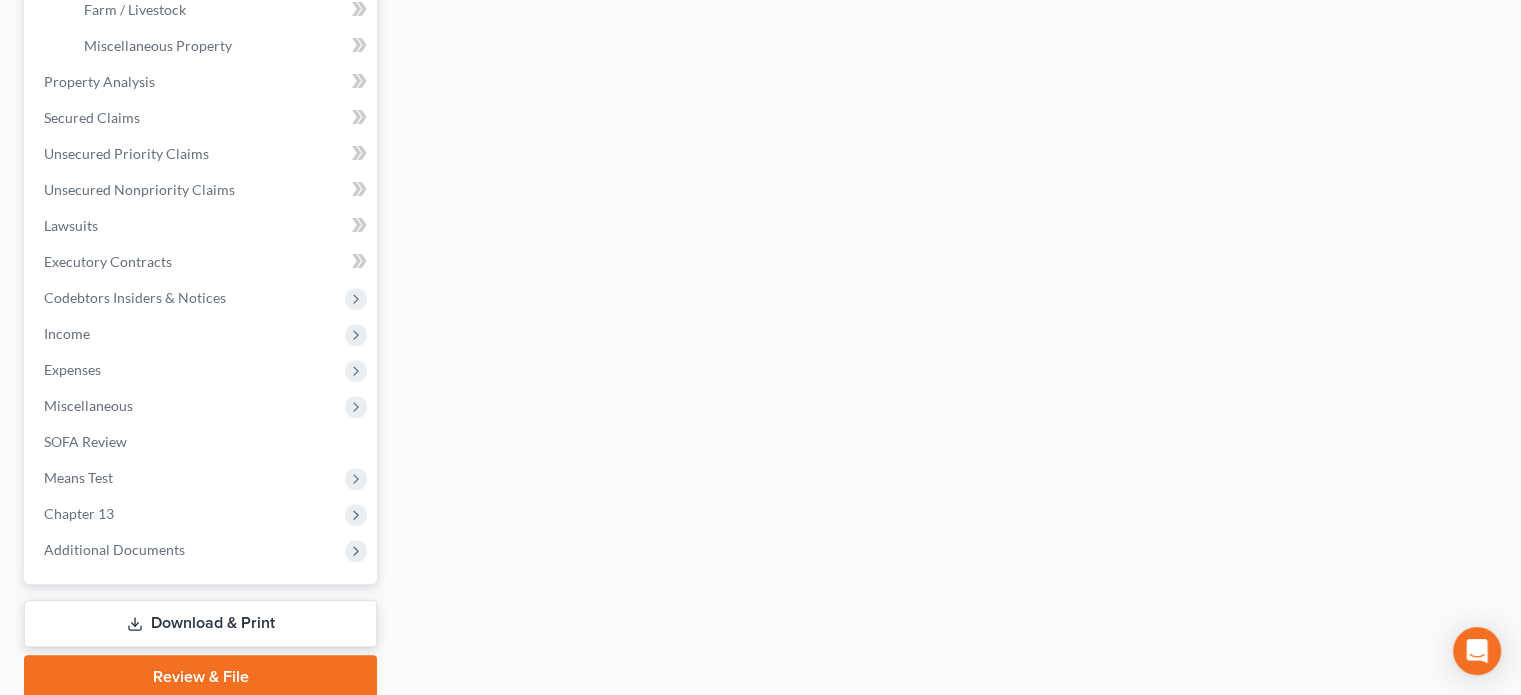 scroll, scrollTop: 684, scrollLeft: 0, axis: vertical 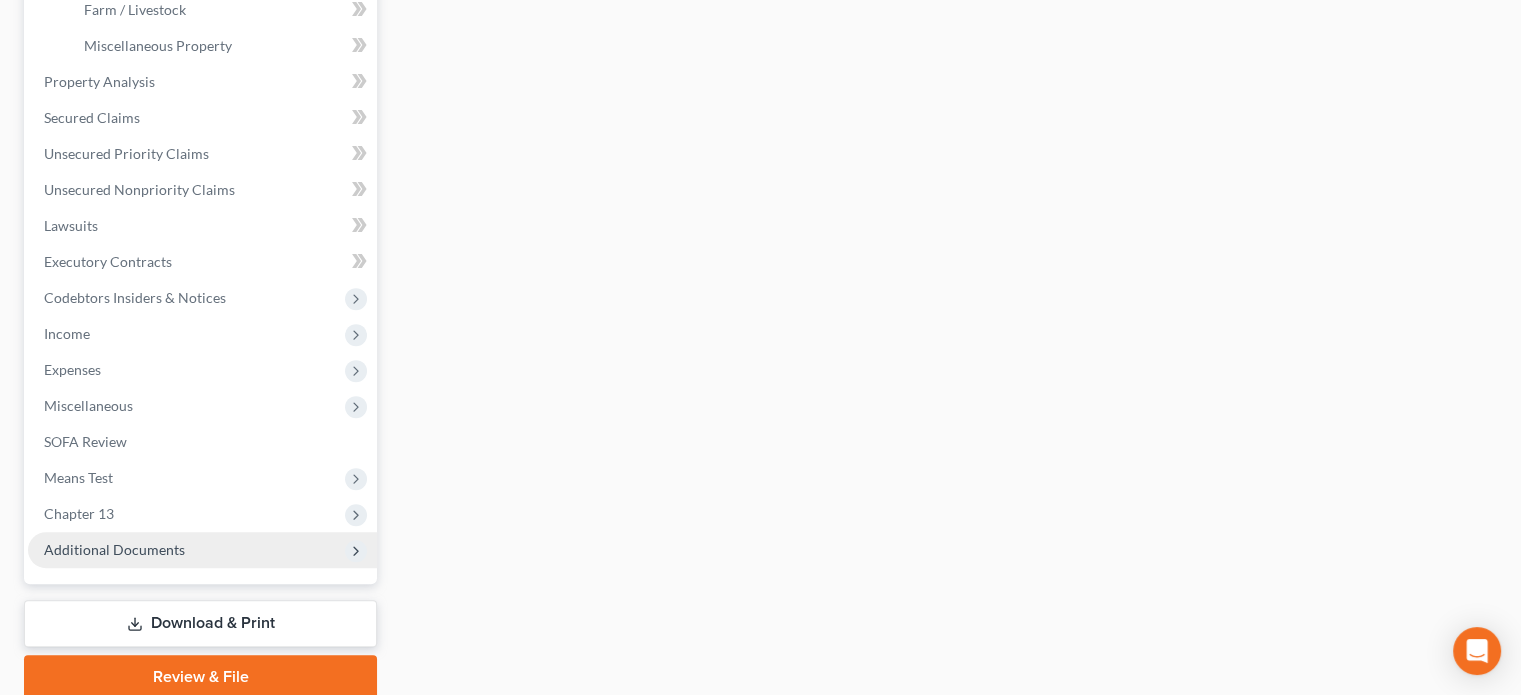 click on "Additional Documents" at bounding box center [114, 549] 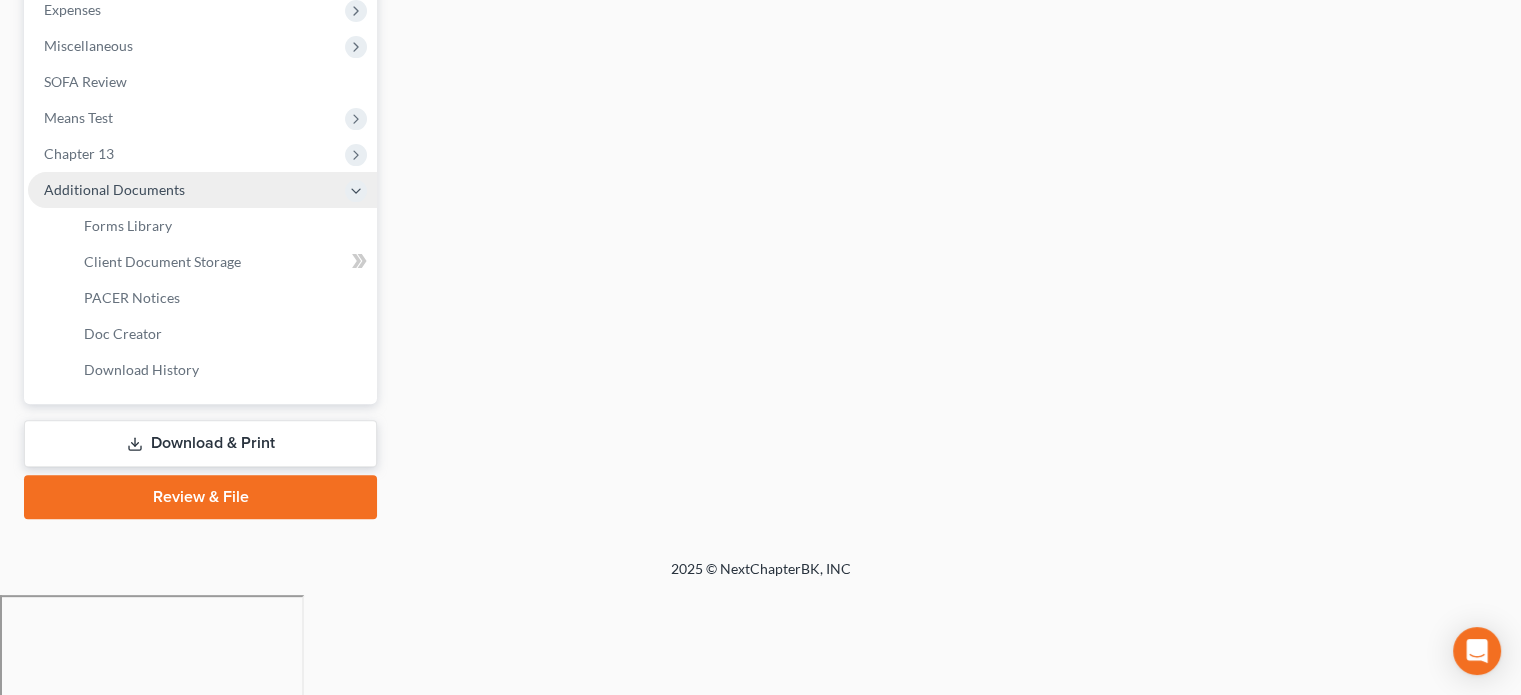 scroll, scrollTop: 581, scrollLeft: 0, axis: vertical 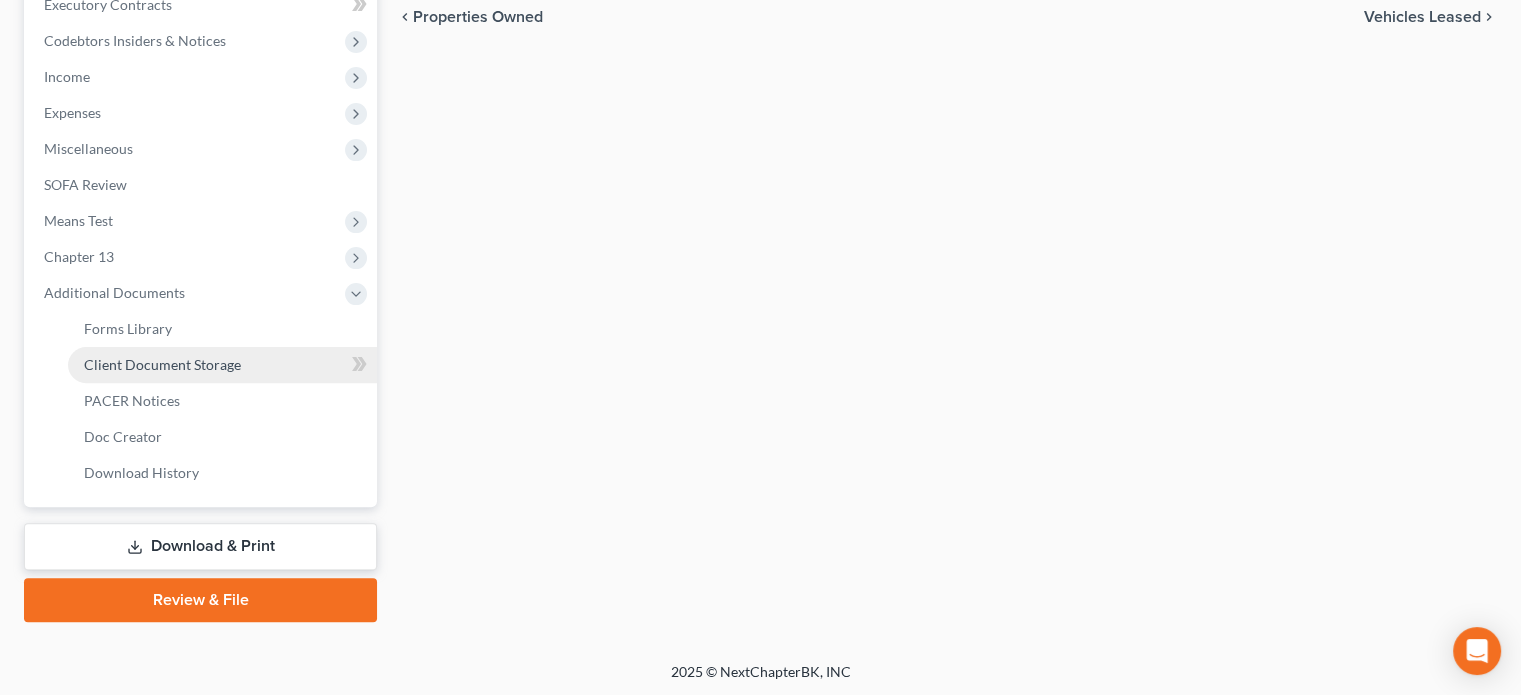 click on "Client Document Storage" at bounding box center (162, 364) 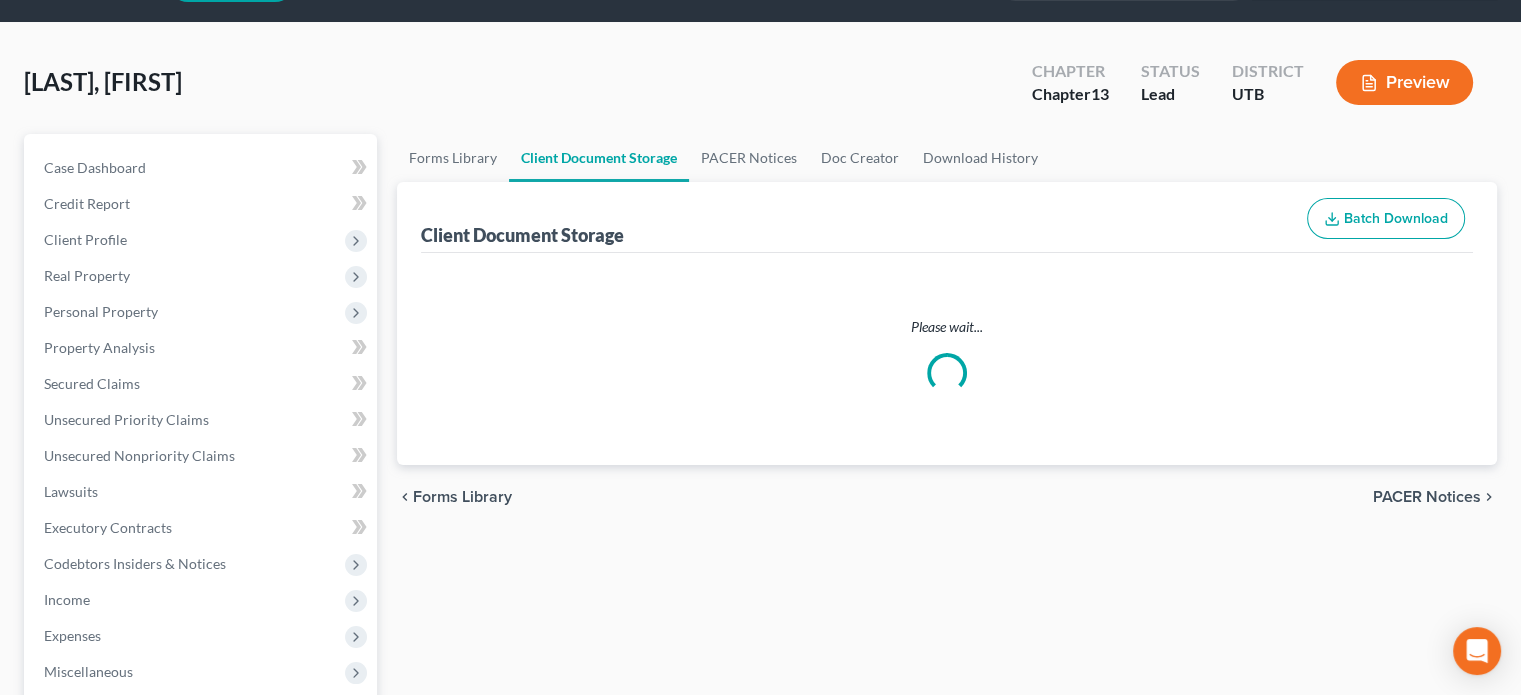 scroll, scrollTop: 0, scrollLeft: 0, axis: both 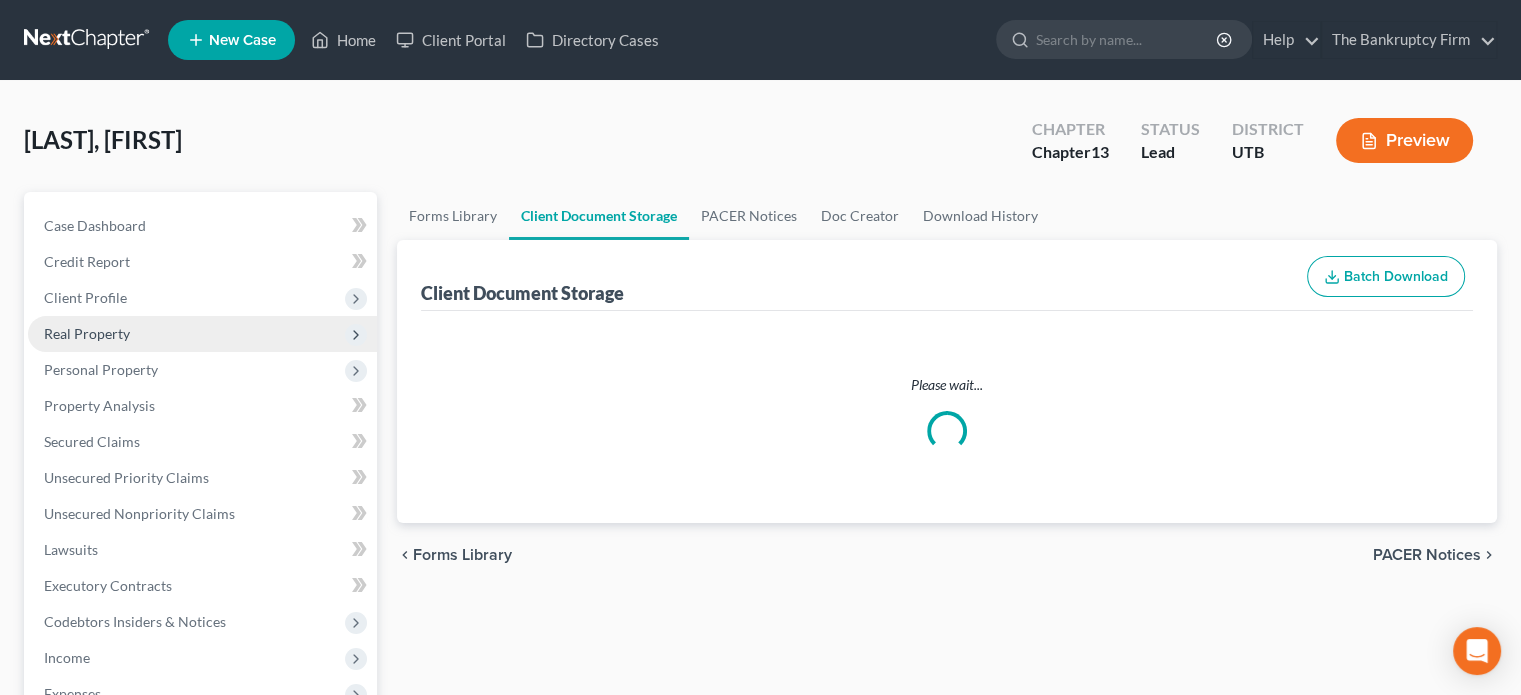 select on "30" 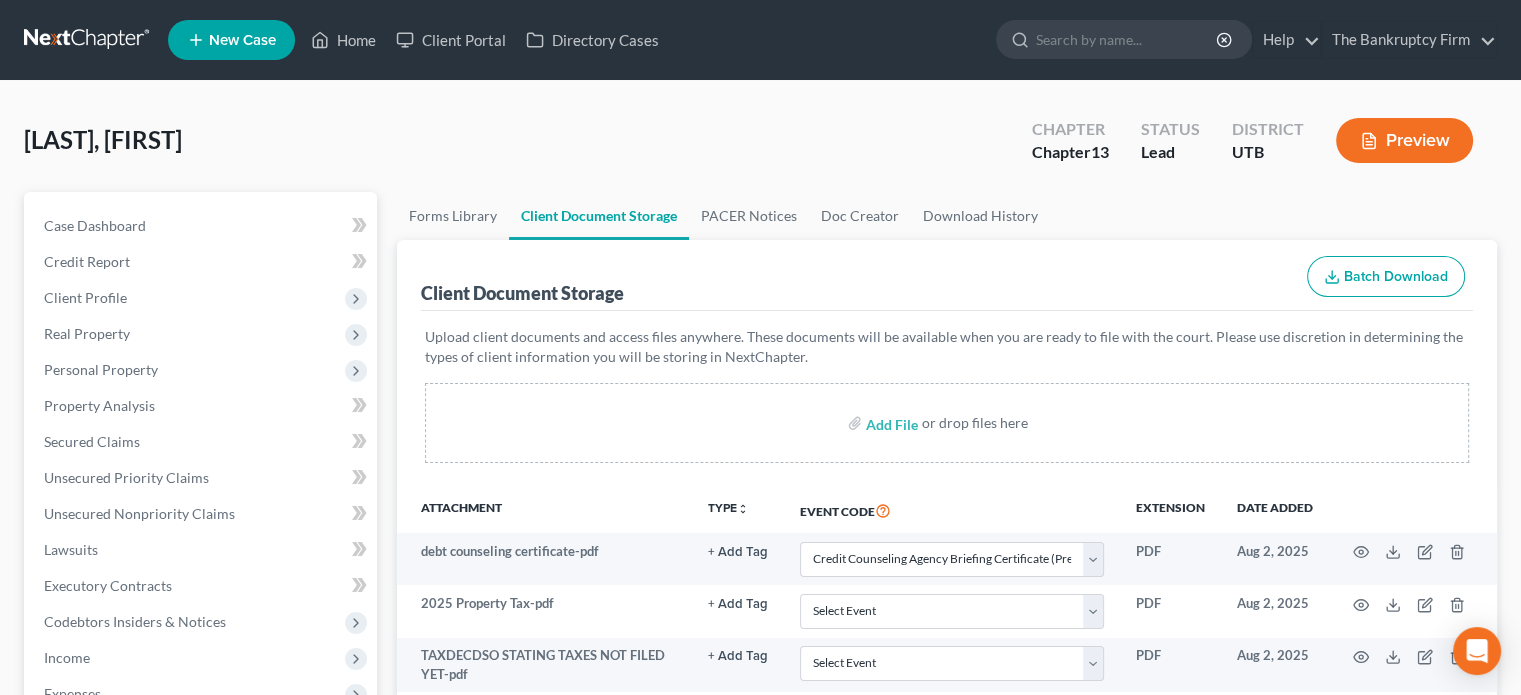 select on "30" 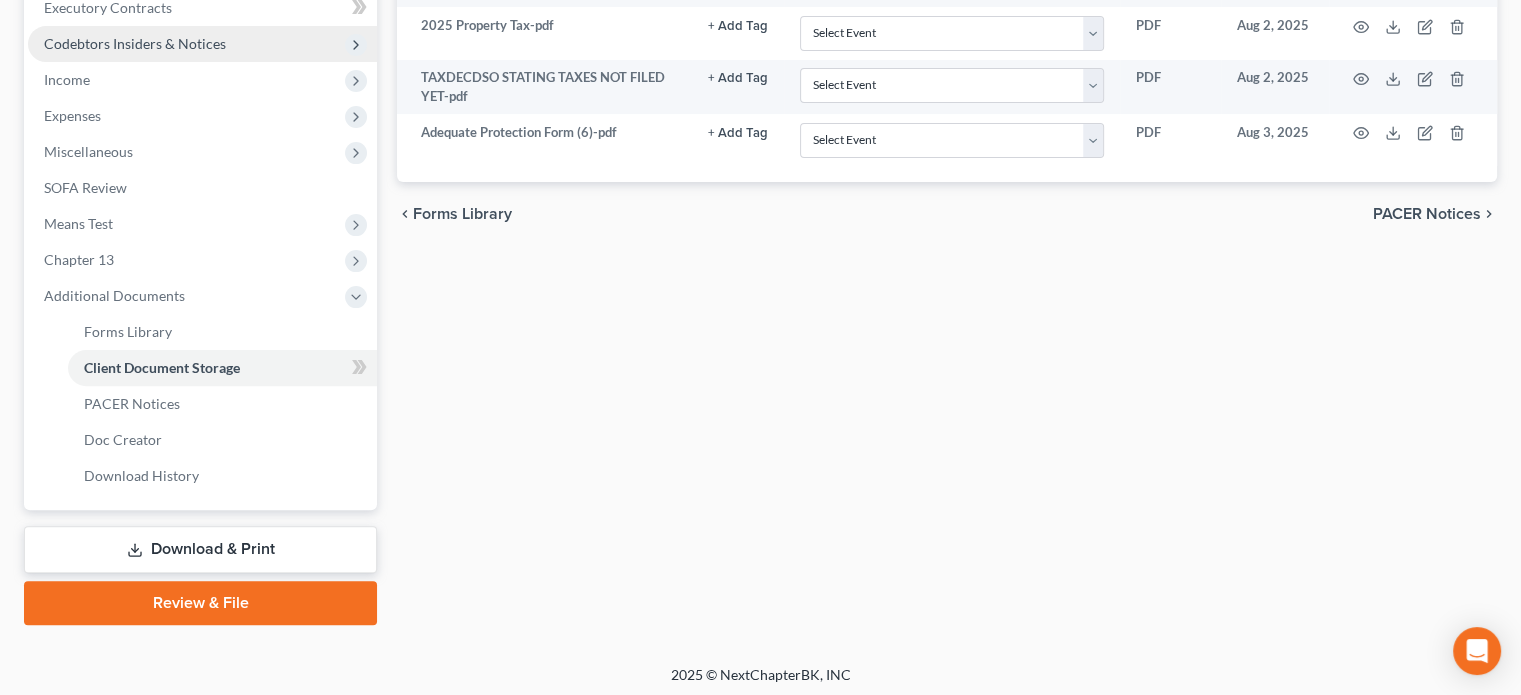 scroll, scrollTop: 582, scrollLeft: 0, axis: vertical 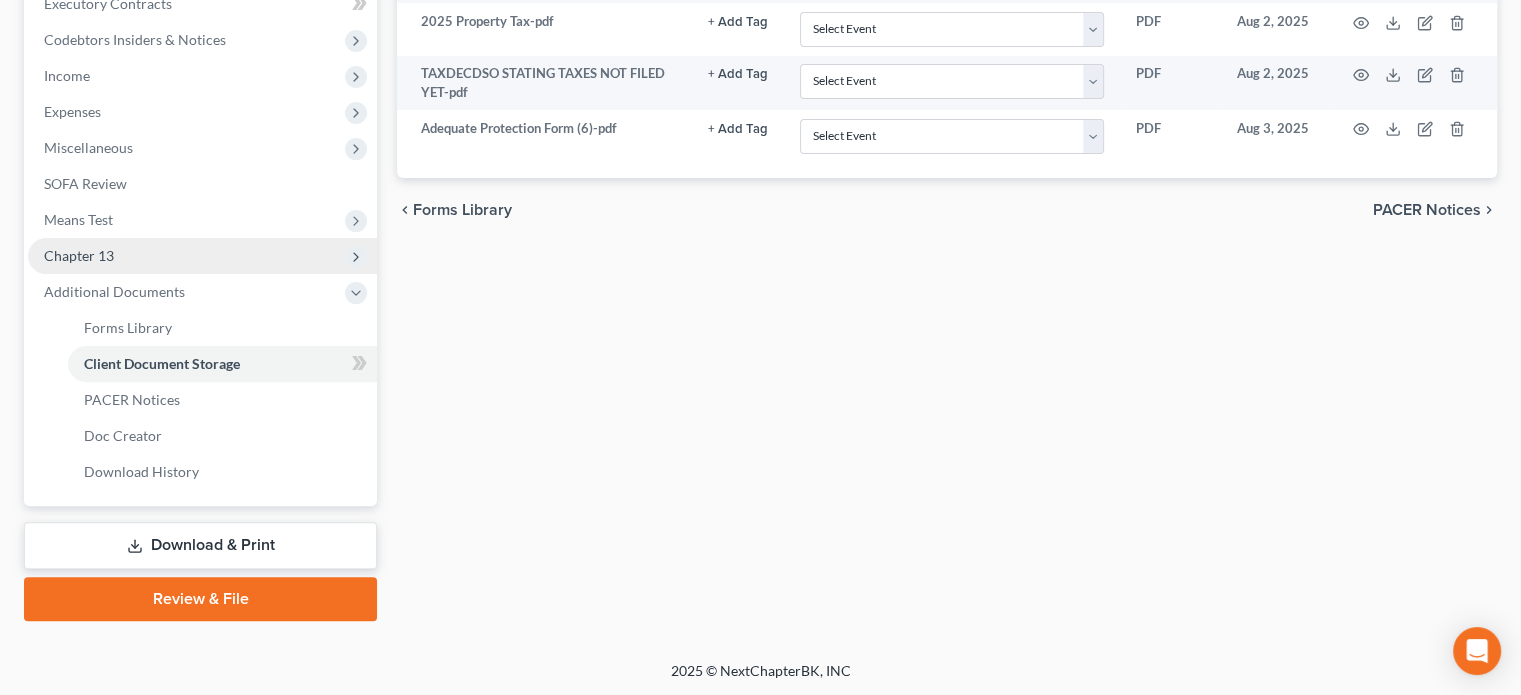 click on "Chapter 13" at bounding box center (202, 256) 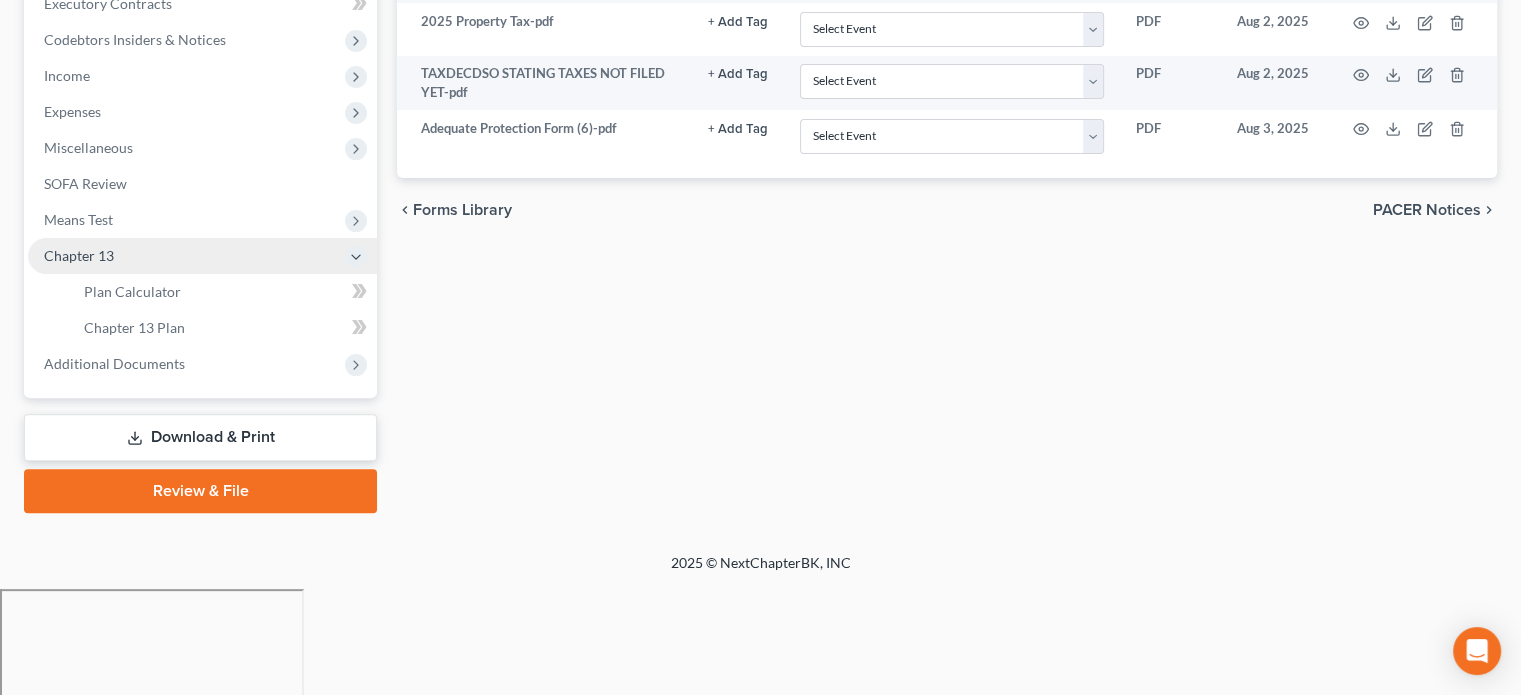 scroll, scrollTop: 474, scrollLeft: 0, axis: vertical 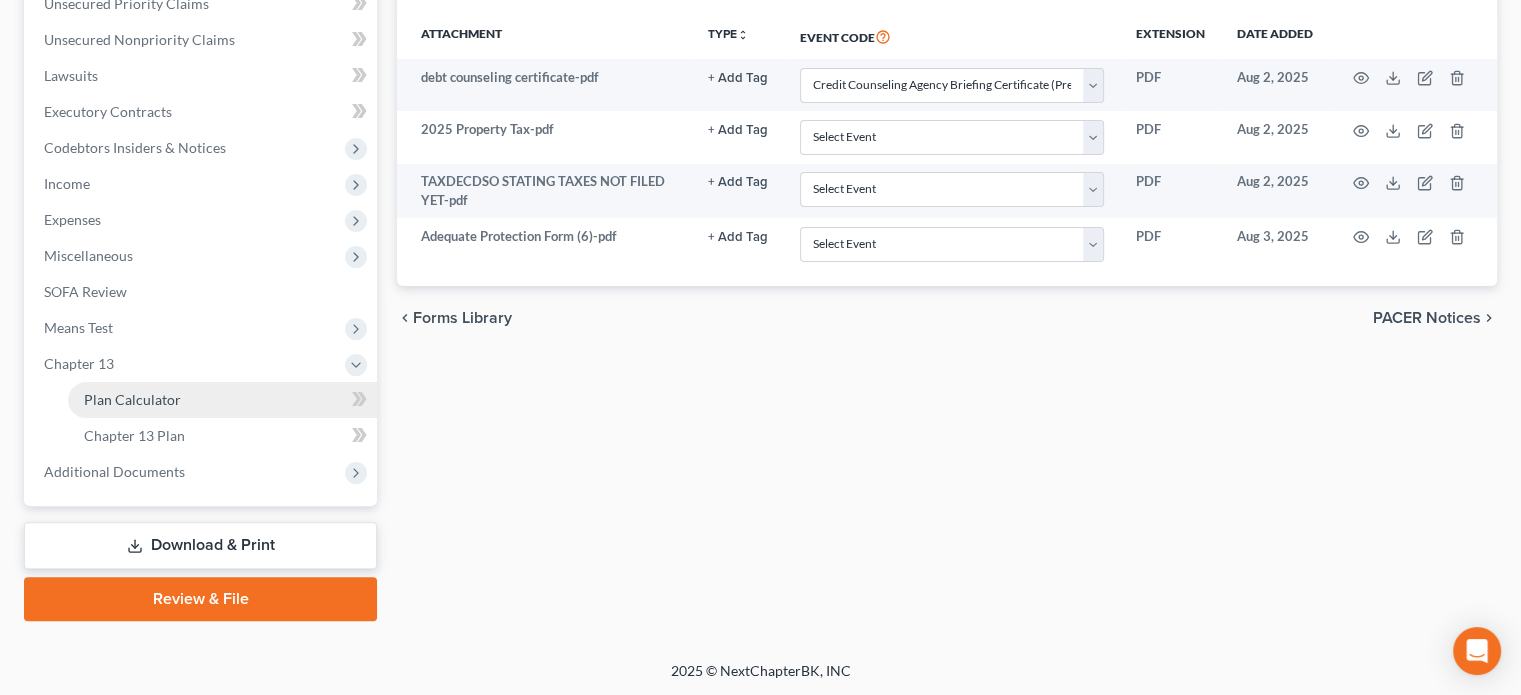 click on "Plan Calculator" at bounding box center (132, 399) 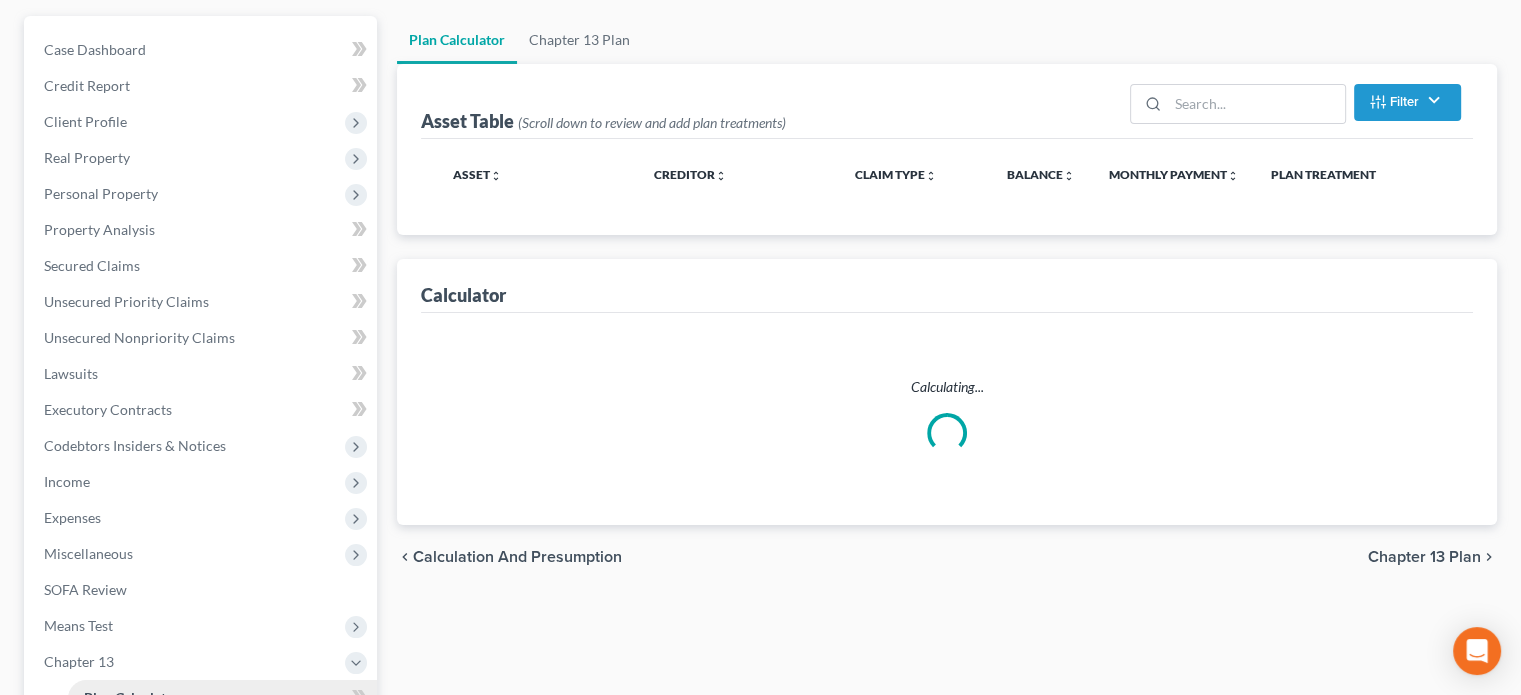 scroll, scrollTop: 0, scrollLeft: 0, axis: both 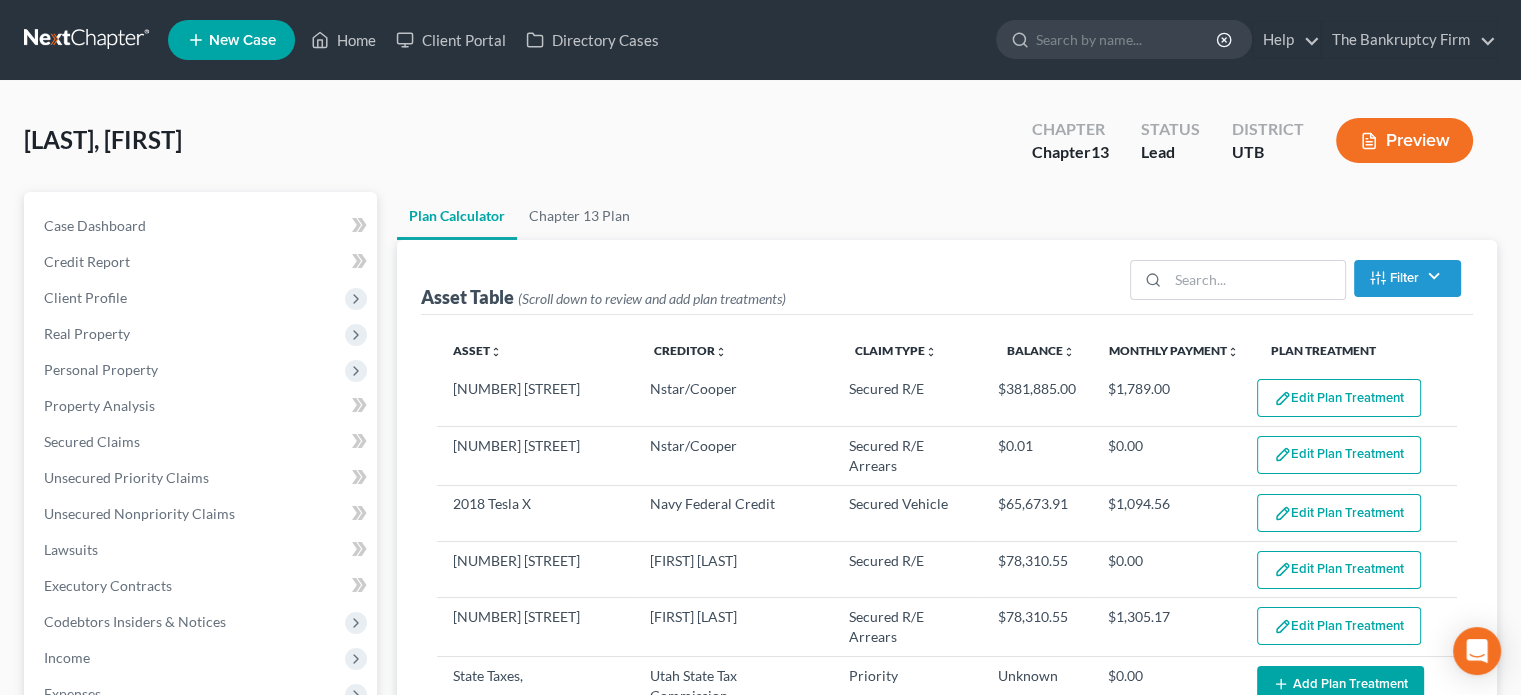 select on "59" 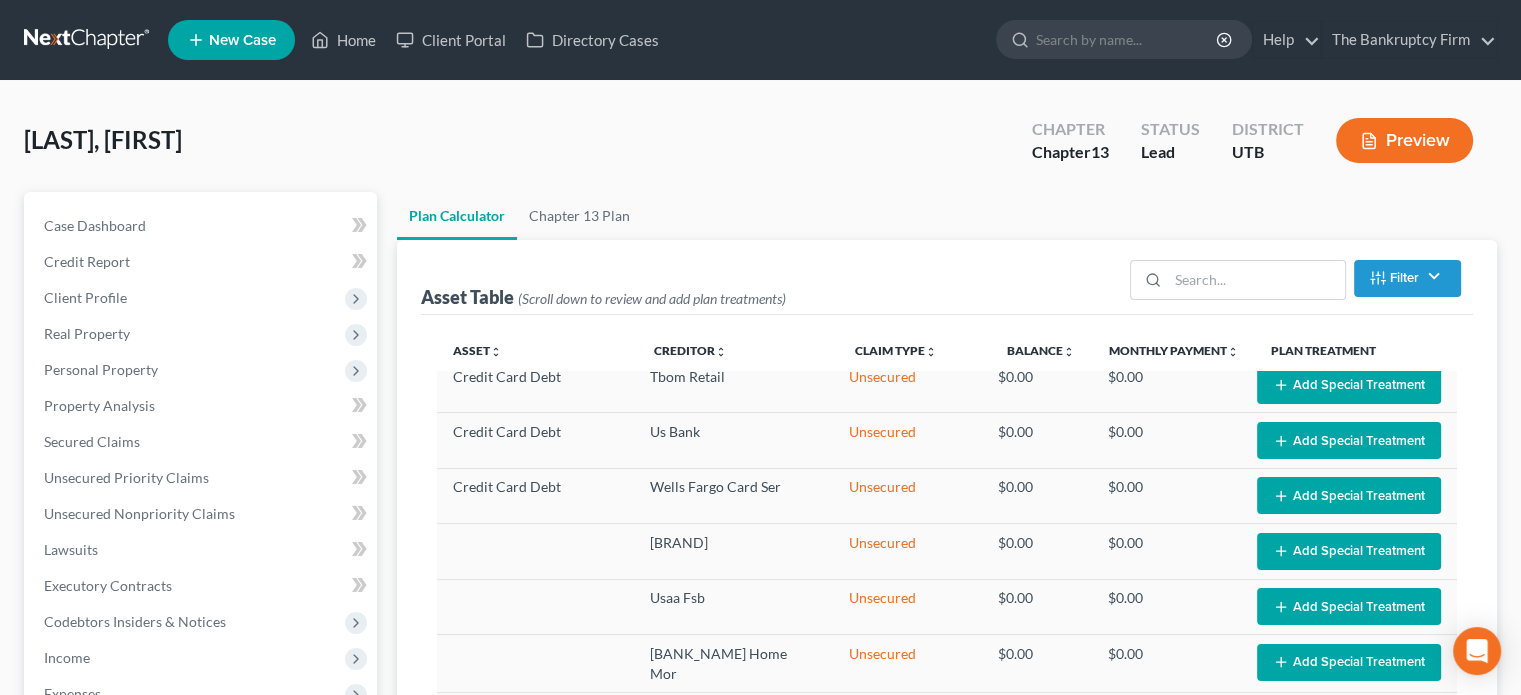 scroll, scrollTop: 1705, scrollLeft: 0, axis: vertical 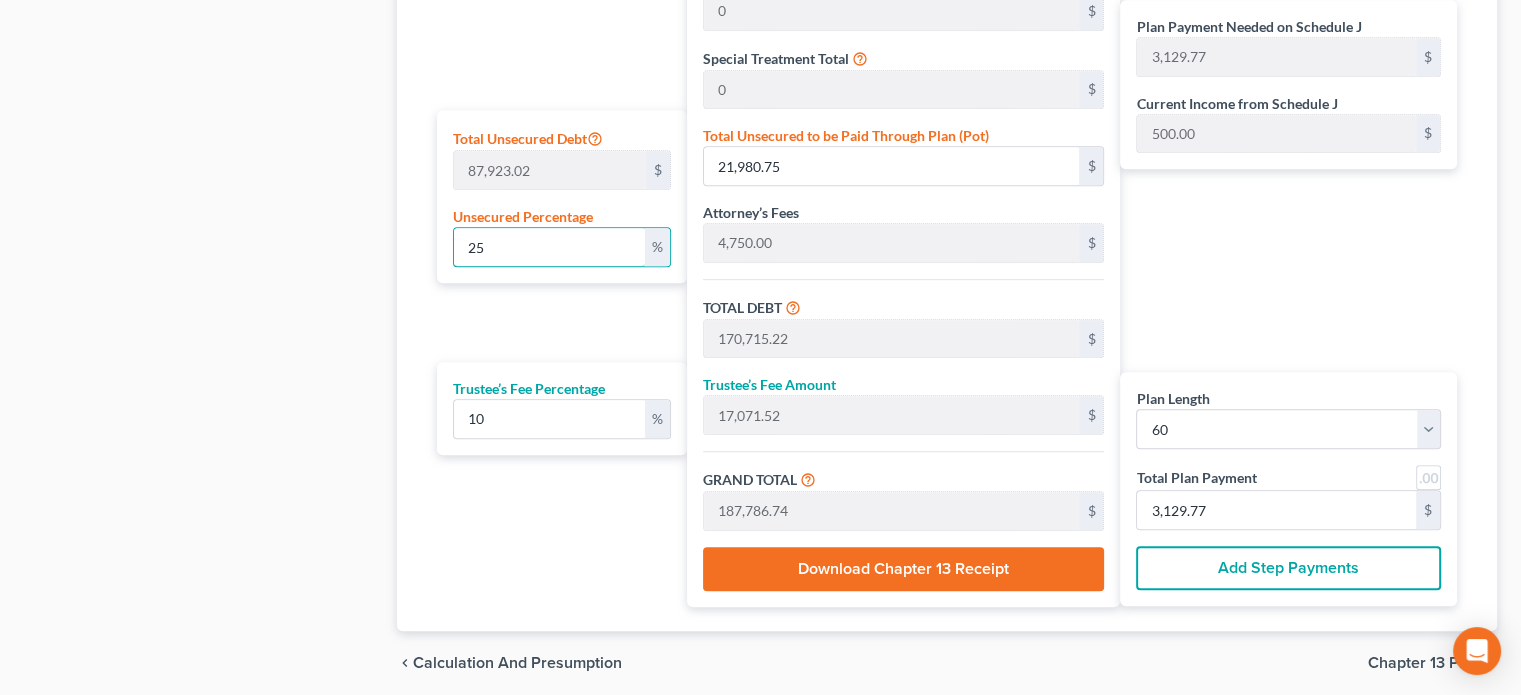 drag, startPoint x: 516, startPoint y: 241, endPoint x: 406, endPoint y: 249, distance: 110.29053 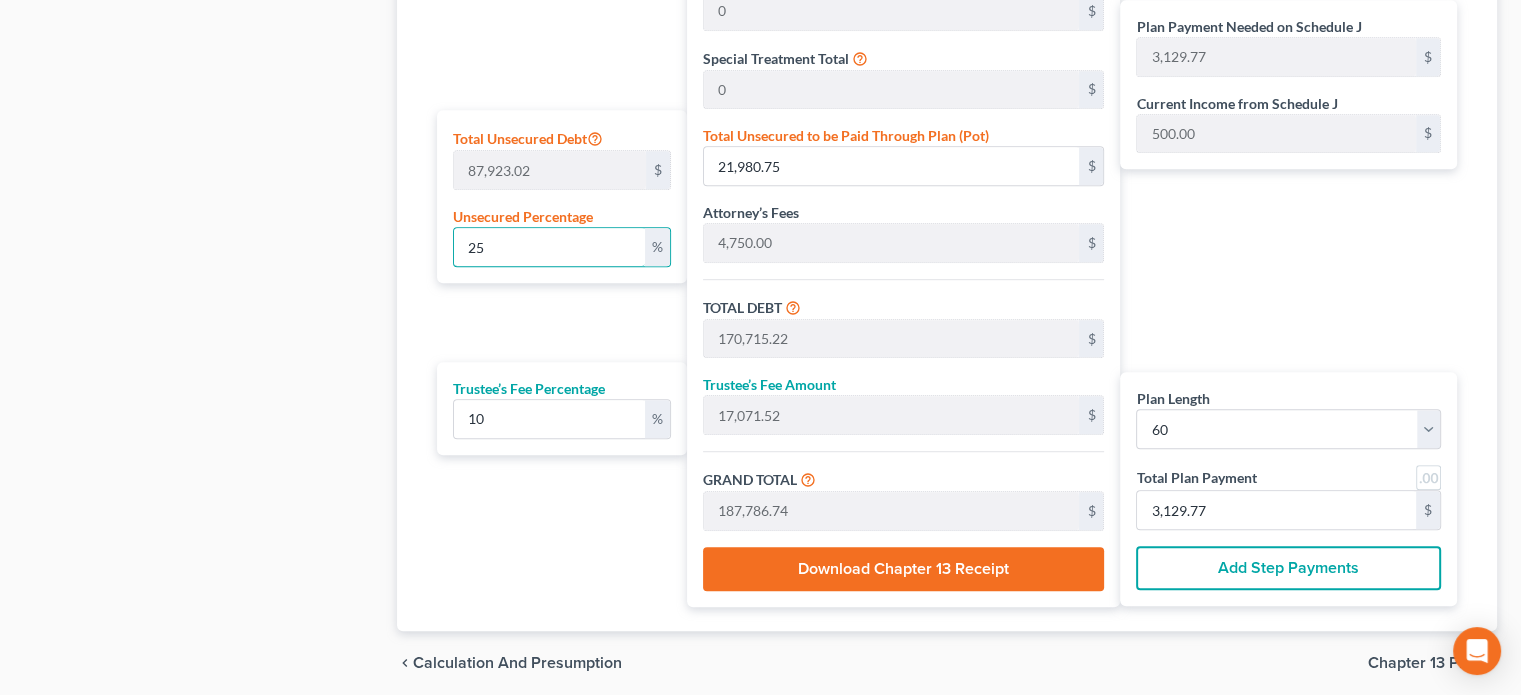 click on "Plan Length 1 2 3 4 5 6 7 8 9 10 11 12 13 14 15 16 17 18 19 20 21 22 23 24 25 26 27 28 29 30 31 32 33 34 35 36 37 38 39 40 41 42 43 44 45 46 47 48 49 50 51 52 53 54 55 56 57 58 59 60 61 62 63 64 65 66 67 68 69 70 71 72 73 74 75 76 77 78 79 80 81 82 83 84 Mortgage Payment 0 $ Total Unsecured Debt 87,923.02 $ Unsecured Percentage 25 % Trustee’s Fee Percentage 10 % Total Secured Debt 143,984.47 $ Total Lease Debt 0 $ Total Priority Debt 0 $ Special Treatment Total 0 $ Total Unsecured to be Paid Through Plan (Pot) 21,980.75 $ Attorney’s Fees 4,750.00 $ TOTAL DEBT 170,715.22 $ Trustee’s Fee Amount 17,071.52 $ GRAND TOTAL 187,786.74 $ Download Chapter 13 Receipt Plan Payment Needed on Schedule J 3,129.77 $ Current Income from Schedule J 500.00 $ Plan Length 1 2 3 4 5 6 7 8 9 10 11 12 13 14 15 16 17 18 19 20 21 22 23 24 25 26 27 28 29 30 31 32 33 34 35 36 37 38 39 40 41 42 43 44 45 46 47 48 49 50 51 52 53 54 55 56 57 58 59 60 61 62 63 64 65 66 67 68 69 70 71 72 73 74 75 76 77" at bounding box center [947, 178] 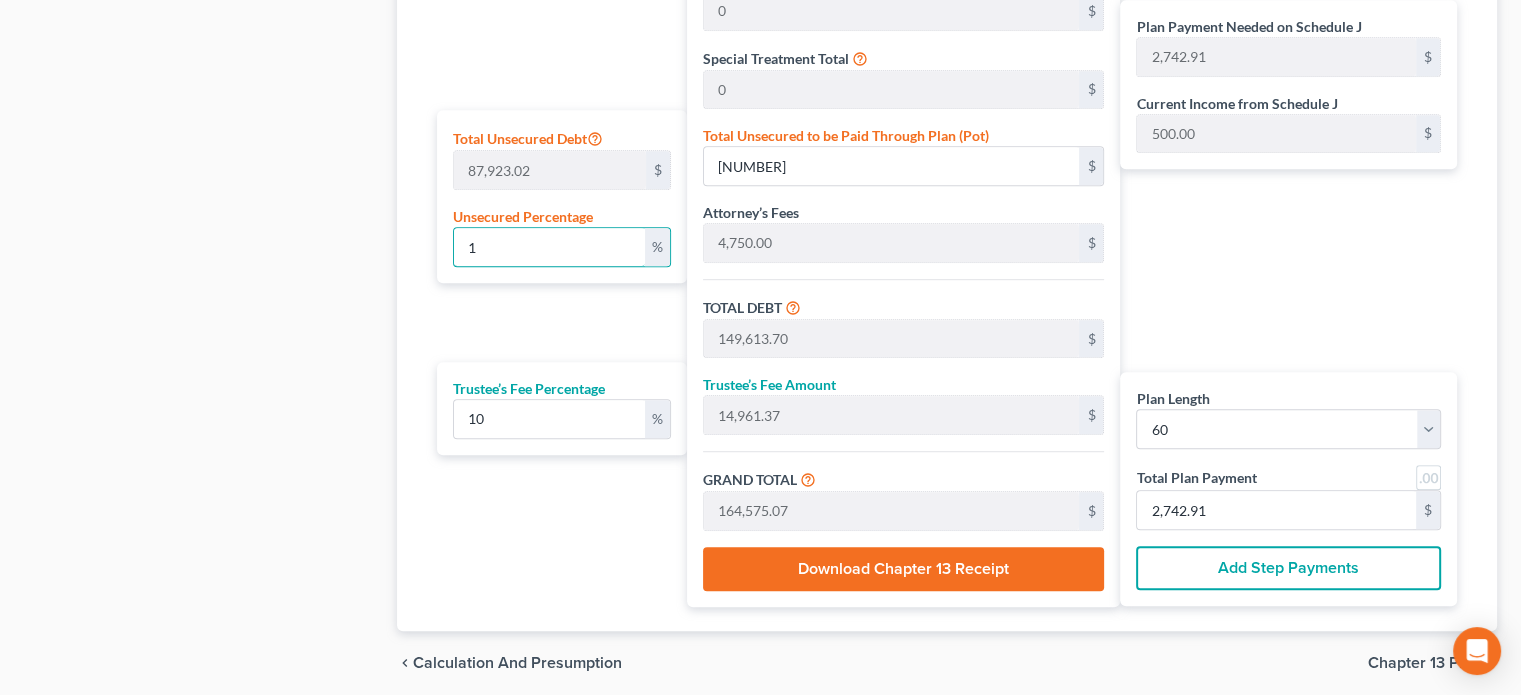type on "10" 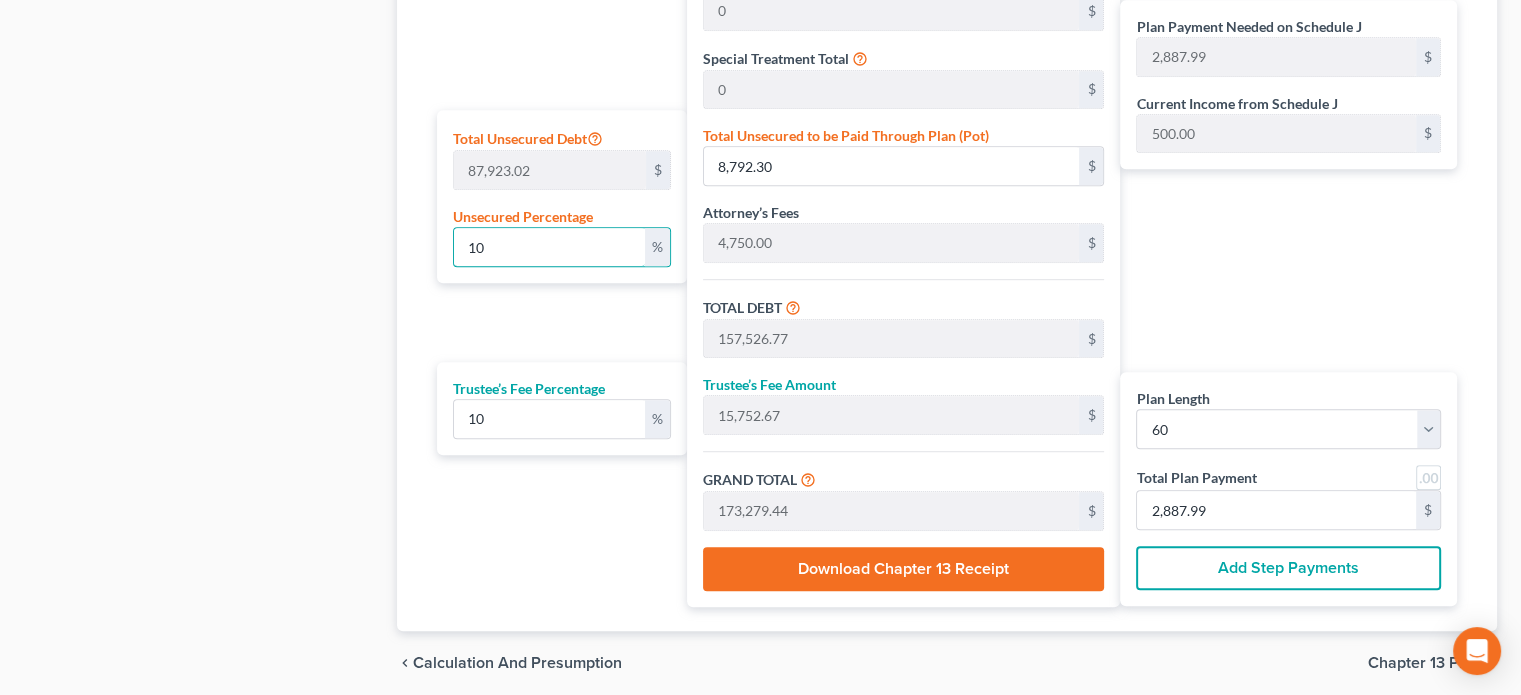 type on "100" 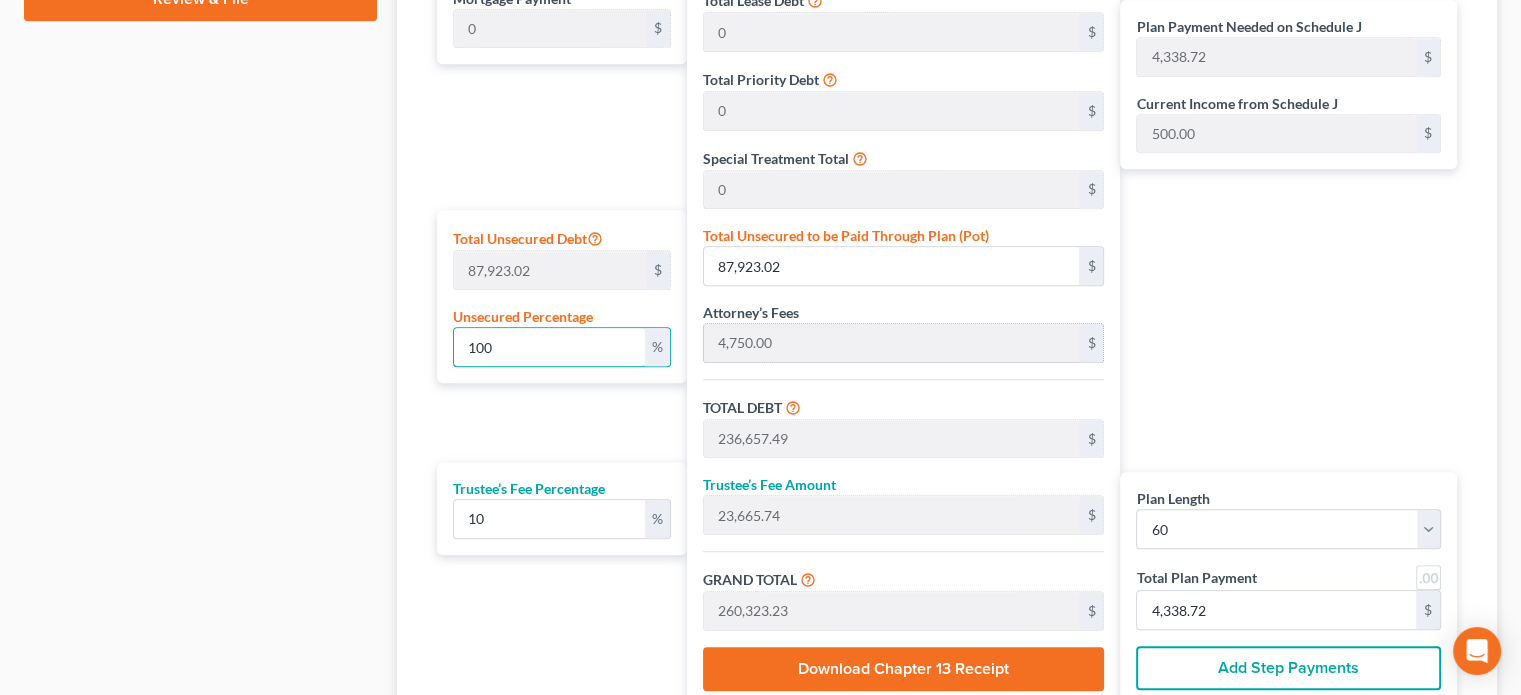 scroll, scrollTop: 1248, scrollLeft: 0, axis: vertical 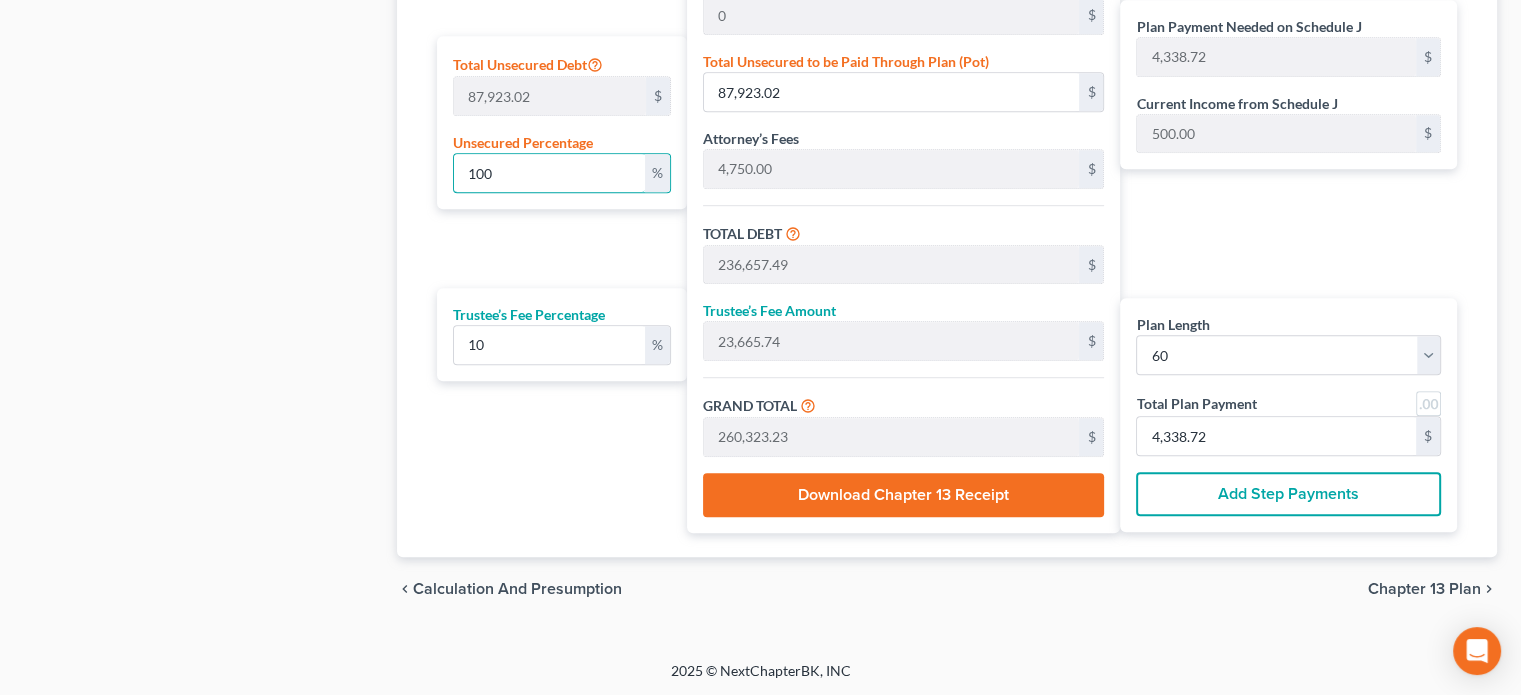 type on "100" 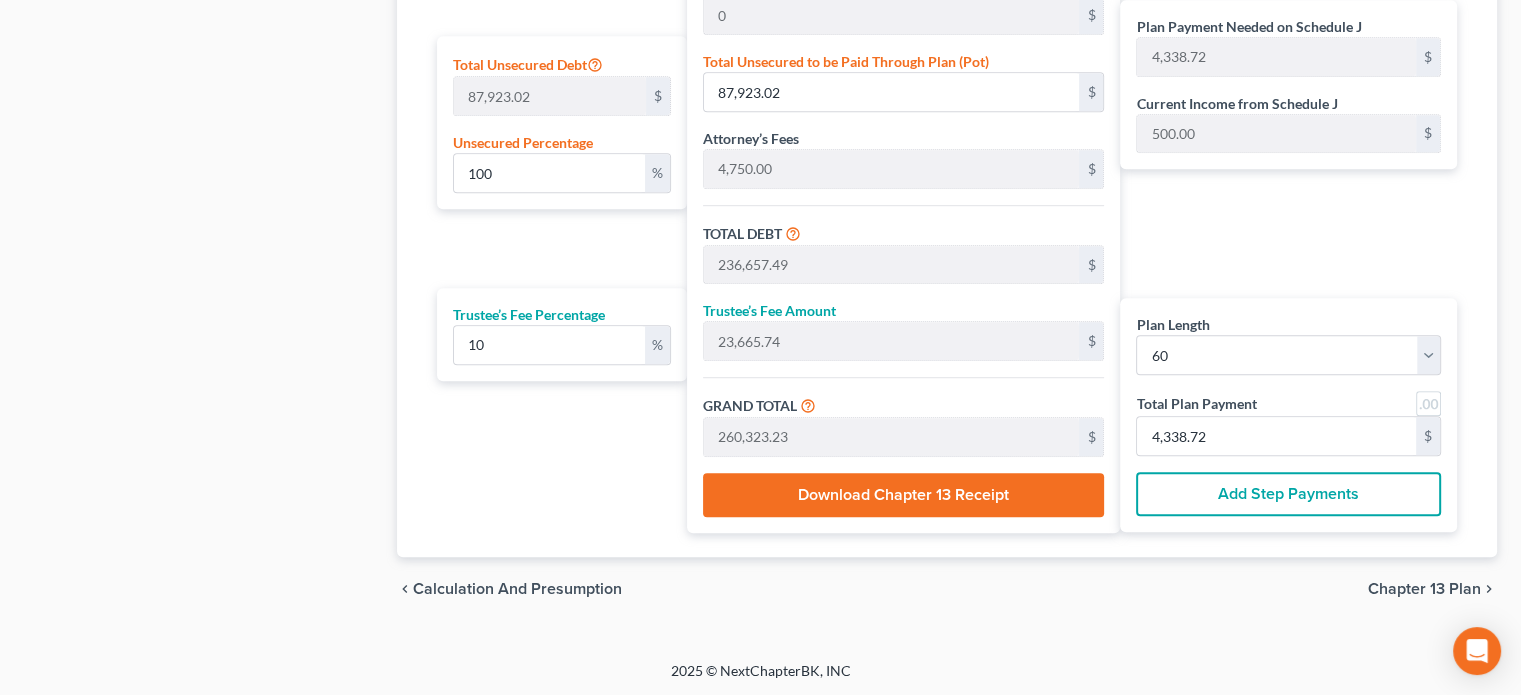 click on "Add Step Payments" at bounding box center (1288, 494) 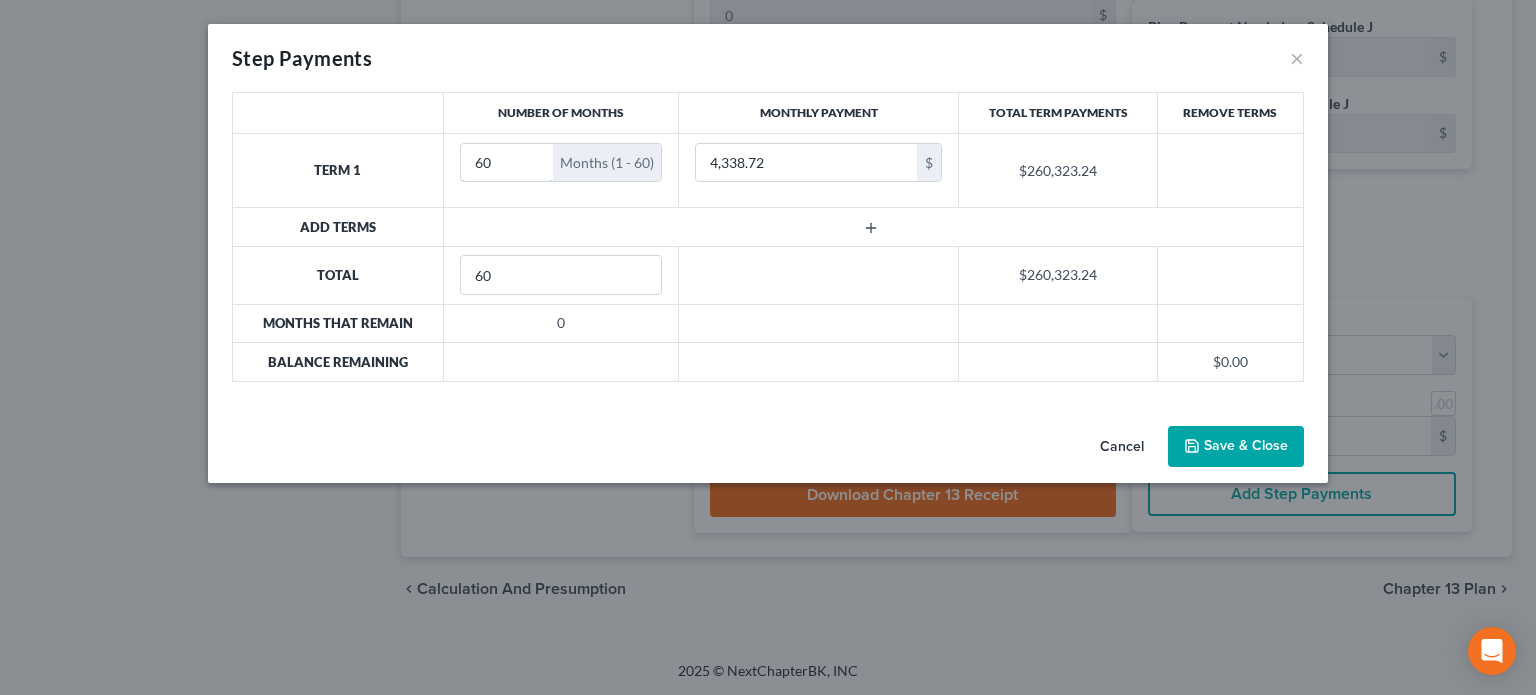 drag, startPoint x: 502, startPoint y: 152, endPoint x: 412, endPoint y: 163, distance: 90.66973 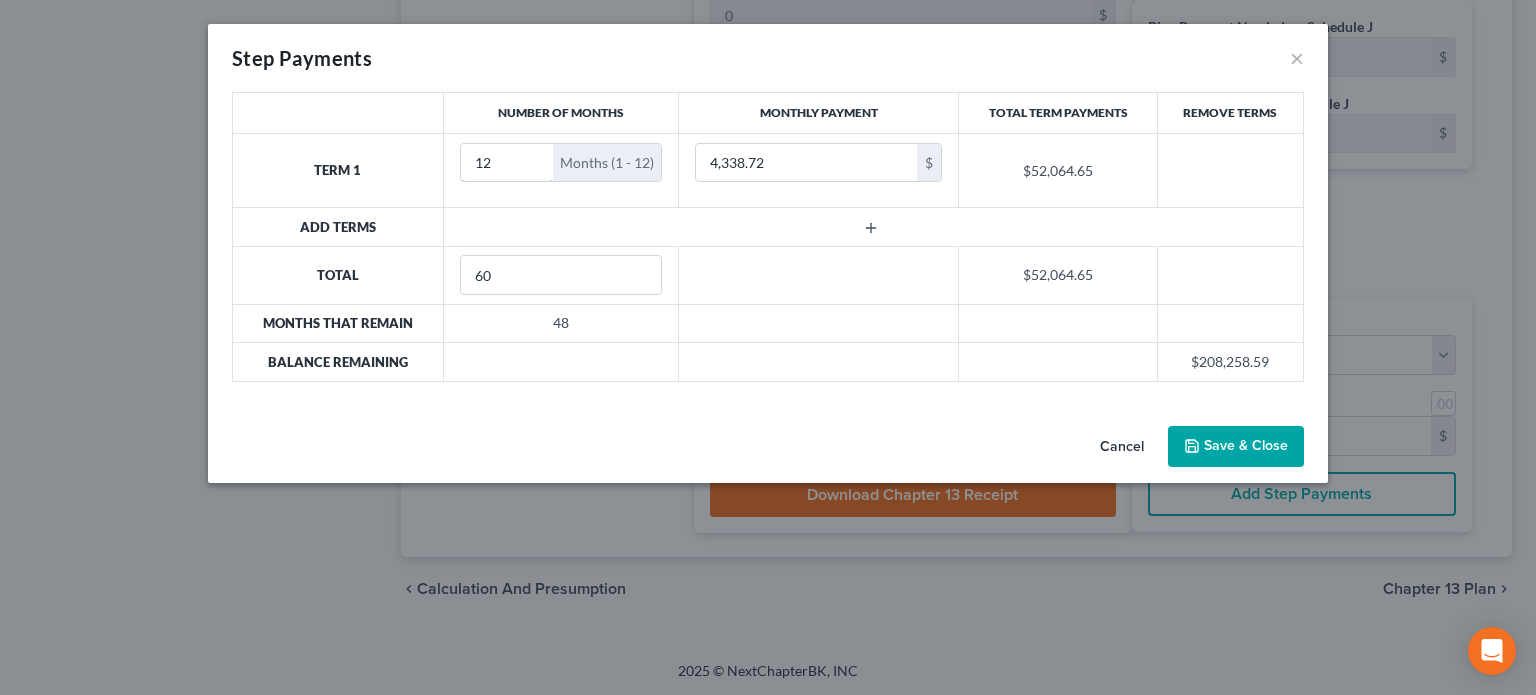 type on "12" 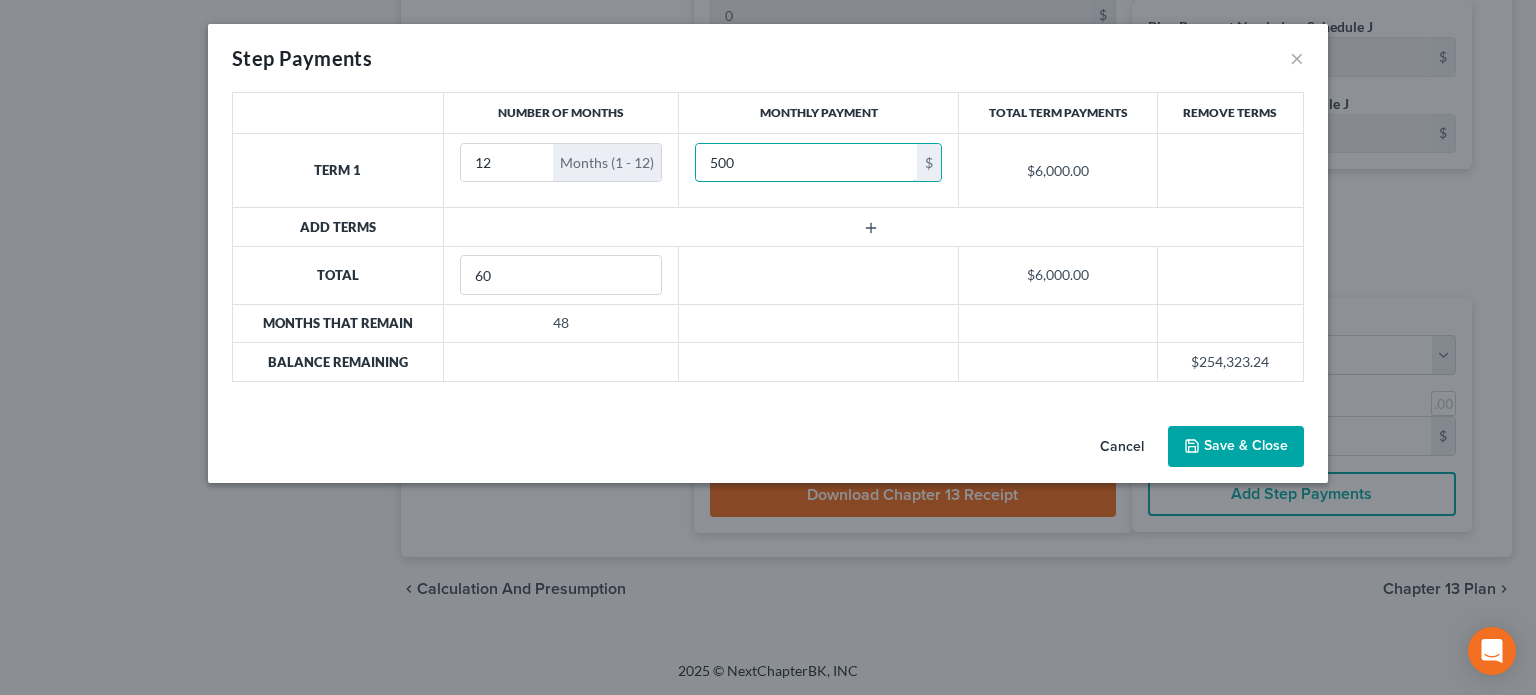 type on "500" 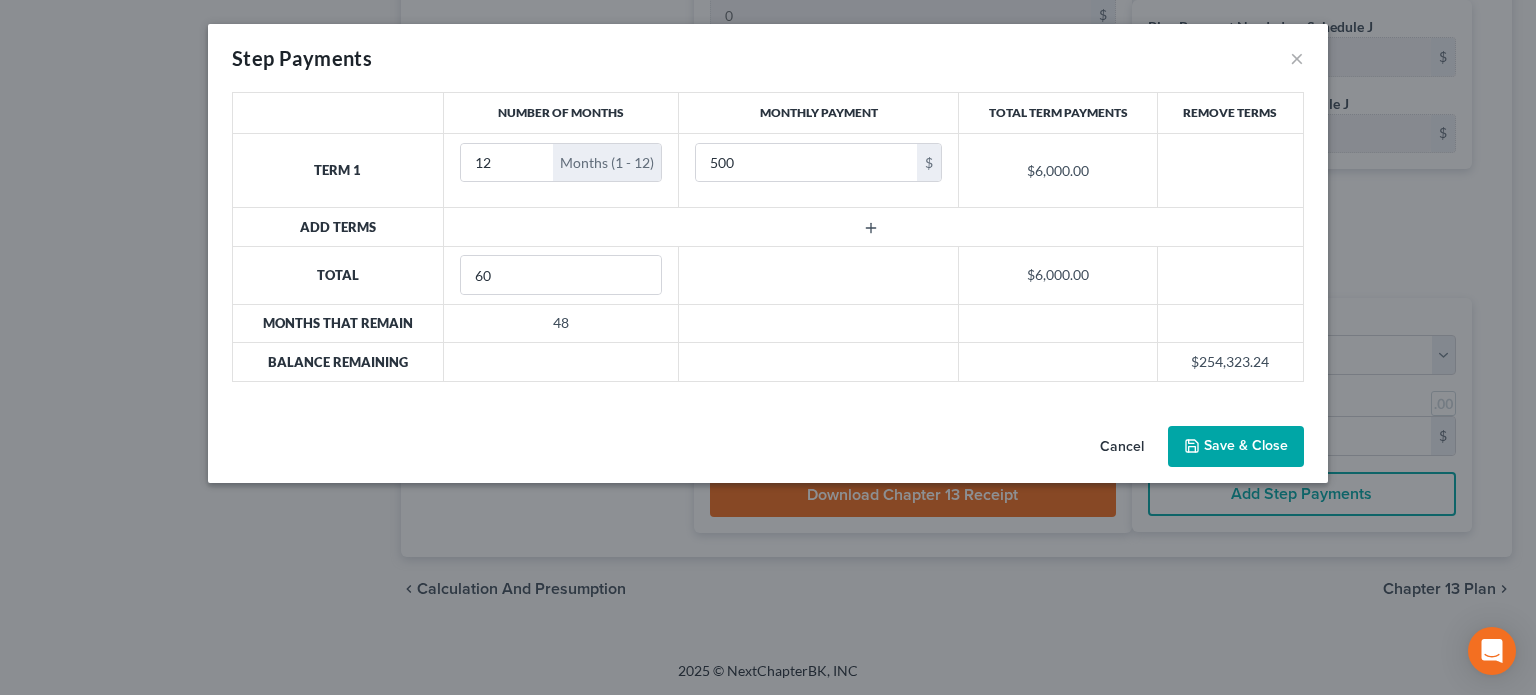 click 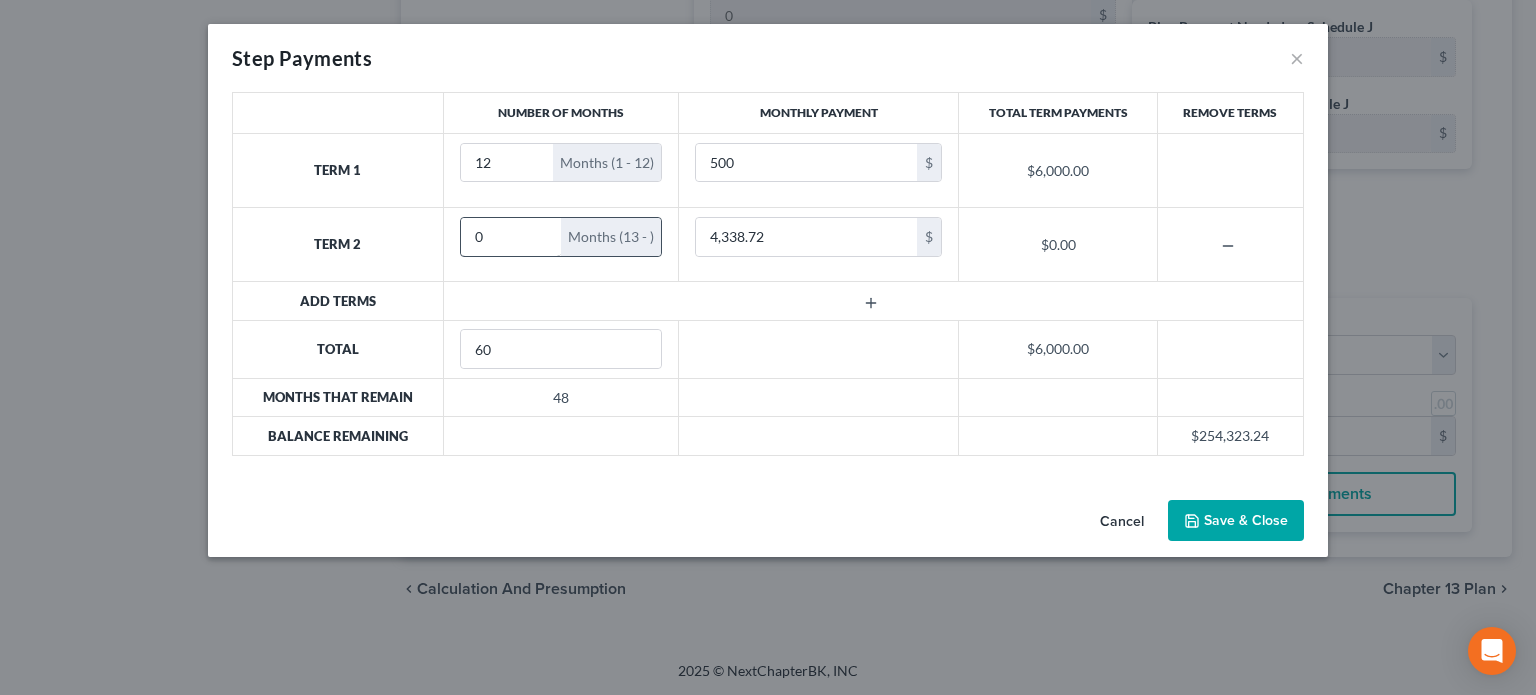type 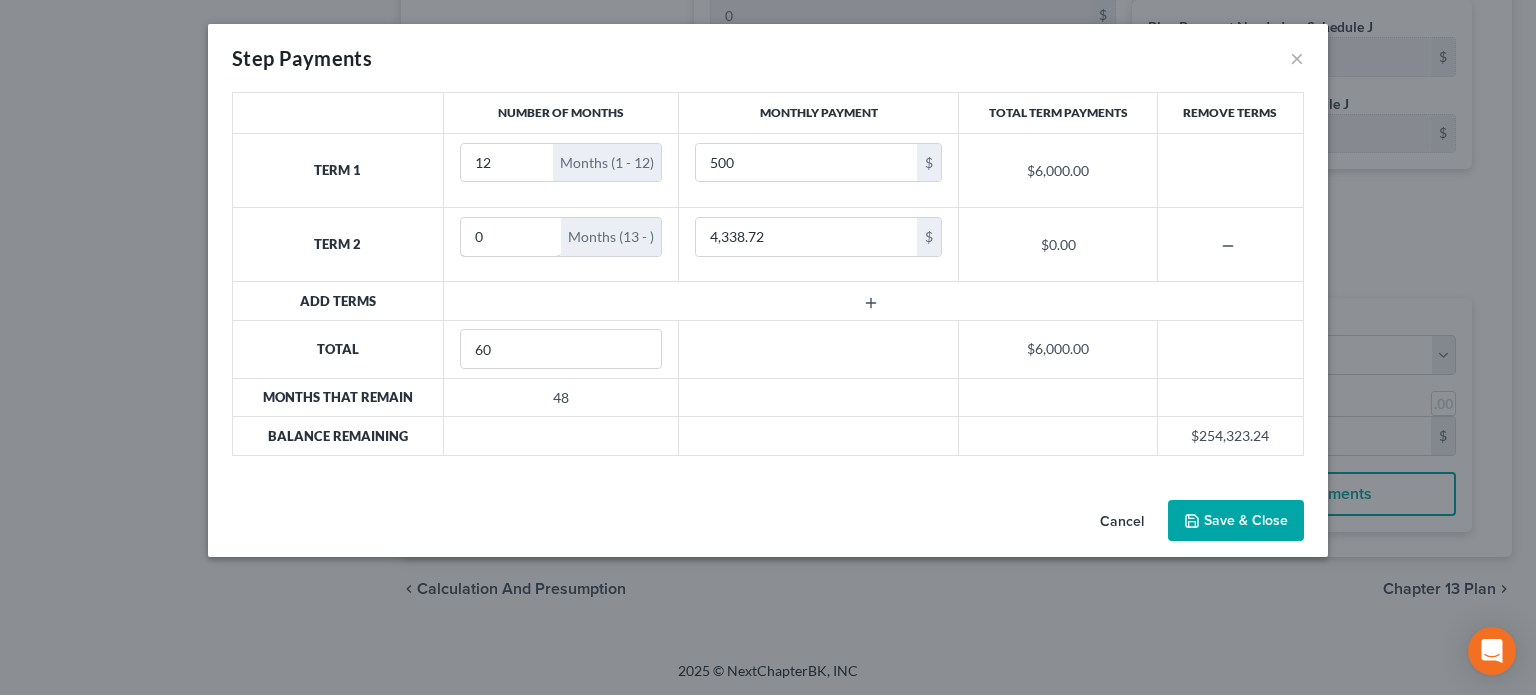 drag, startPoint x: 503, startPoint y: 232, endPoint x: 439, endPoint y: 237, distance: 64.195015 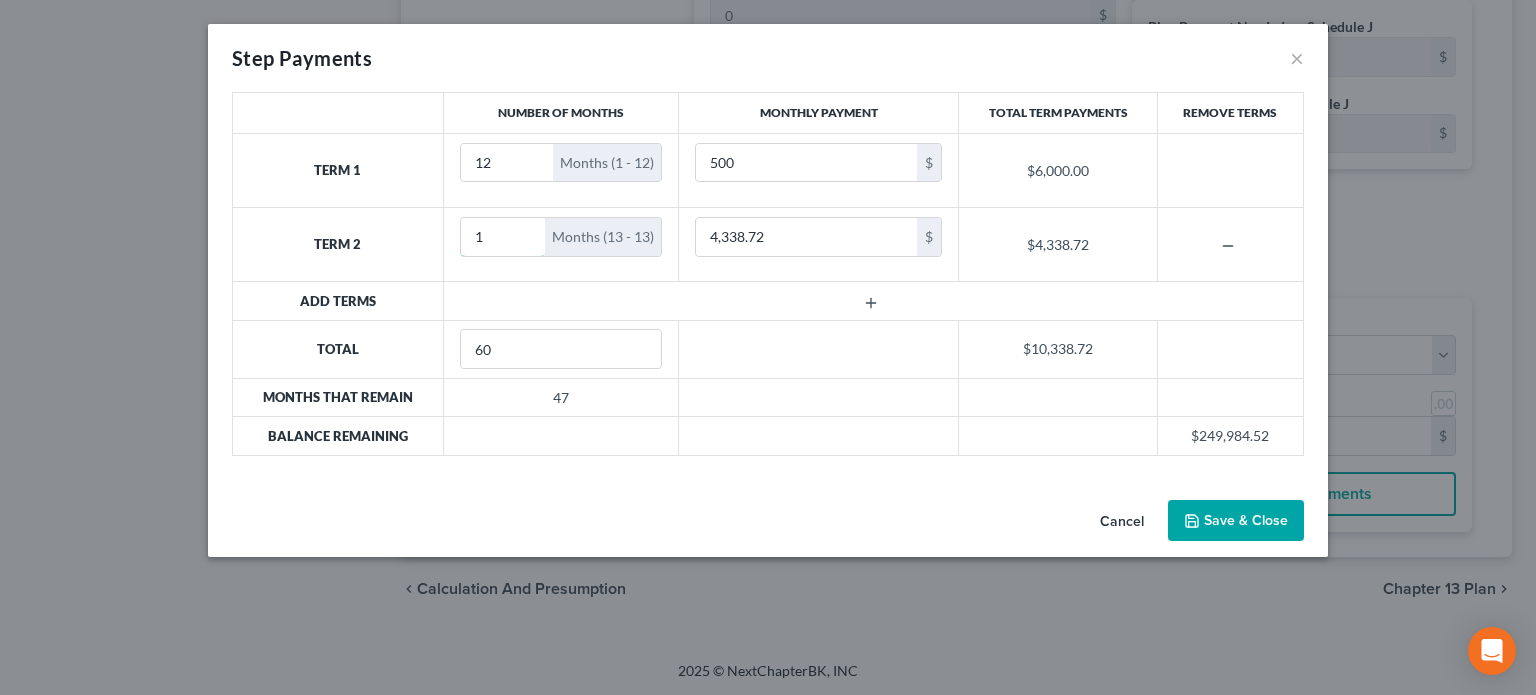 type on "1" 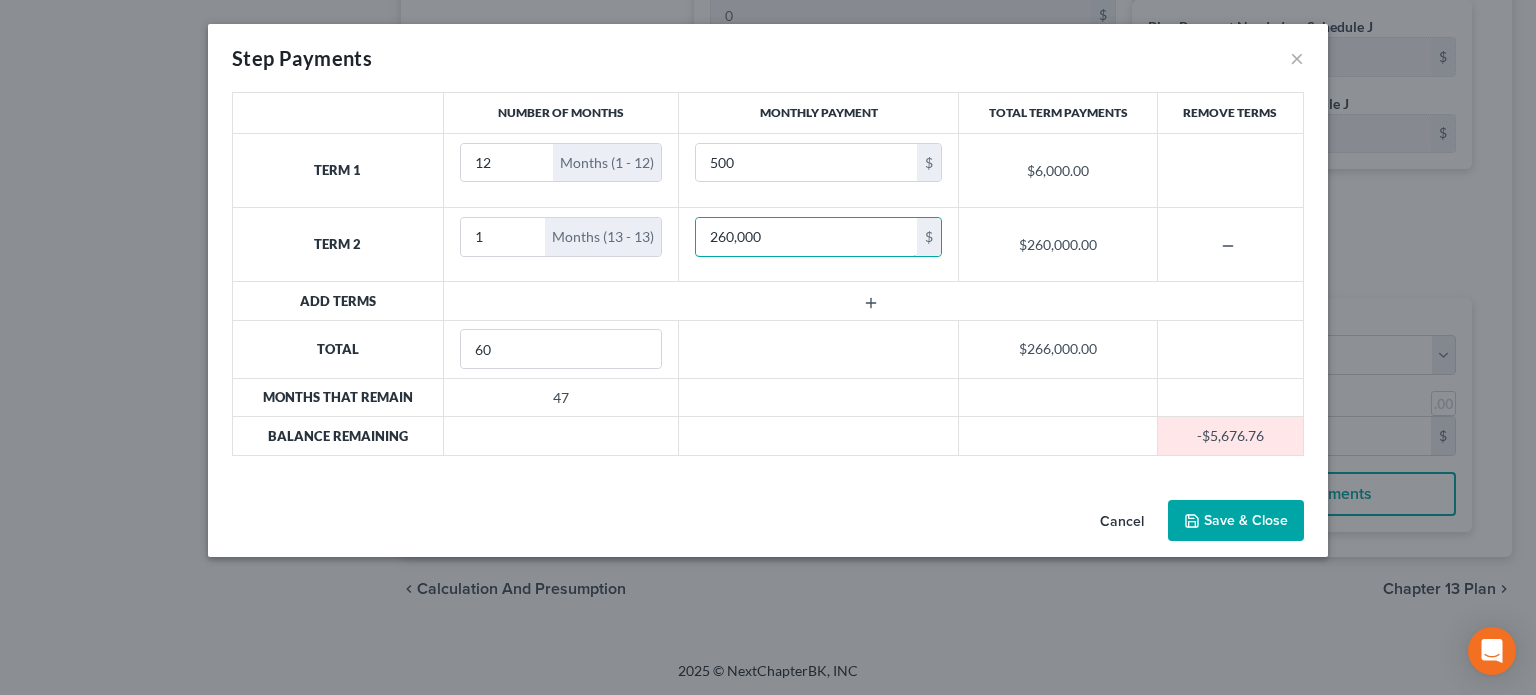 type on "260,000" 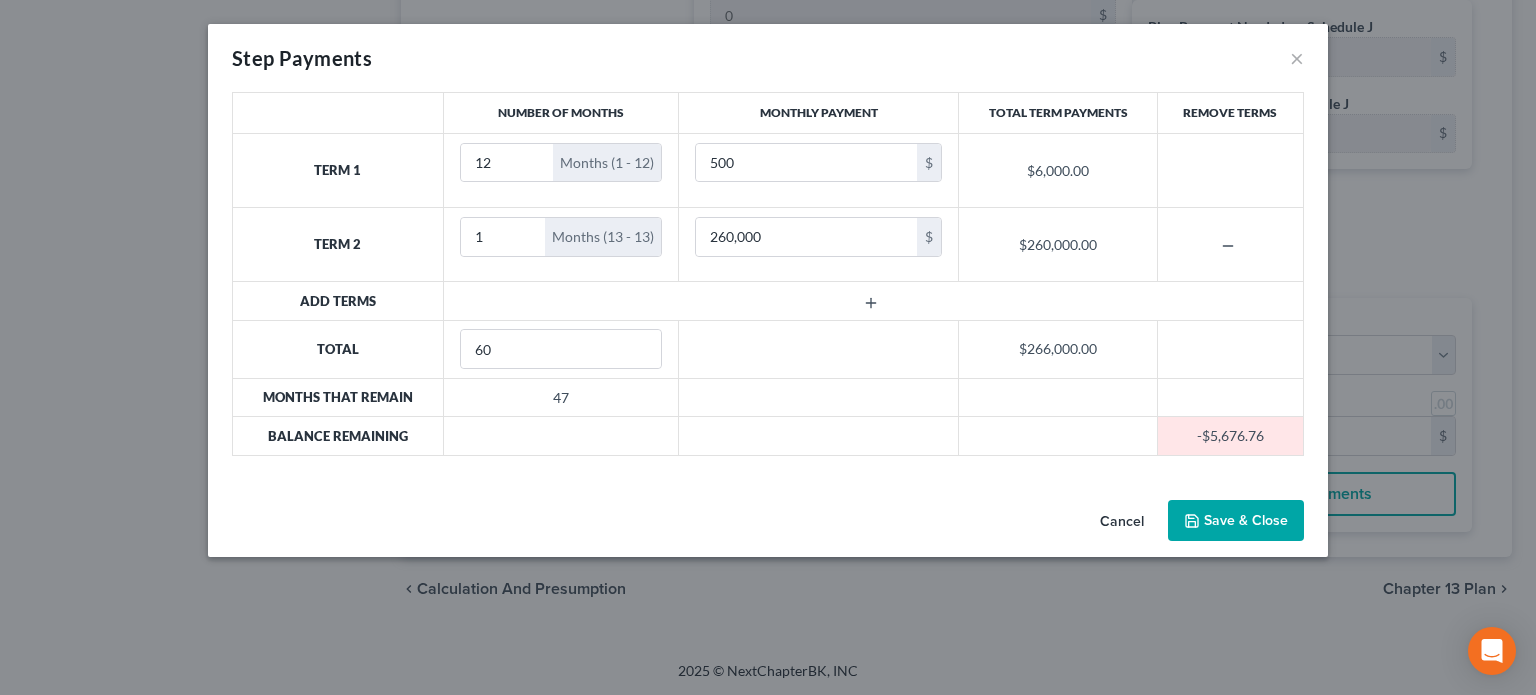 click 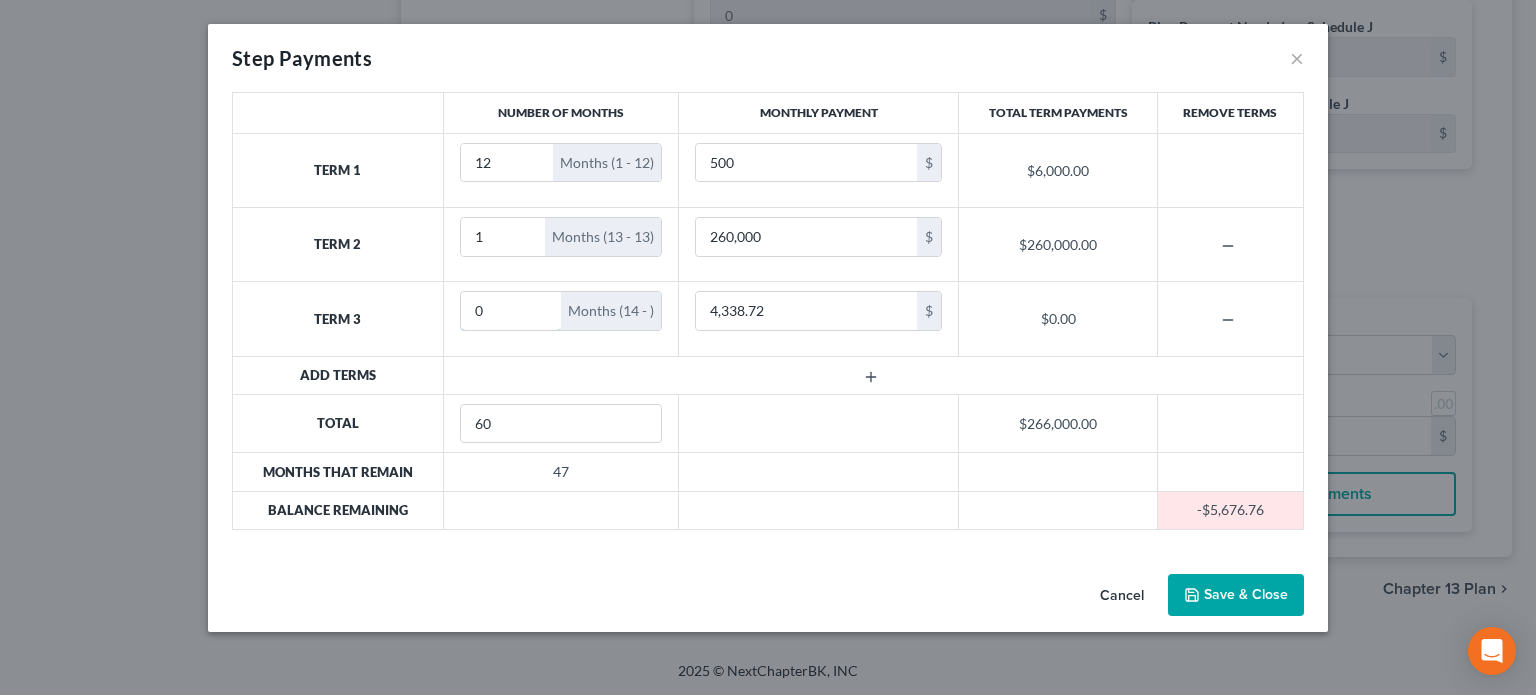 drag, startPoint x: 484, startPoint y: 319, endPoint x: 433, endPoint y: 303, distance: 53.450912 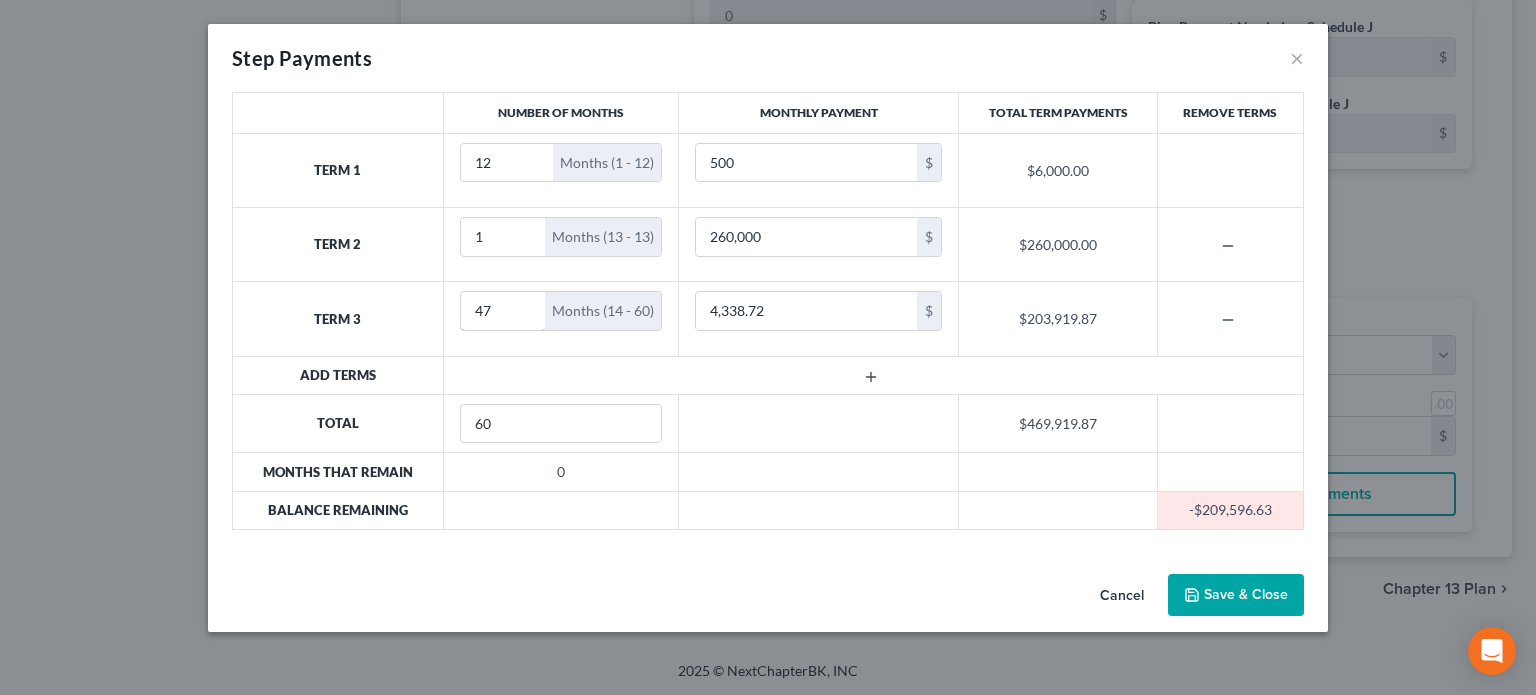 type on "47" 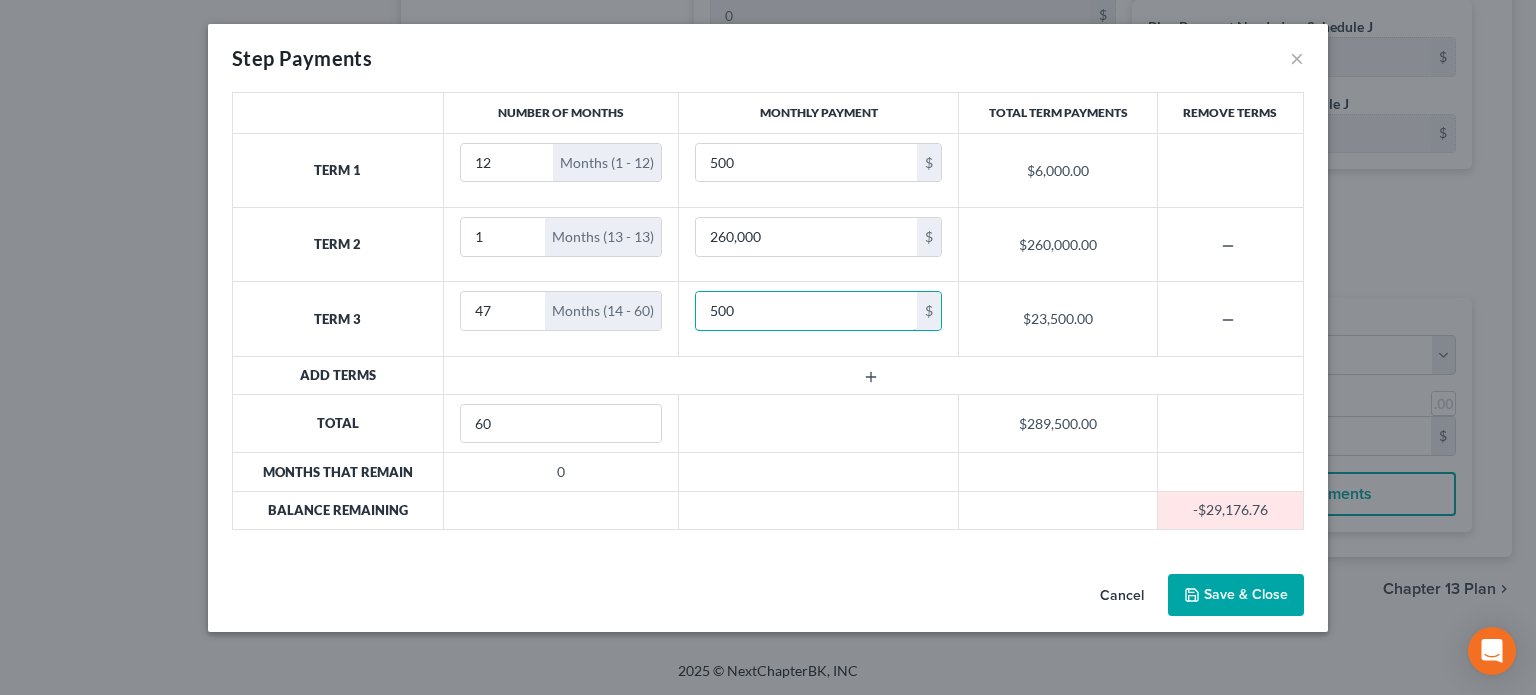 type on "500" 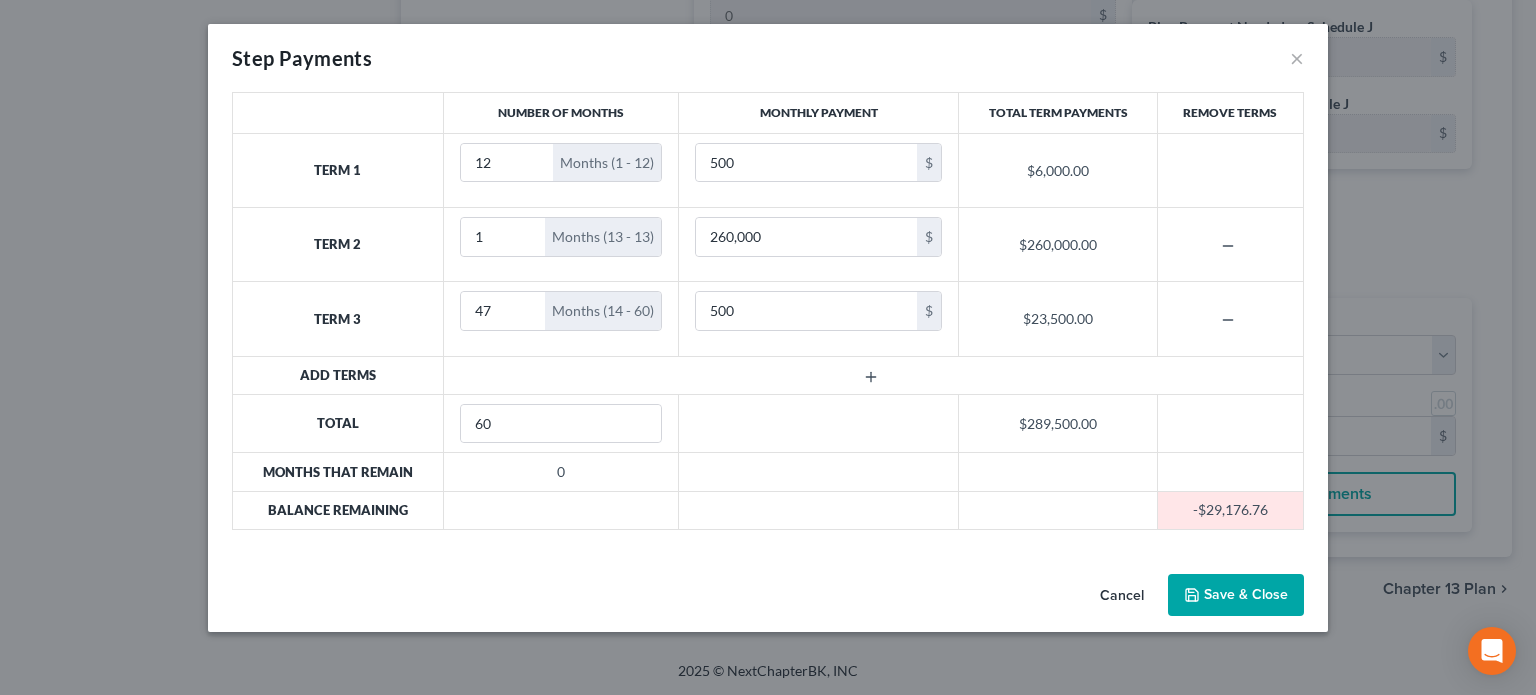 click on "Save & Close" at bounding box center [1236, 595] 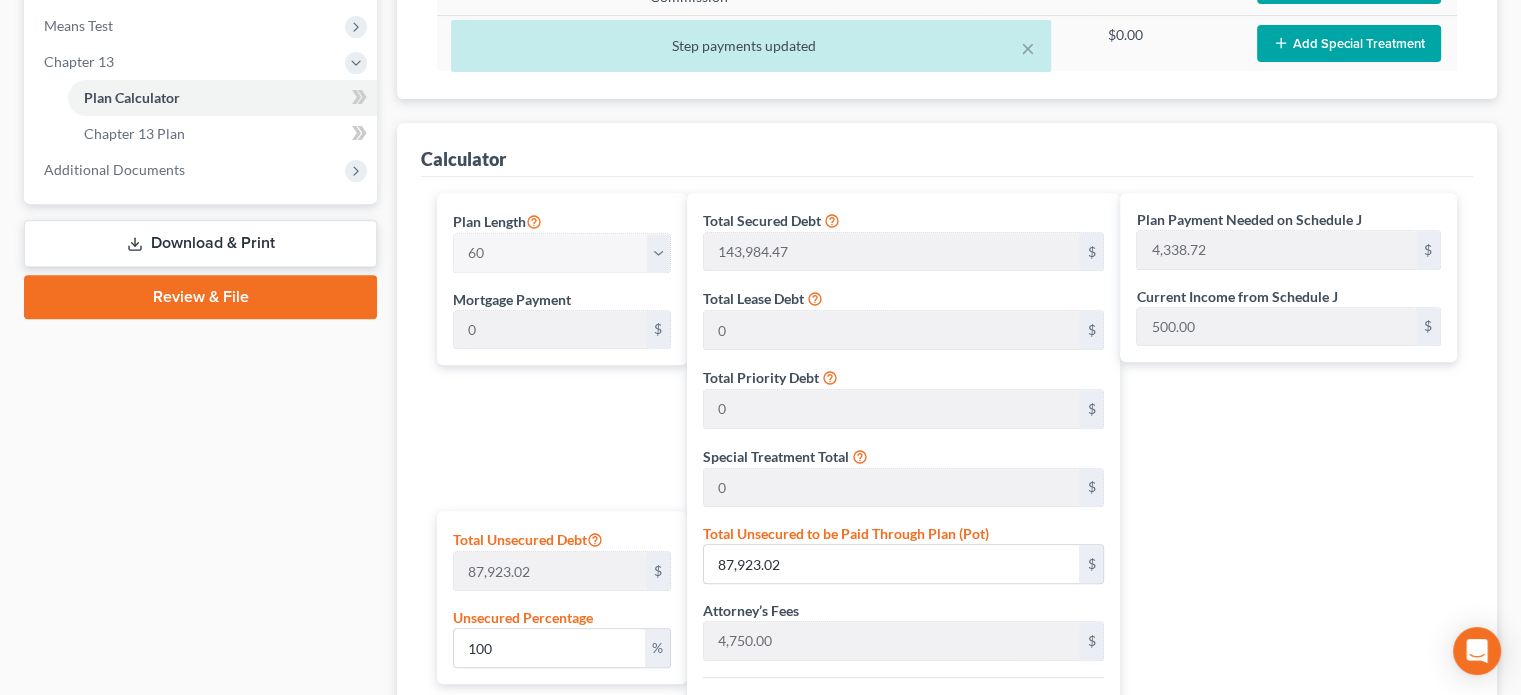 scroll, scrollTop: 780, scrollLeft: 0, axis: vertical 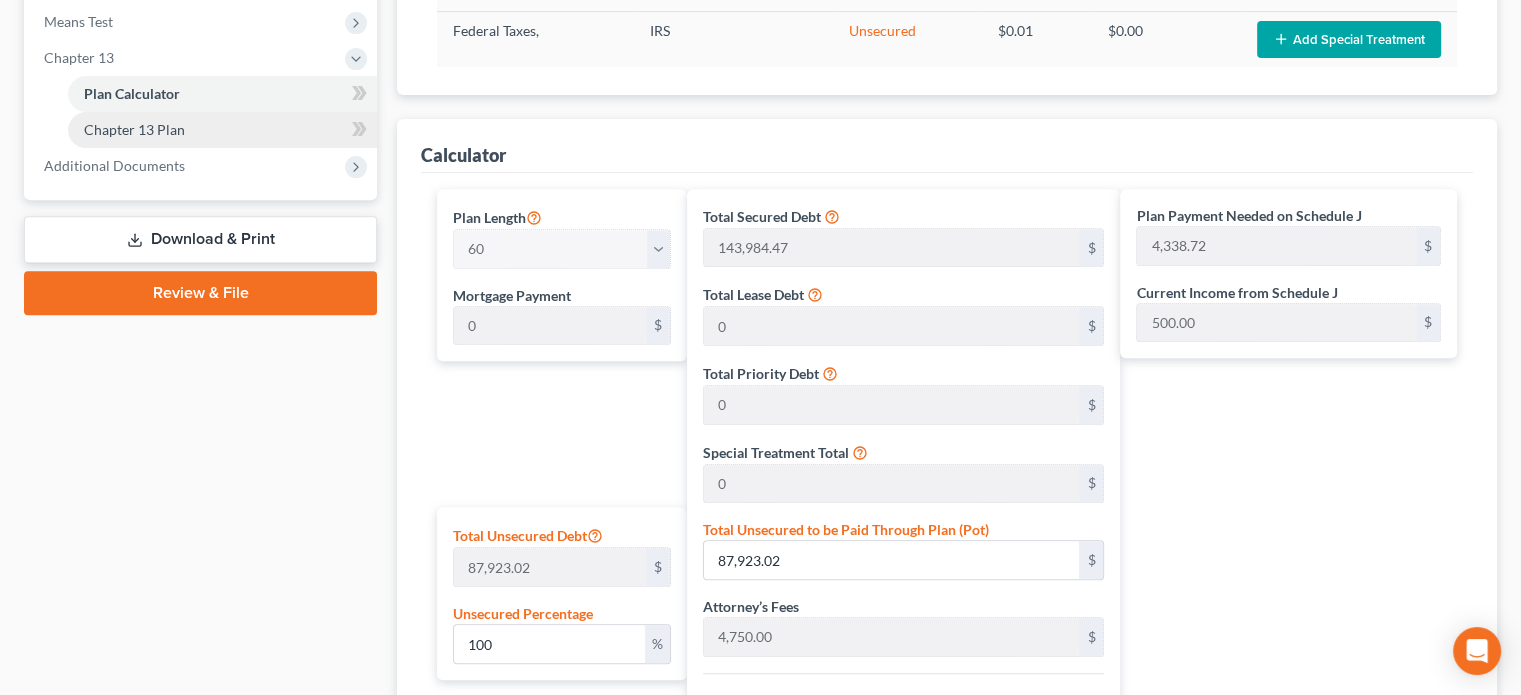 click on "Chapter 13 Plan" at bounding box center [222, 130] 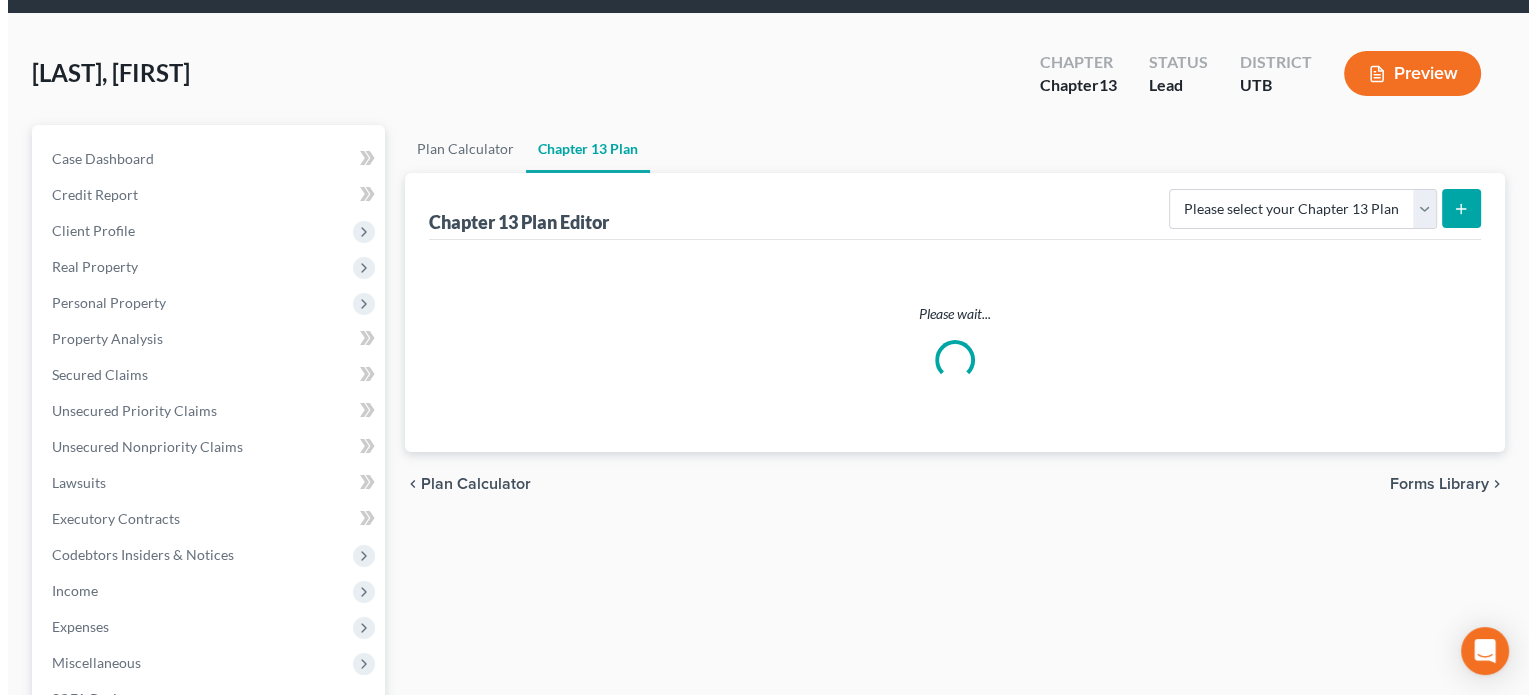 scroll, scrollTop: 0, scrollLeft: 0, axis: both 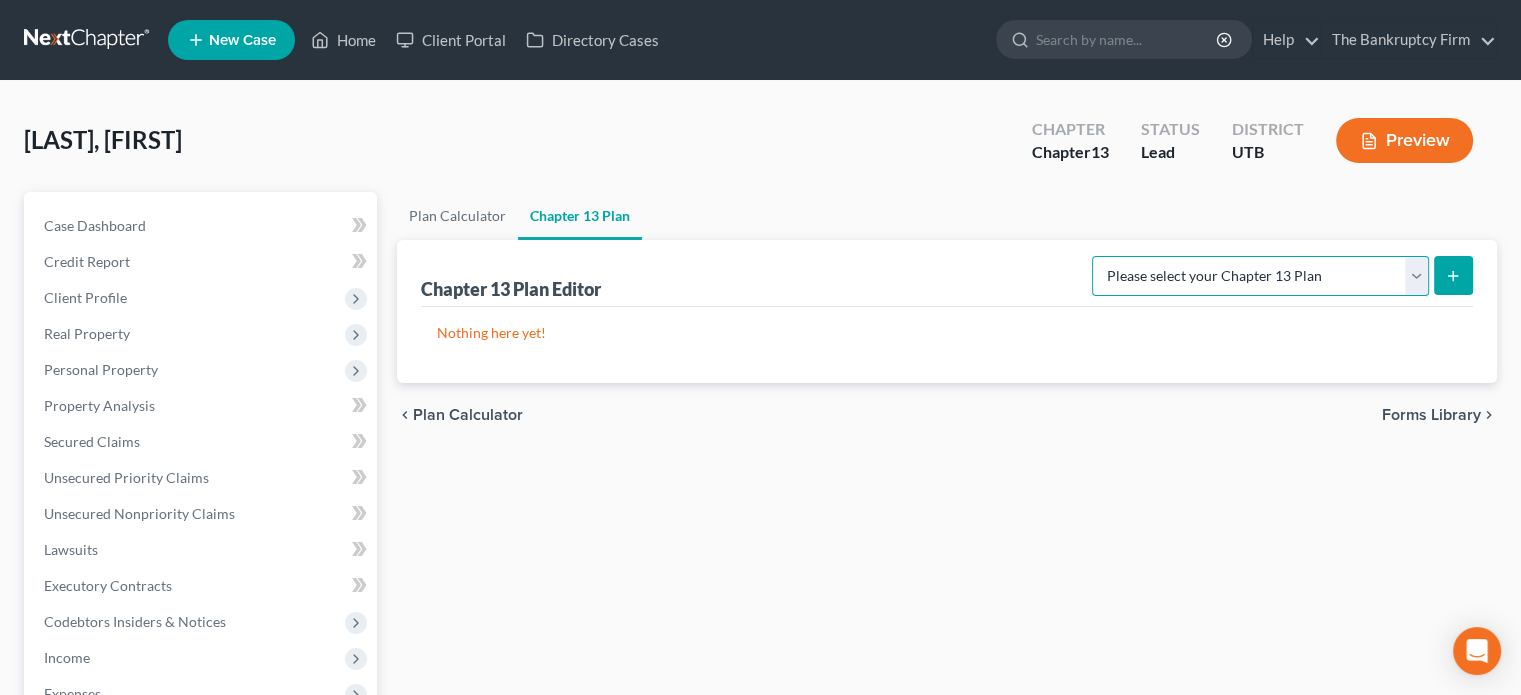 click on "Chapter 13 Plan - The Bankruptcy Firm - Utah  National Form Plan - Official Form 113" at bounding box center [1260, 276] 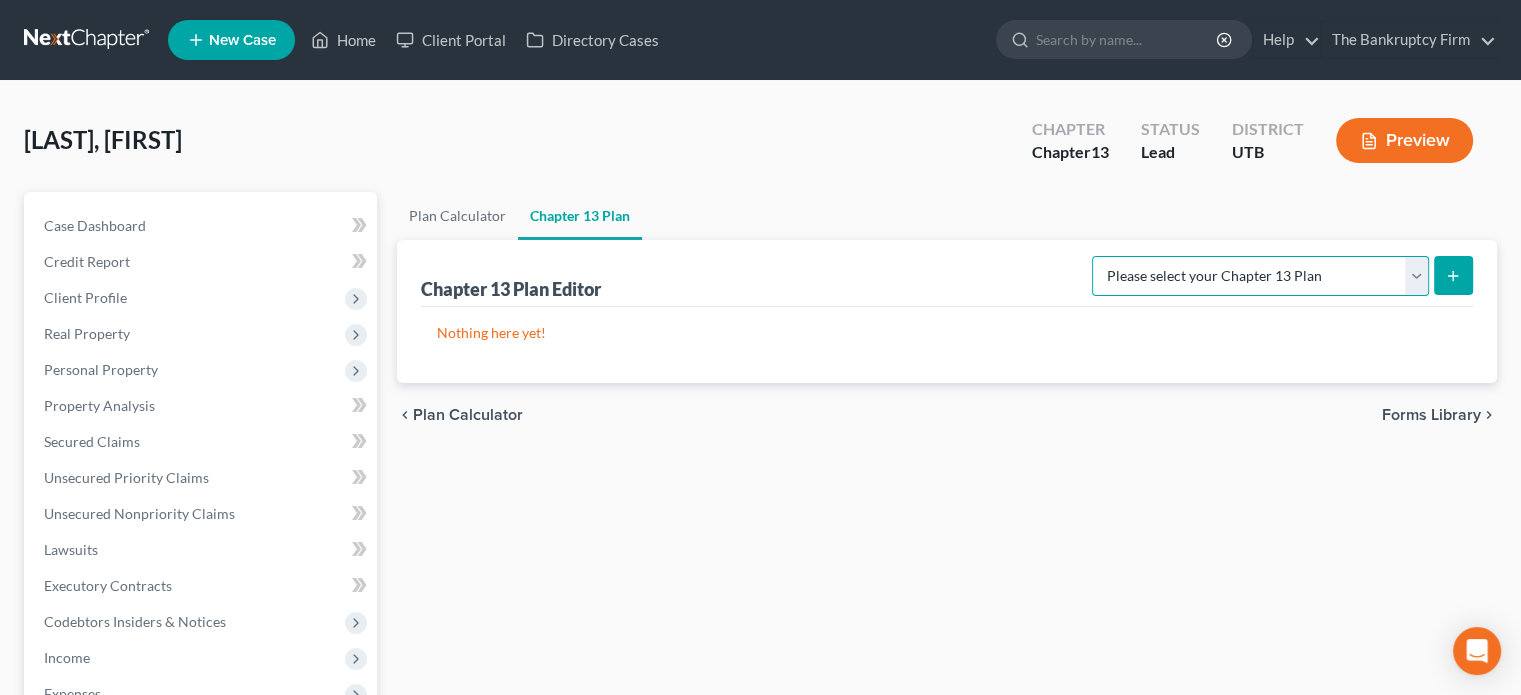 select on "0" 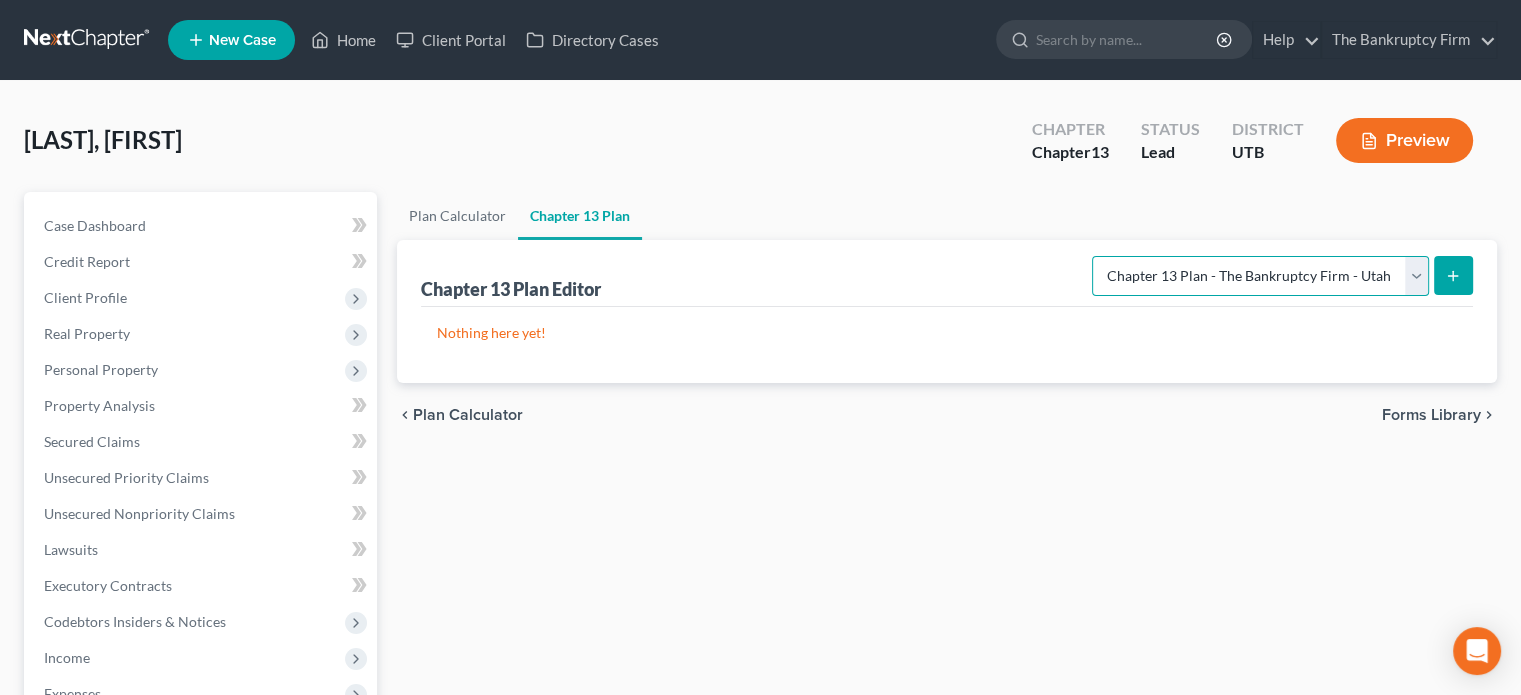click on "Chapter 13 Plan - The Bankruptcy Firm - Utah  National Form Plan - Official Form 113" at bounding box center [1260, 276] 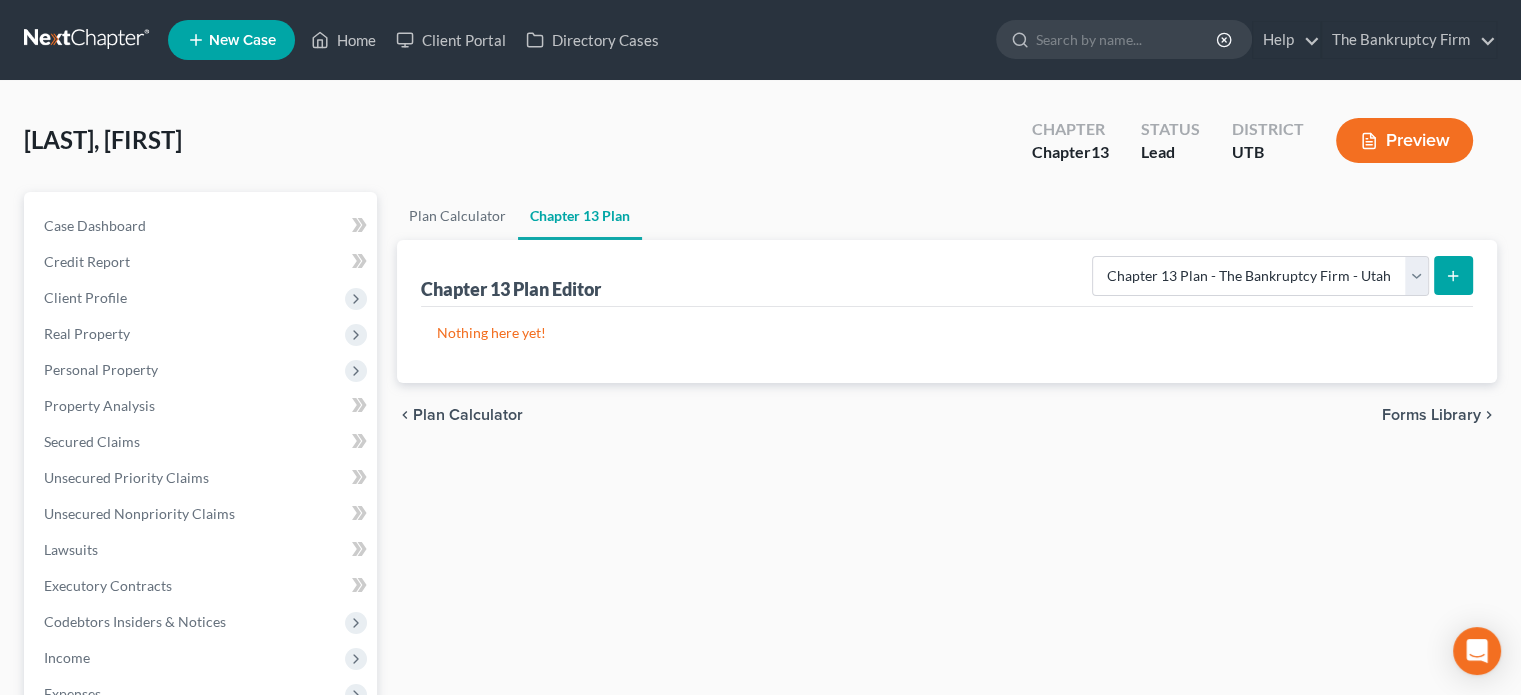click 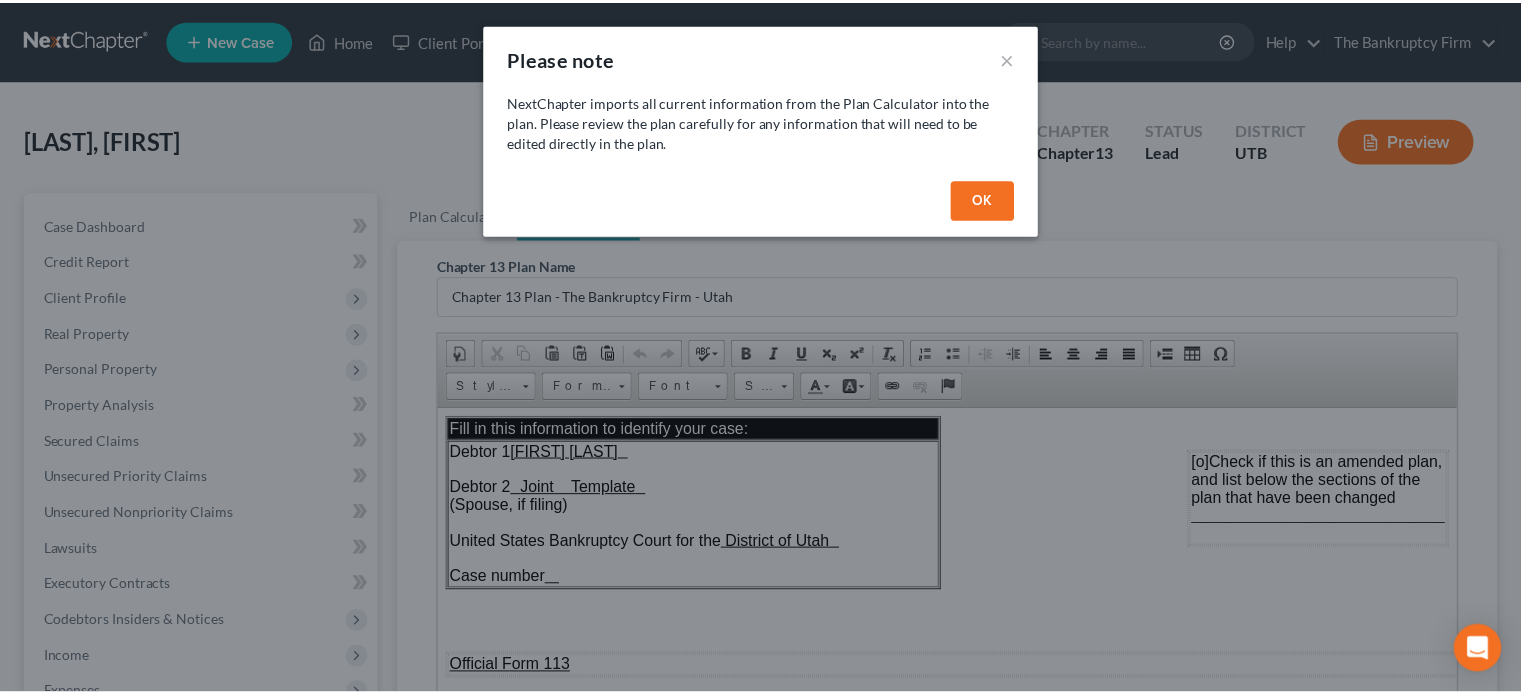 scroll, scrollTop: 0, scrollLeft: 0, axis: both 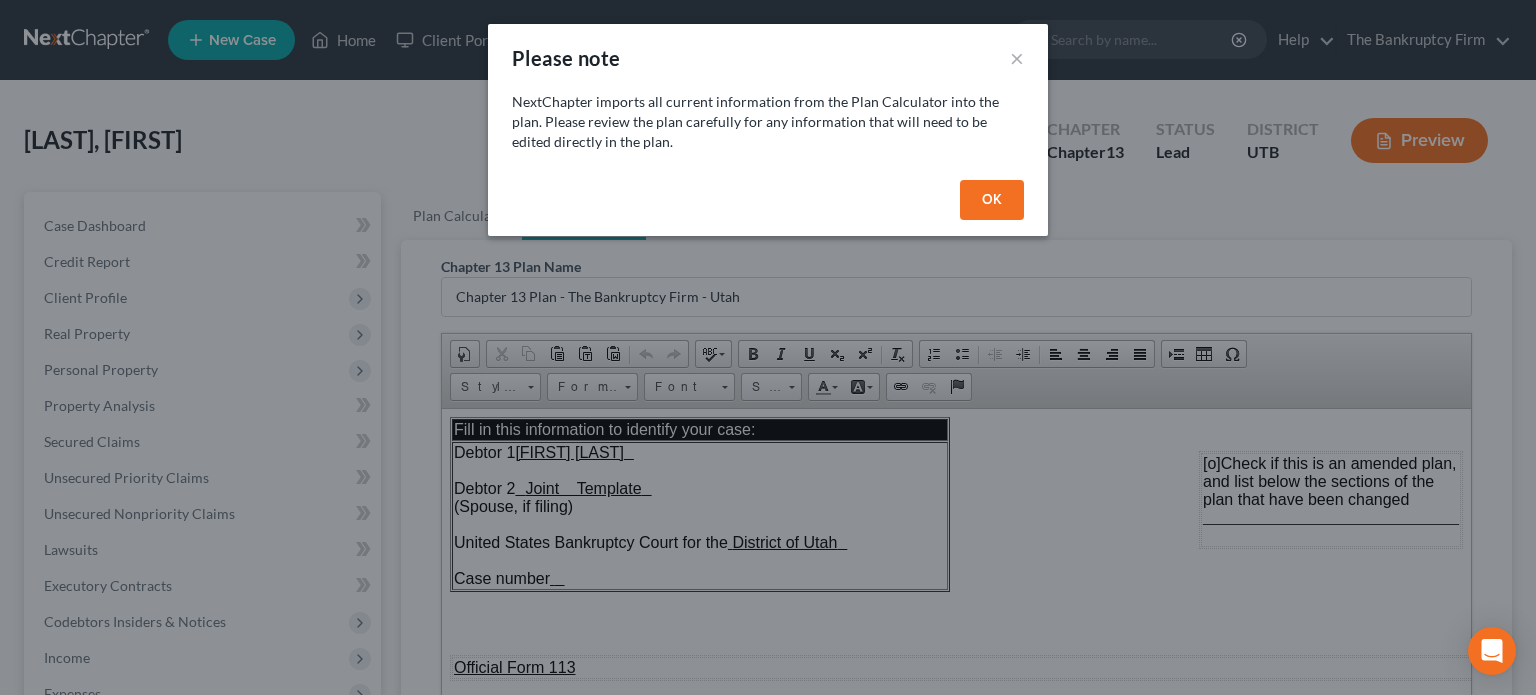 click on "OK" at bounding box center [992, 200] 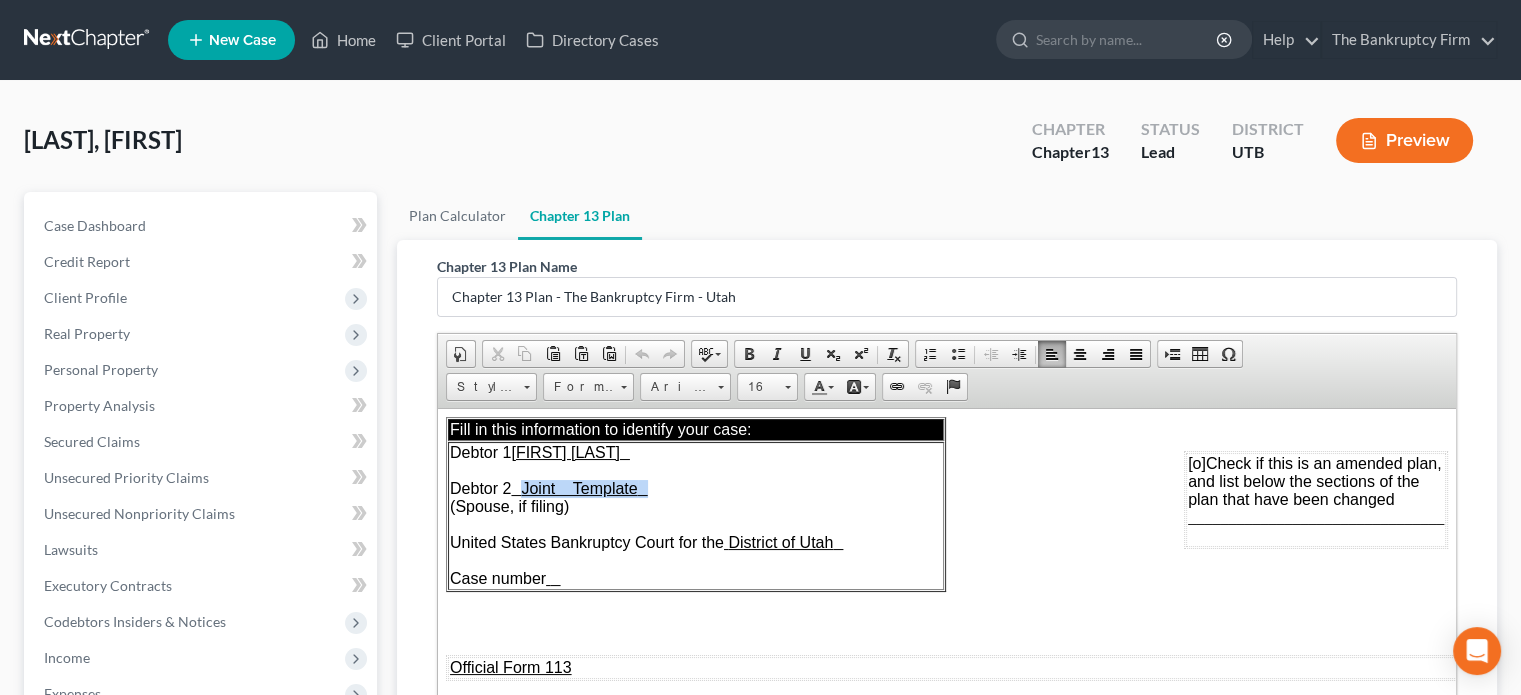 drag, startPoint x: 540, startPoint y: 487, endPoint x: 664, endPoint y: 491, distance: 124.0645 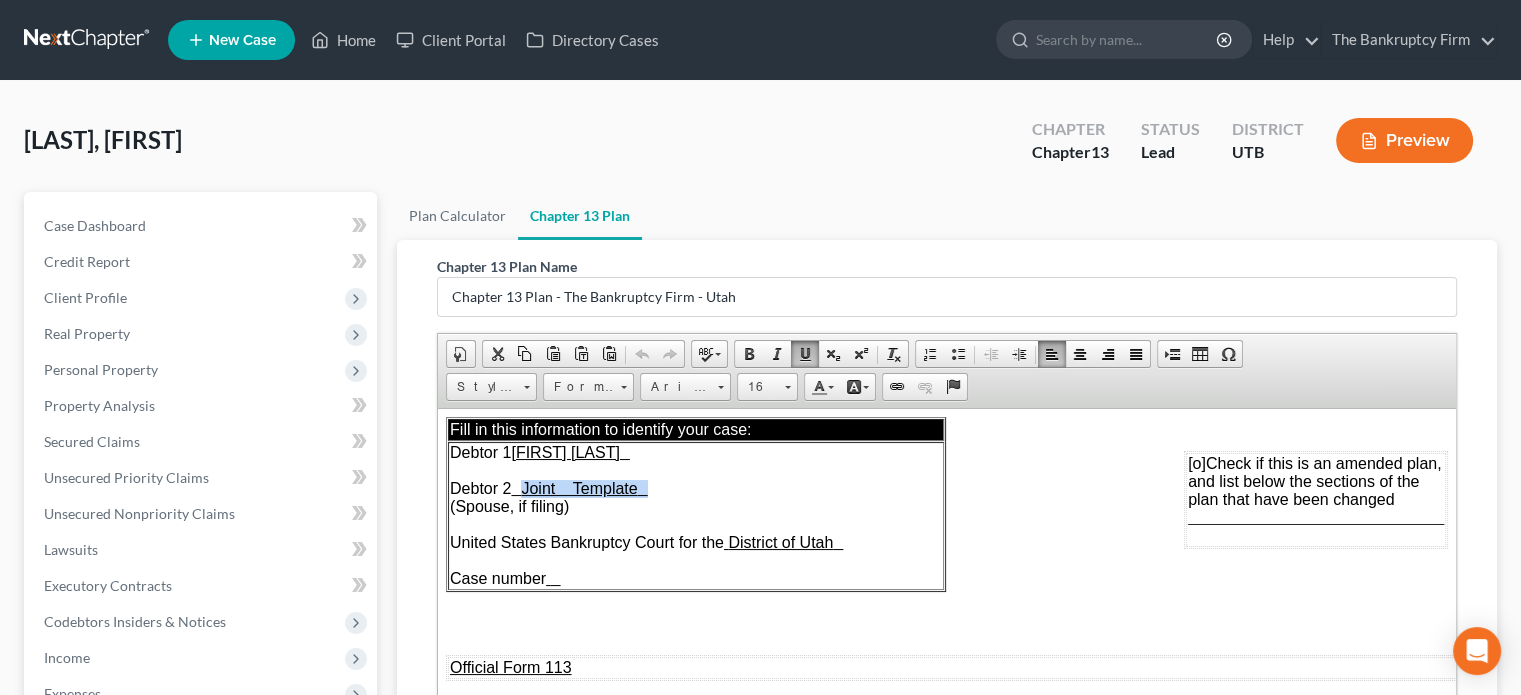 type 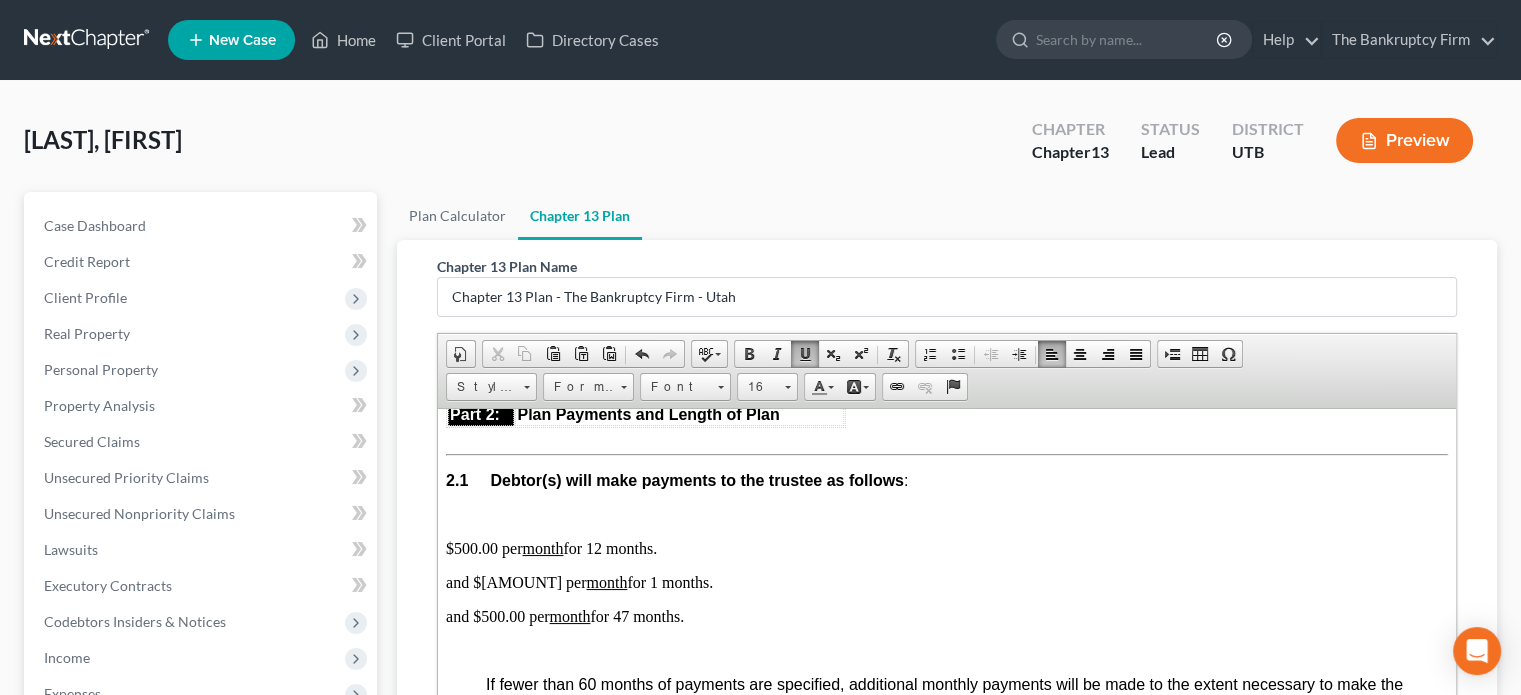 scroll, scrollTop: 1151, scrollLeft: 0, axis: vertical 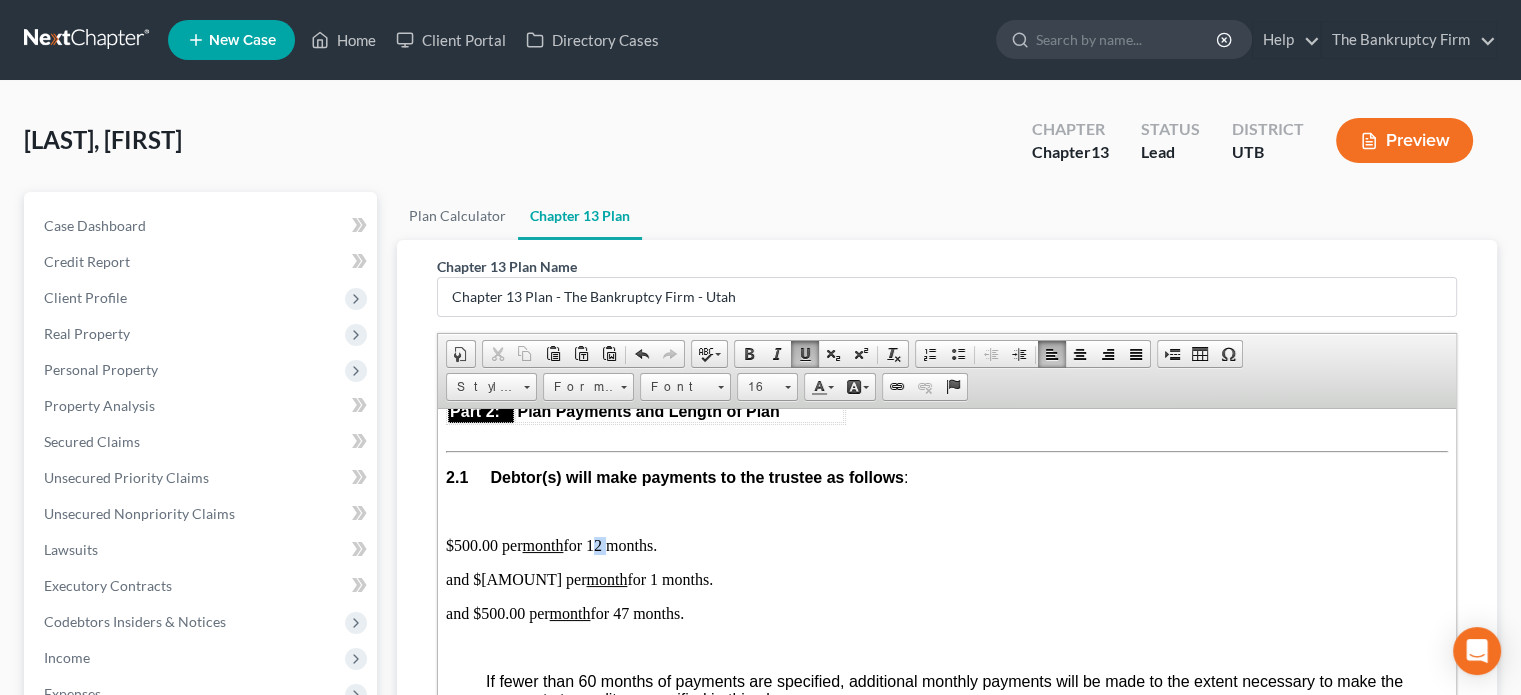 drag, startPoint x: 596, startPoint y: 554, endPoint x: 609, endPoint y: 552, distance: 13.152946 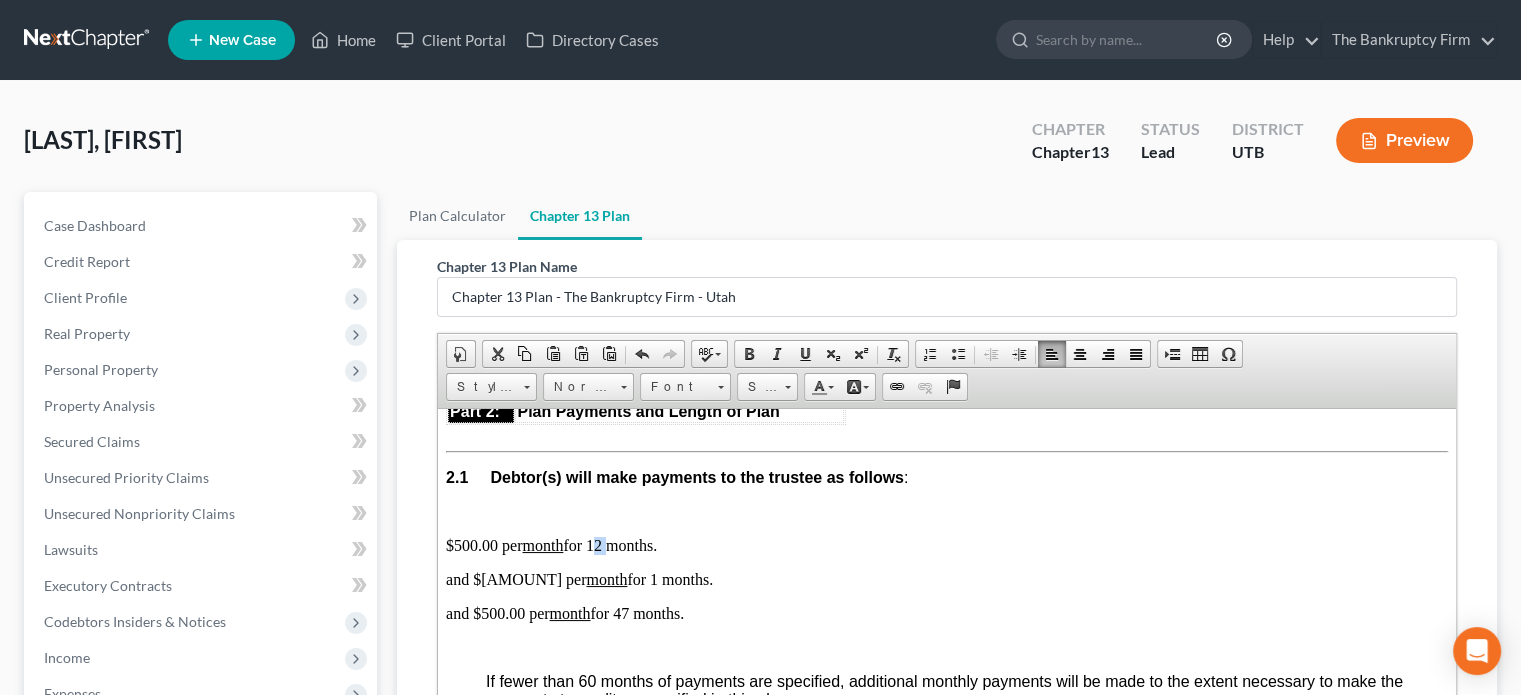 click on "$500.00 per month for 12 months." at bounding box center [947, 545] 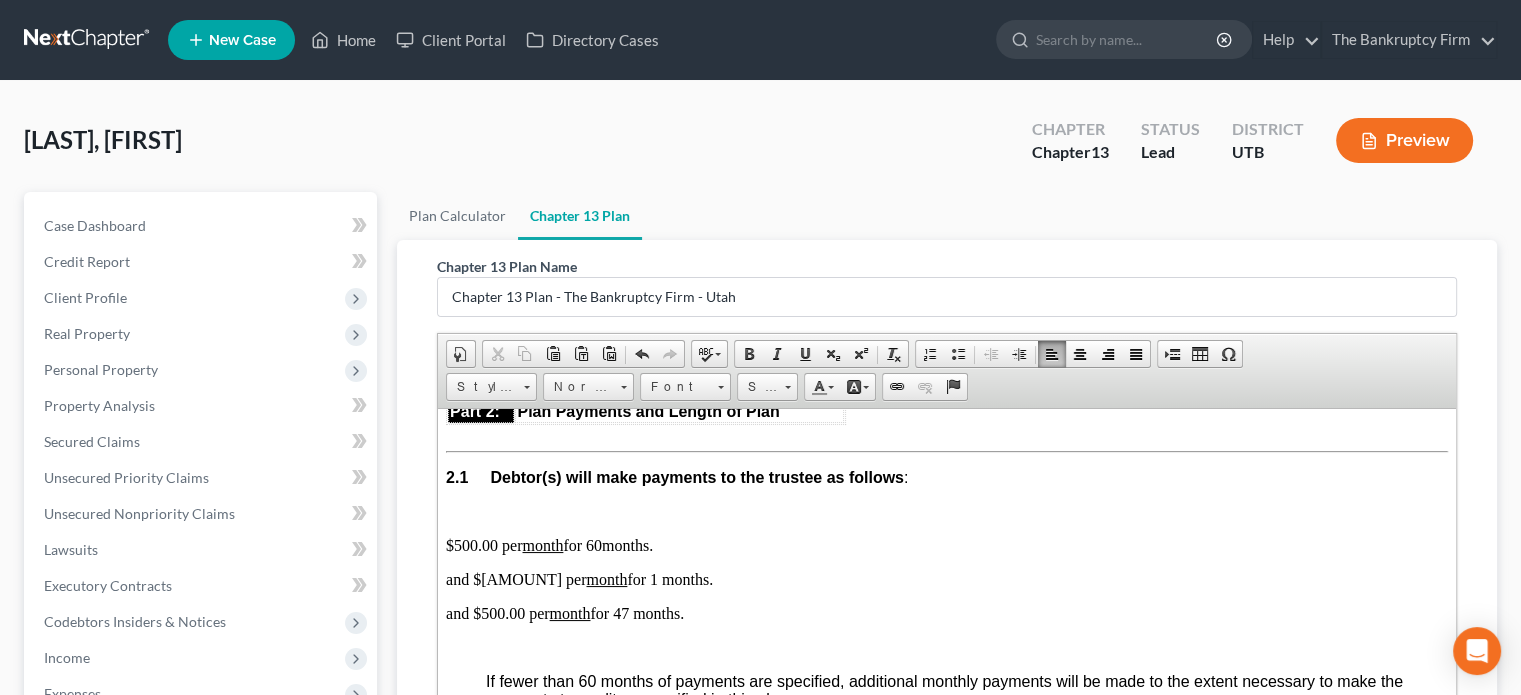 drag, startPoint x: 680, startPoint y: 554, endPoint x: 707, endPoint y: 613, distance: 64.884514 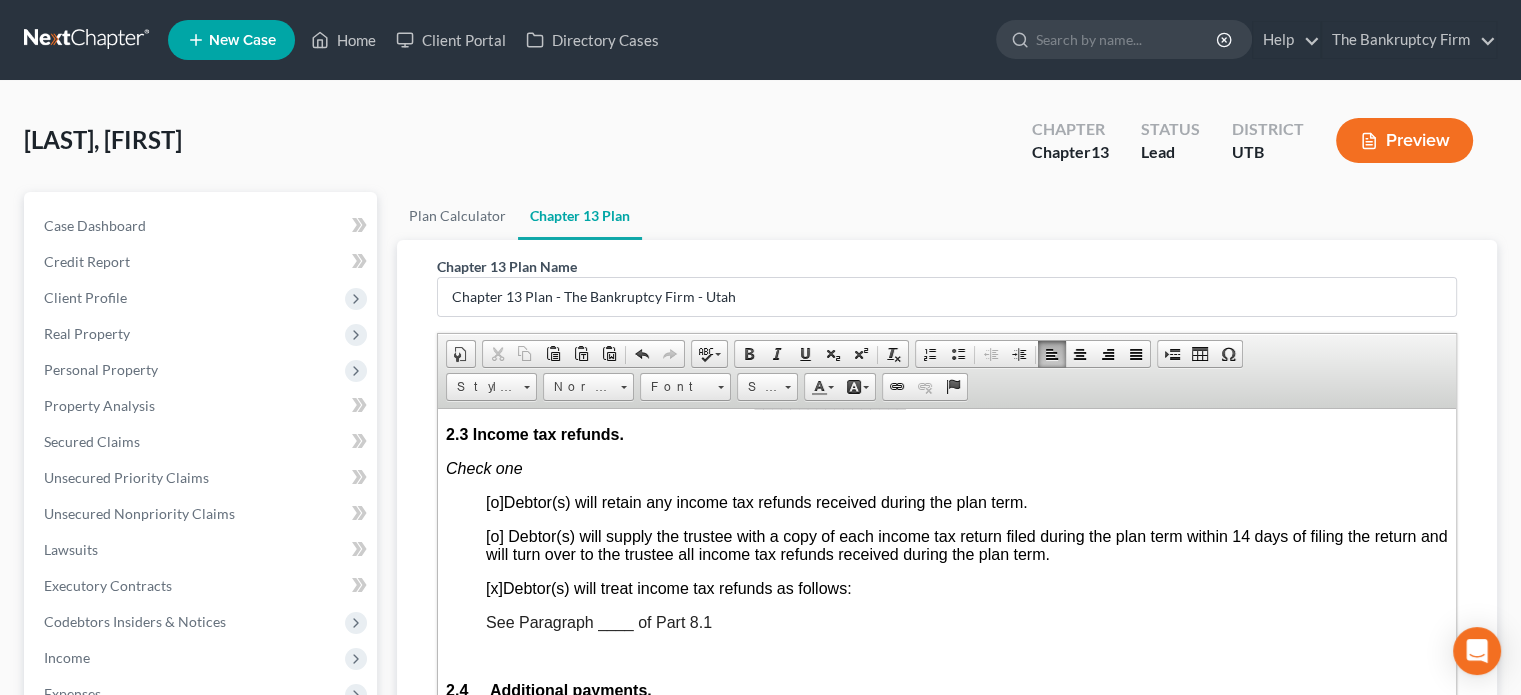 scroll, scrollTop: 1519, scrollLeft: 0, axis: vertical 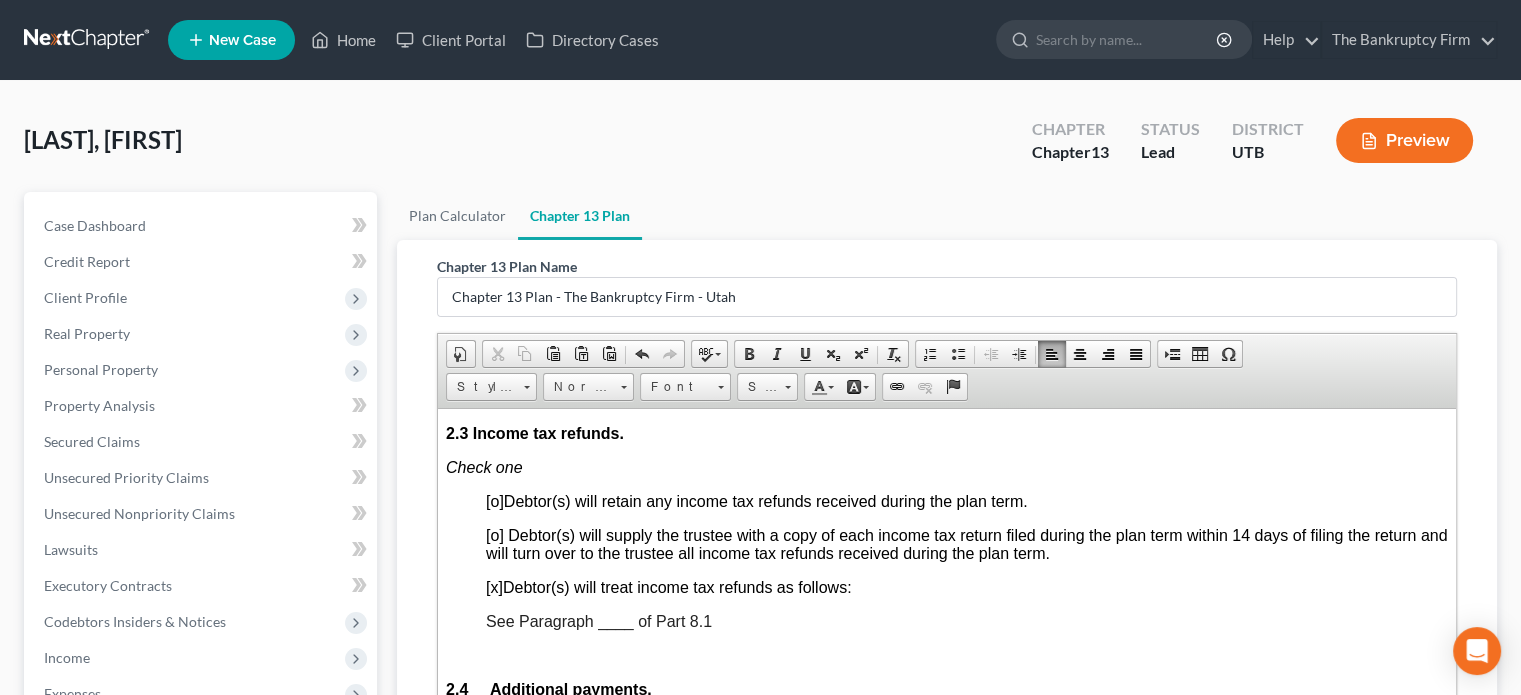 click on "[o]" at bounding box center (495, 500) 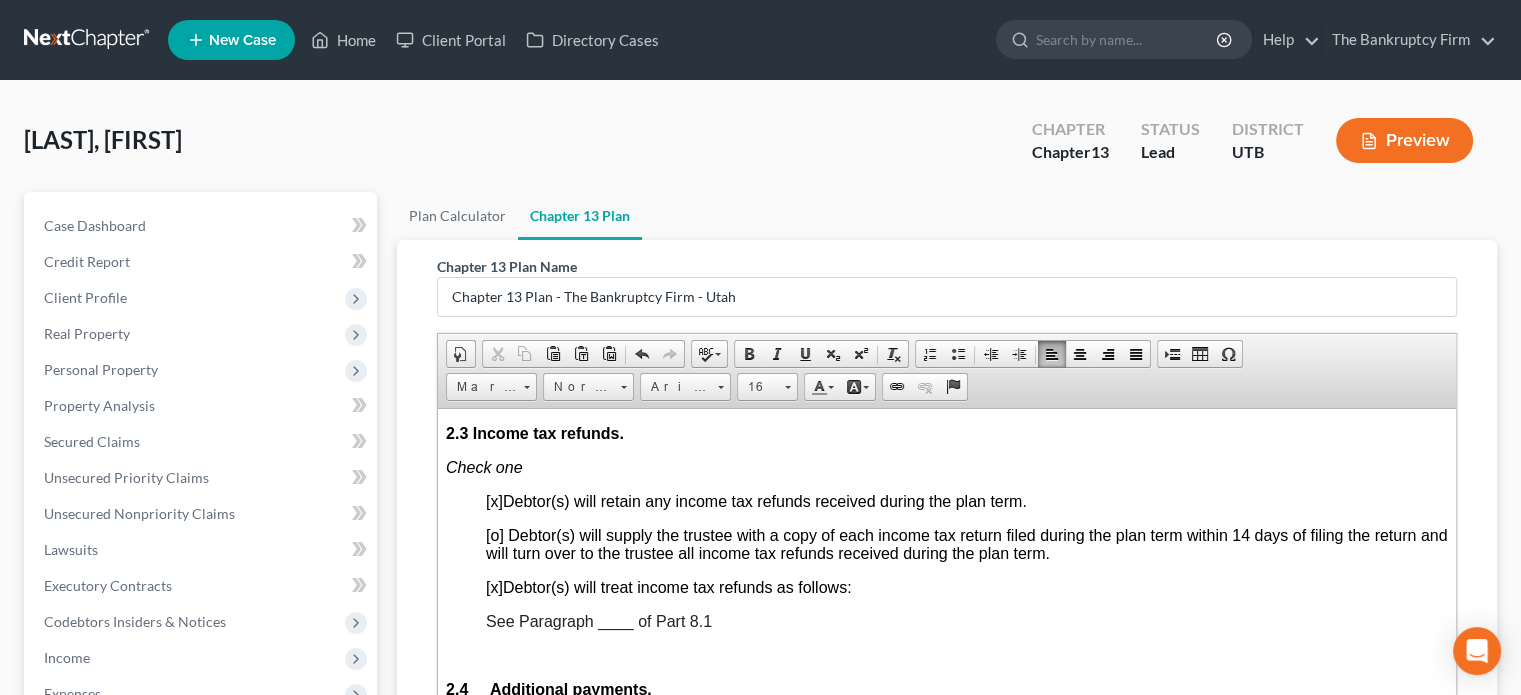 click on "[x]" at bounding box center [494, 586] 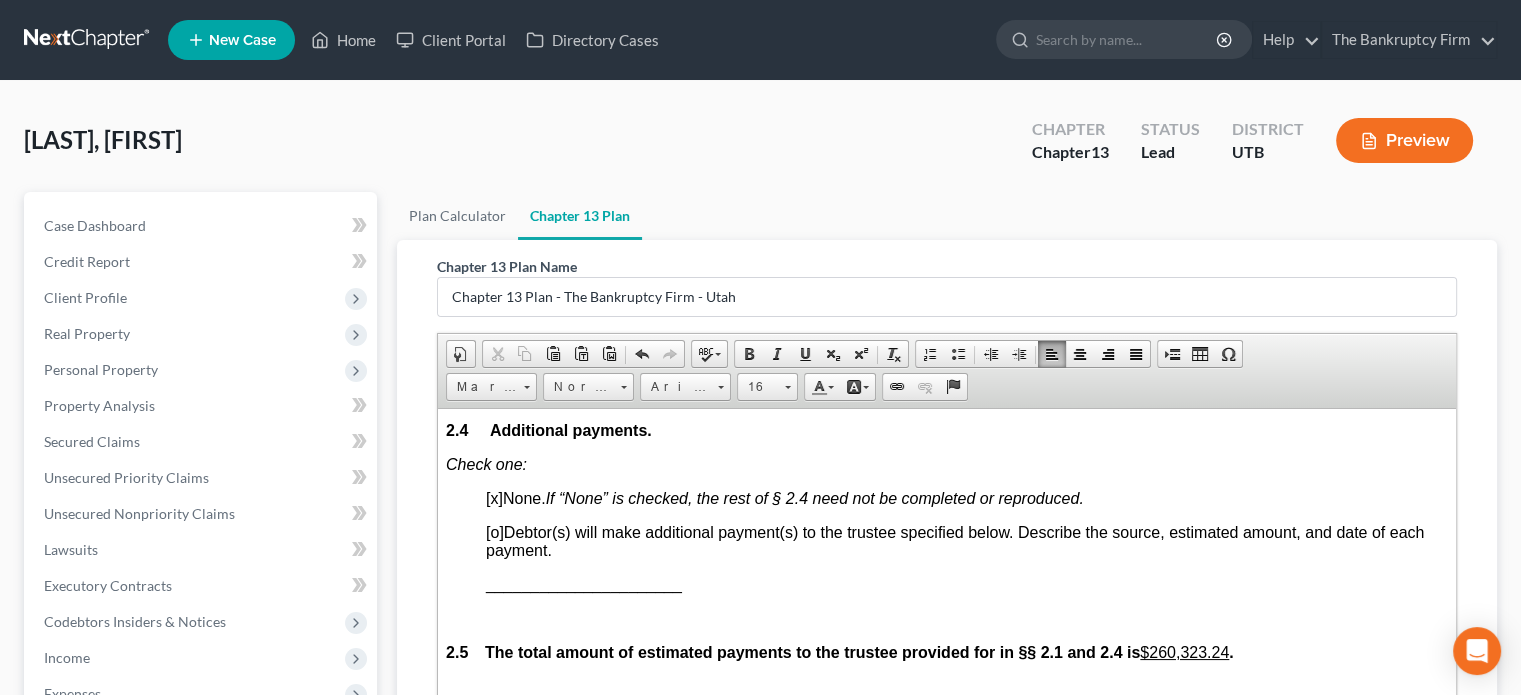 scroll, scrollTop: 1776, scrollLeft: 0, axis: vertical 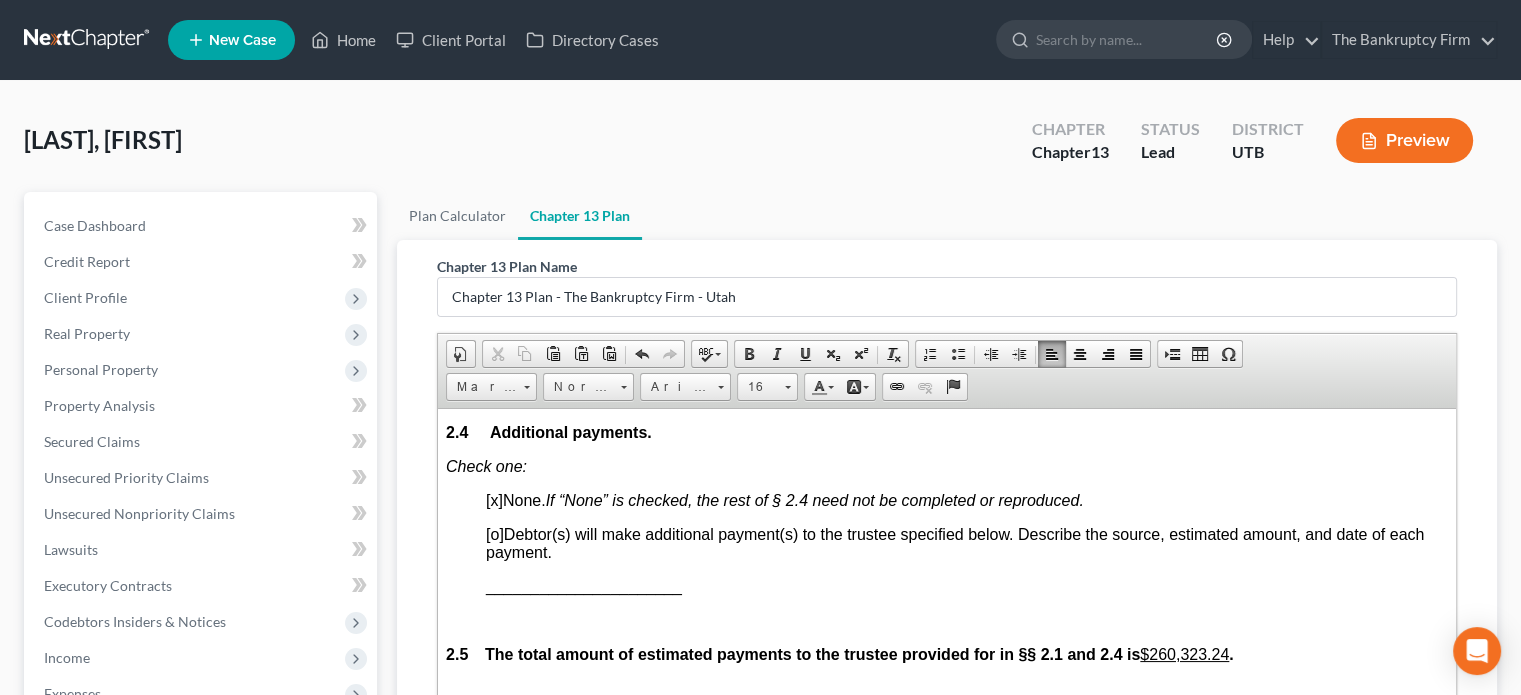 click on "[o]" at bounding box center (495, 533) 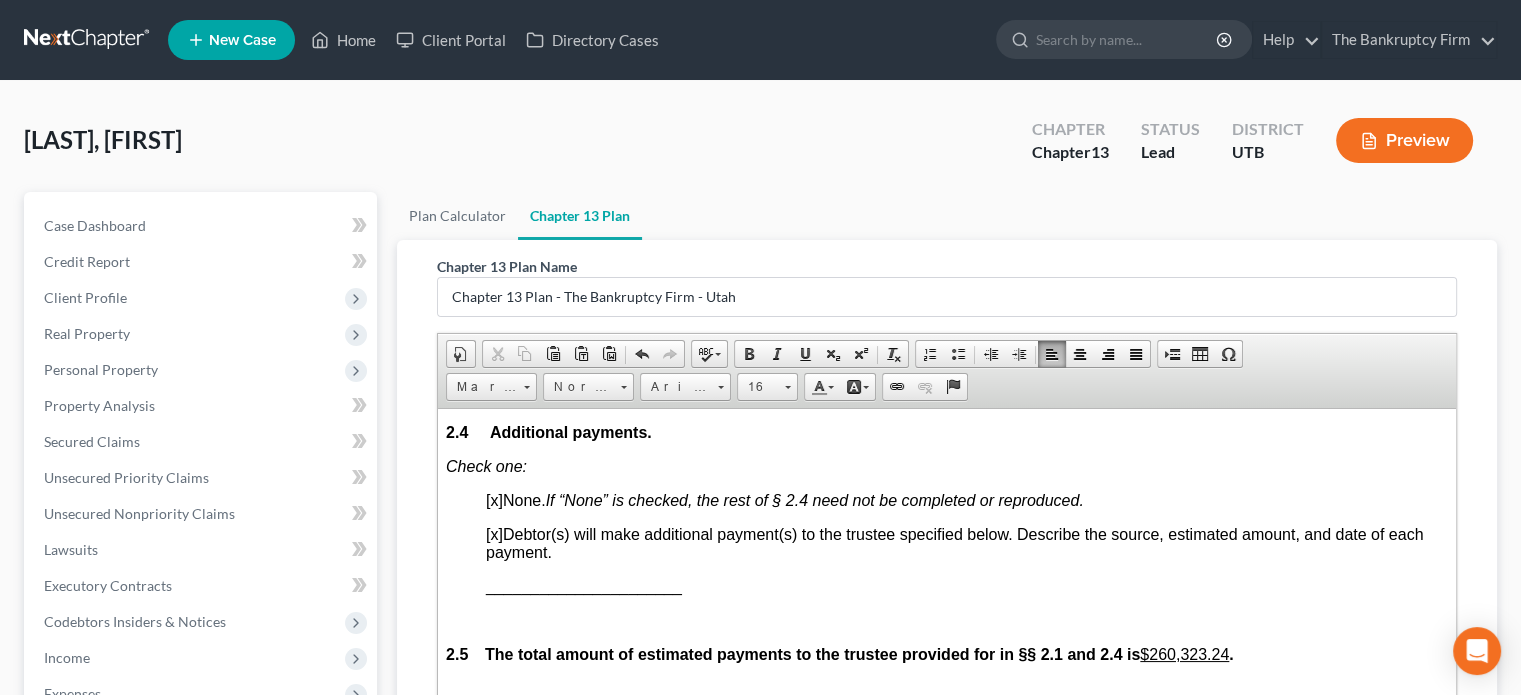 click on "[x]" at bounding box center (494, 499) 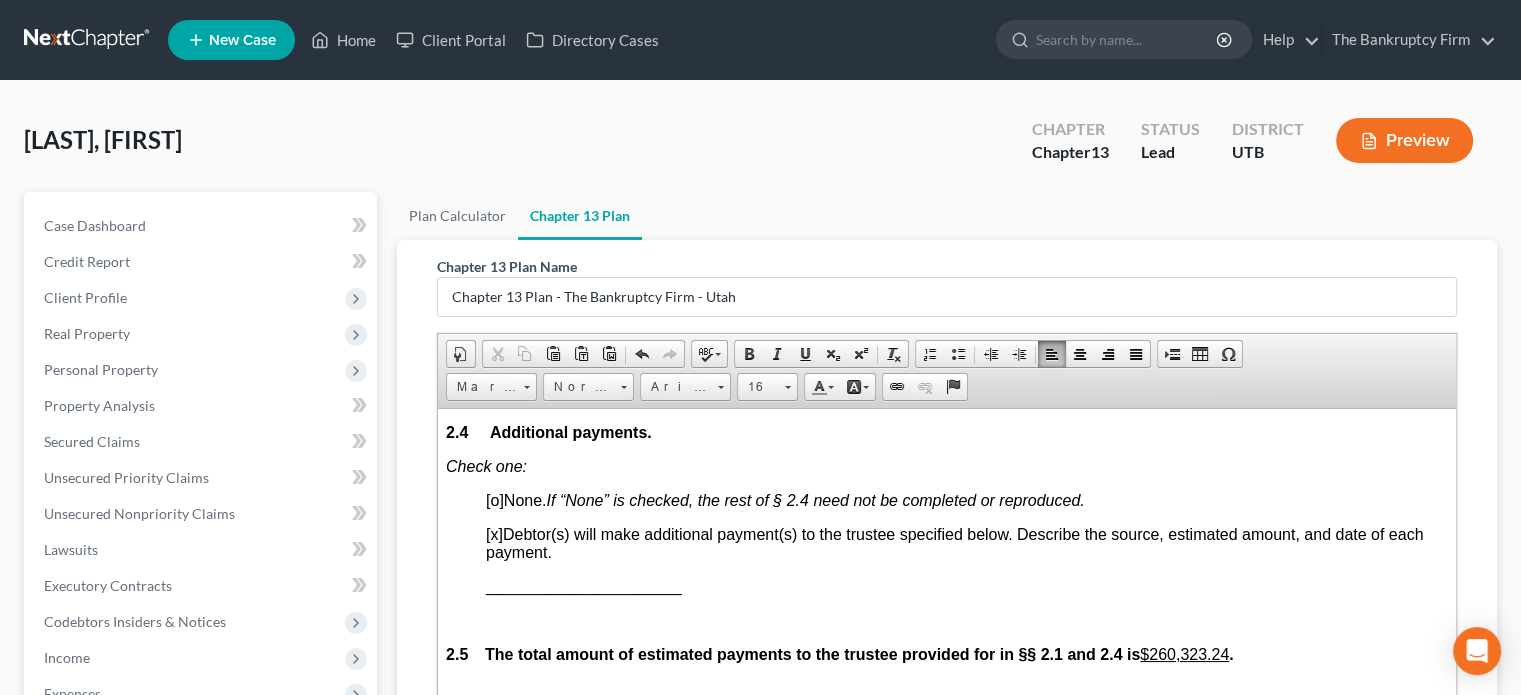 click on "______________________" at bounding box center [584, 585] 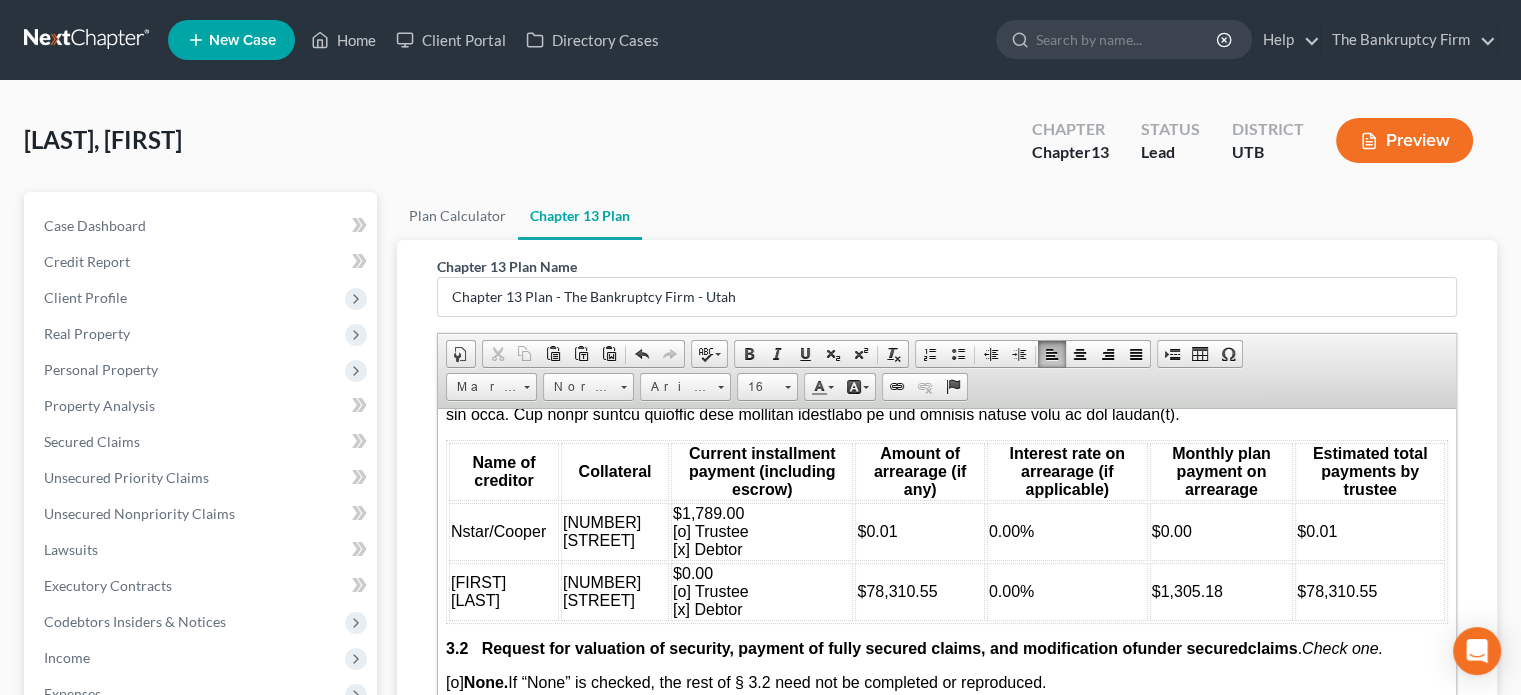 scroll, scrollTop: 2411, scrollLeft: 0, axis: vertical 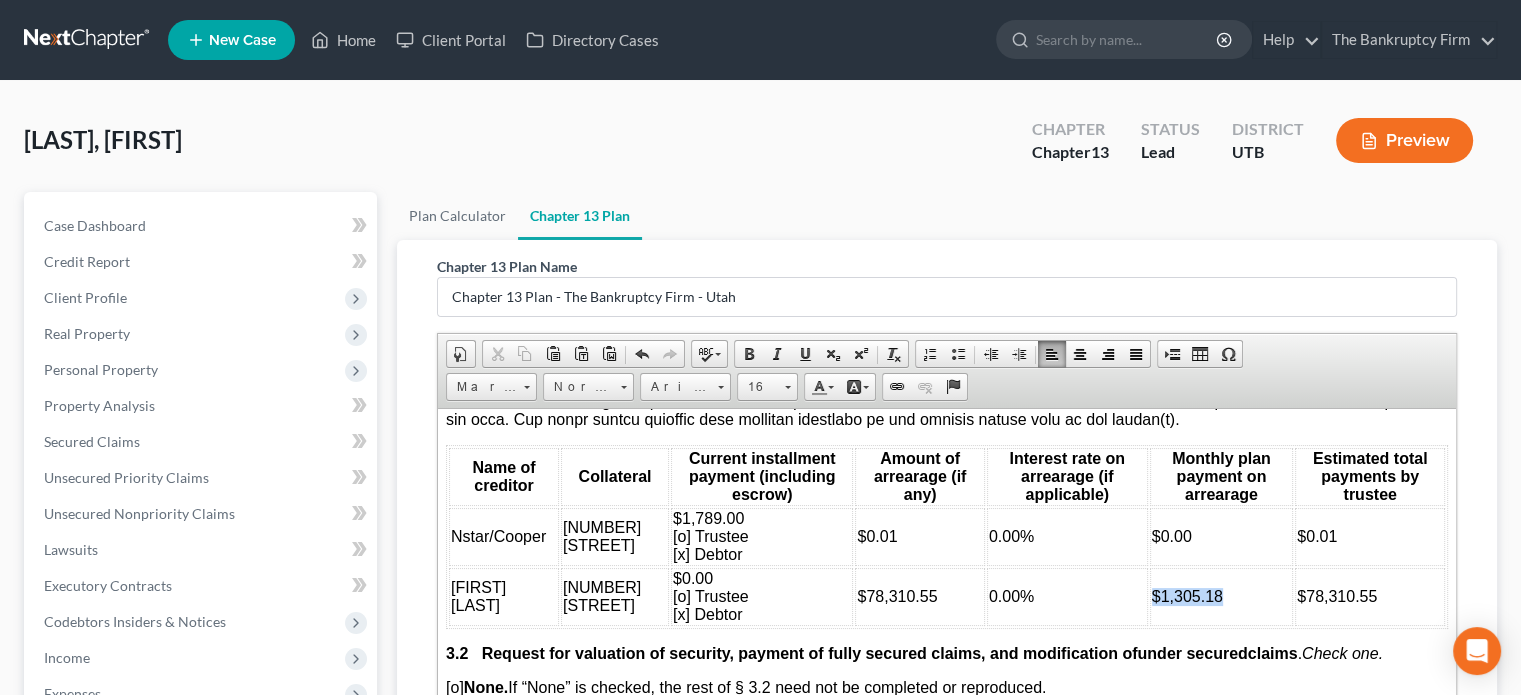 drag, startPoint x: 1220, startPoint y: 620, endPoint x: 1128, endPoint y: 625, distance: 92.13577 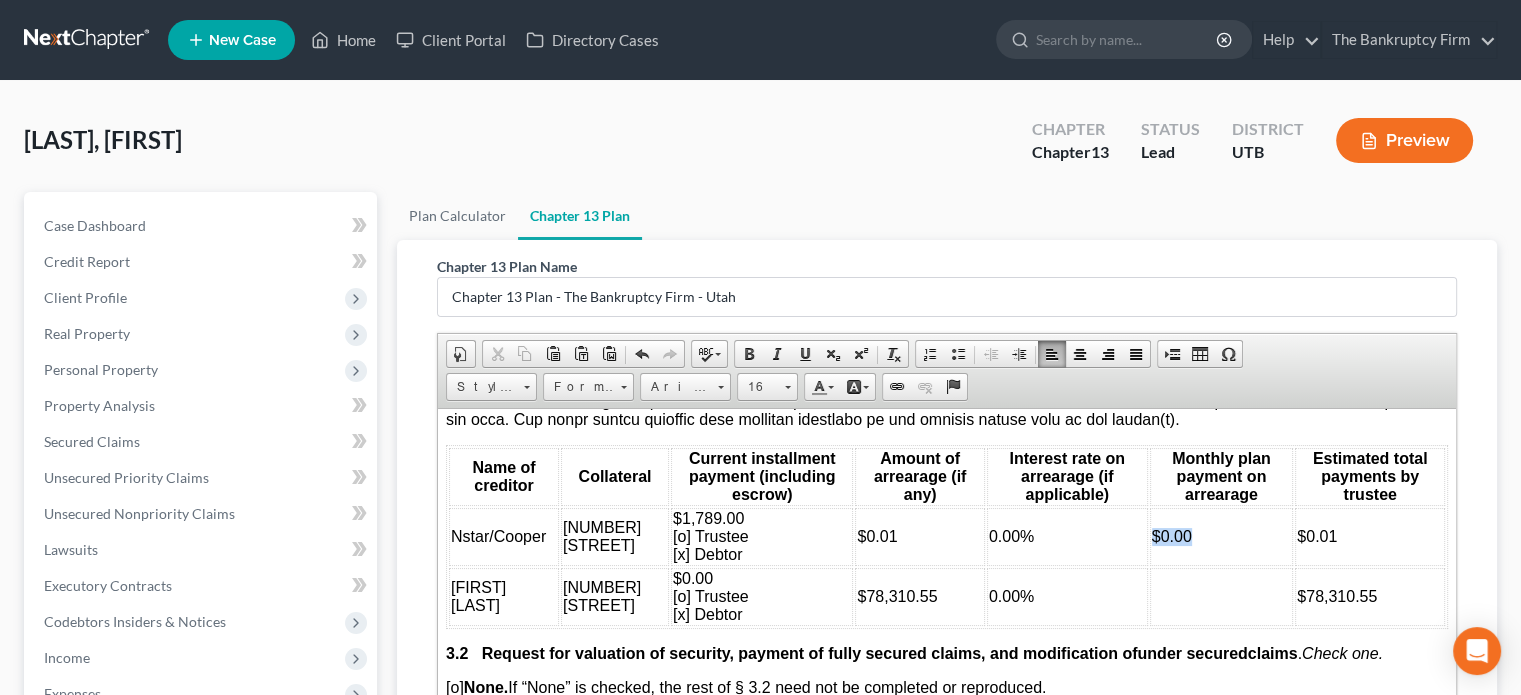 drag, startPoint x: 1195, startPoint y: 553, endPoint x: 1130, endPoint y: 563, distance: 65.76473 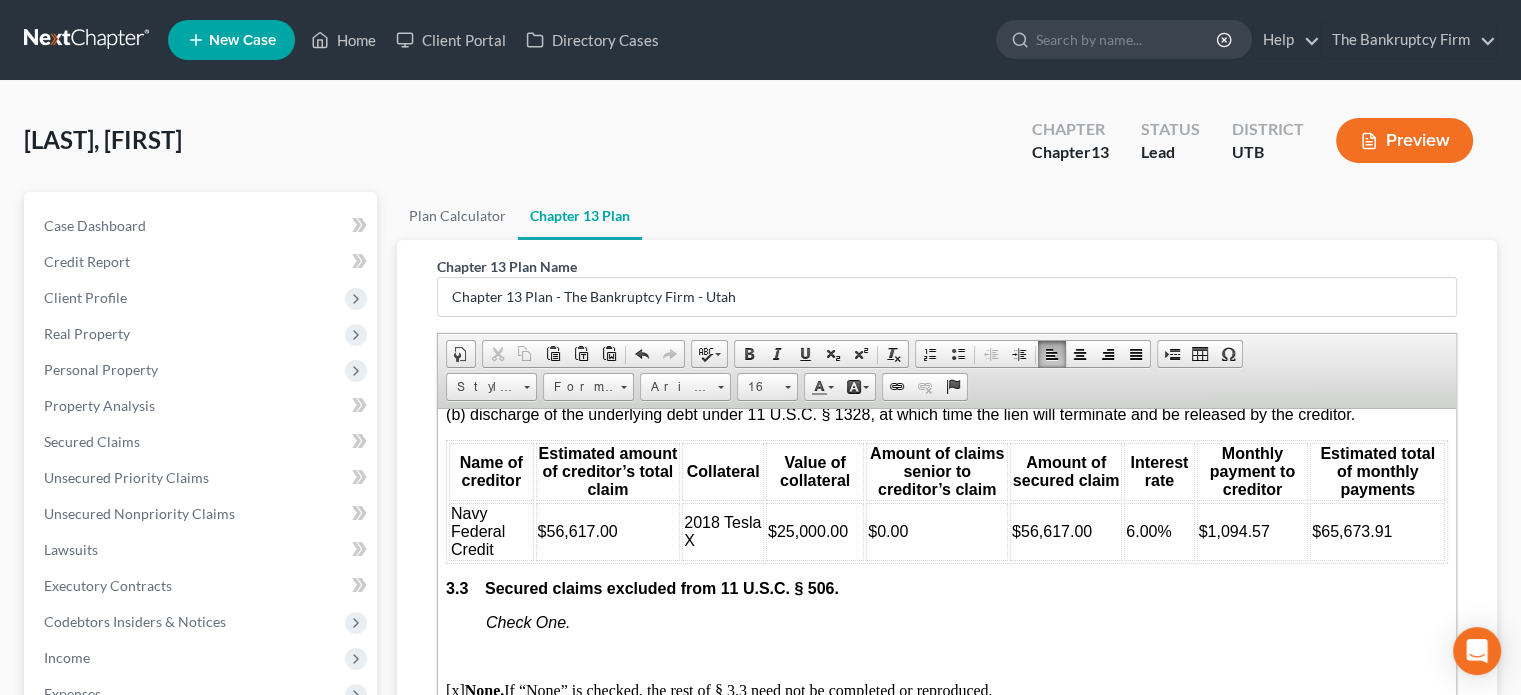 scroll, scrollTop: 3034, scrollLeft: 0, axis: vertical 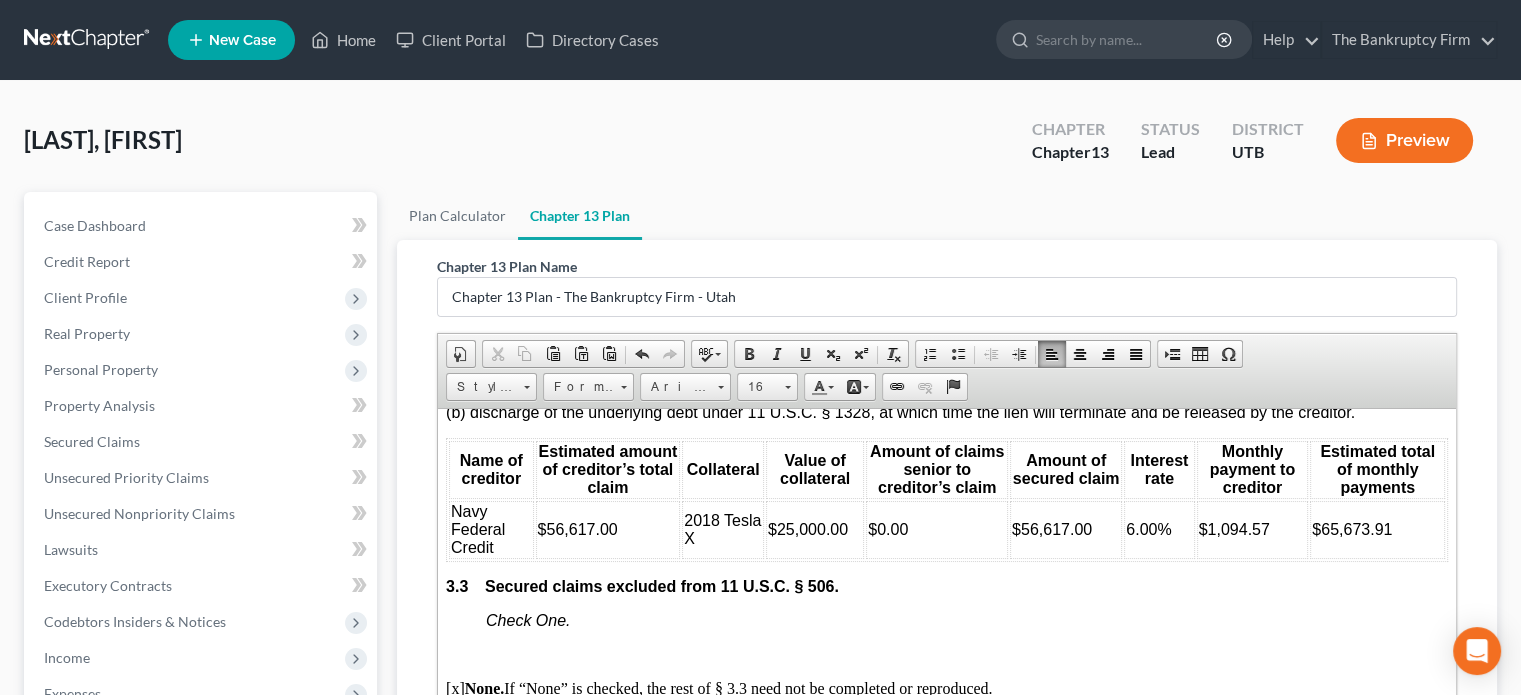 click on "2018 Tesla X" at bounding box center (723, 529) 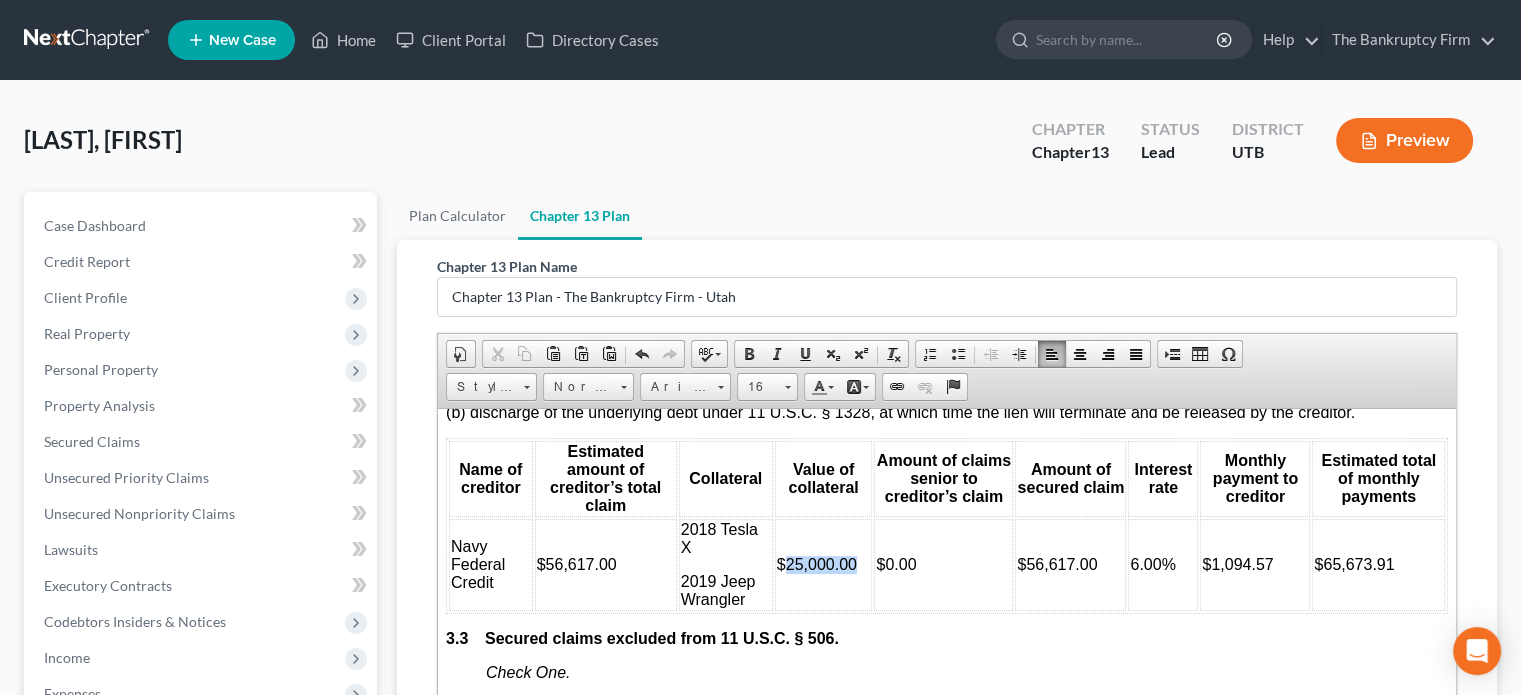 drag, startPoint x: 781, startPoint y: 596, endPoint x: 847, endPoint y: 596, distance: 66 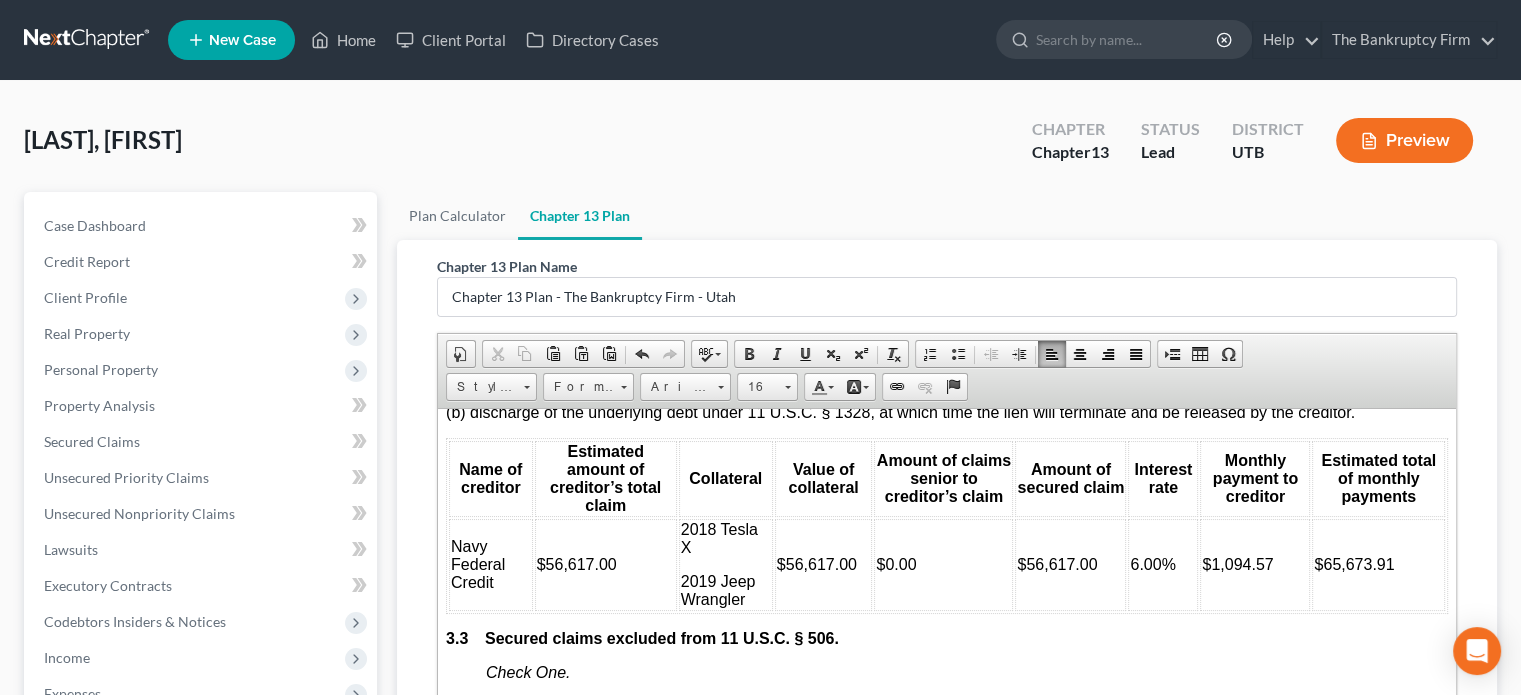 click on "$1,094.57" at bounding box center [1255, 564] 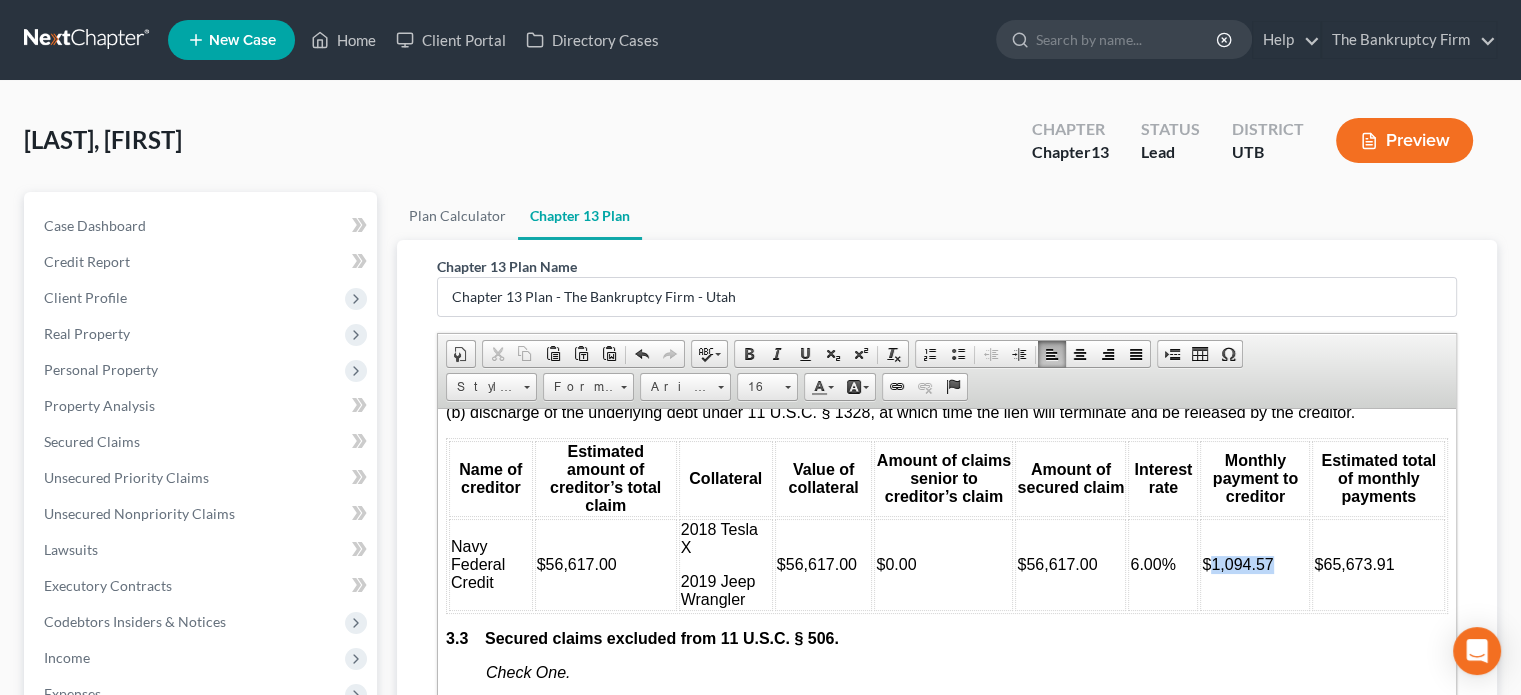 drag, startPoint x: 1199, startPoint y: 586, endPoint x: 1267, endPoint y: 589, distance: 68.06615 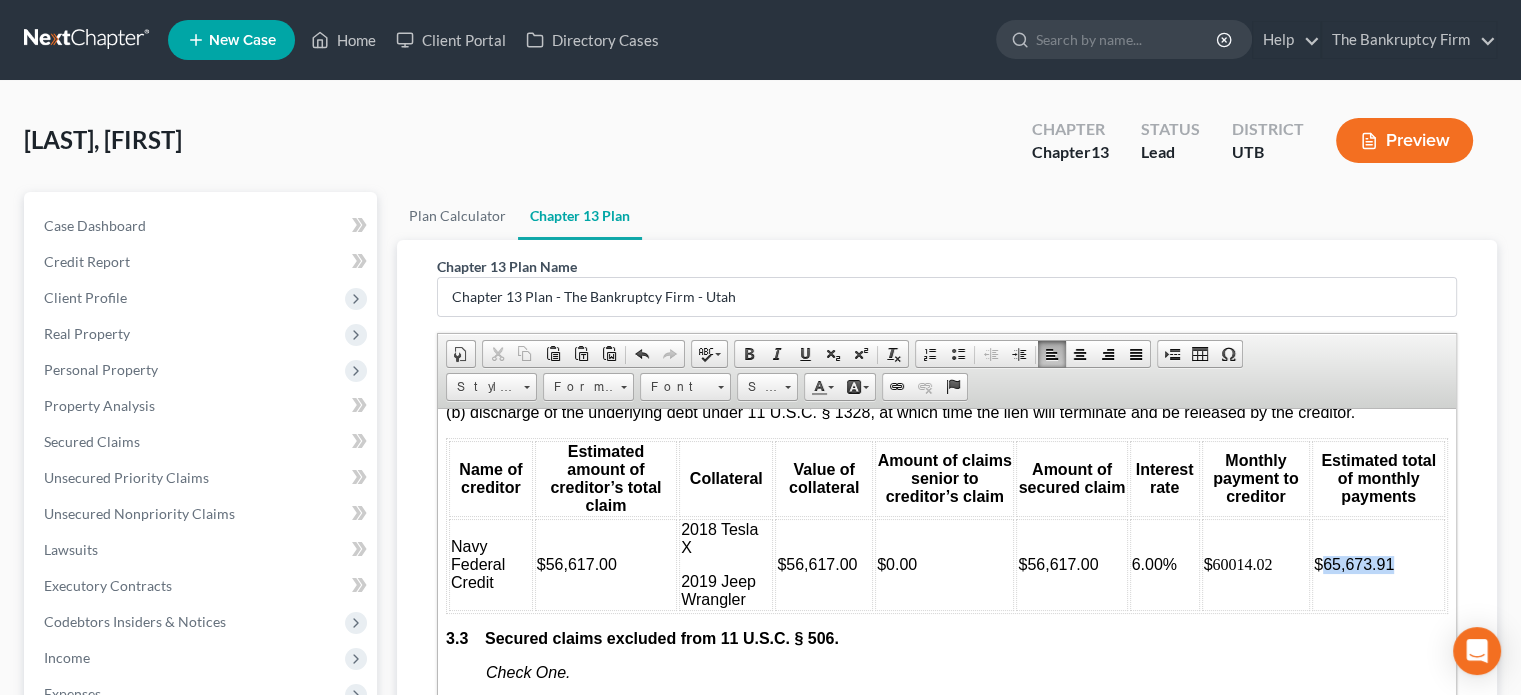 drag, startPoint x: 1313, startPoint y: 592, endPoint x: 1381, endPoint y: 580, distance: 69.050705 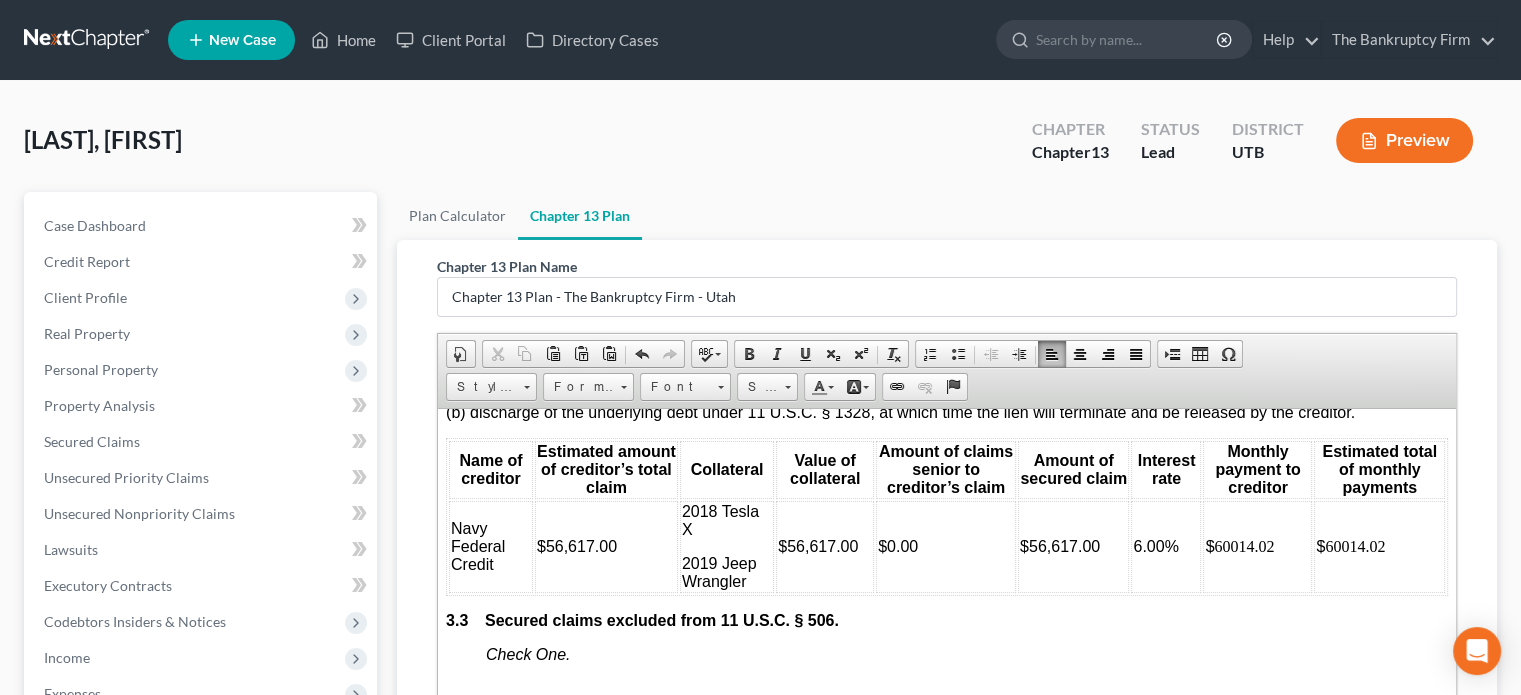 click on "$ 60014.02 ​" at bounding box center [1379, 546] 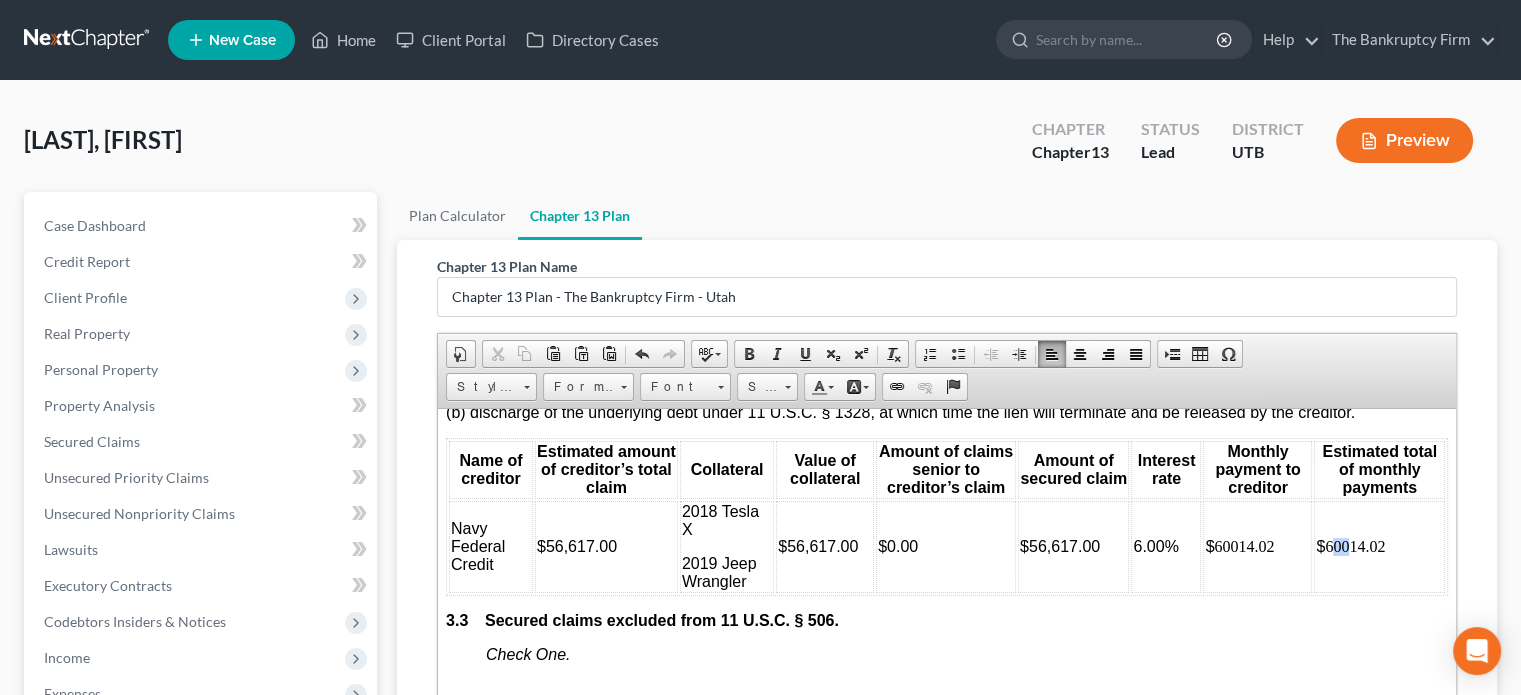 drag, startPoint x: 1320, startPoint y: 598, endPoint x: 1336, endPoint y: 598, distance: 16 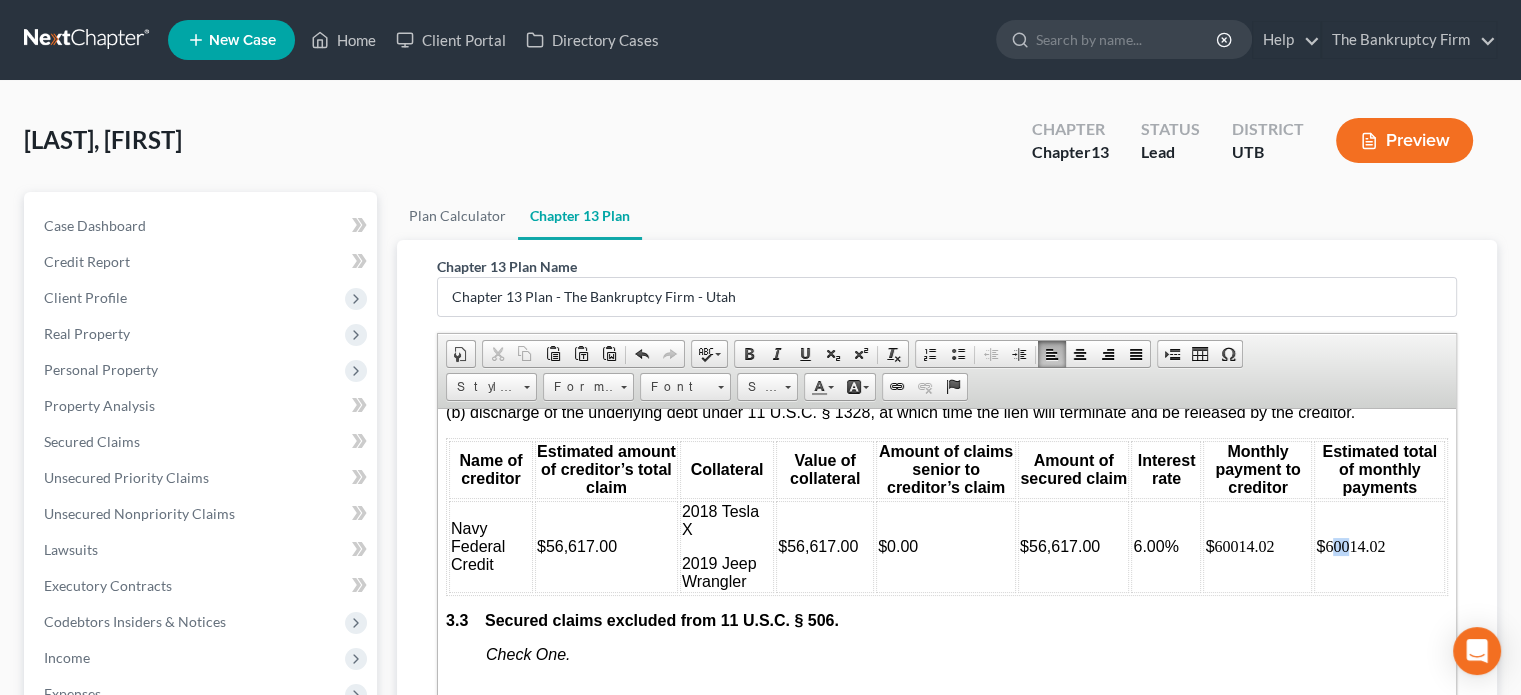 click on "$ 60014.02" at bounding box center (1379, 546) 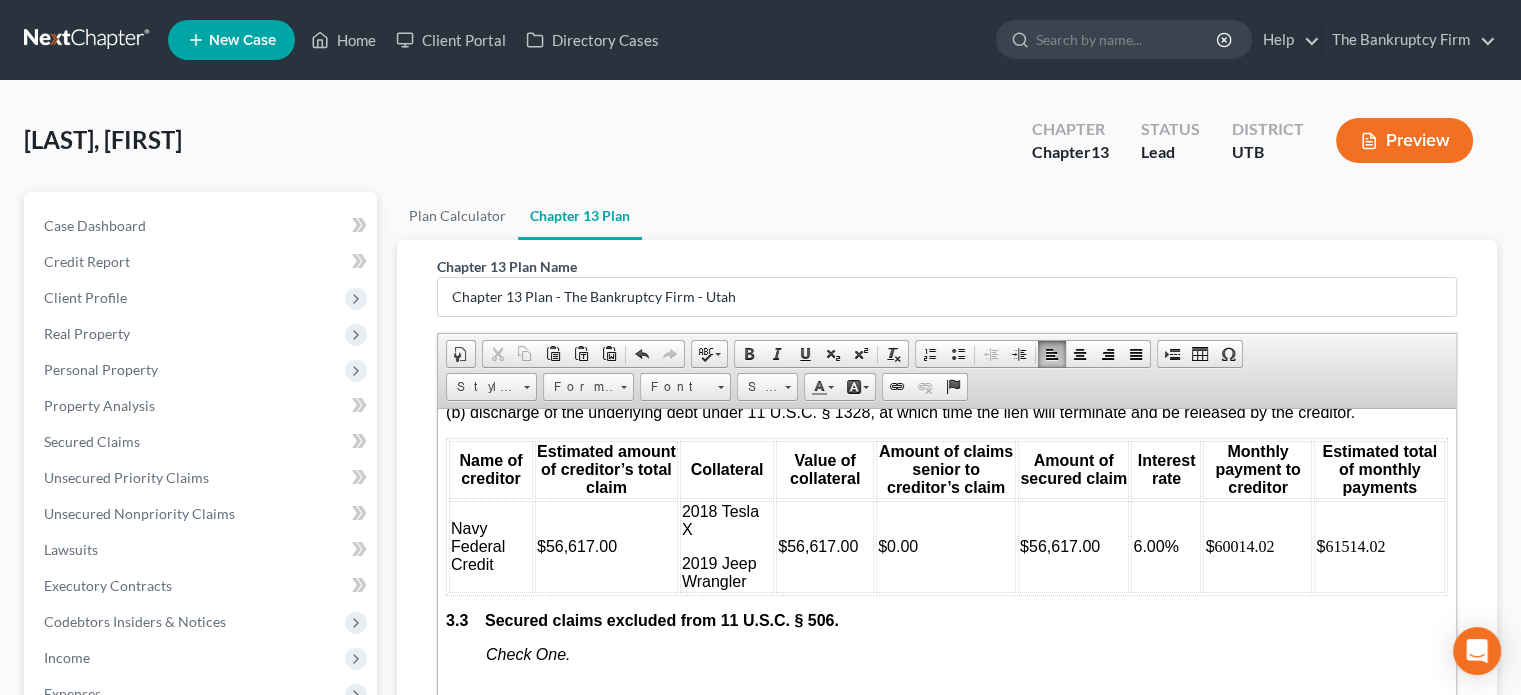 click on "$ 60014.02" at bounding box center [1257, 546] 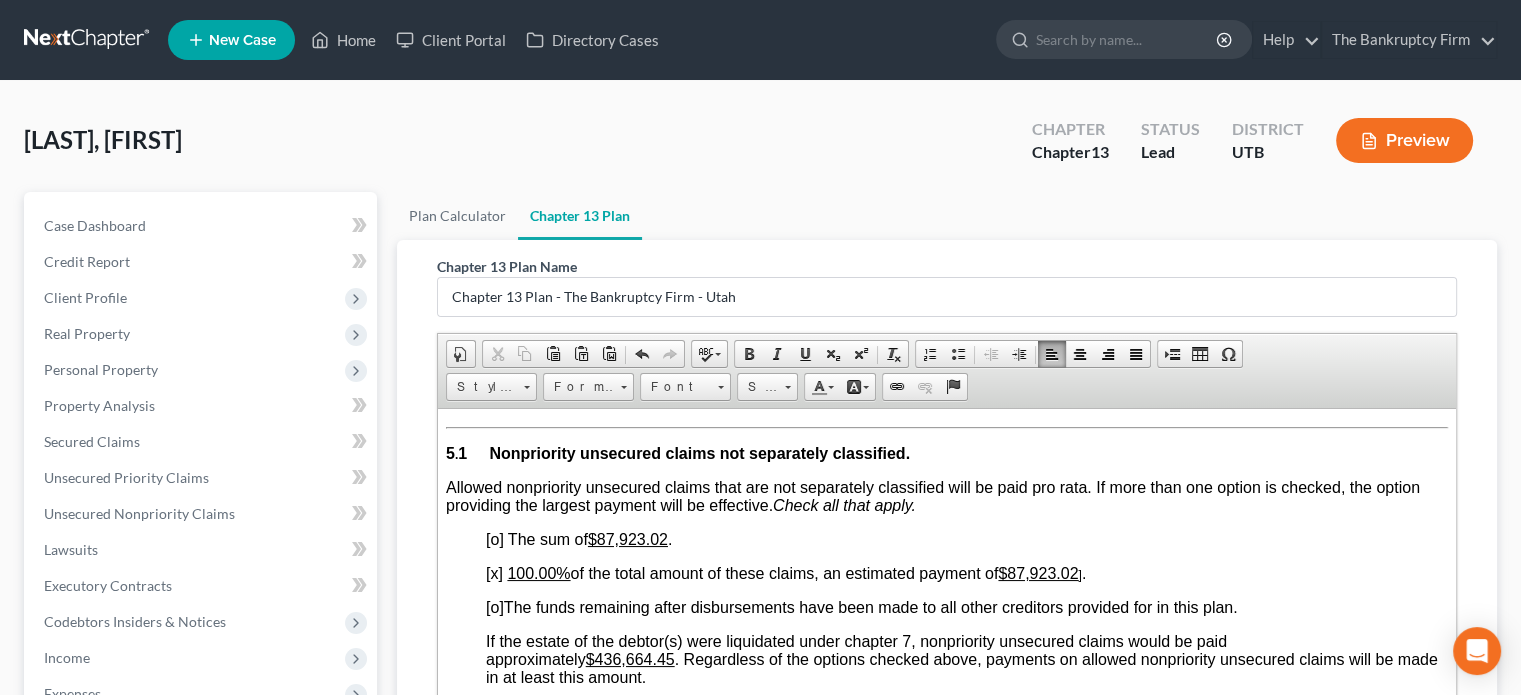 scroll, scrollTop: 4675, scrollLeft: 0, axis: vertical 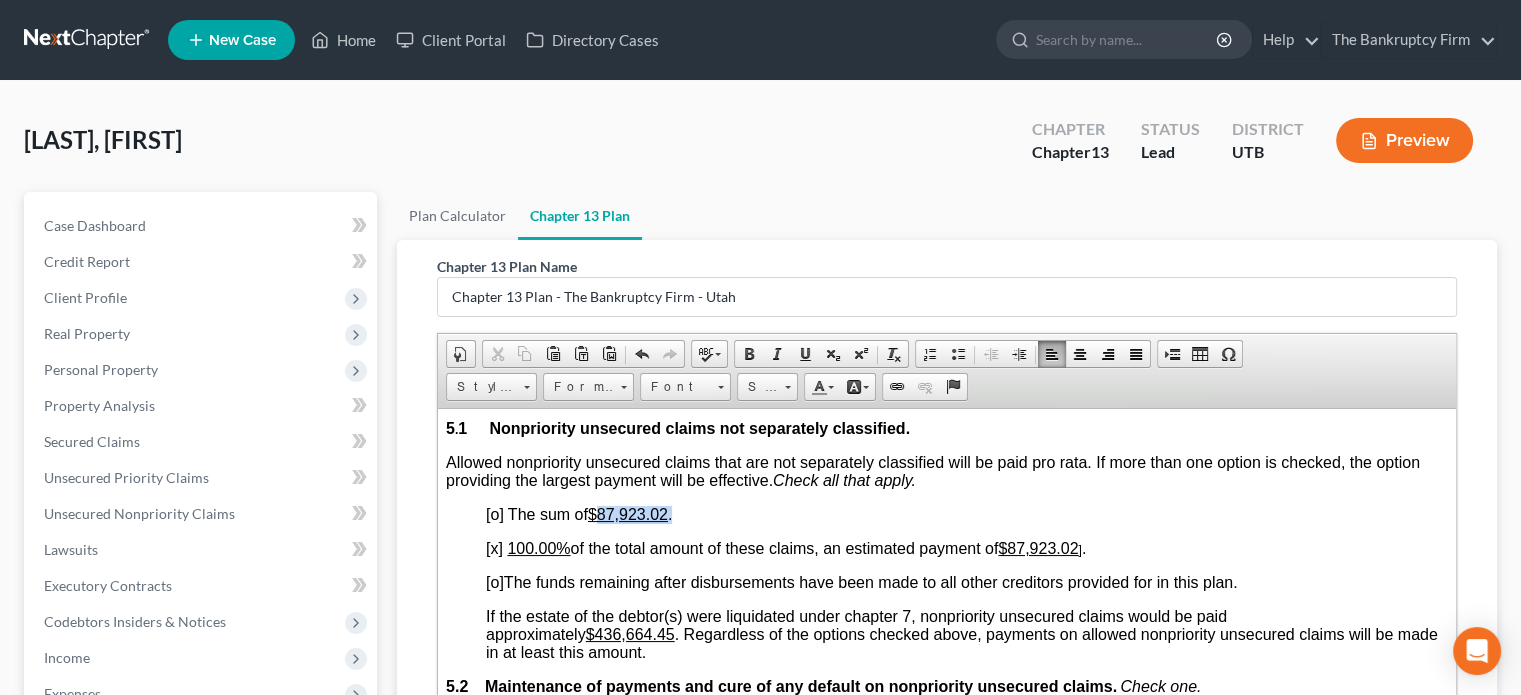 drag, startPoint x: 598, startPoint y: 559, endPoint x: 688, endPoint y: 560, distance: 90.005554 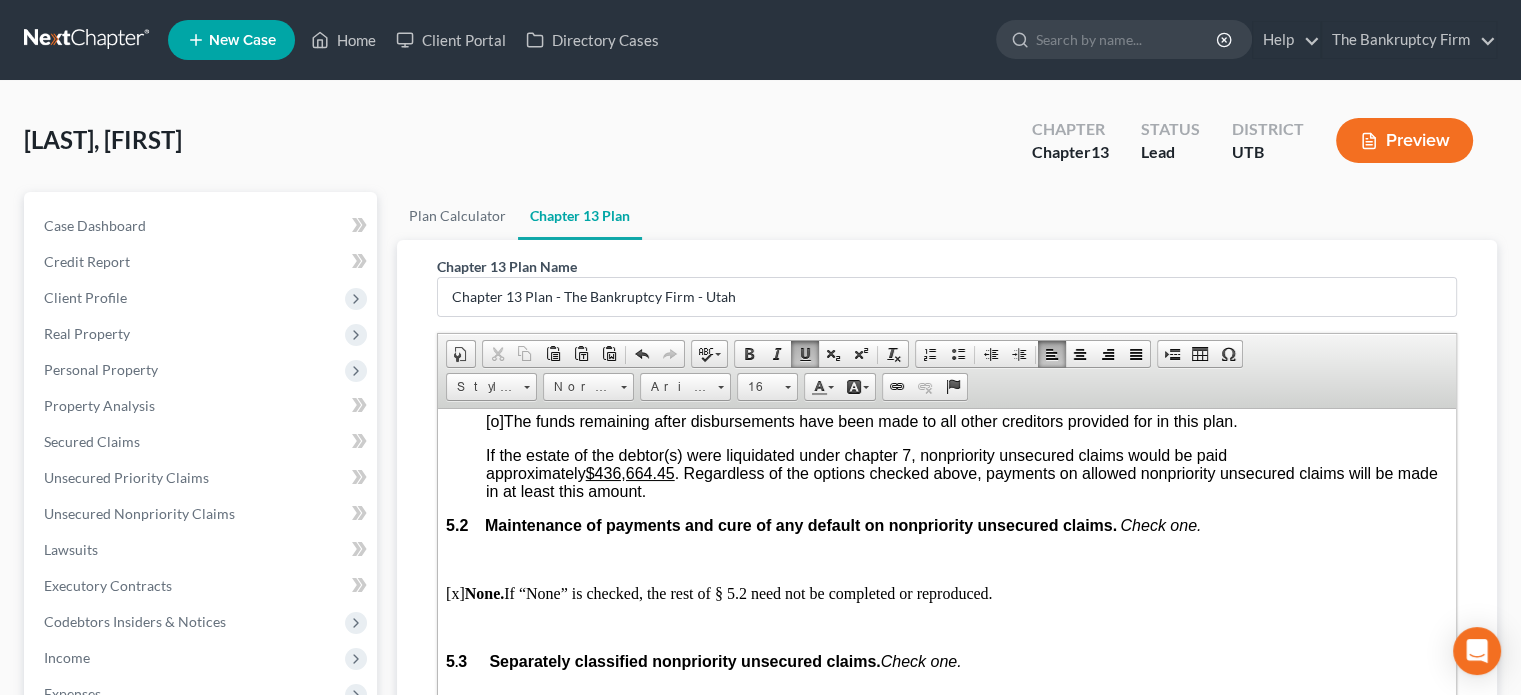 scroll, scrollTop: 4839, scrollLeft: 0, axis: vertical 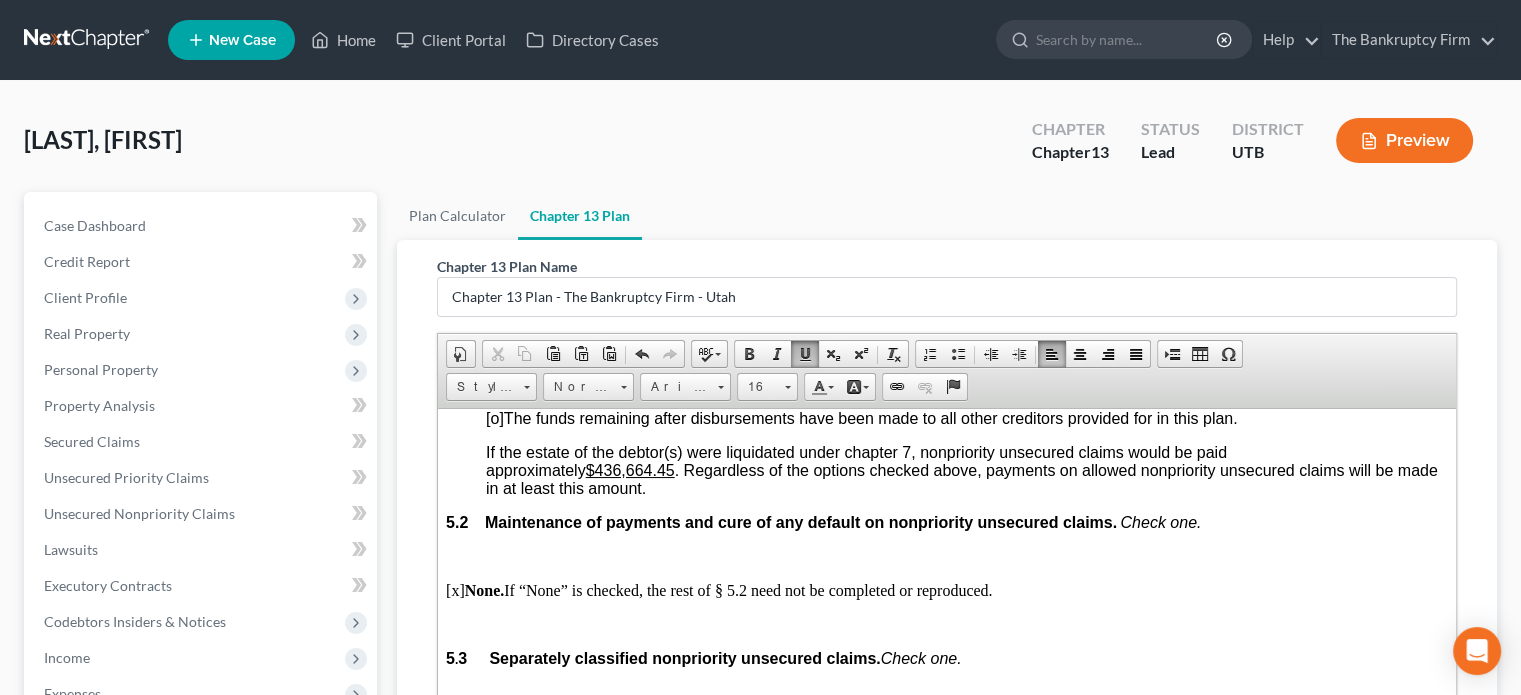 click on "$436,664.45" at bounding box center [630, 469] 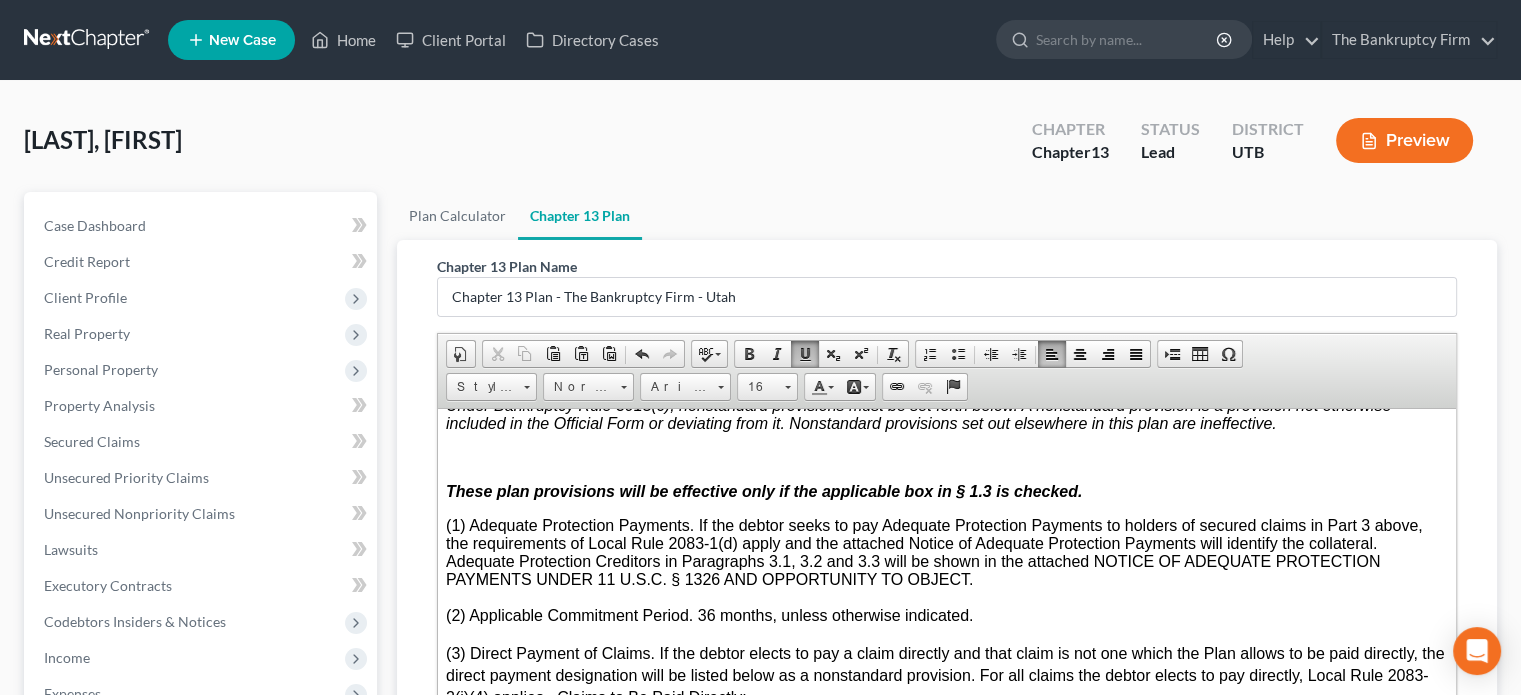 scroll, scrollTop: 6036, scrollLeft: 0, axis: vertical 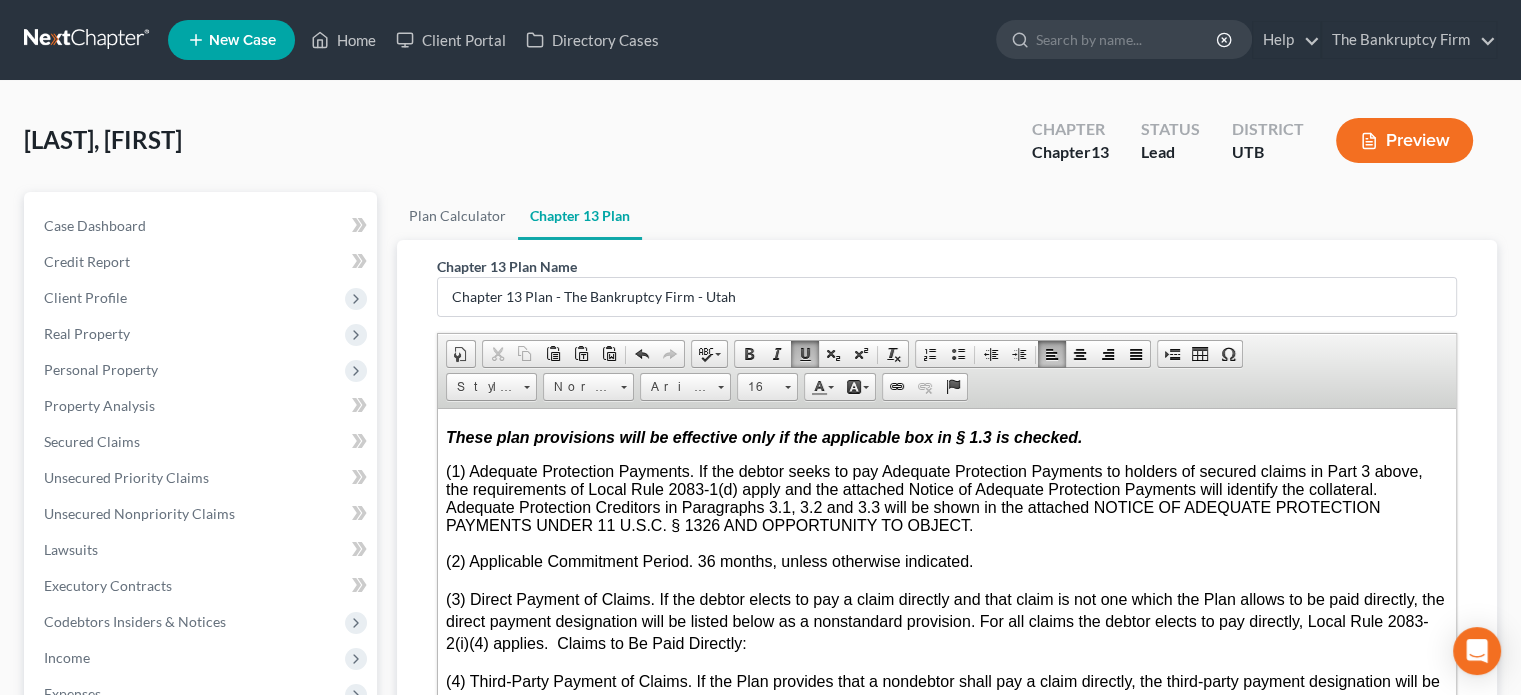 click on "(1) Adequate Protection Payments. If the debtor seeks to pay Adequate Protection Payments to holders of secured claims in Part 3 above, the requirements of Local Rule 2083-1(d) apply and the attached Notice of Adequate Protection Payments will identify the collateral. Adequate Protection Creditors in Paragraphs 3.1, 3.2 and 3.3 will be shown in the attached NOTICE OF ADEQUATE PROTECTION PAYMENTS UNDER 11 U.S.C. § 1326 AND OPPORTUNITY TO OBJECT." at bounding box center [947, 498] 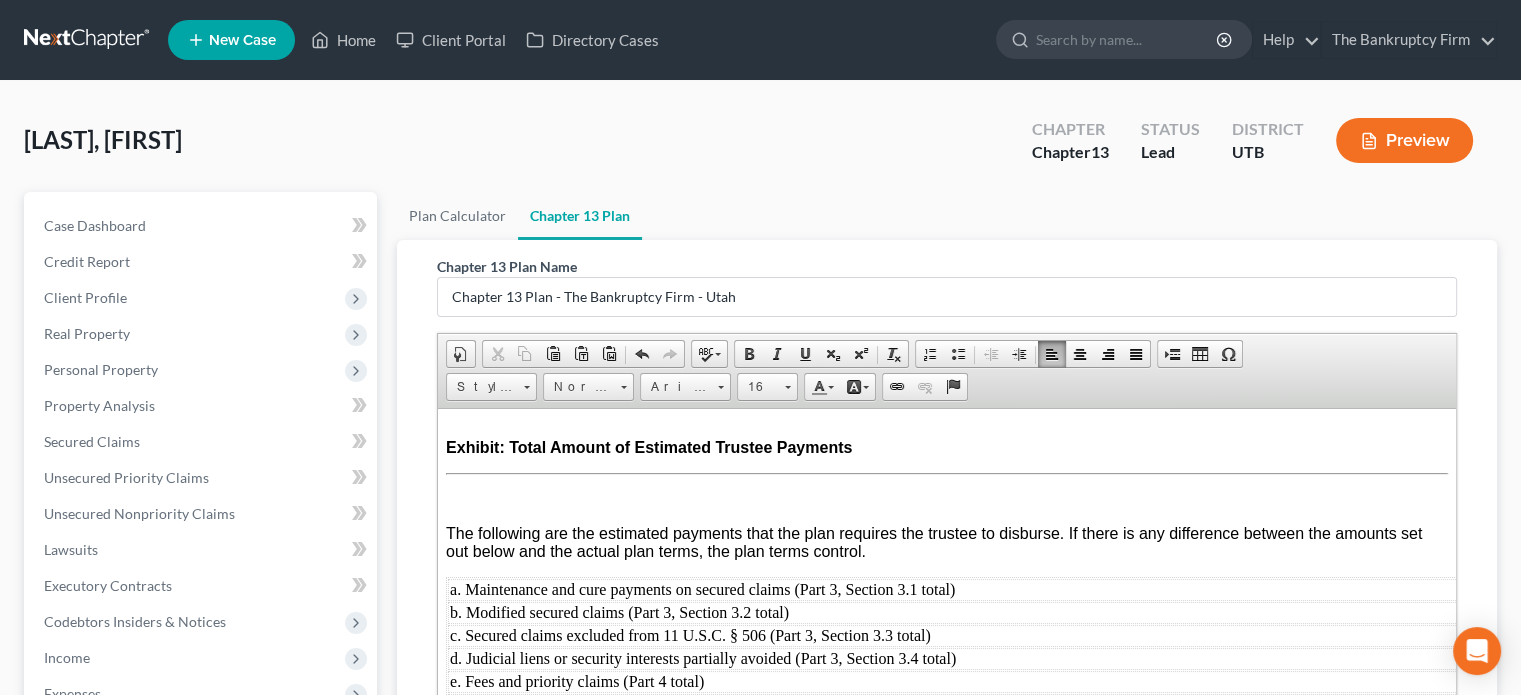 scroll, scrollTop: 8550, scrollLeft: 0, axis: vertical 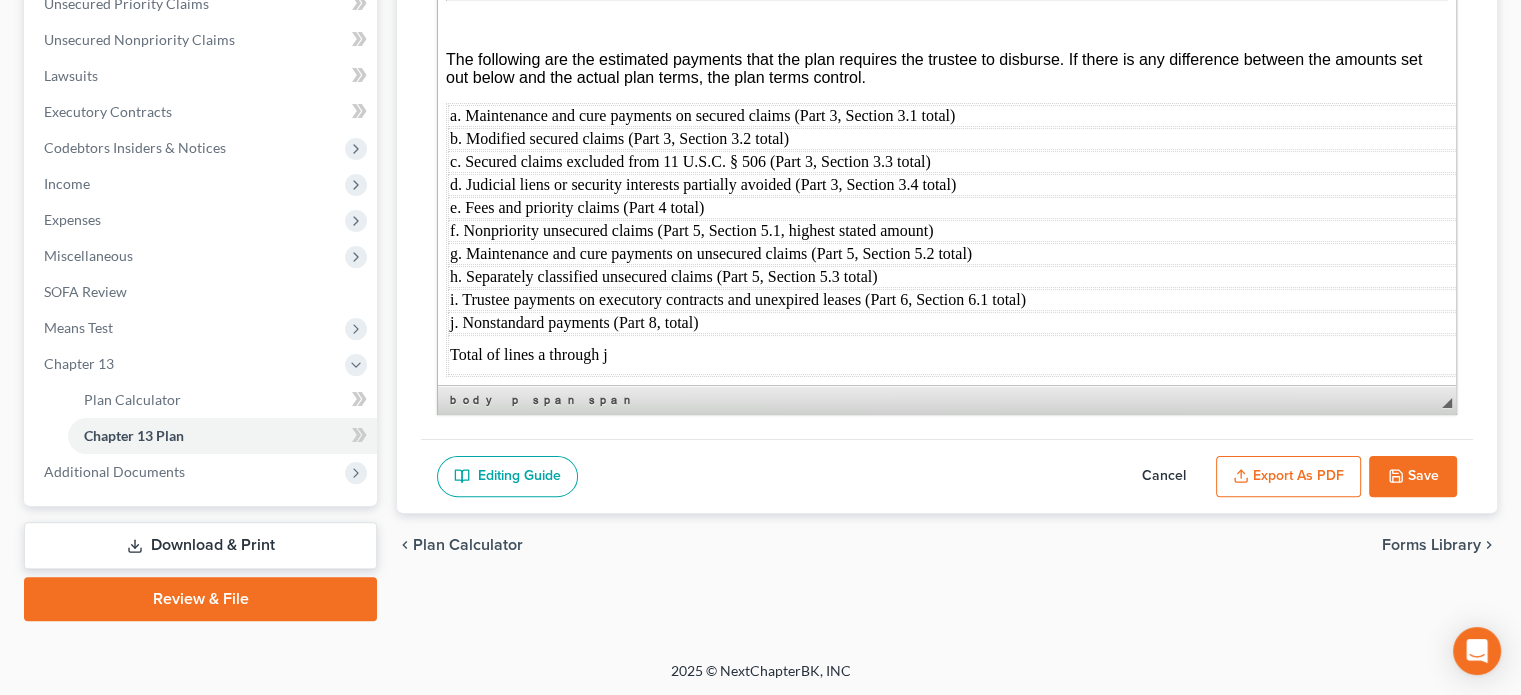 click on "Export as PDF" at bounding box center [1288, 477] 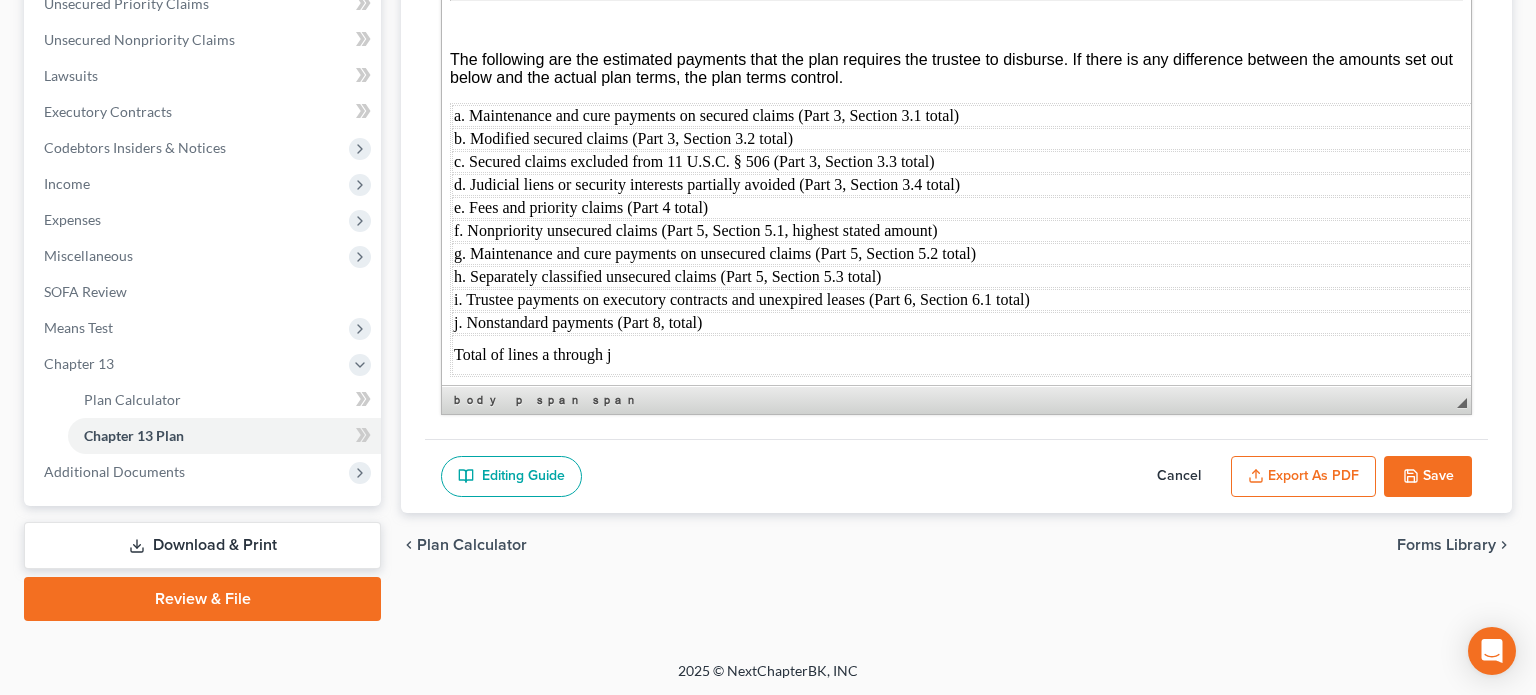 scroll, scrollTop: 8513, scrollLeft: 0, axis: vertical 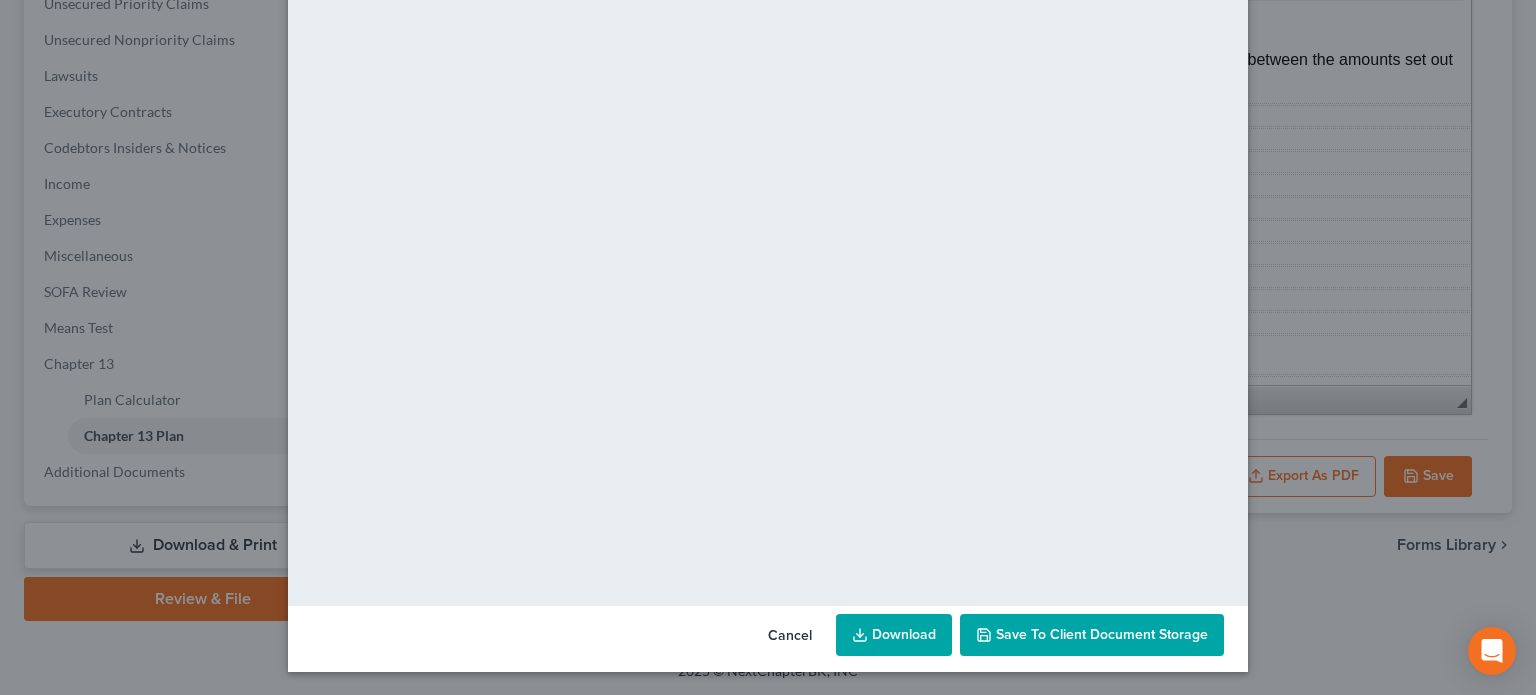 click on "Save to Client Document Storage" at bounding box center (1102, 634) 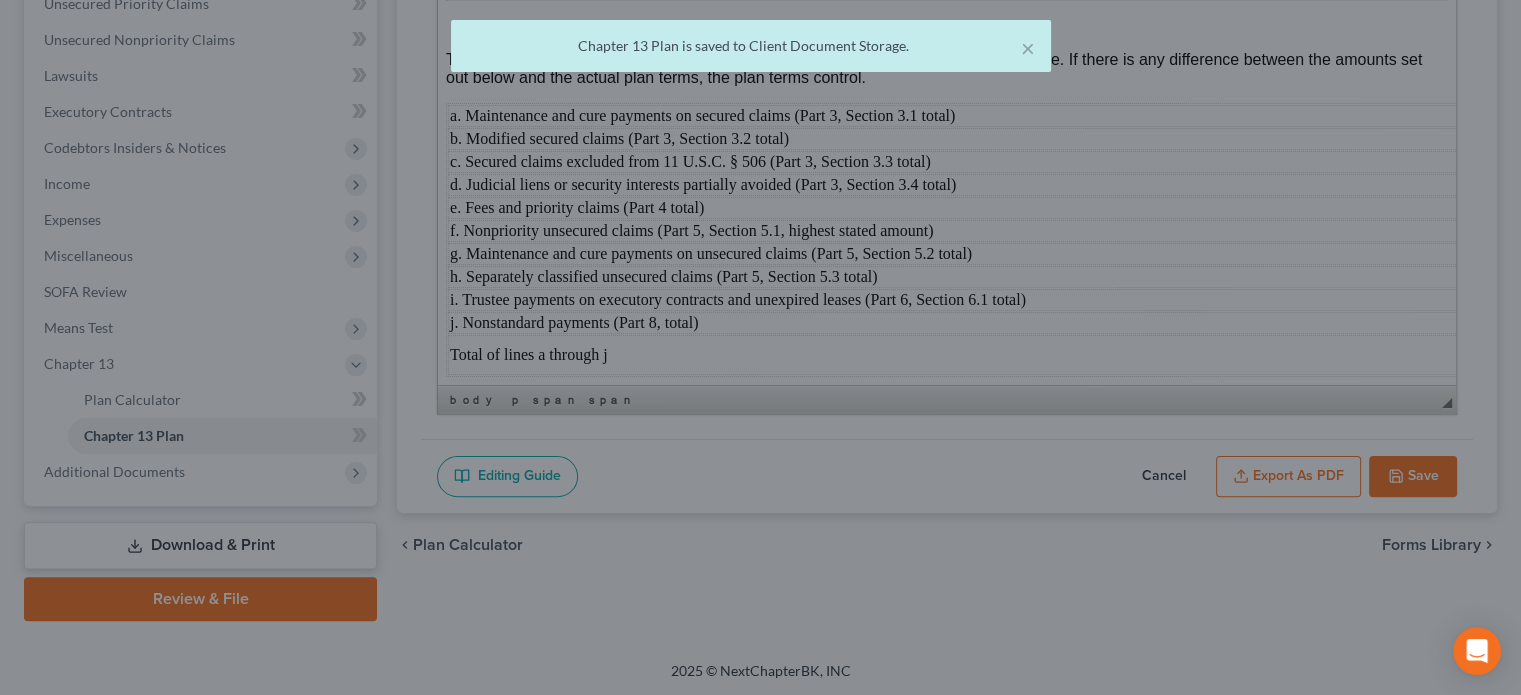 scroll, scrollTop: 8550, scrollLeft: 0, axis: vertical 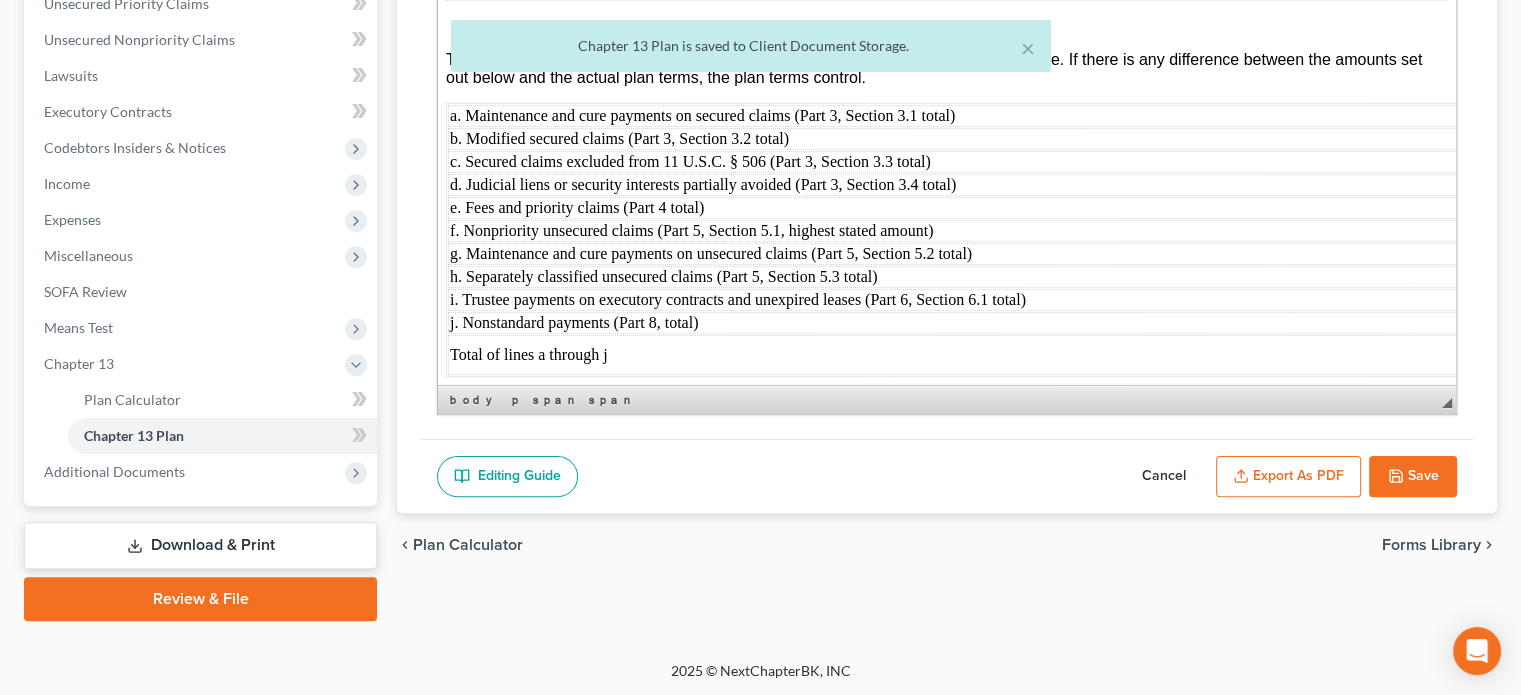 click 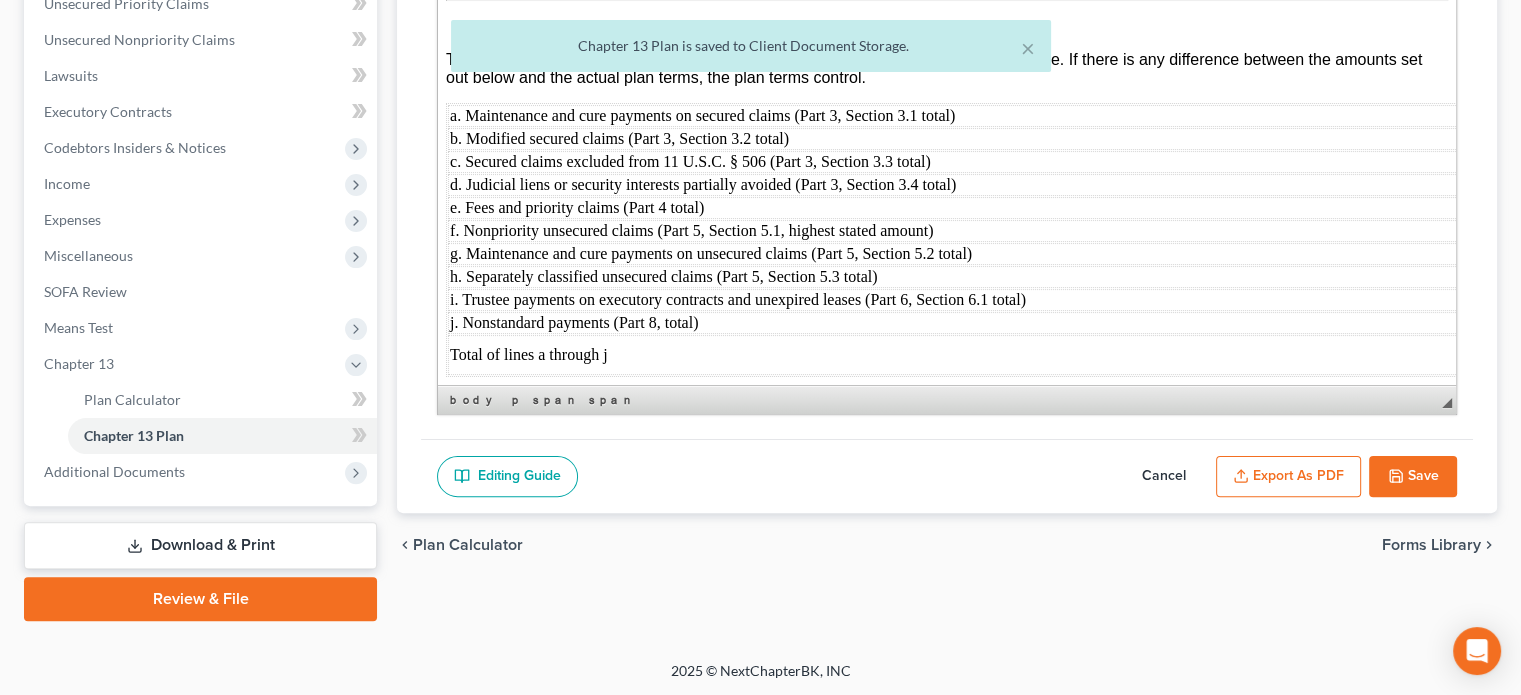 select on "0" 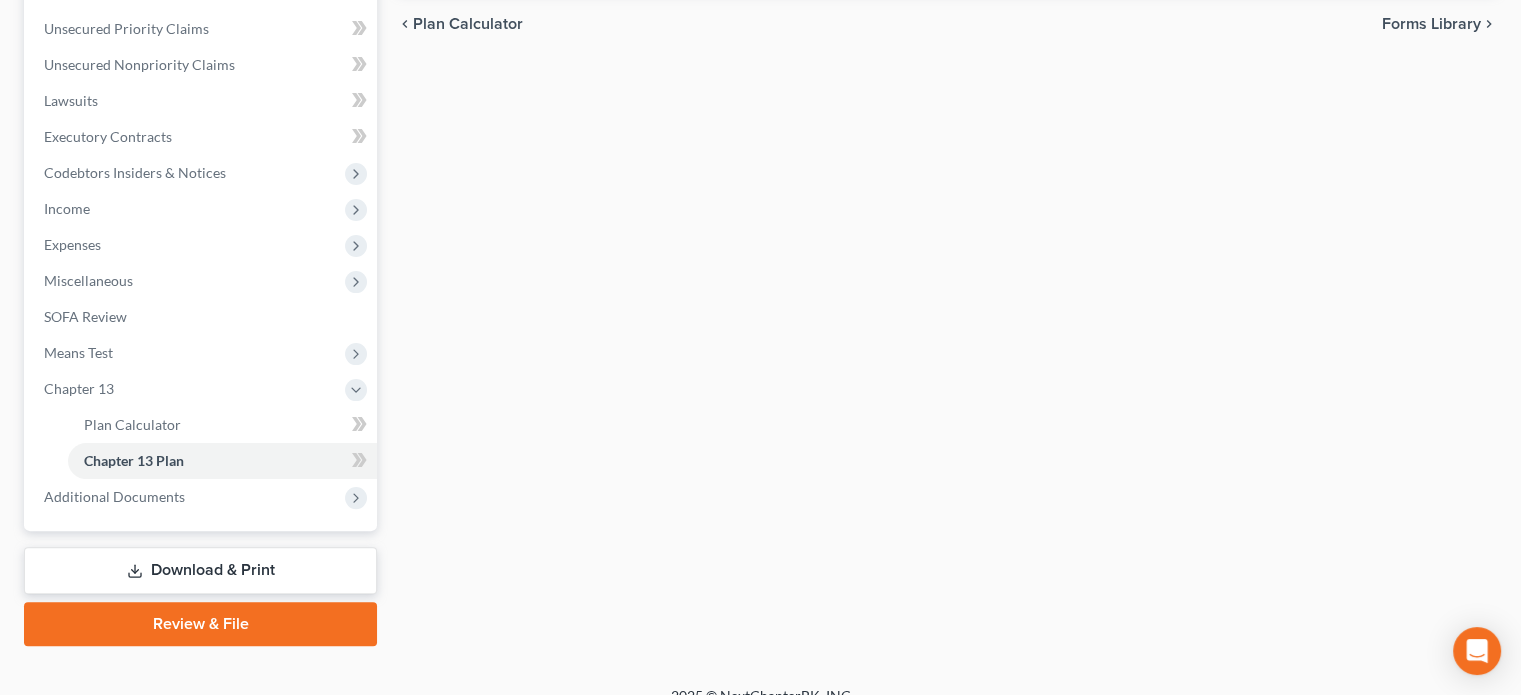 scroll, scrollTop: 474, scrollLeft: 0, axis: vertical 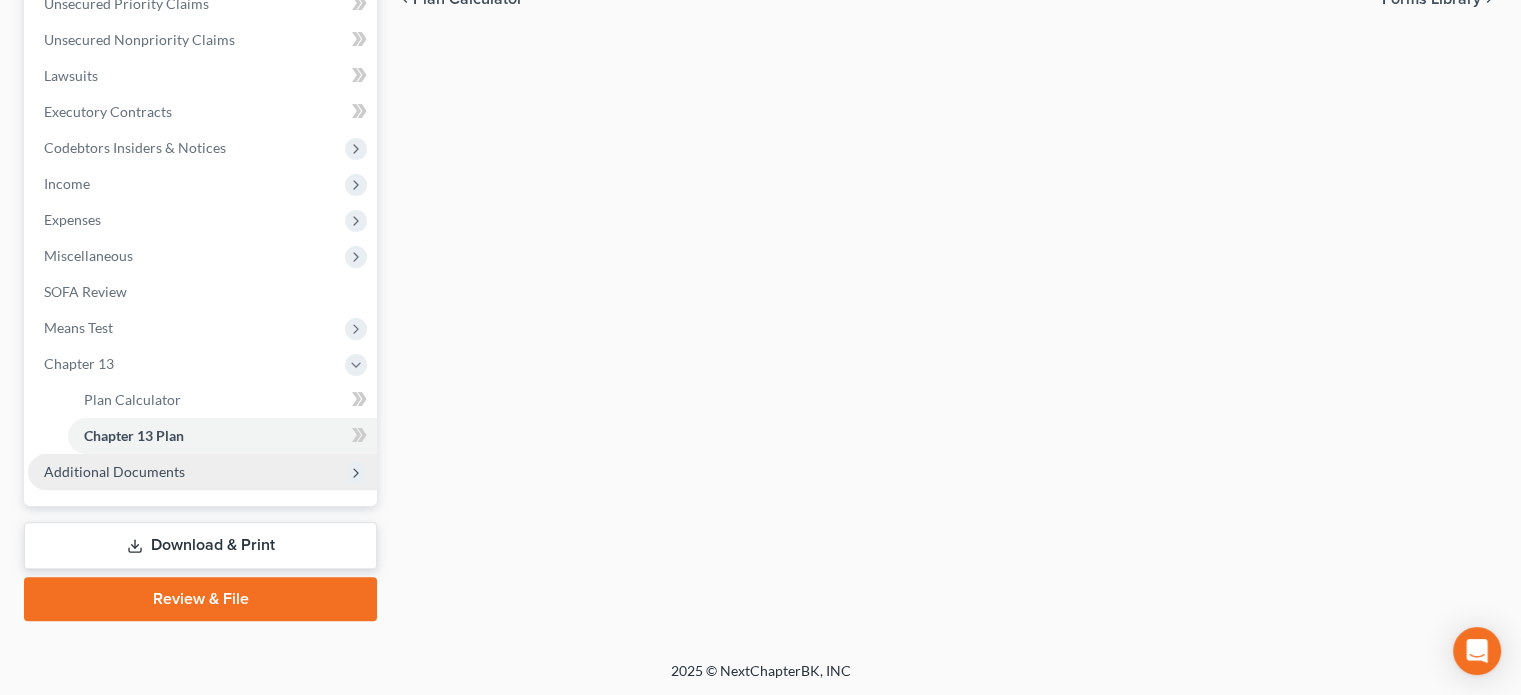 click on "Additional Documents" at bounding box center (114, 471) 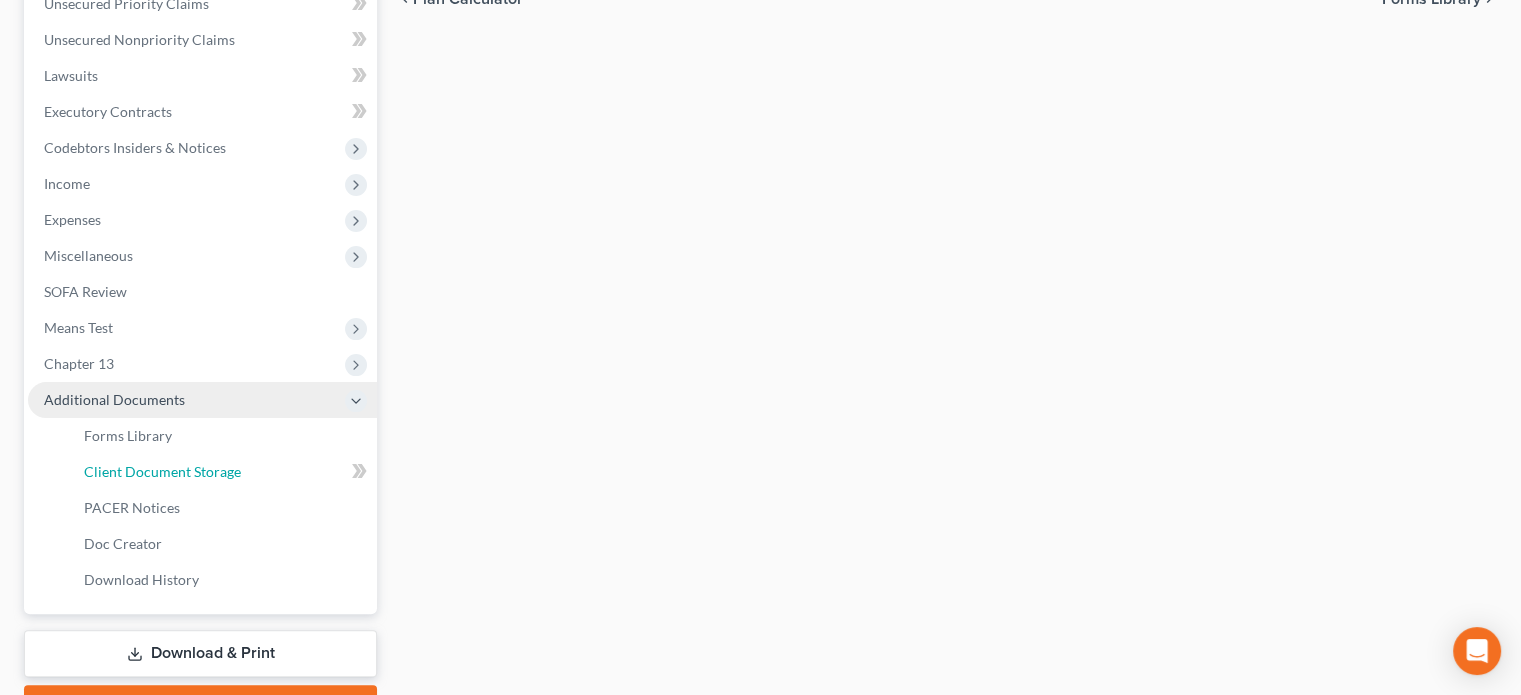 click on "Client Document Storage" at bounding box center [162, 471] 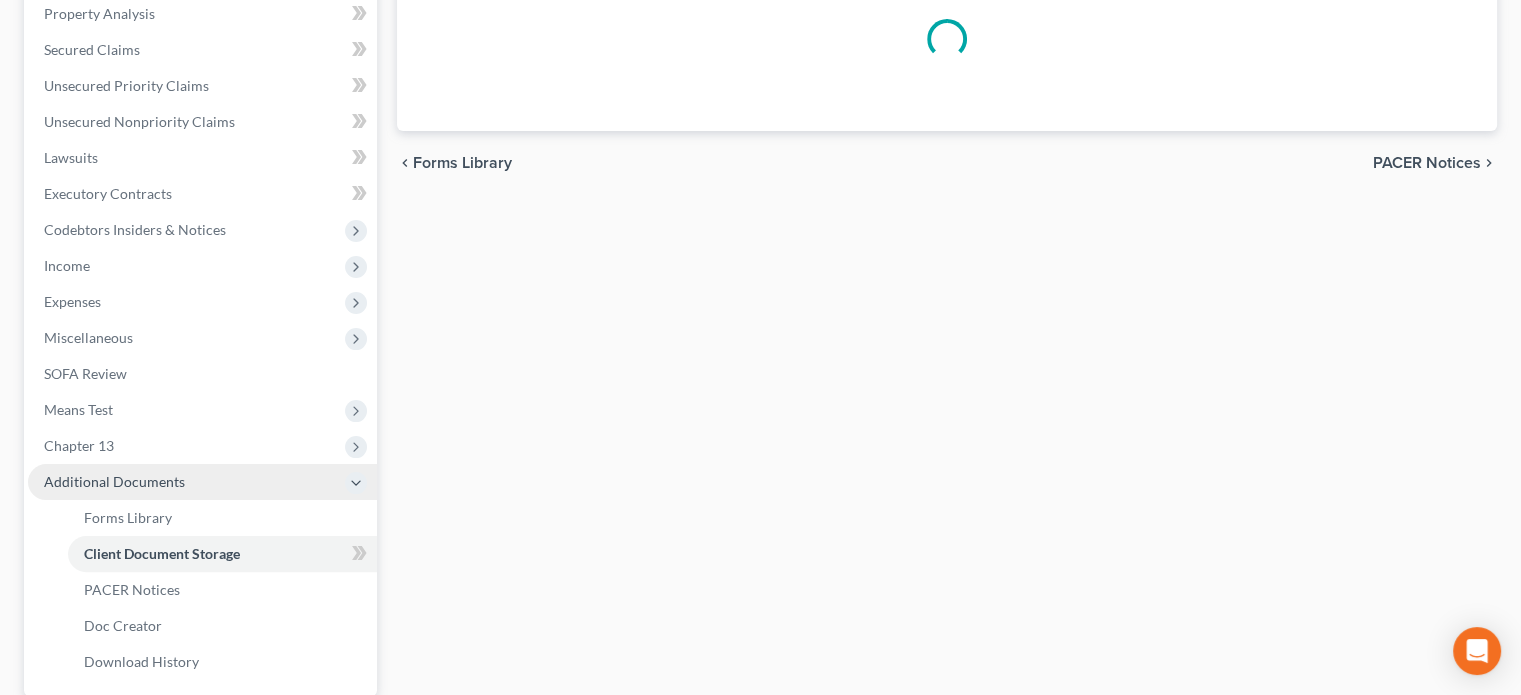 select on "30" 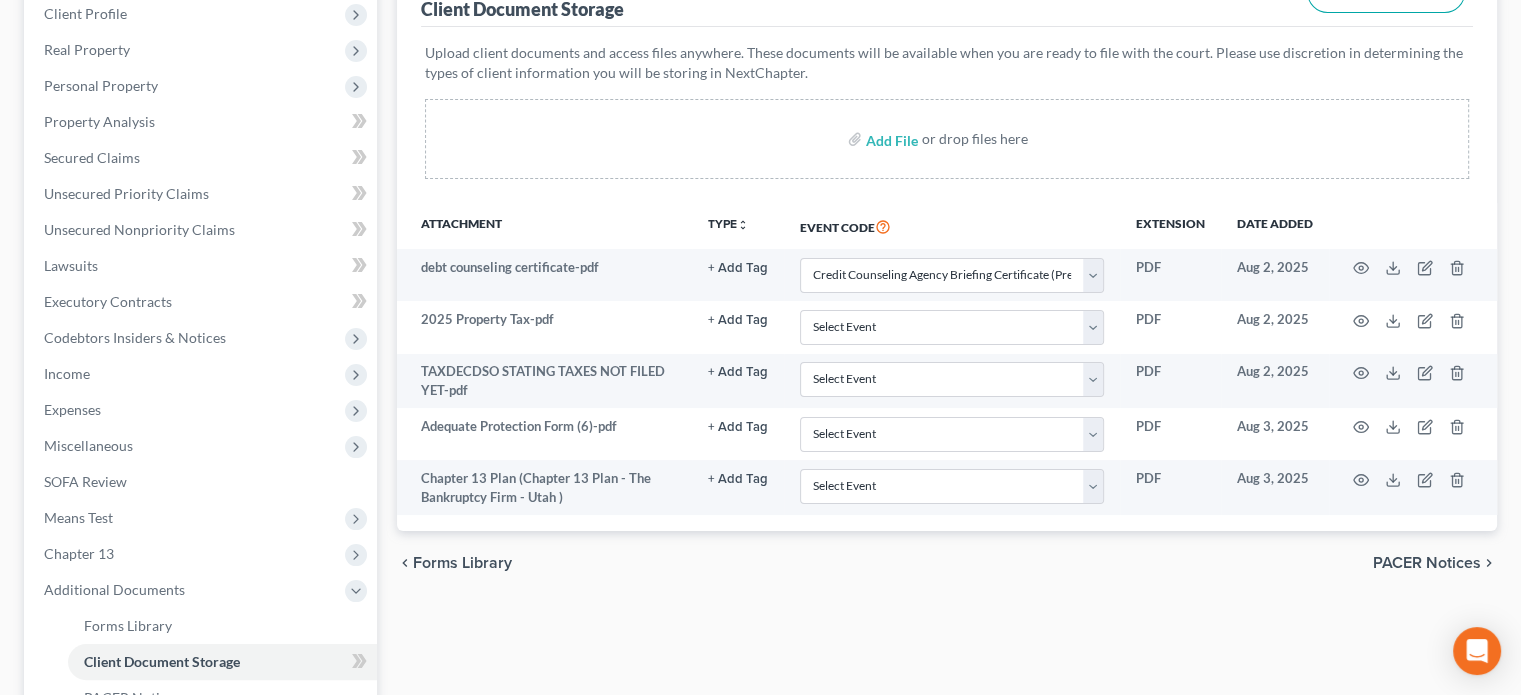 scroll, scrollTop: 292, scrollLeft: 0, axis: vertical 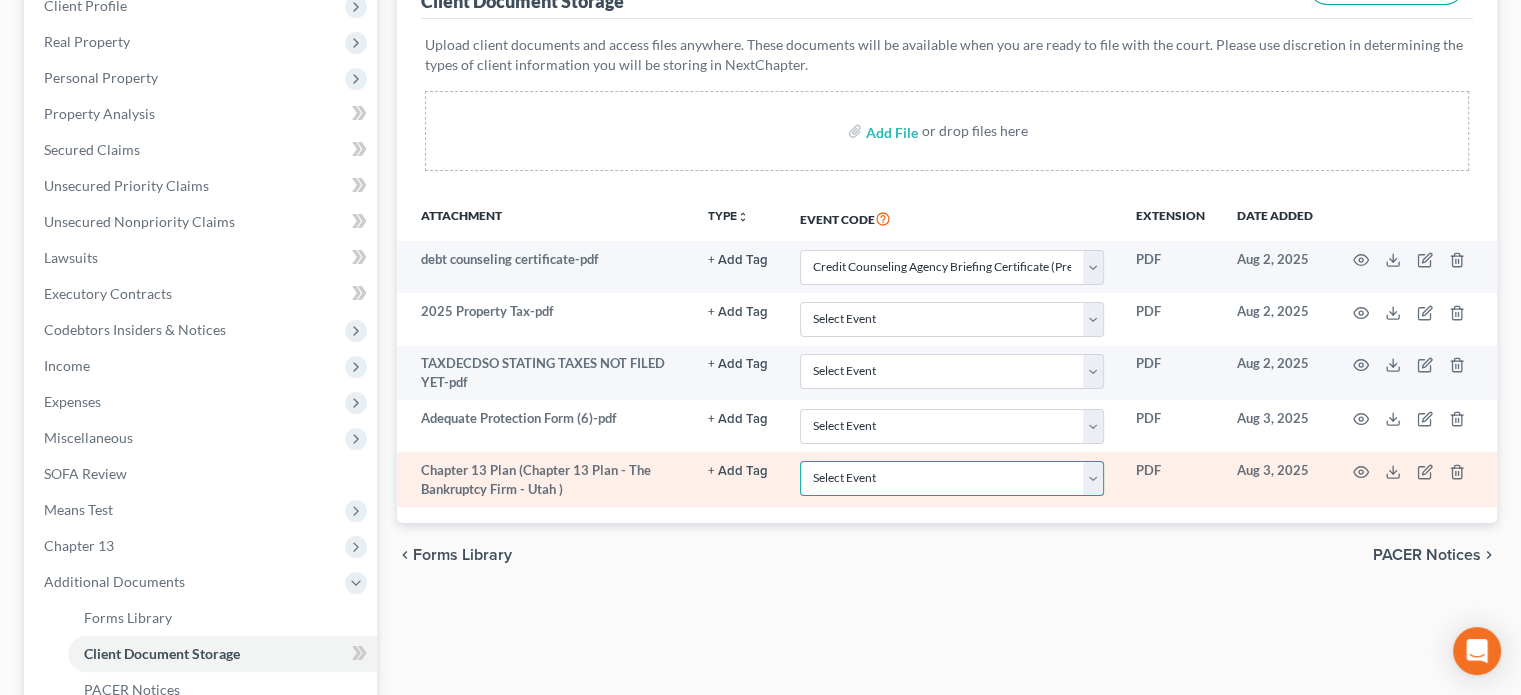 click on "Select Event Affidavit/Declaration Amended Chapter 11 Plan Amended Disclosure Statement (Ch 11) Amended Document Amended Schedules/List of Creditors/Statements (Dec 1 2016) Amended/Final Chapter 13 Plan Attorney's Request for No Future Notice Balance Sheet Certificate of Service Certificate of Service of Tax Information Certificate/Affidavit of Non-Opposition to Motion Certification of Exigent Circumstances re: Credit Counseling Certification of Status of Domestic Support Payments Ch 11 Final/Summary Rpt & Acct Chapter 11 Ballot Chapter 11 Ballot Register and Report of Balloting Chapter 11 Monthly Operating Report Chapter 11 Monthly Operating Report UST Form 11-MOR Chapter 11 Plan Chapter 11 Plan (Amended) Chapter 11 Post-Confirmation Report Chapter 11 Quarterly Financial Report (Post Confirmation) Chapter 11 Small Business Plan Chapter 11 Small Business Subchapter V Plan Chapter 11 Statement of Monthly Income Form 122B Chapter 13 Calculation of Disposable Income 122C-2 Chapter 13 Plan Declaration Exhibit" at bounding box center [952, 478] 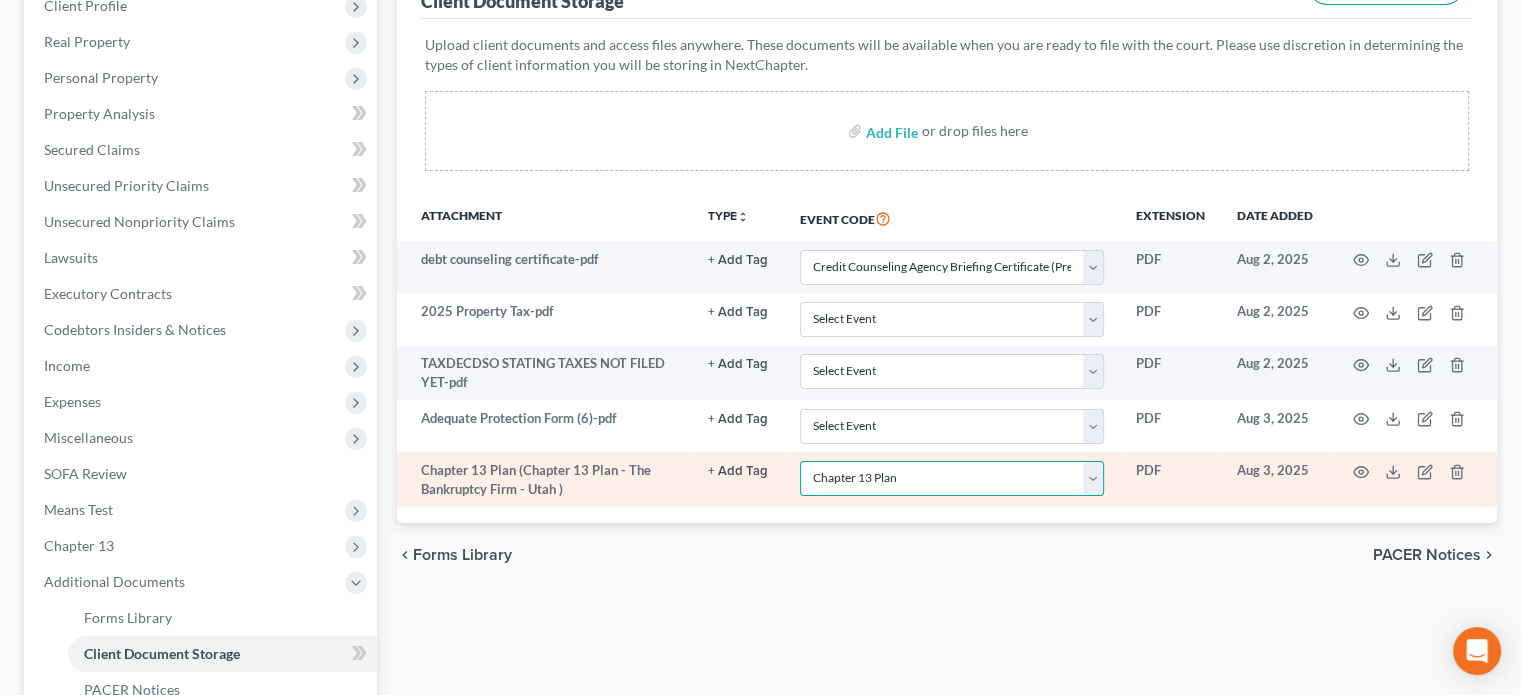 click on "Select Event Affidavit/Declaration Amended Chapter 11 Plan Amended Disclosure Statement (Ch 11) Amended Document Amended Schedules/List of Creditors/Statements (Dec 1 2016) Amended/Final Chapter 13 Plan Attorney's Request for No Future Notice Balance Sheet Certificate of Service Certificate of Service of Tax Information Certificate/Affidavit of Non-Opposition to Motion Certification of Exigent Circumstances re: Credit Counseling Certification of Status of Domestic Support Payments Ch 11 Final/Summary Rpt & Acct Chapter 11 Ballot Chapter 11 Ballot Register and Report of Balloting Chapter 11 Monthly Operating Report Chapter 11 Monthly Operating Report UST Form 11-MOR Chapter 11 Plan Chapter 11 Plan (Amended) Chapter 11 Post-Confirmation Report Chapter 11 Quarterly Financial Report (Post Confirmation) Chapter 11 Small Business Plan Chapter 11 Small Business Subchapter V Plan Chapter 11 Statement of Monthly Income Form 122B Chapter 13 Calculation of Disposable Income 122C-2 Chapter 13 Plan Declaration Exhibit" at bounding box center (952, 478) 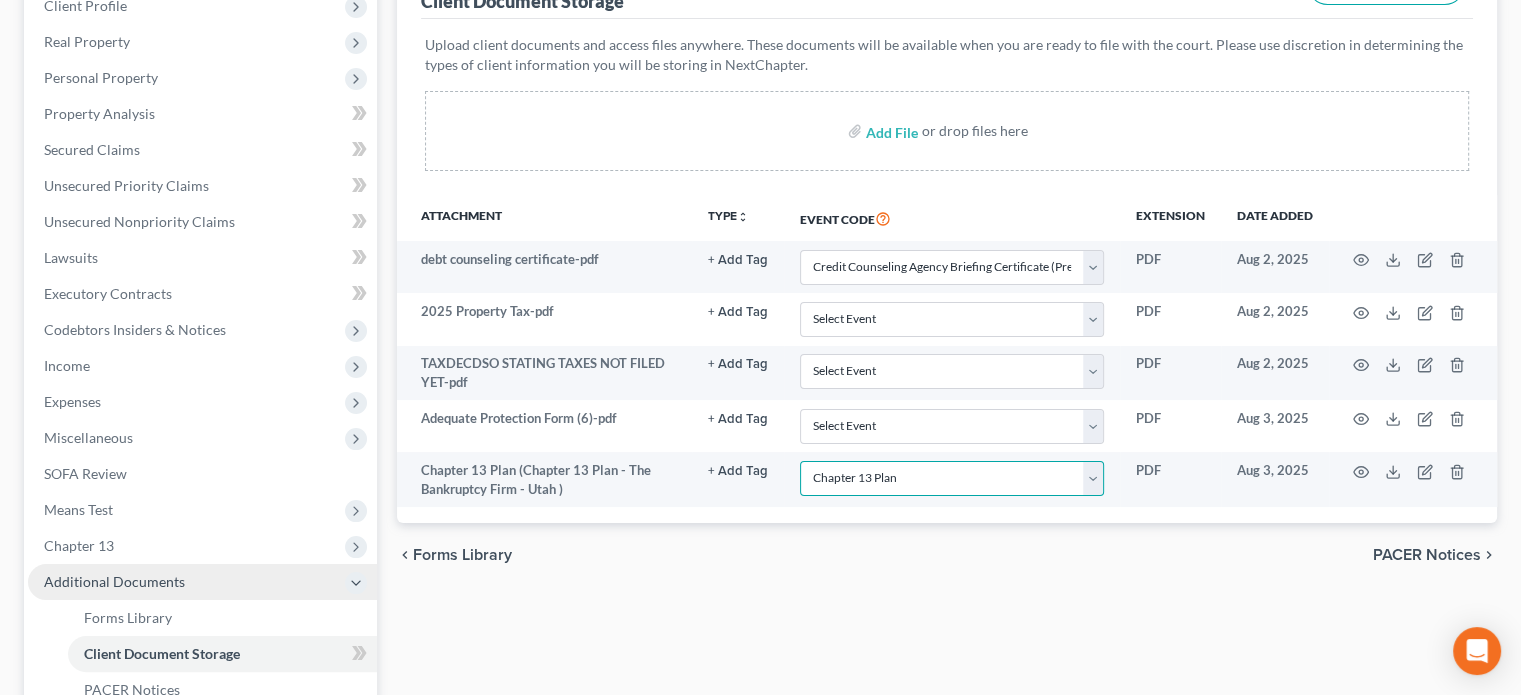 scroll, scrollTop: 582, scrollLeft: 0, axis: vertical 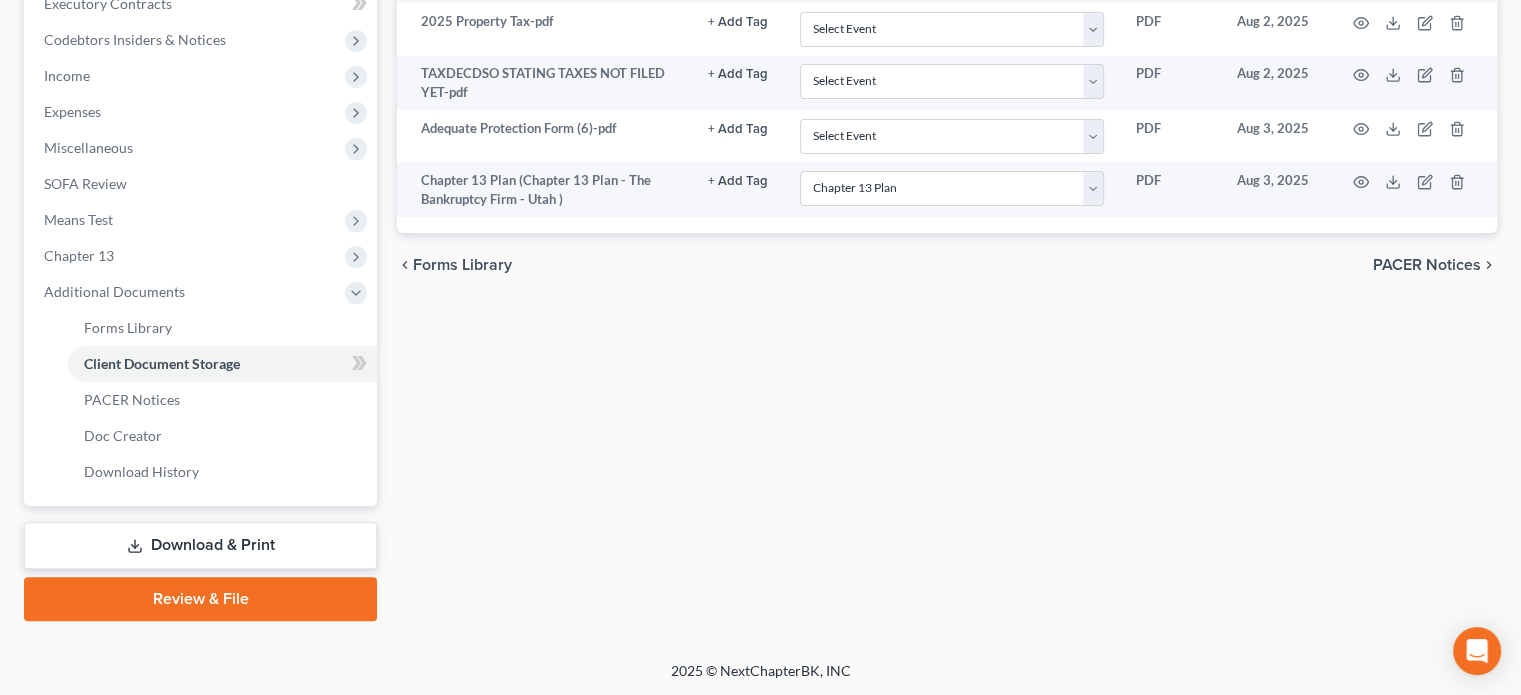click on "Download & Print" at bounding box center (200, 545) 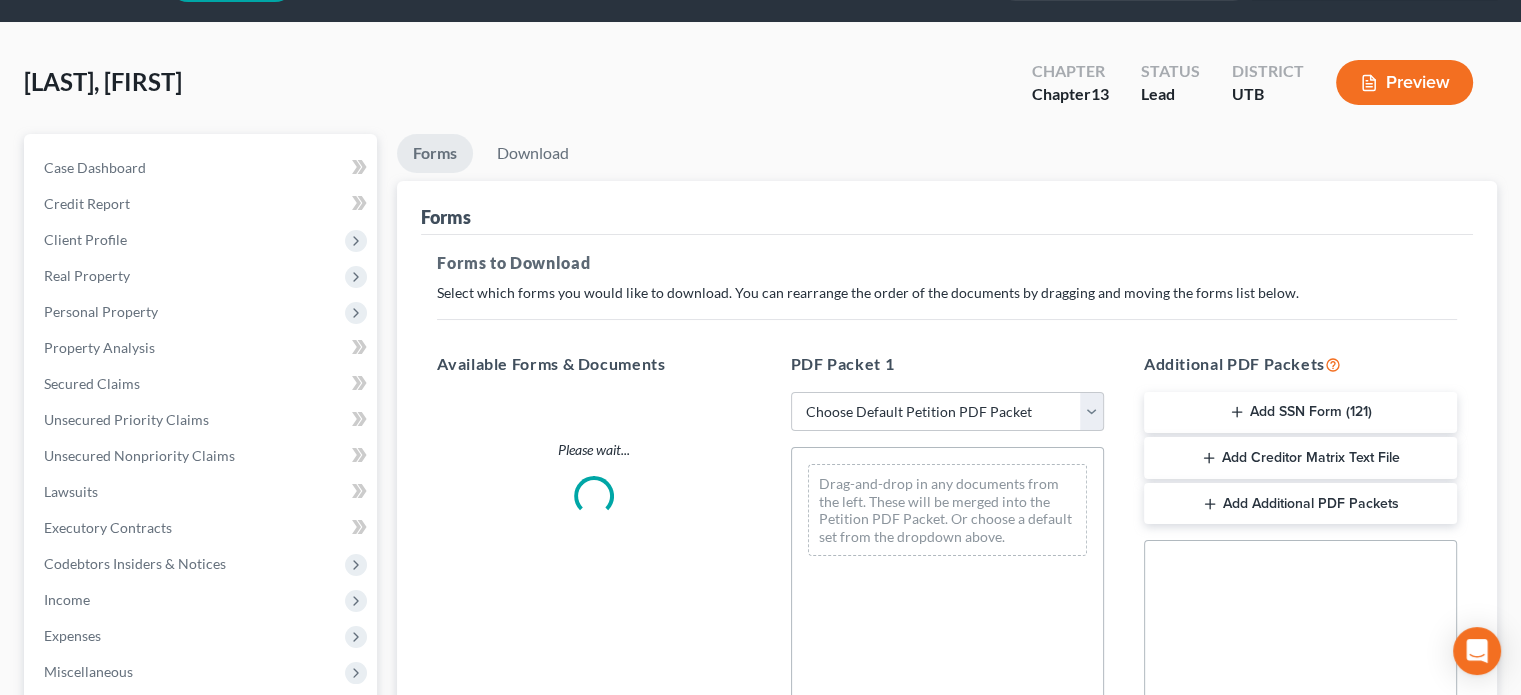 scroll, scrollTop: 0, scrollLeft: 0, axis: both 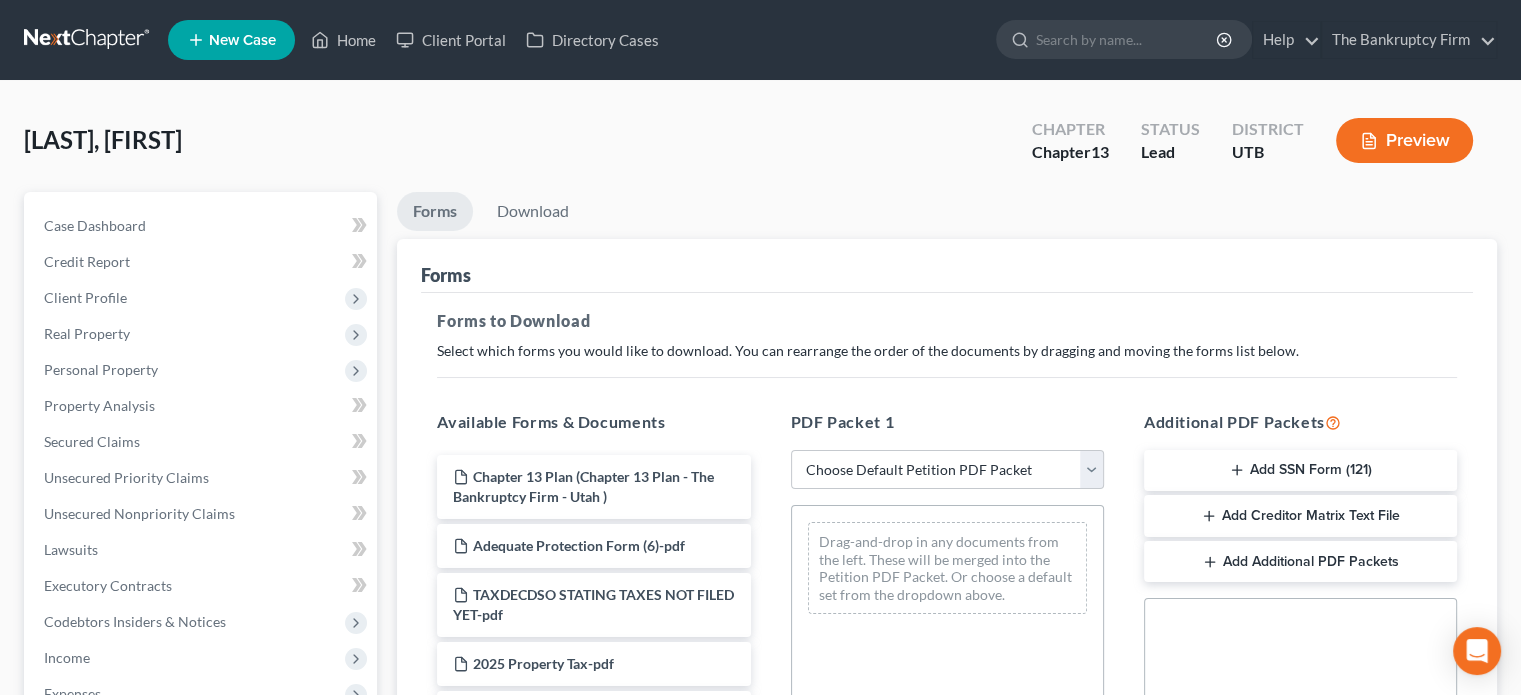 click 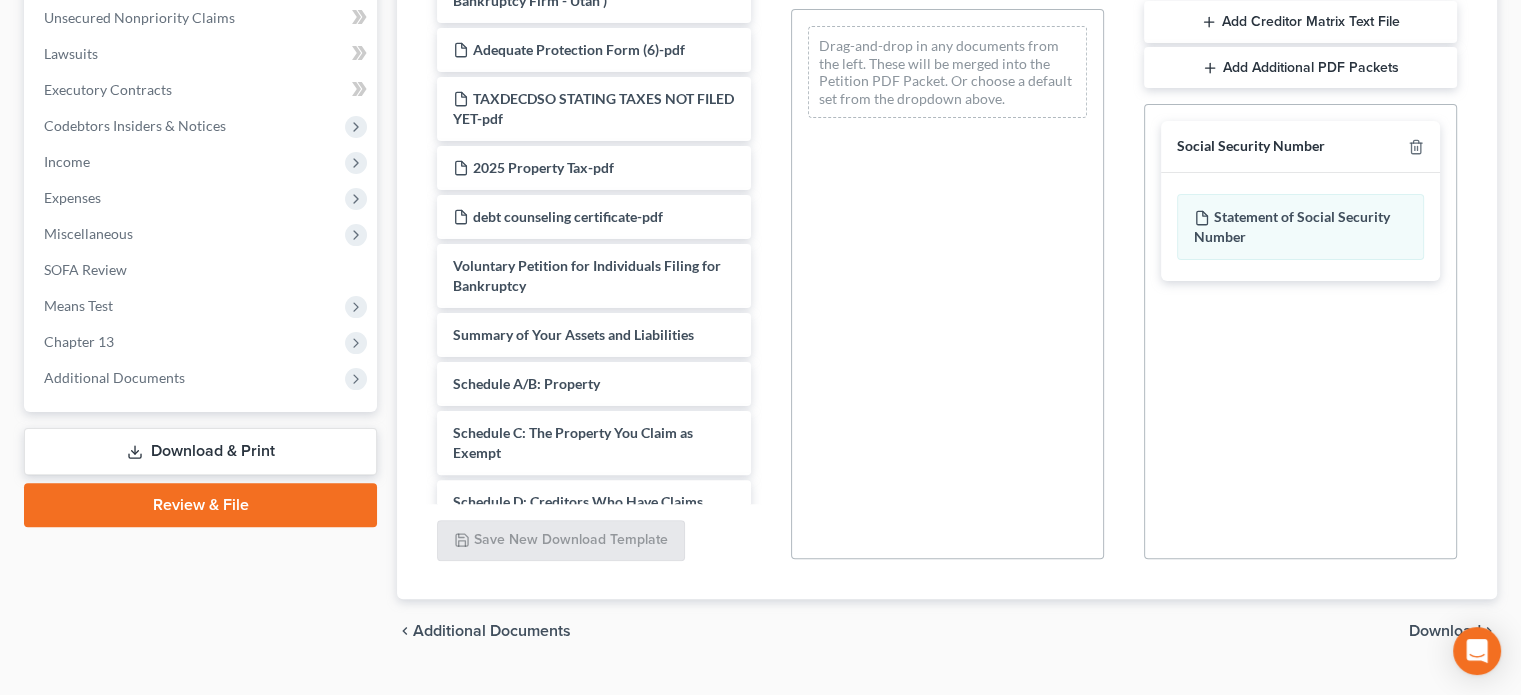 scroll, scrollTop: 538, scrollLeft: 0, axis: vertical 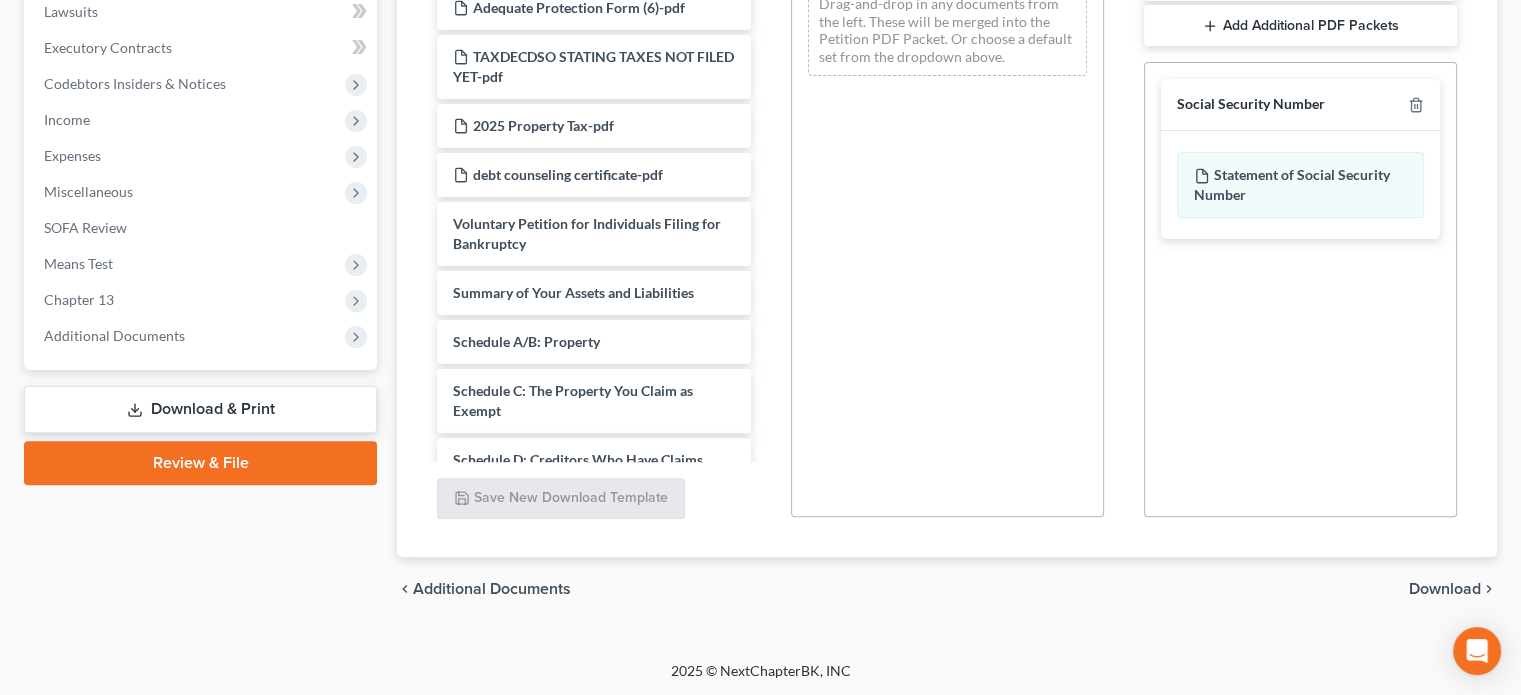 click on "Download" at bounding box center [1445, 589] 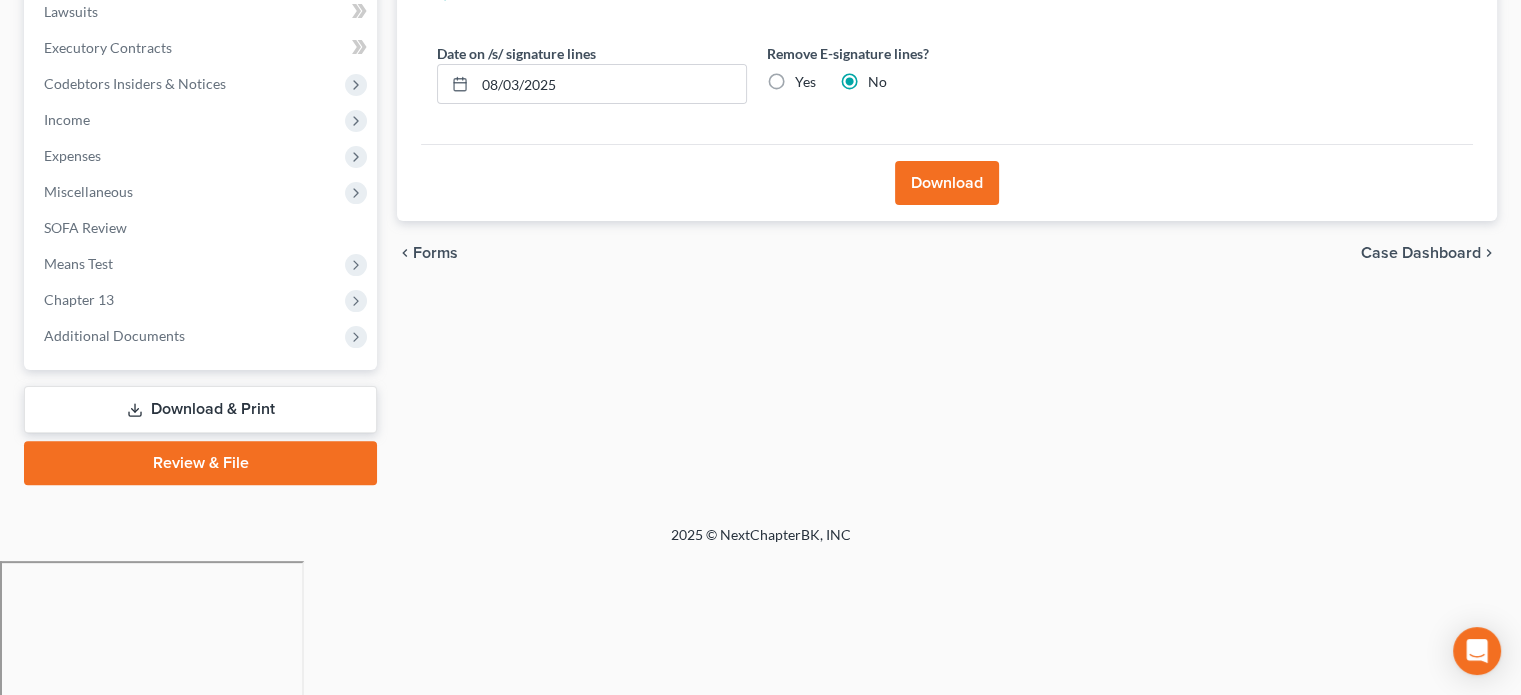 scroll, scrollTop: 402, scrollLeft: 0, axis: vertical 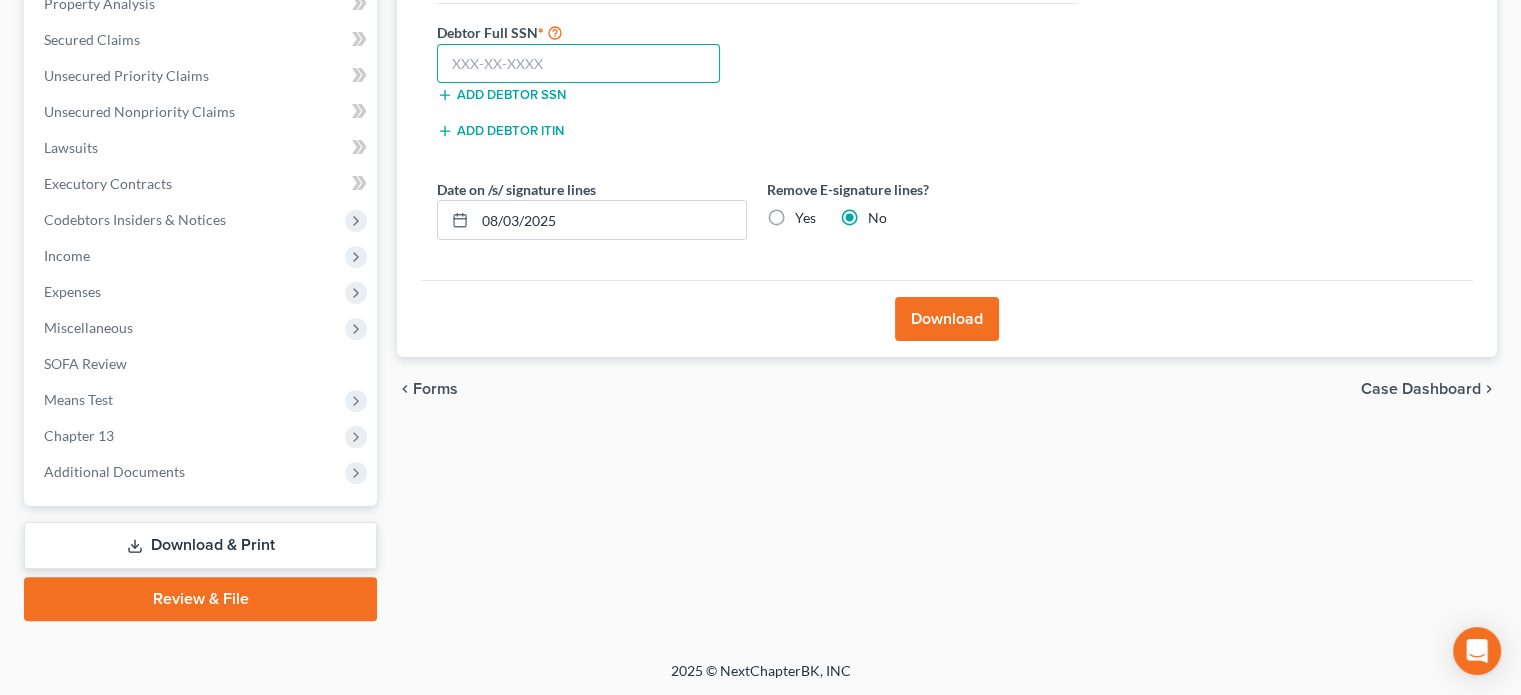 click at bounding box center (578, 64) 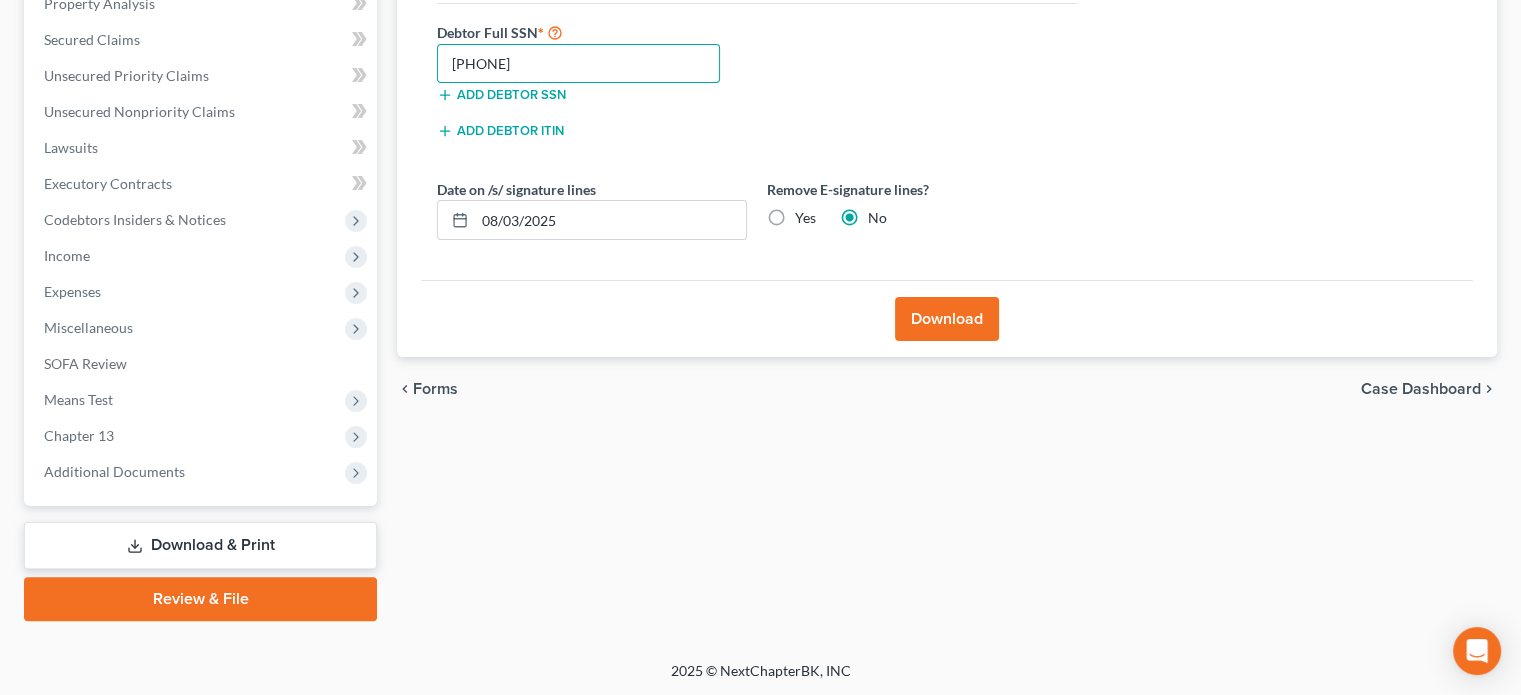 type on "[PHONE]" 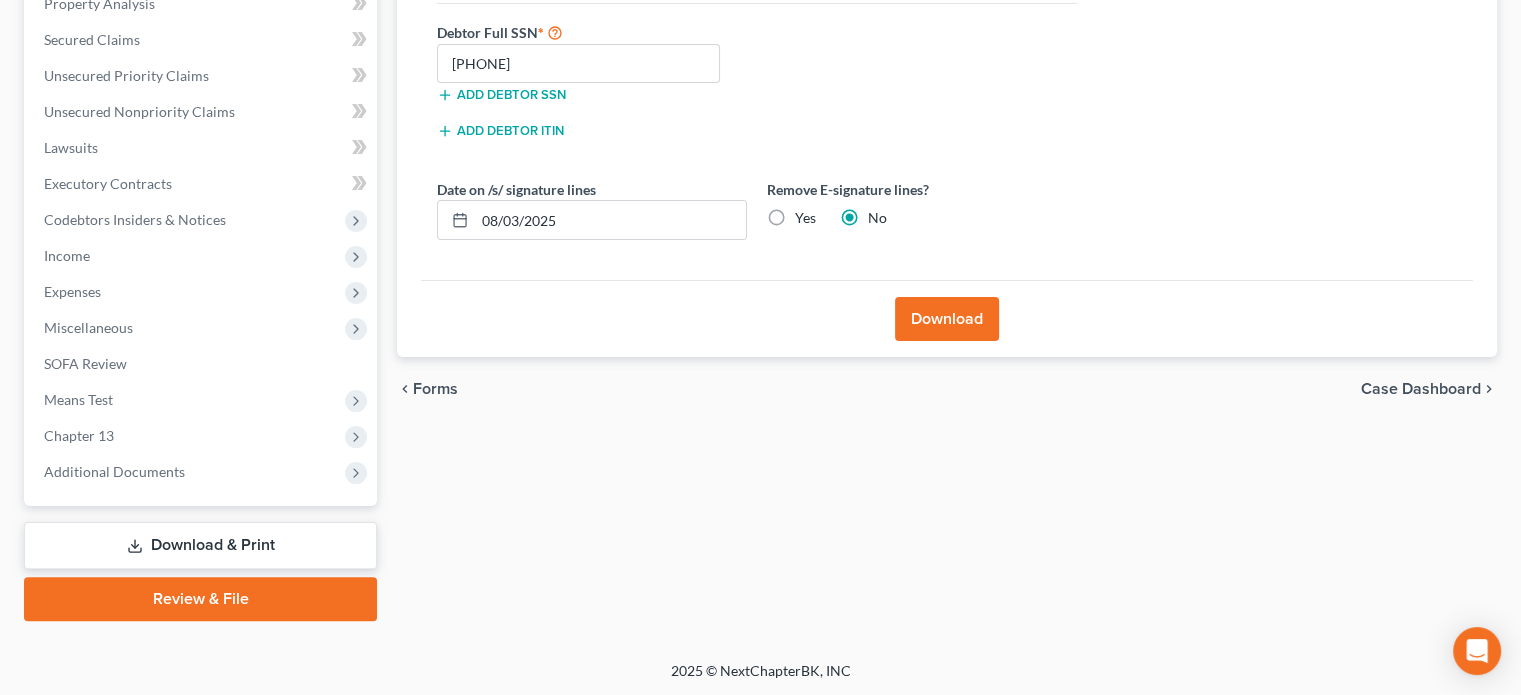 click on "Download" at bounding box center [947, 319] 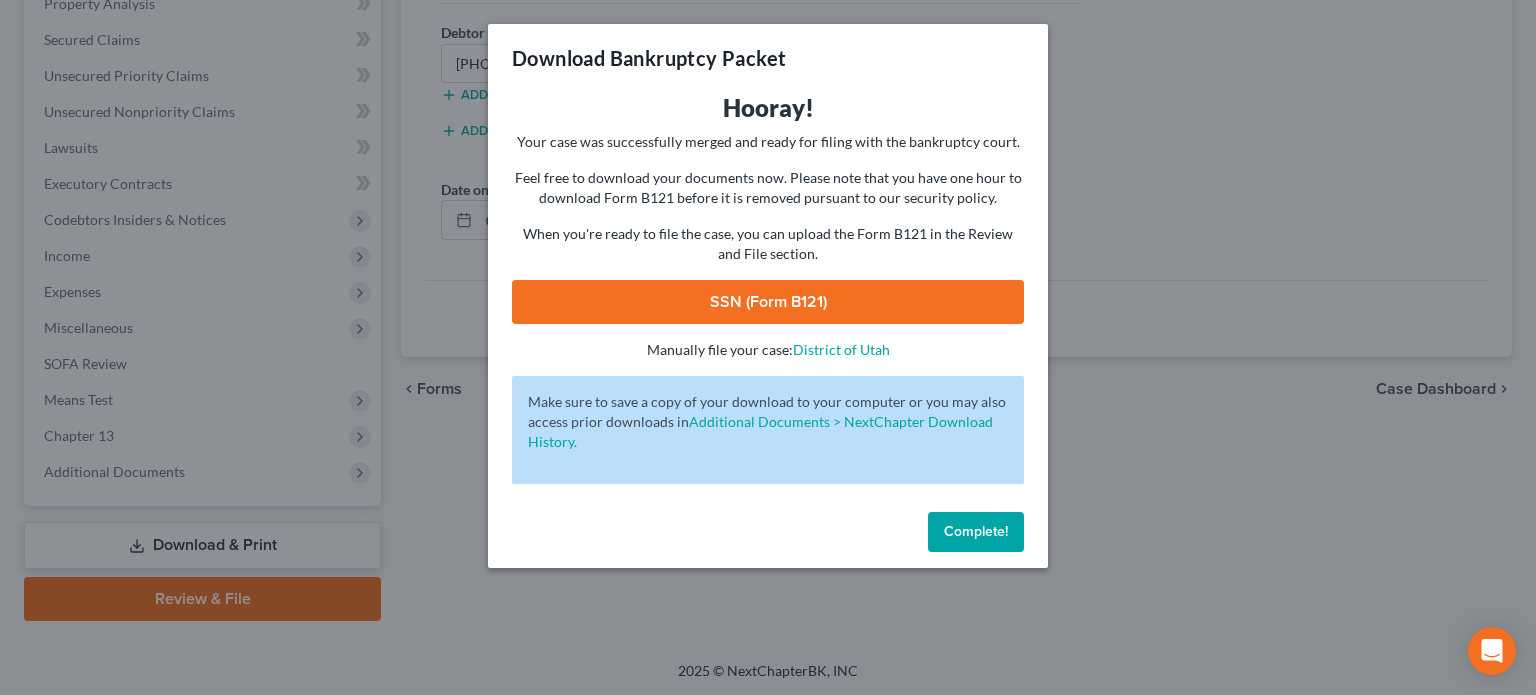 click on "SSN (Form B121)" at bounding box center (768, 302) 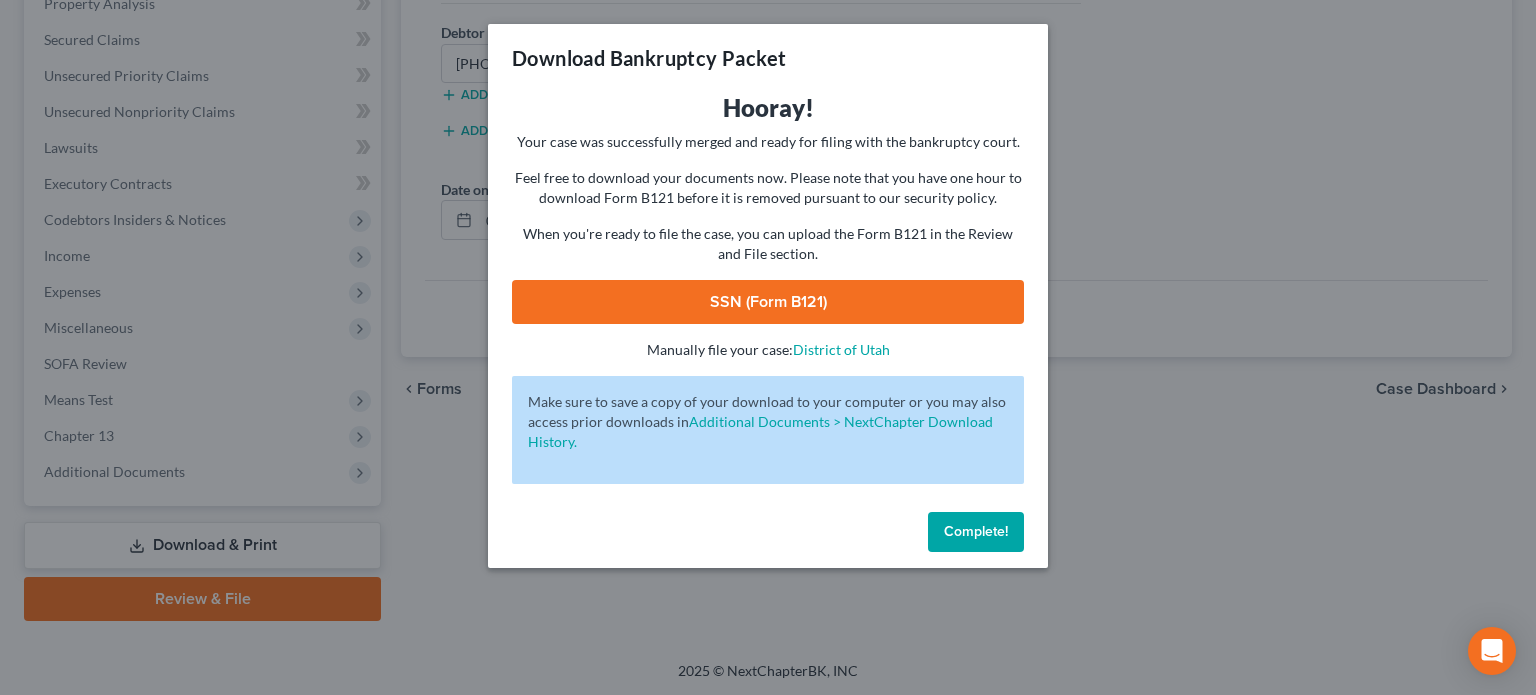 click on "Complete!" at bounding box center (976, 531) 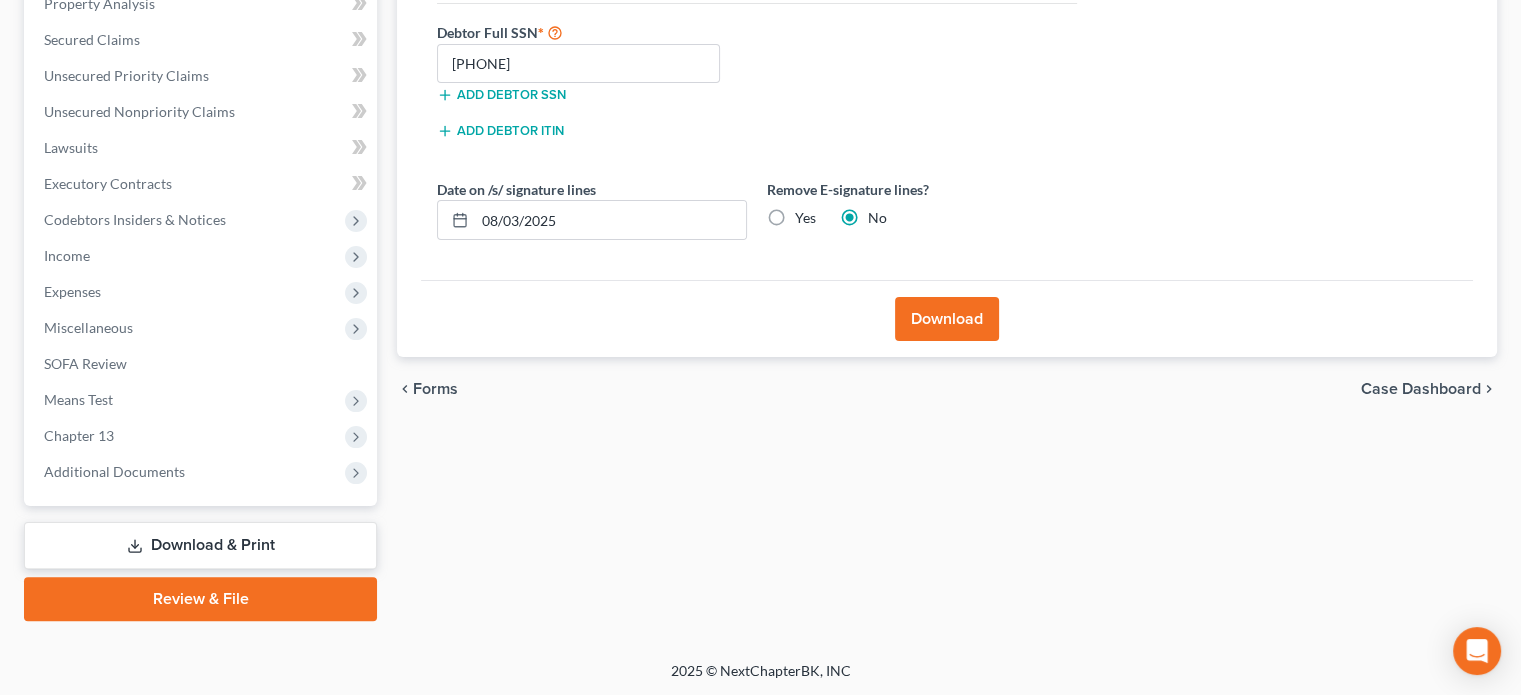click on "Review & File" at bounding box center (200, 599) 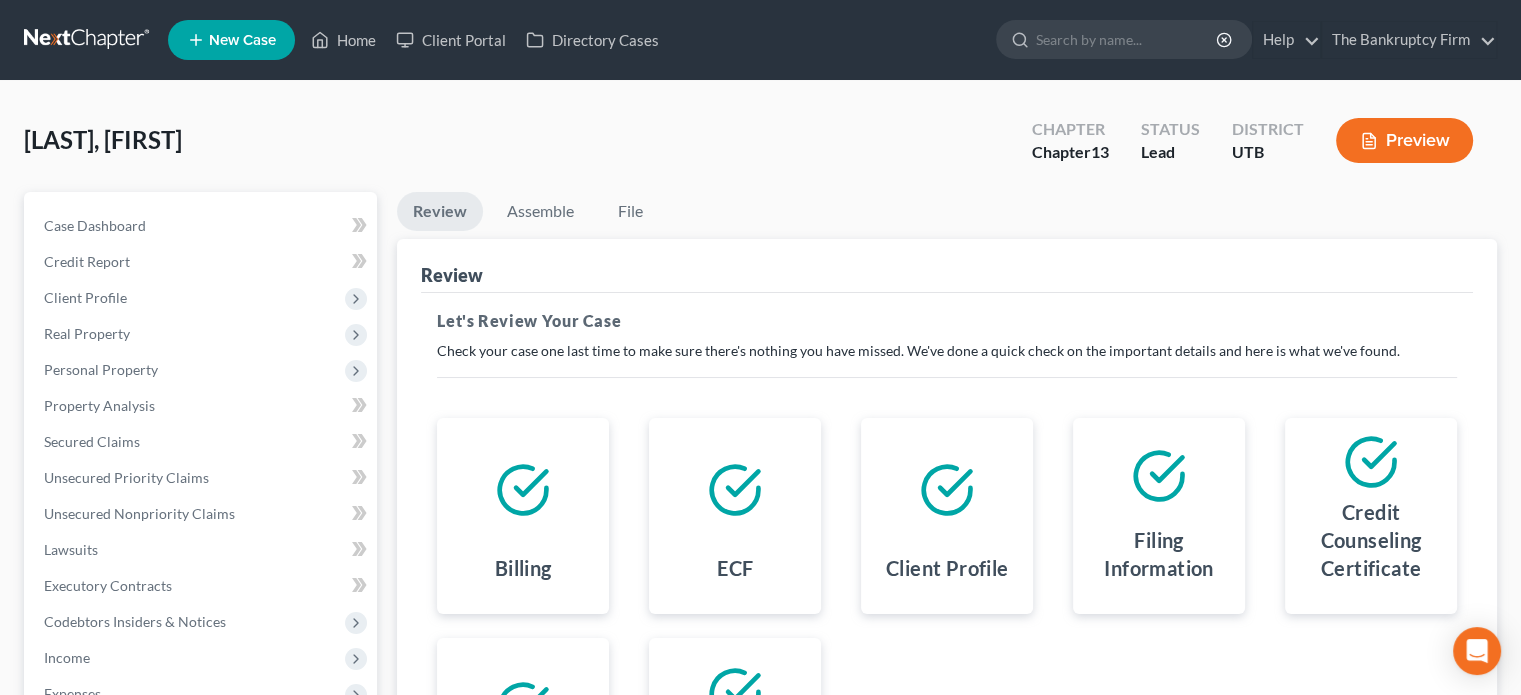 scroll, scrollTop: 402, scrollLeft: 0, axis: vertical 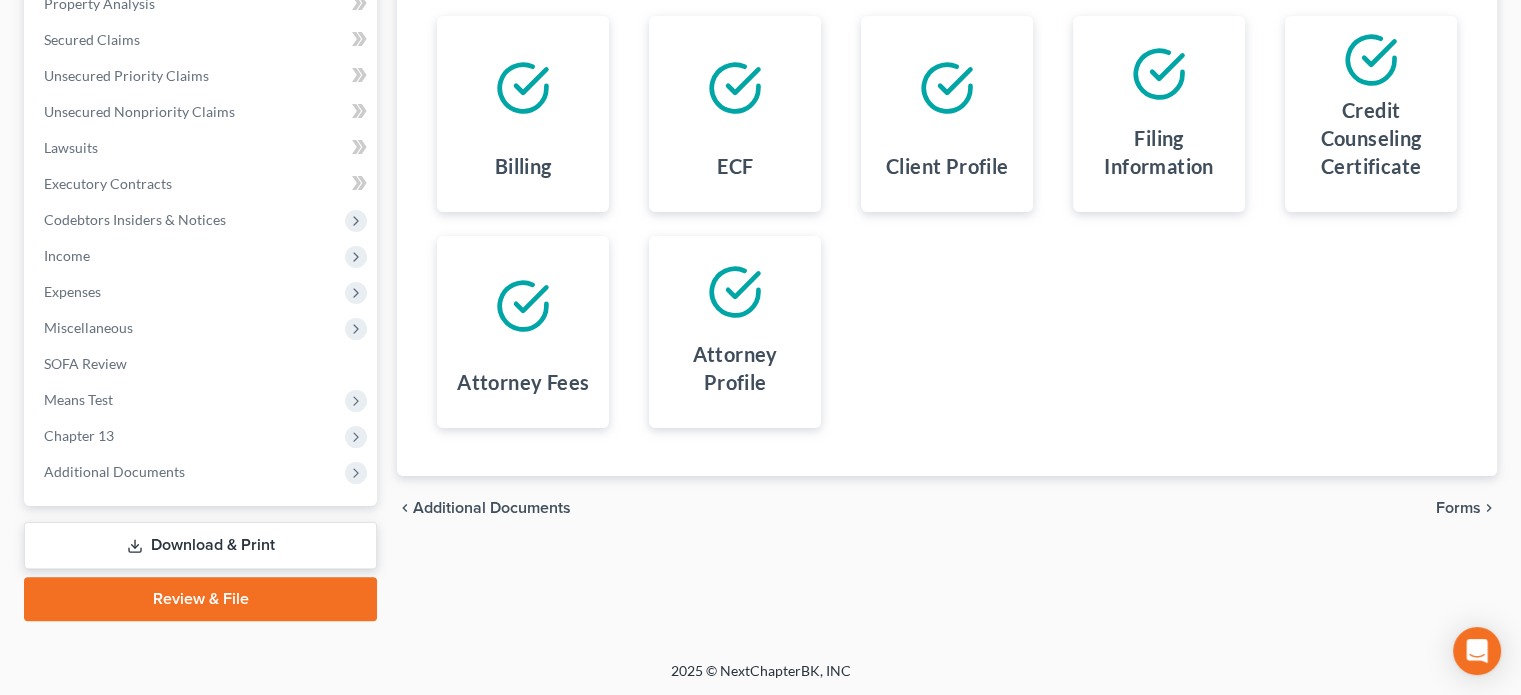 click on "Forms" at bounding box center (1458, 508) 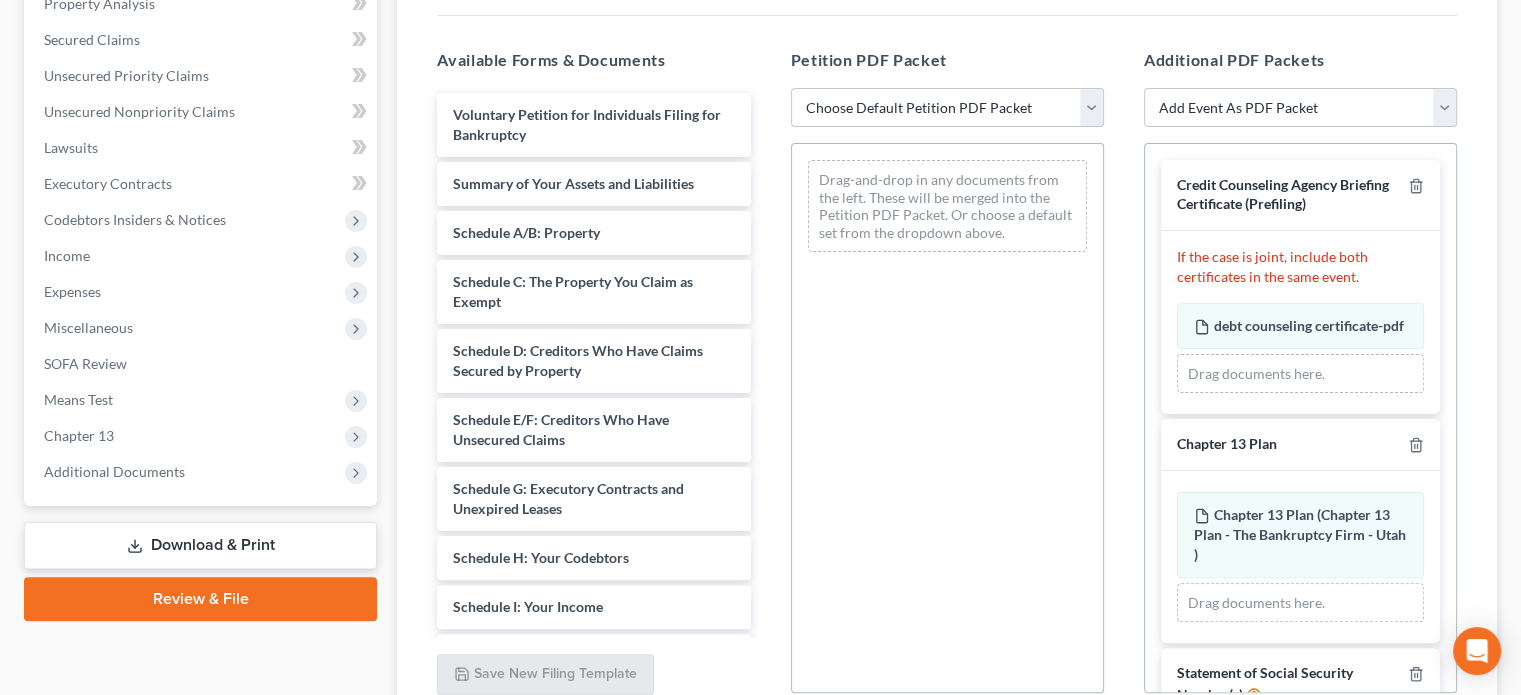 click on "Choose Default Petition PDF Packet Emergency Filing (Voluntary Petition and Creditor List Only) Chapter 13 Template Below Median Chapter 13 Below Median Chapter 13 Above Median Chapter 13 This One Chapter 13 Below Median New" at bounding box center [947, 108] 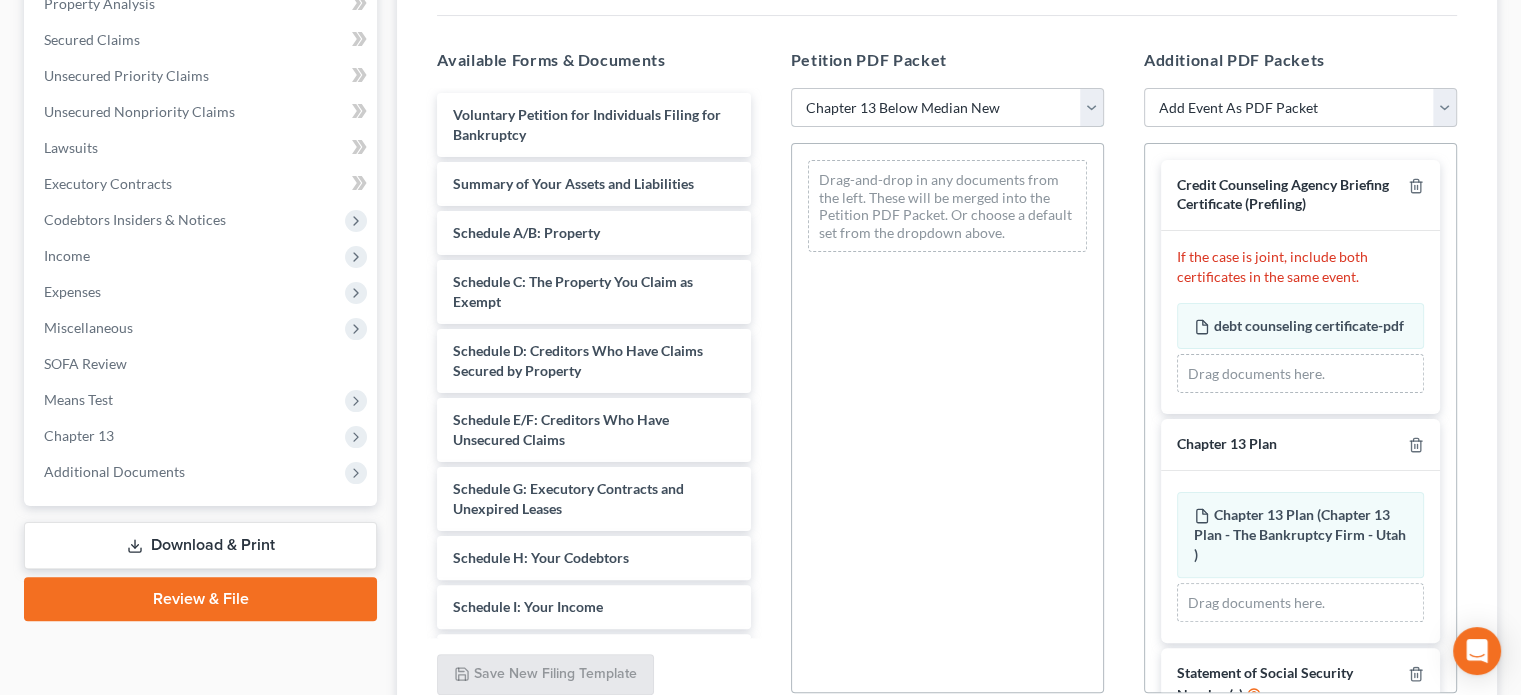 click on "Choose Default Petition PDF Packet Emergency Filing (Voluntary Petition and Creditor List Only) Chapter 13 Template Below Median Chapter 13 Below Median Chapter 13 Above Median Chapter 13 This One Chapter 13 Below Median New" at bounding box center (947, 108) 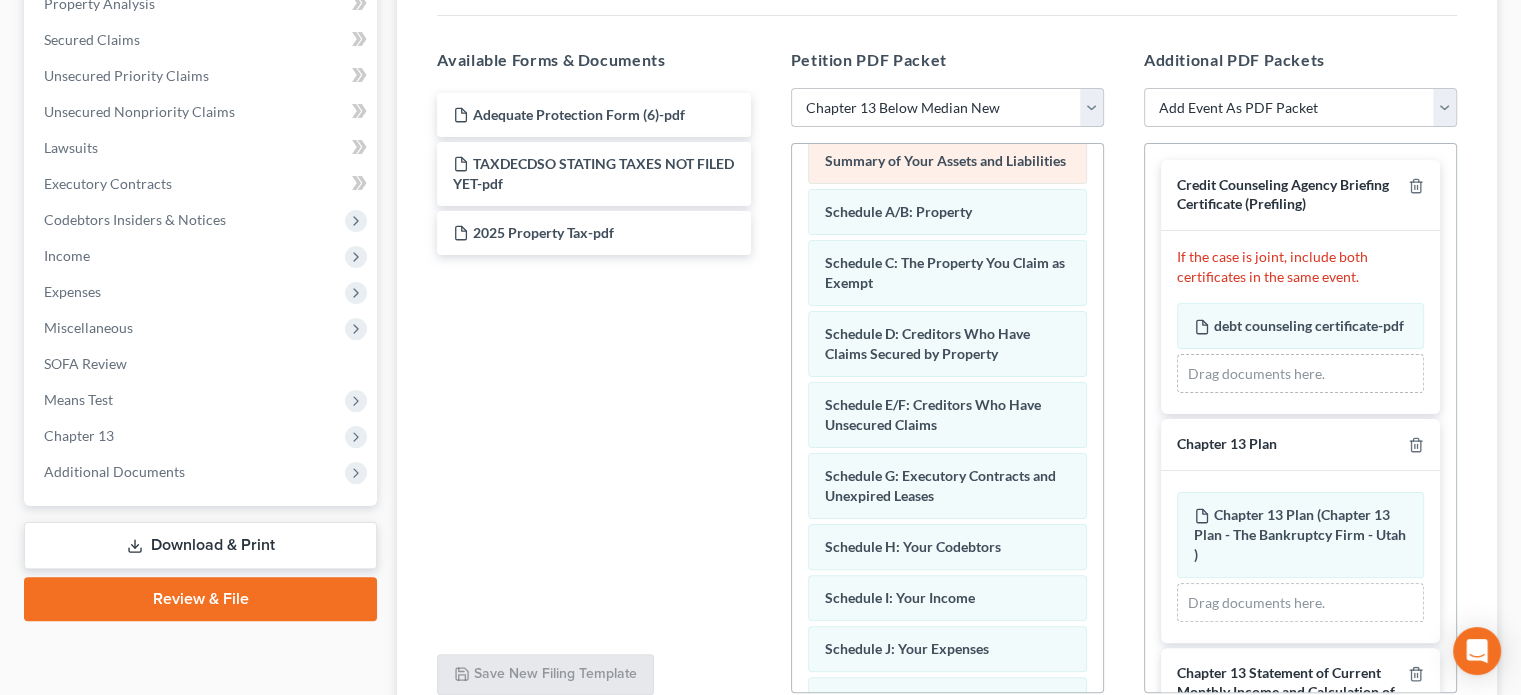 scroll, scrollTop: 148, scrollLeft: 0, axis: vertical 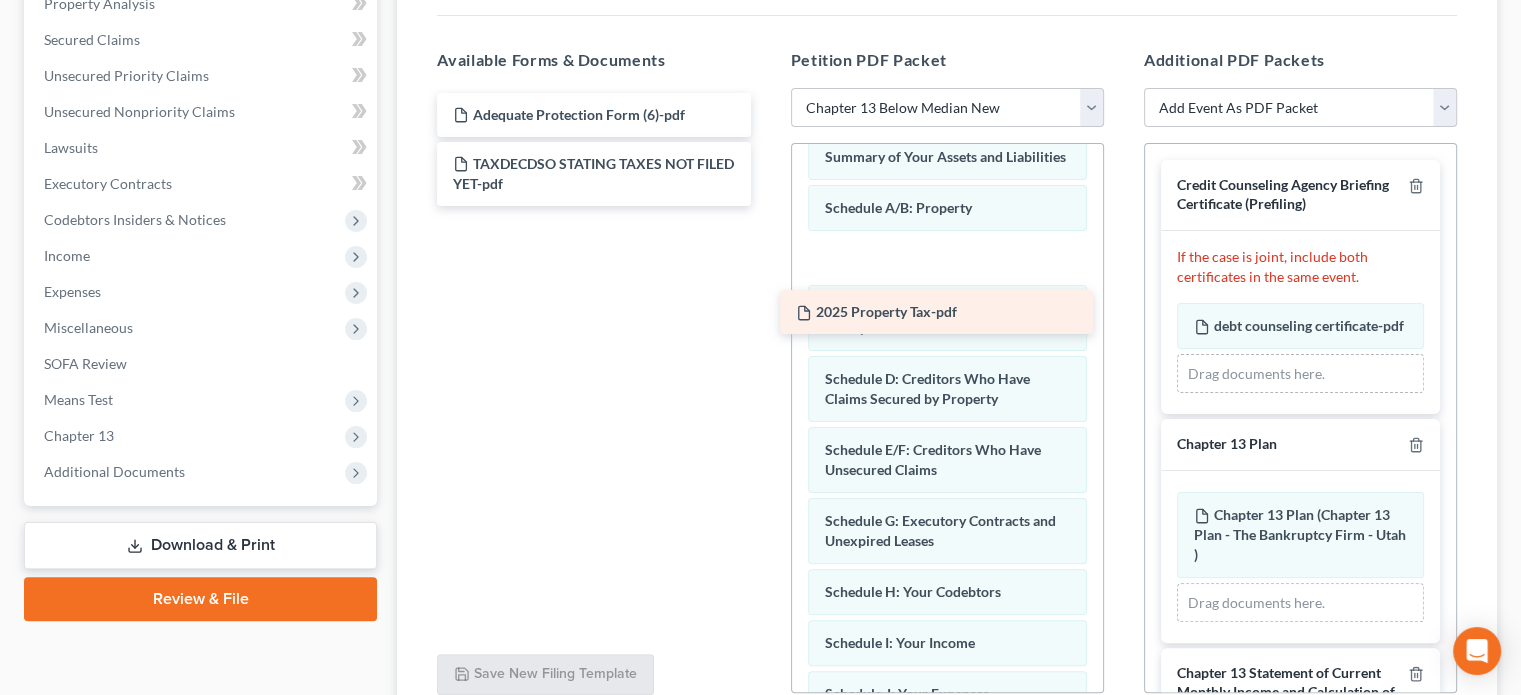 drag, startPoint x: 594, startPoint y: 227, endPoint x: 937, endPoint y: 308, distance: 352.4344 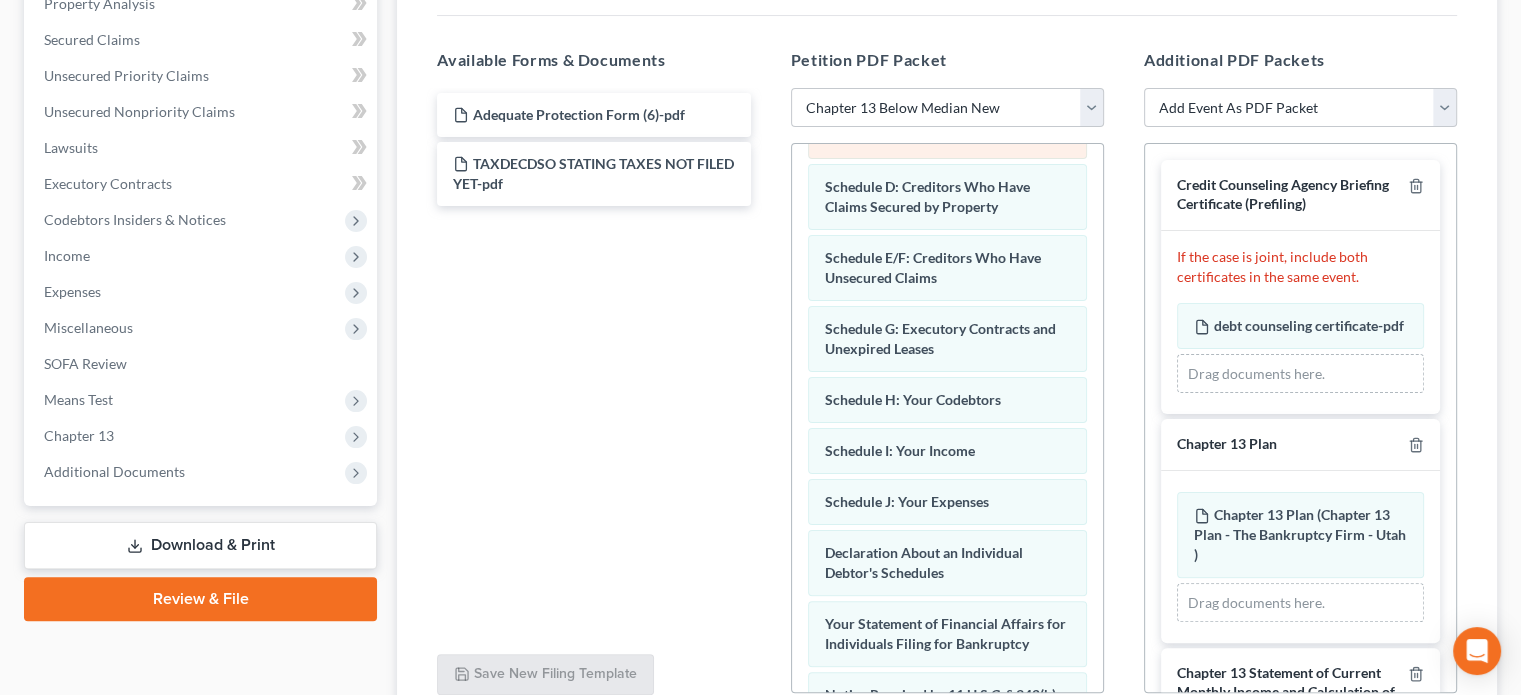 scroll, scrollTop: 351, scrollLeft: 0, axis: vertical 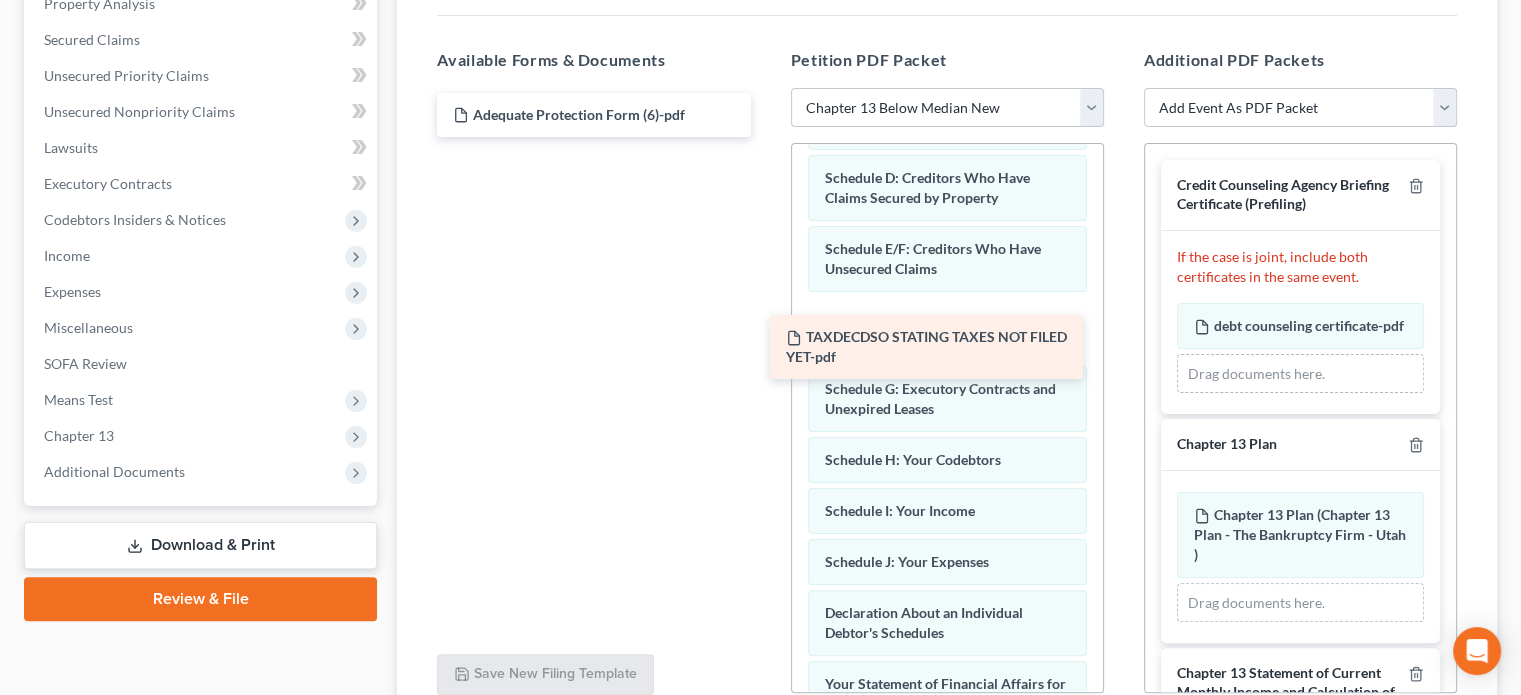 drag, startPoint x: 631, startPoint y: 168, endPoint x: 964, endPoint y: 343, distance: 376.18347 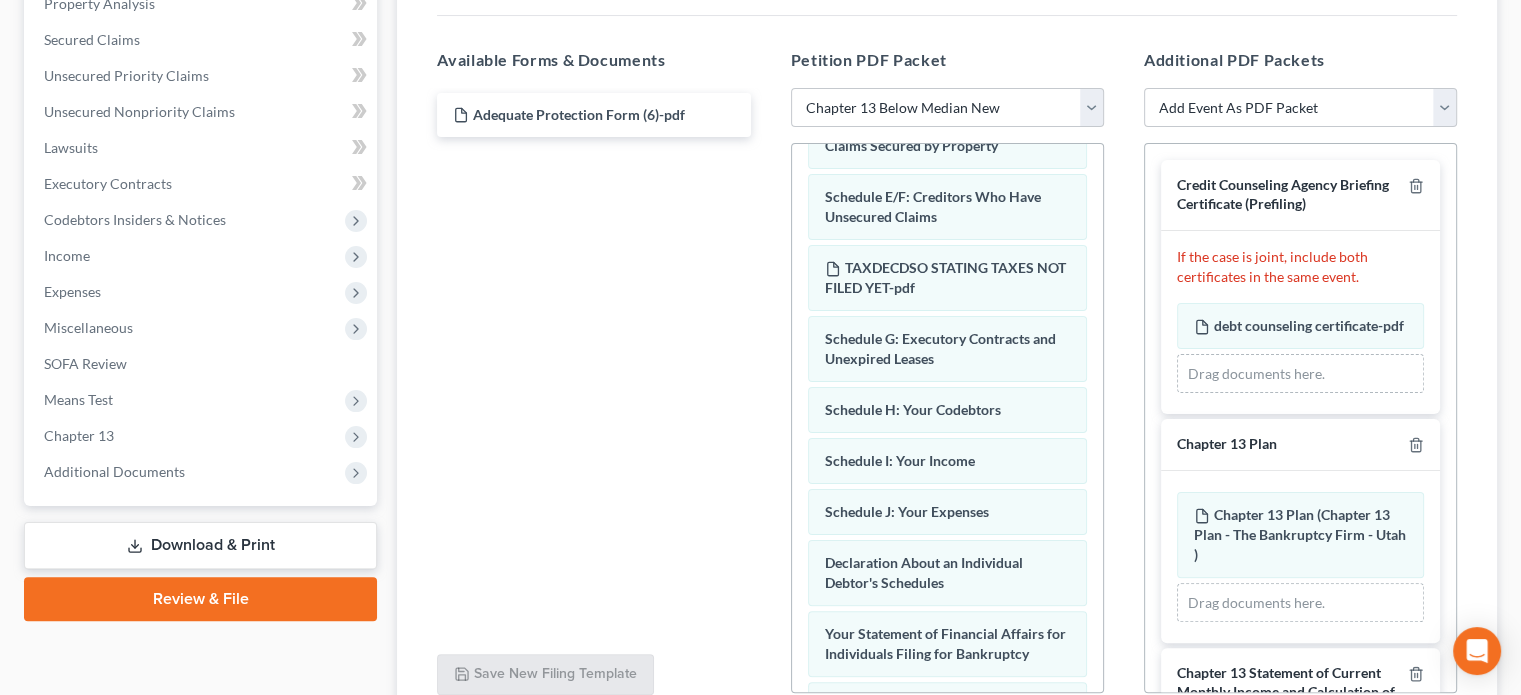 scroll, scrollTop: 407, scrollLeft: 0, axis: vertical 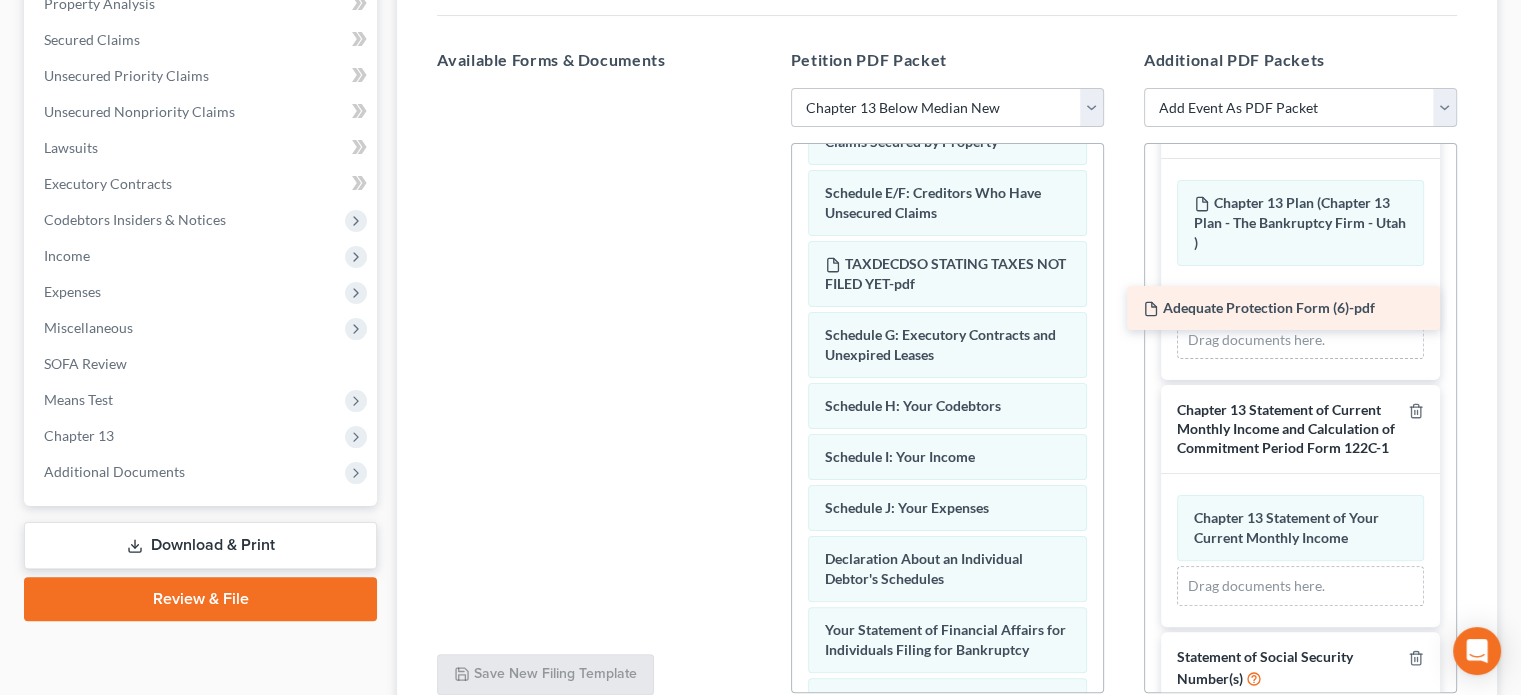 drag, startPoint x: 558, startPoint y: 116, endPoint x: 1248, endPoint y: 311, distance: 717.0251 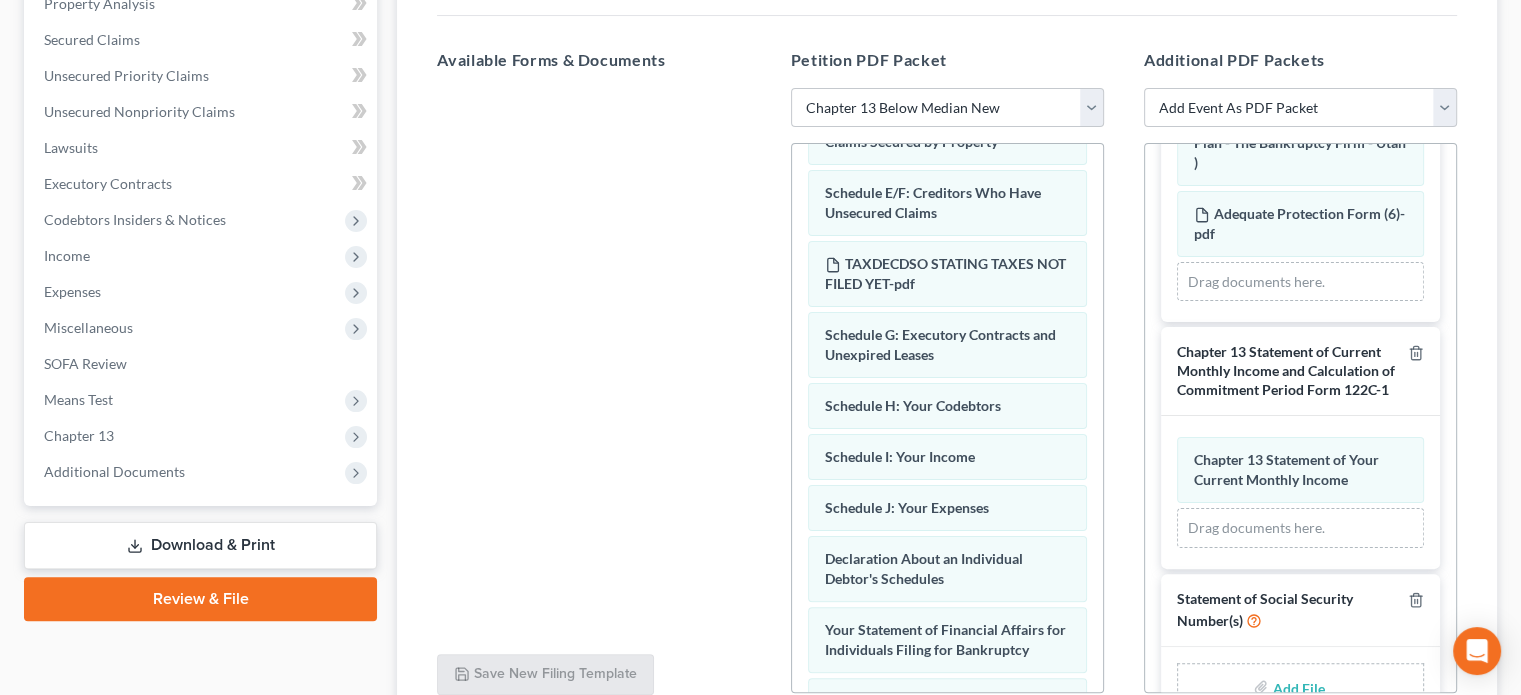 scroll, scrollTop: 476, scrollLeft: 0, axis: vertical 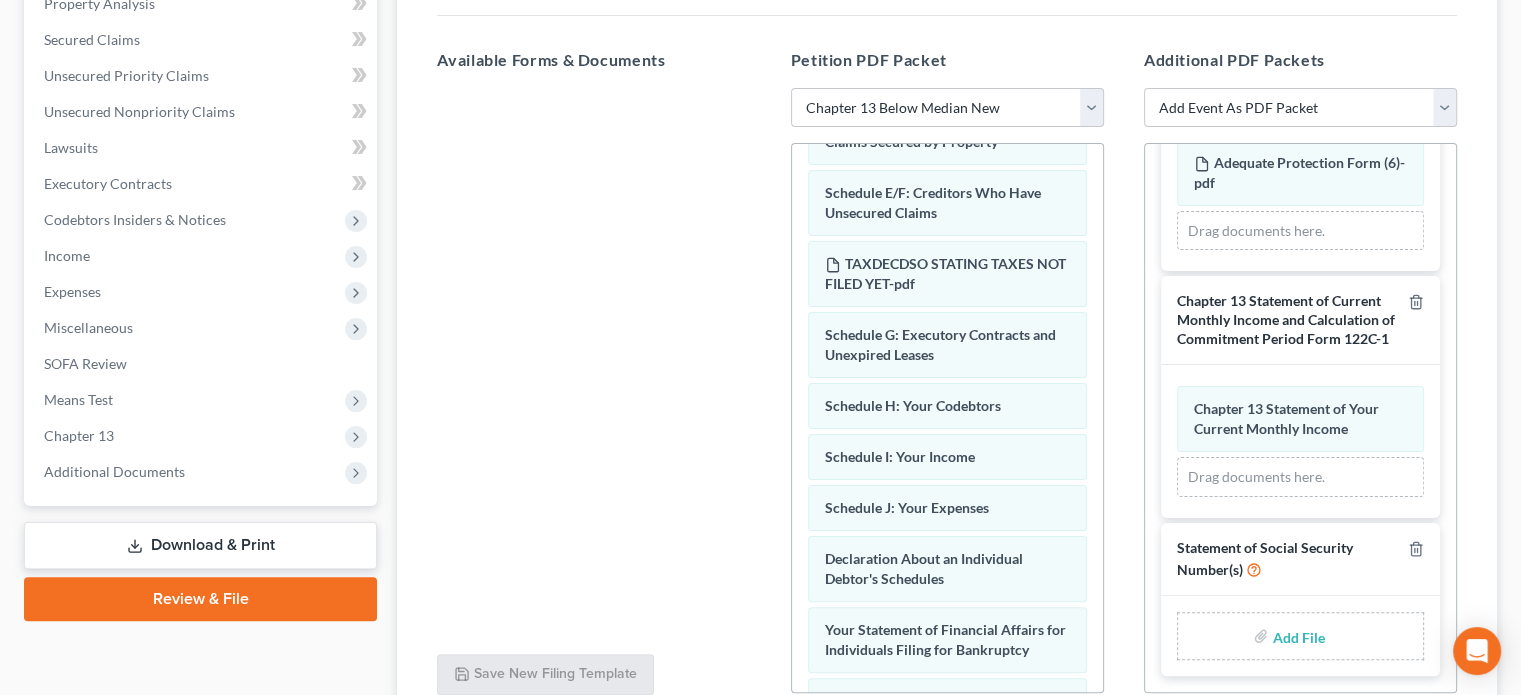 type on "C:\fakepath\Form 121 [LAST].pdf" 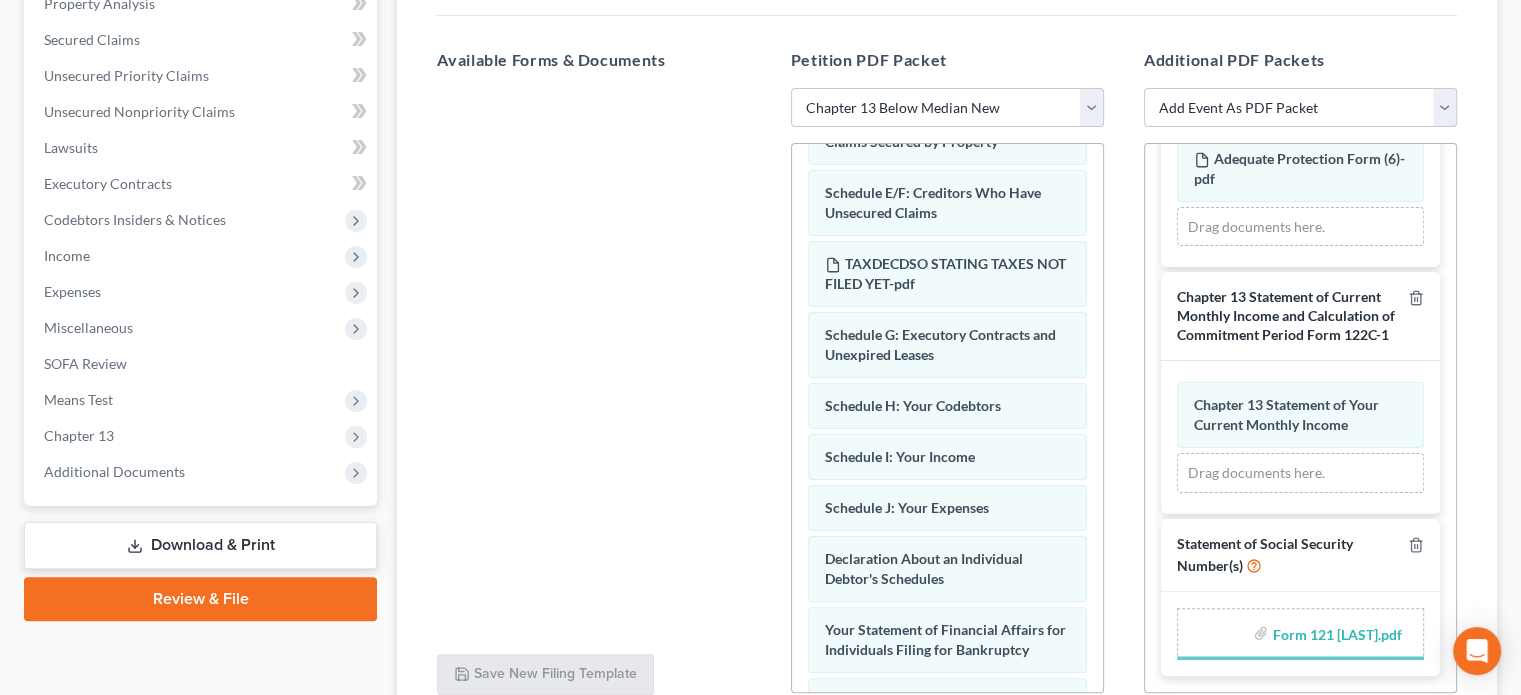 scroll, scrollTop: 448, scrollLeft: 0, axis: vertical 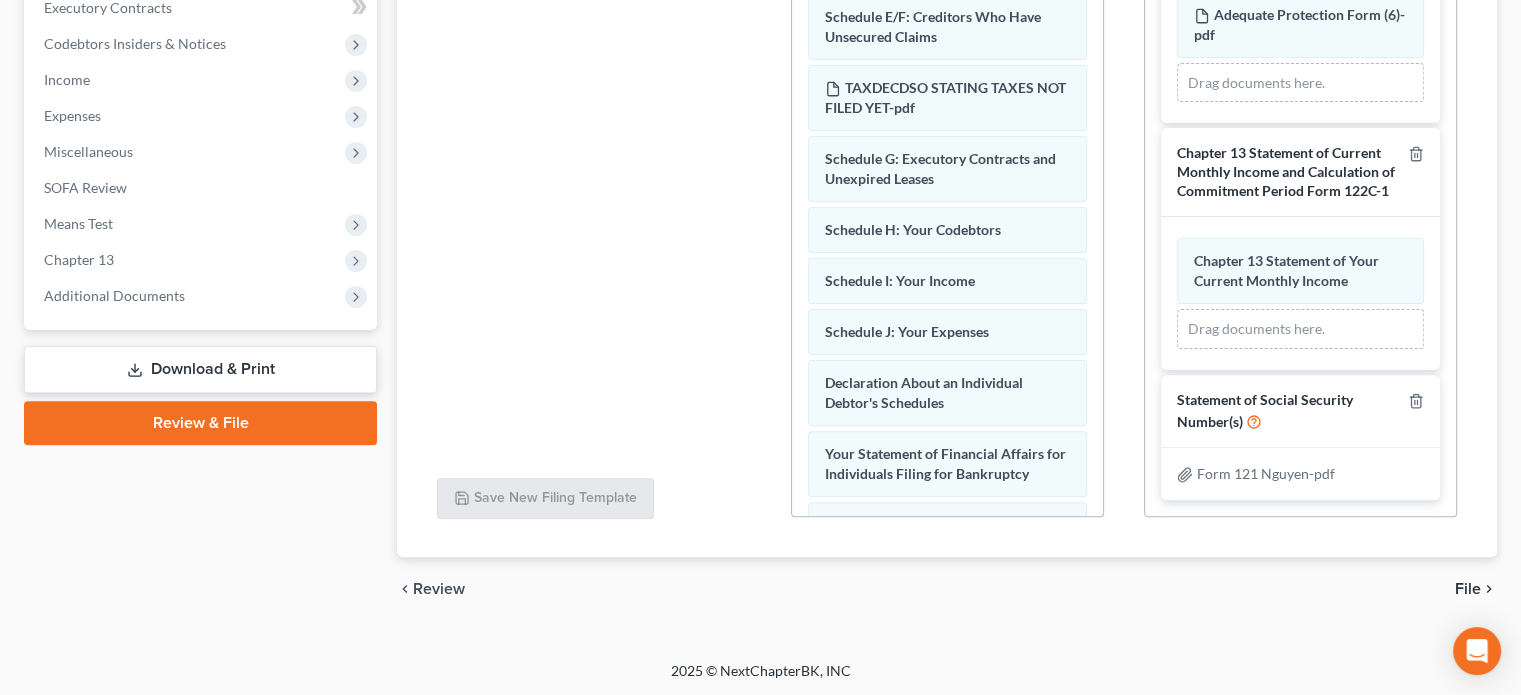 click on "File" at bounding box center (1468, 589) 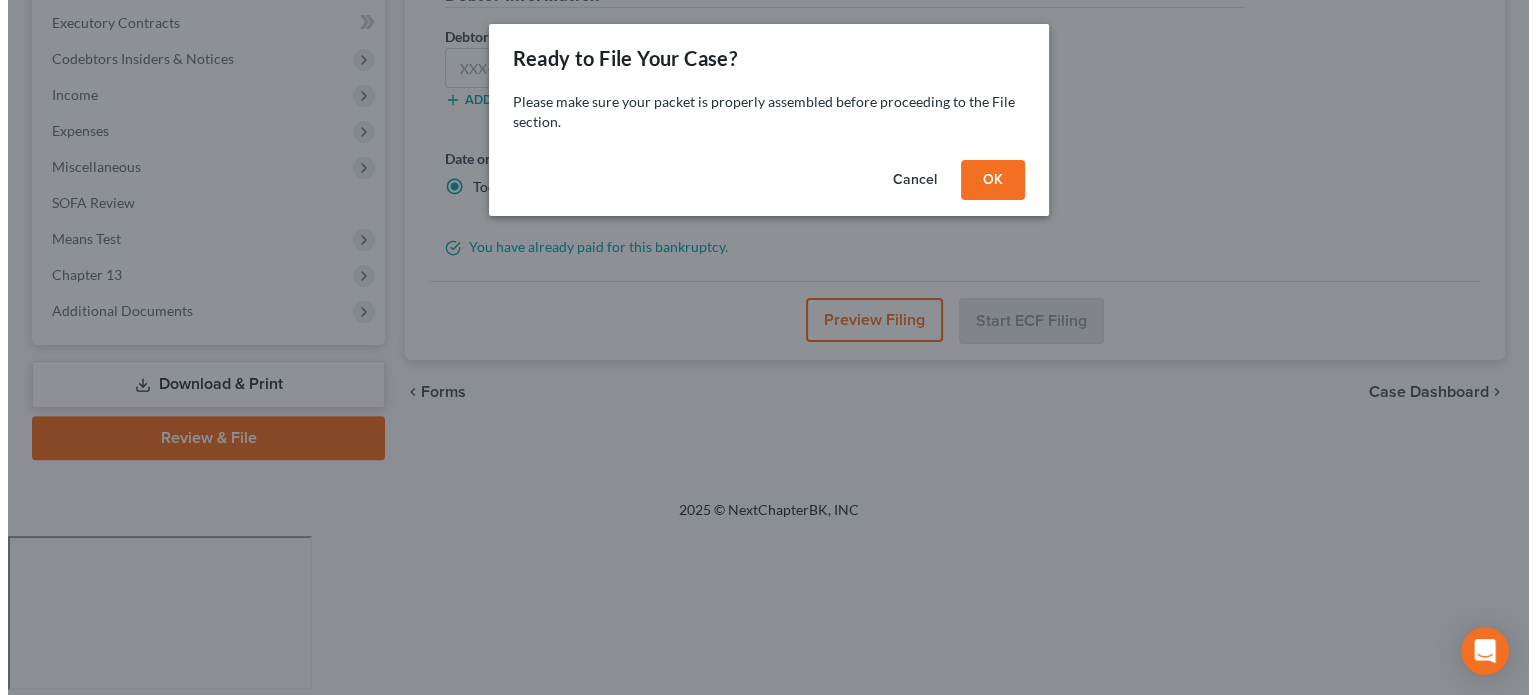 scroll, scrollTop: 402, scrollLeft: 0, axis: vertical 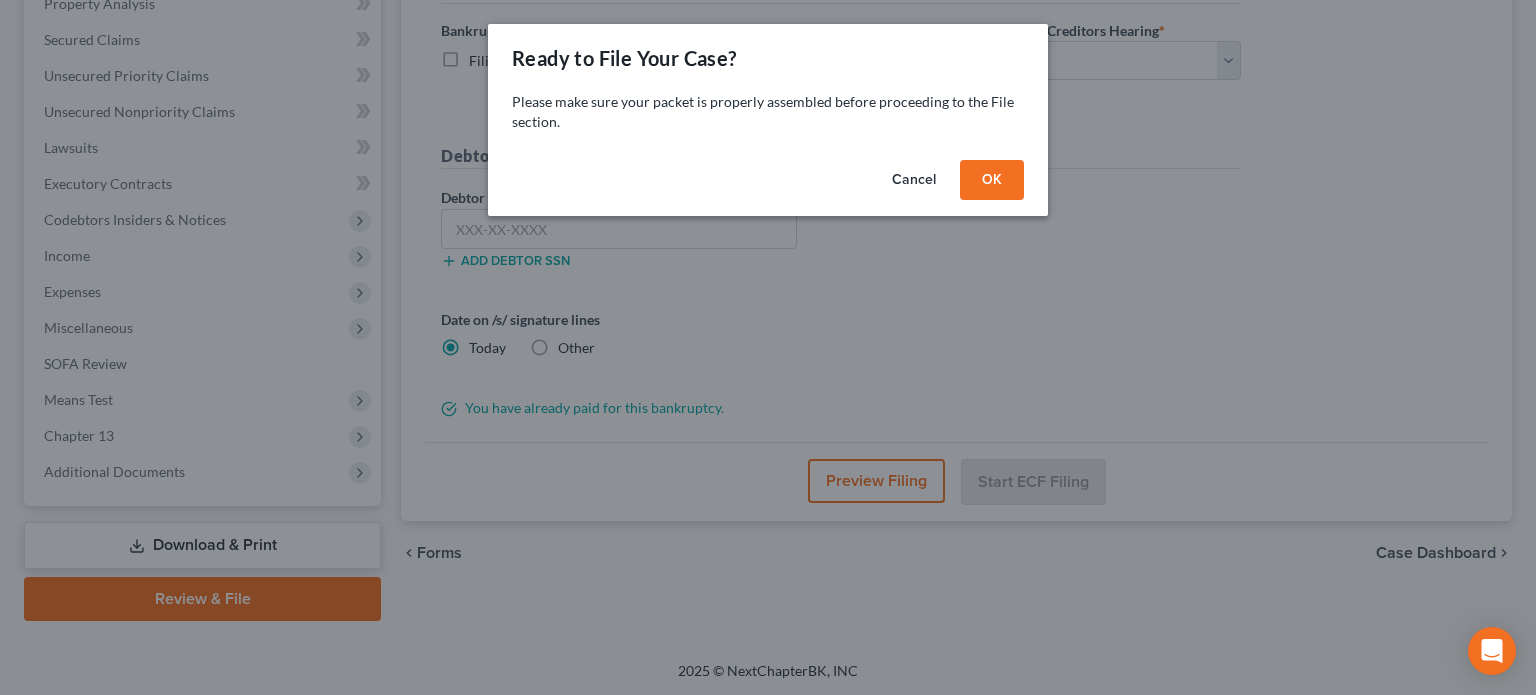 click on "OK" at bounding box center [992, 180] 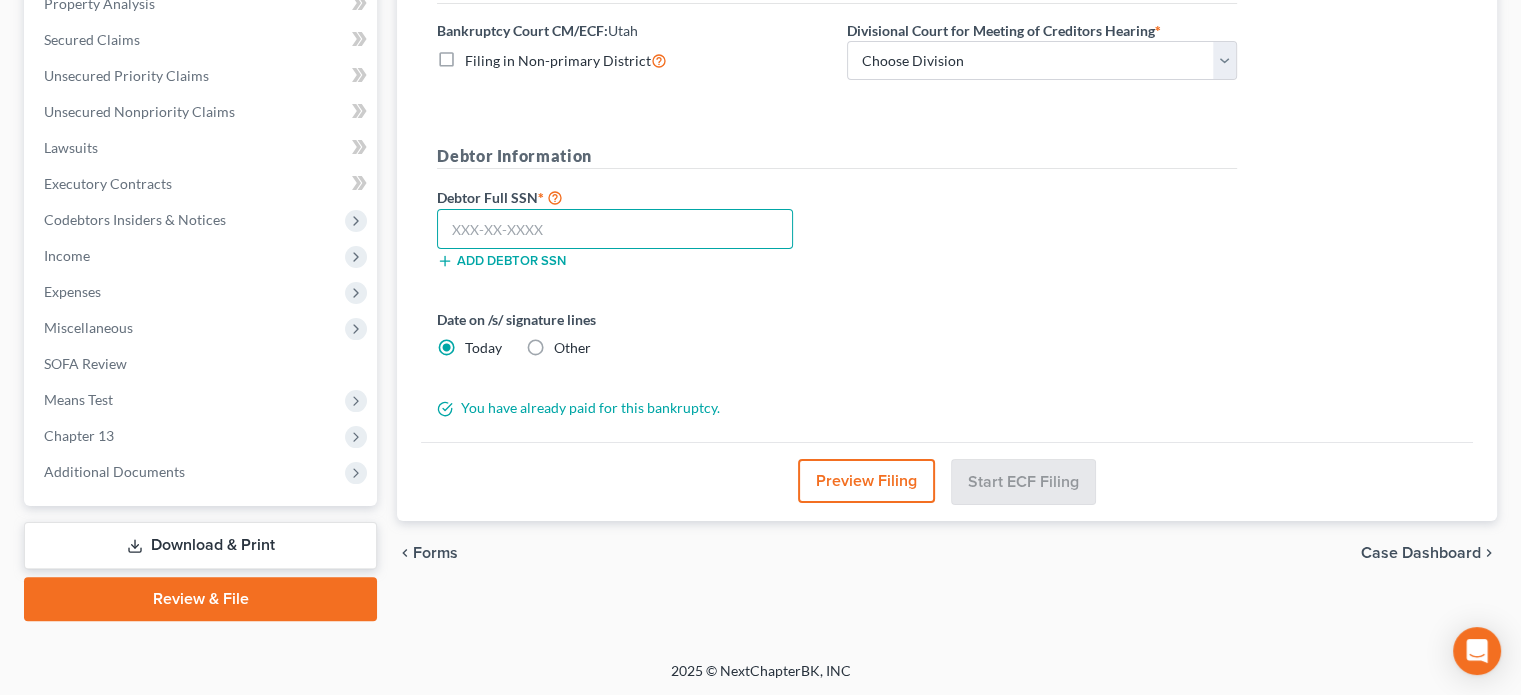 click at bounding box center (615, 229) 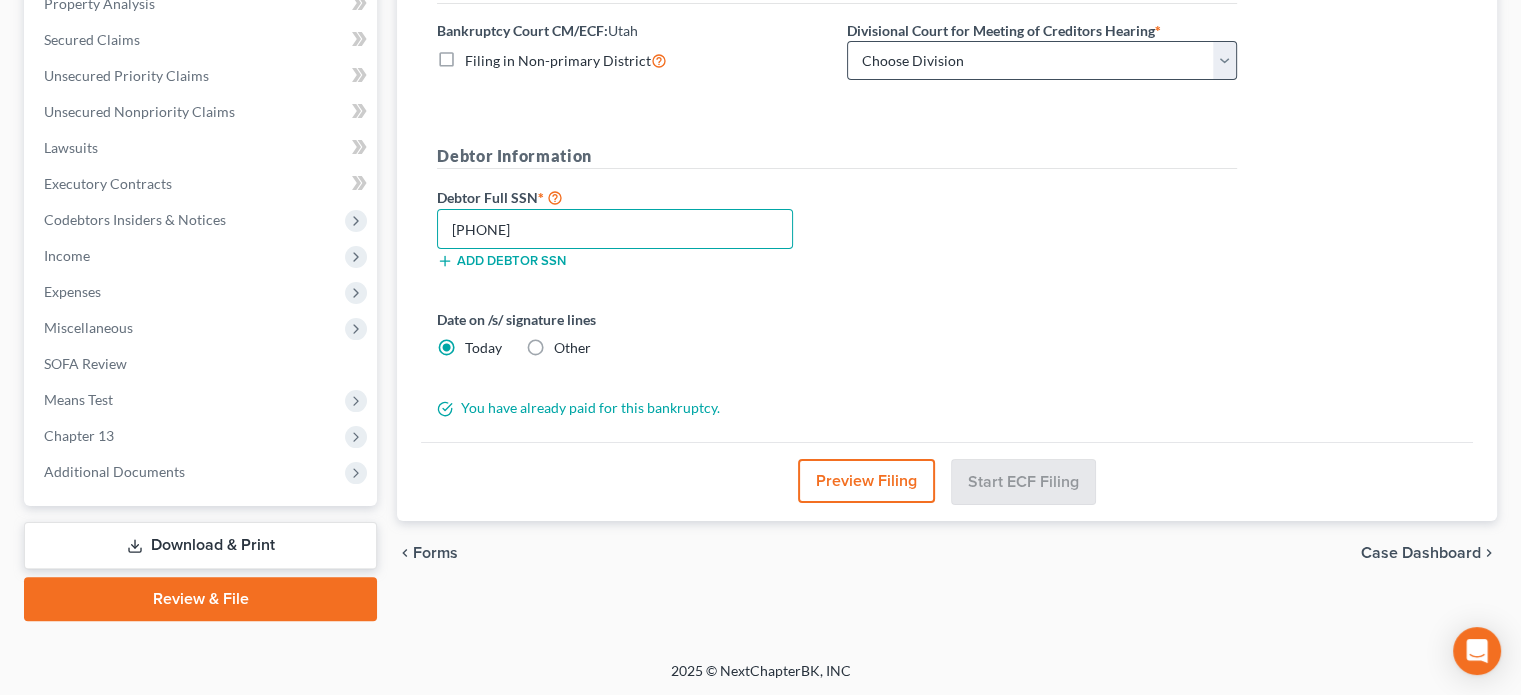 type on "[PHONE]" 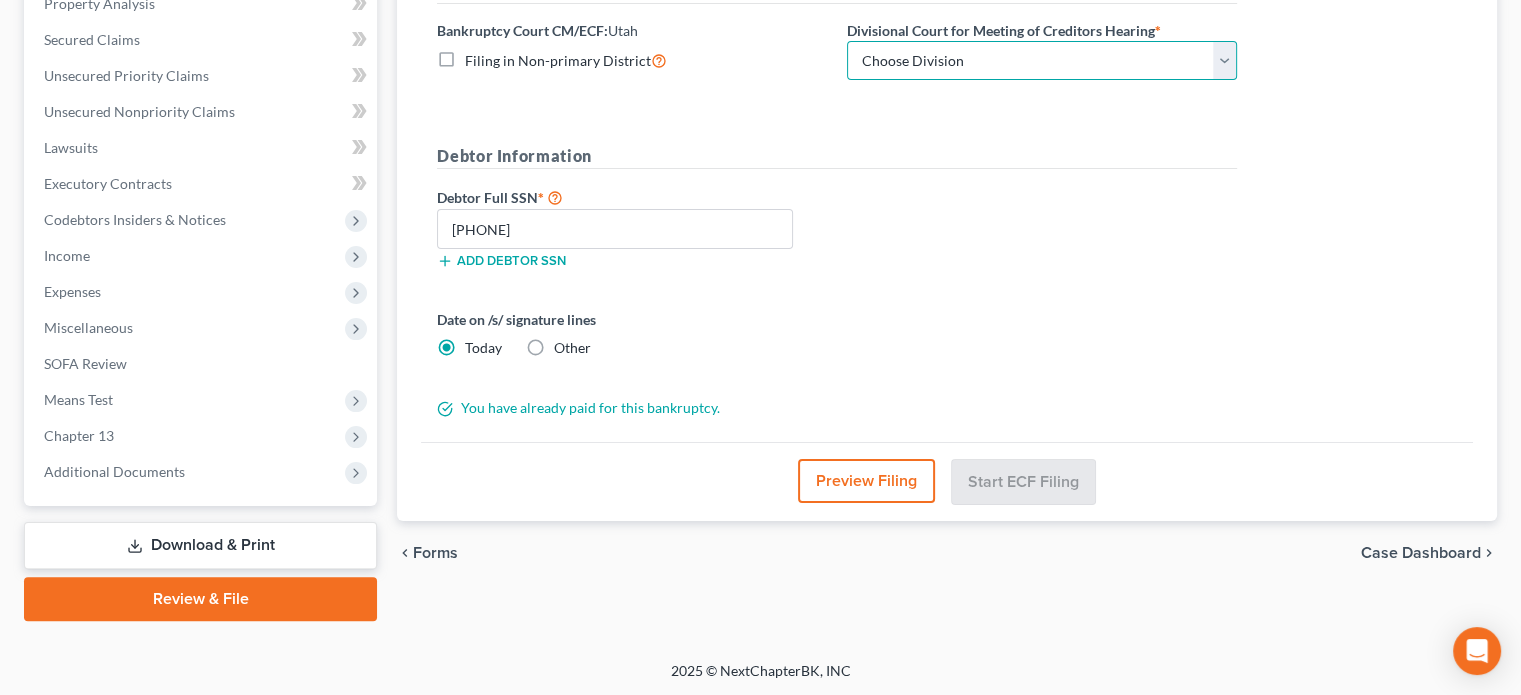 click on "Choose Division [CITY]" at bounding box center (1042, 61) 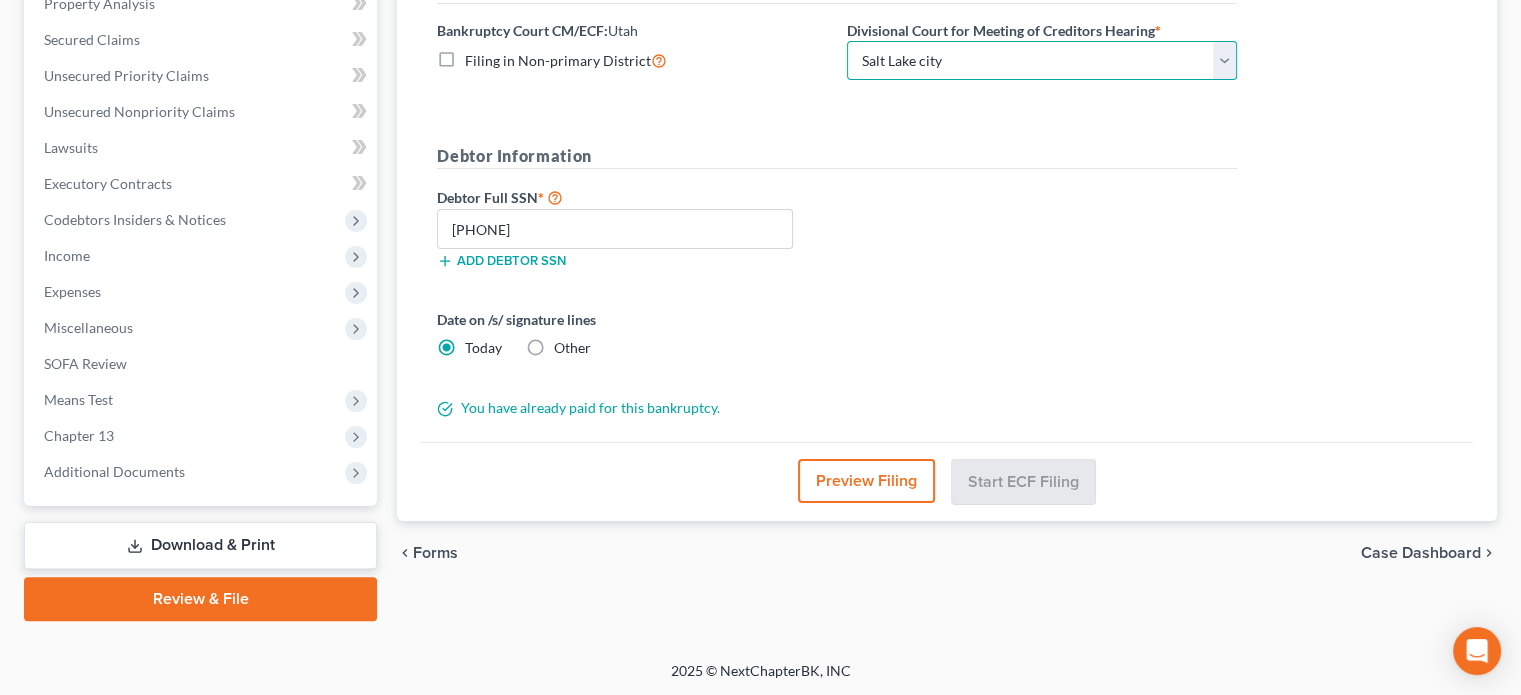 click on "Choose Division [CITY]" at bounding box center [1042, 61] 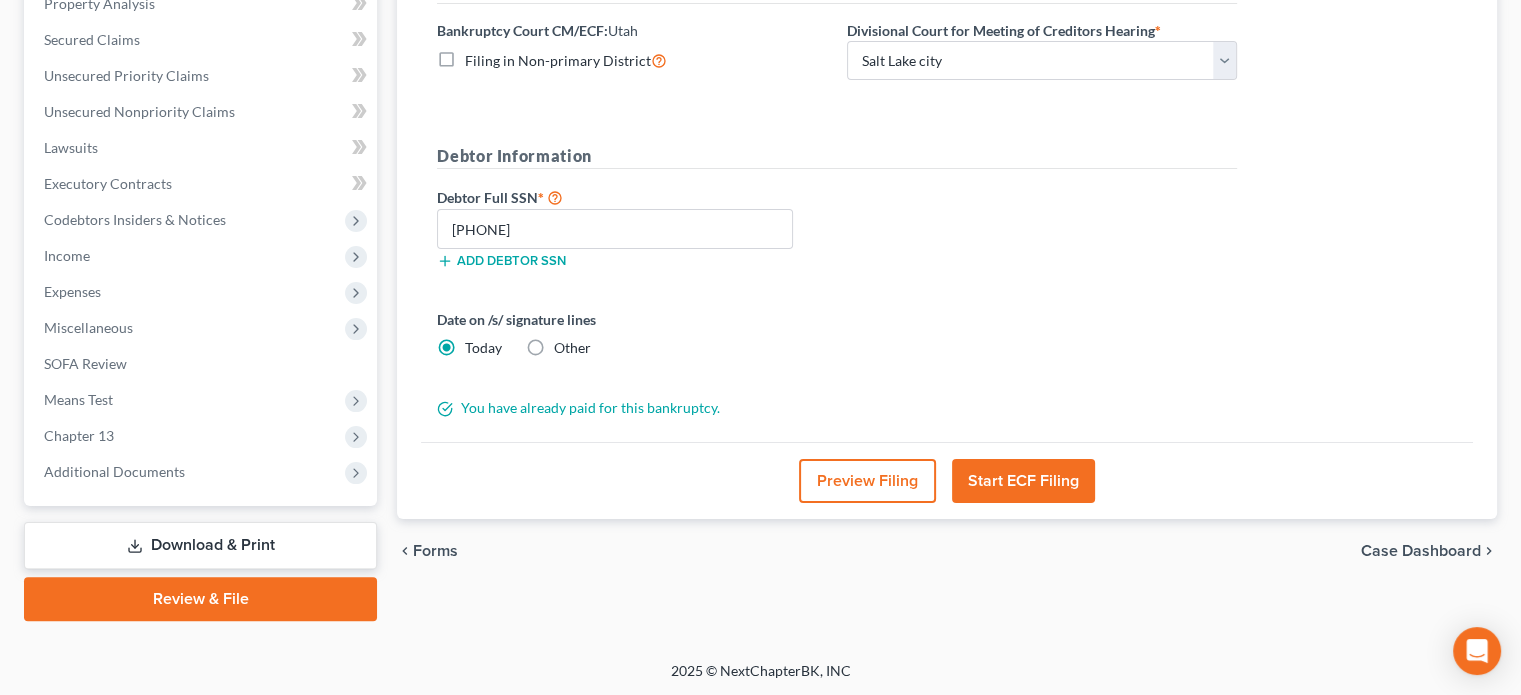 click on "Start ECF Filing" at bounding box center (1023, 481) 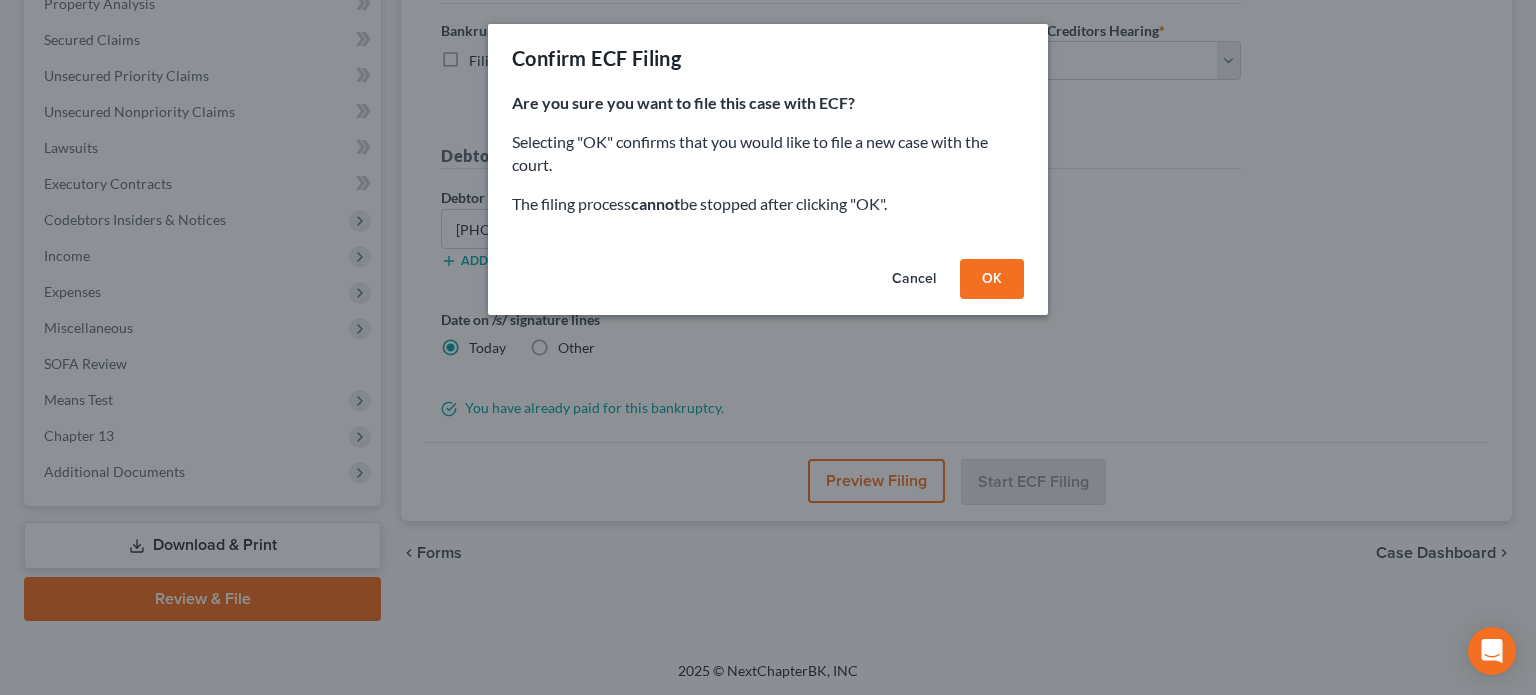 click on "OK" at bounding box center (992, 279) 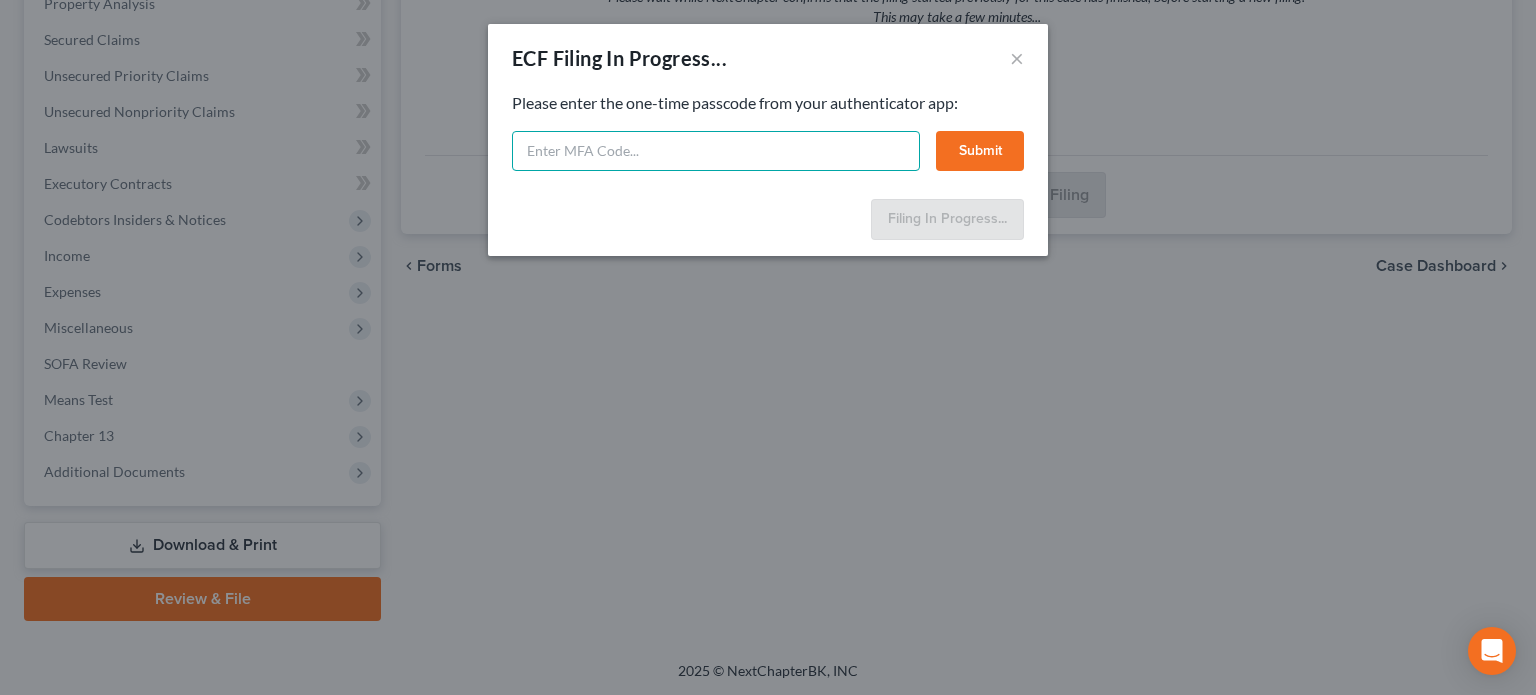 click at bounding box center [716, 151] 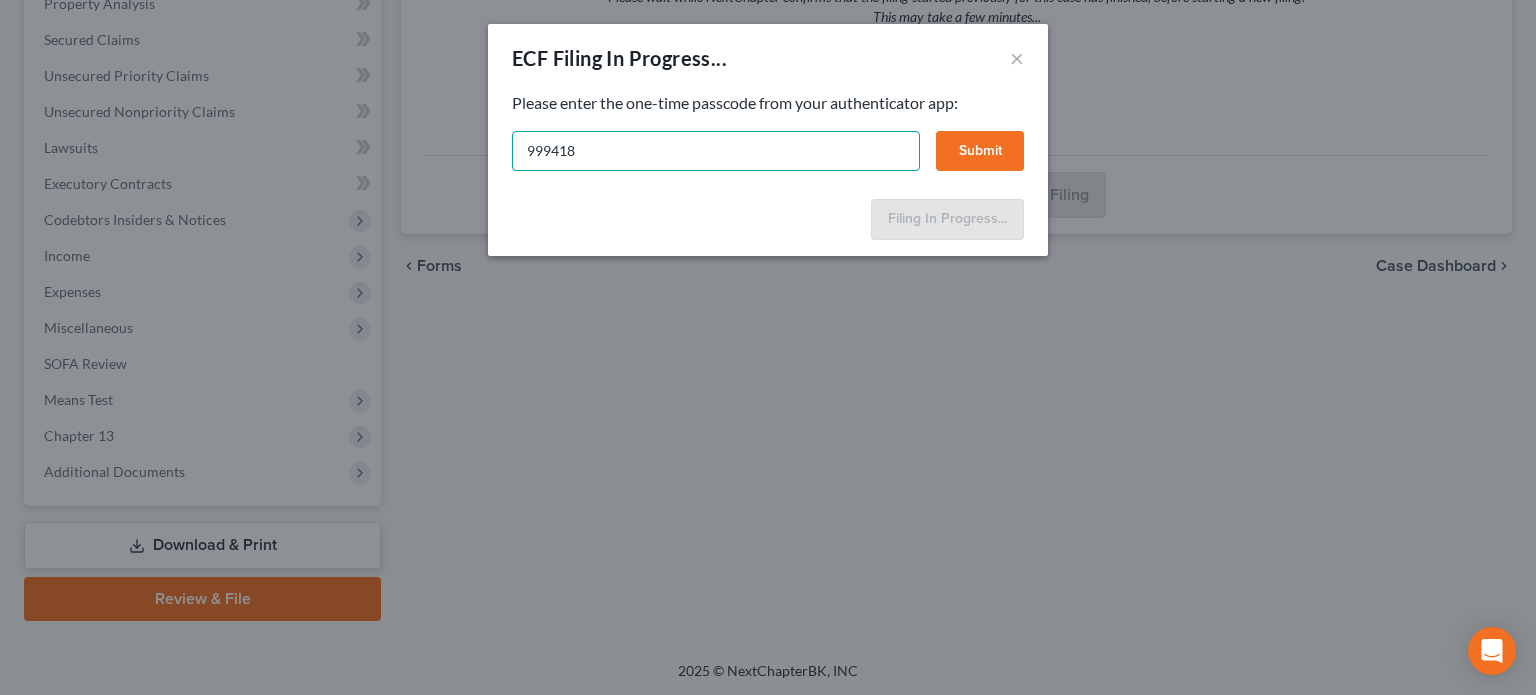type 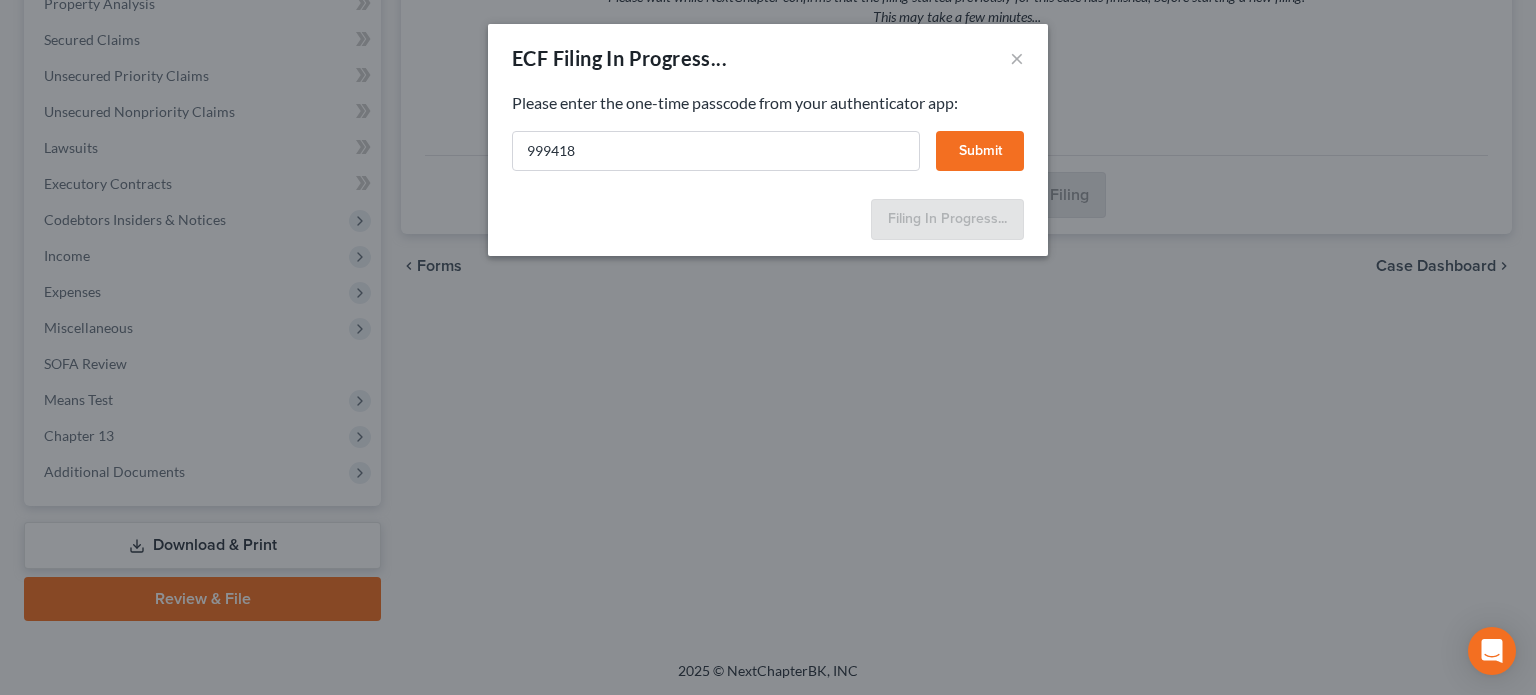 click on "Submit" at bounding box center (980, 151) 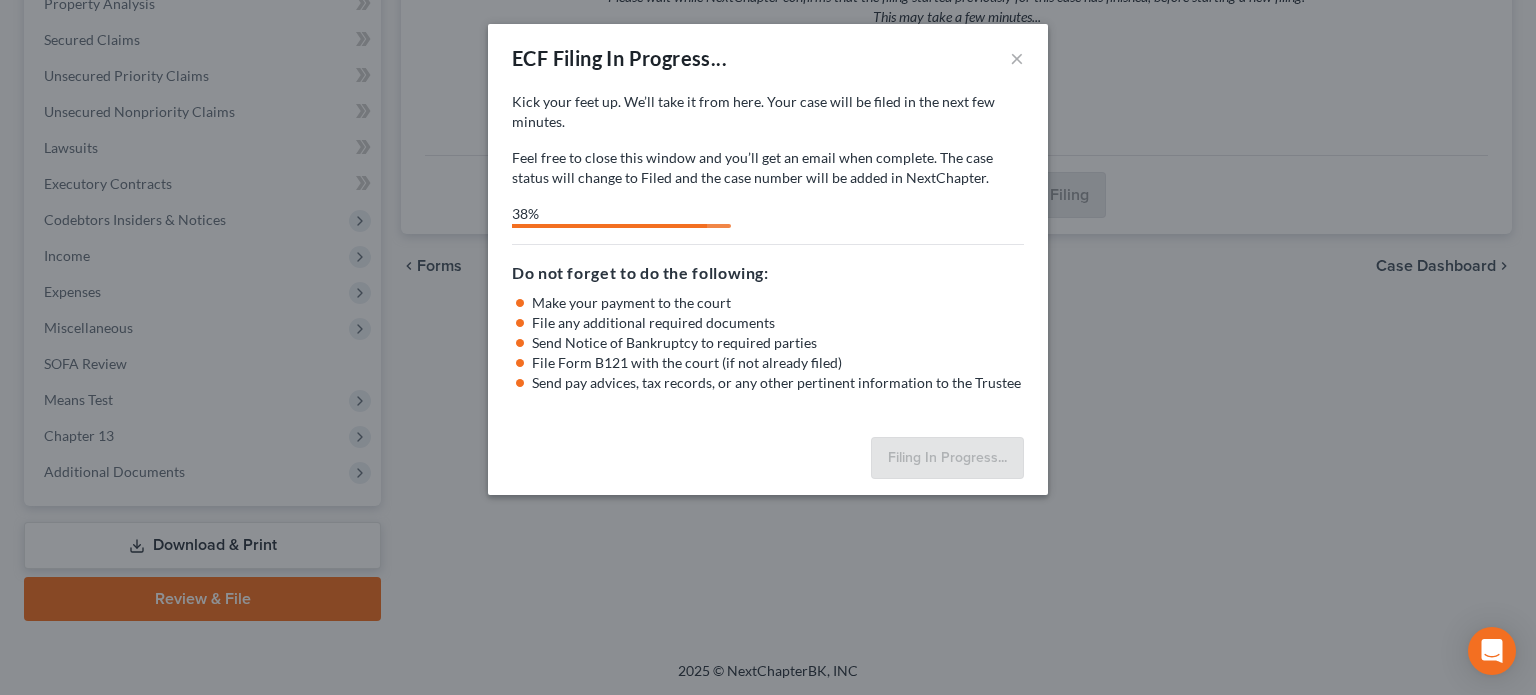 select on "0" 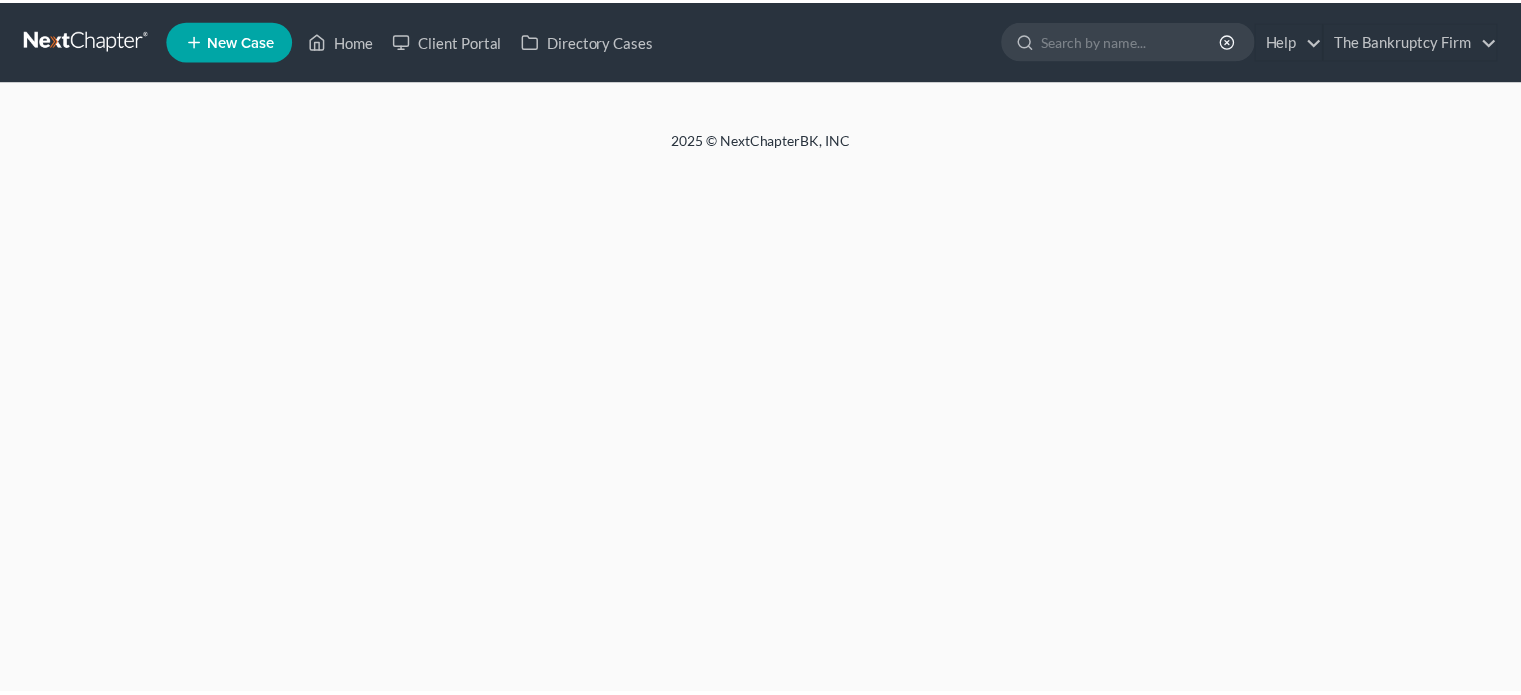 scroll, scrollTop: 0, scrollLeft: 0, axis: both 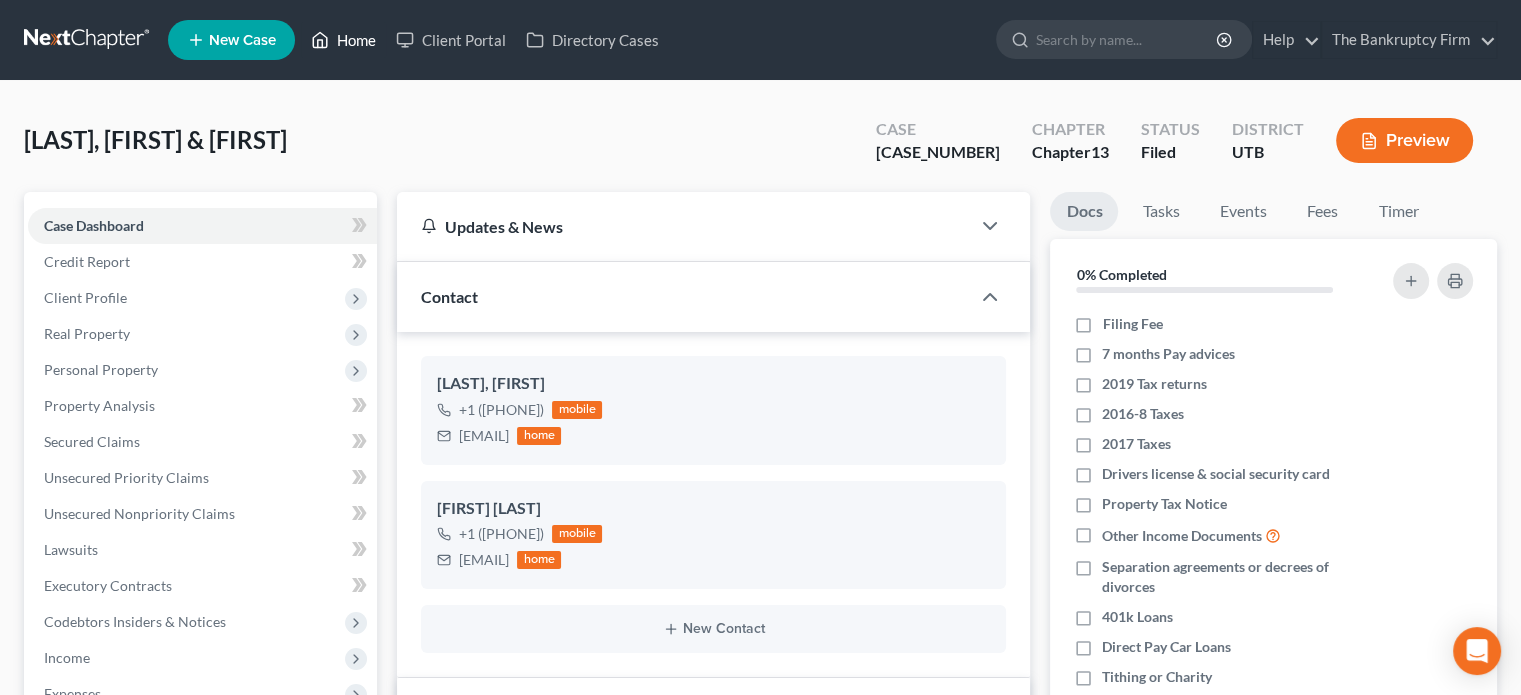 click on "Home" at bounding box center [343, 40] 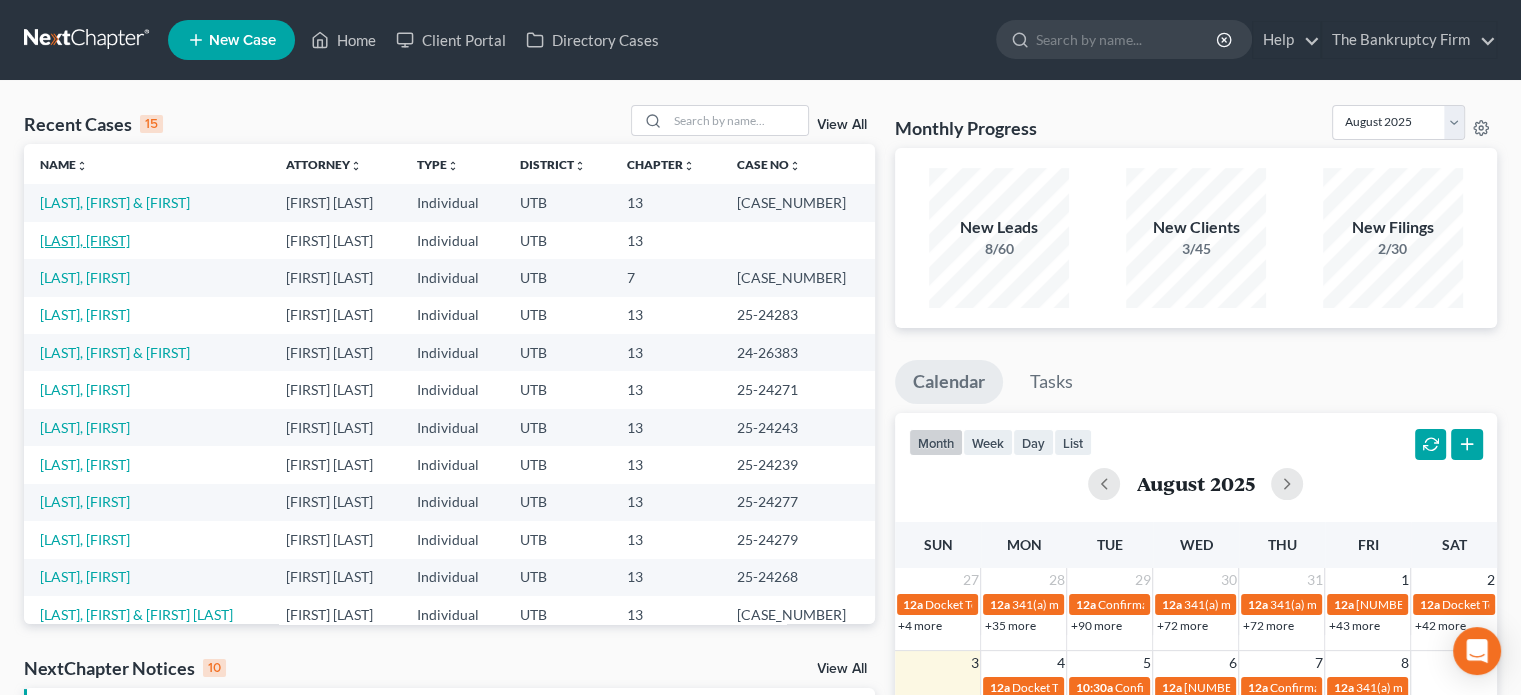 click on "[LAST], [FIRST]" at bounding box center (85, 240) 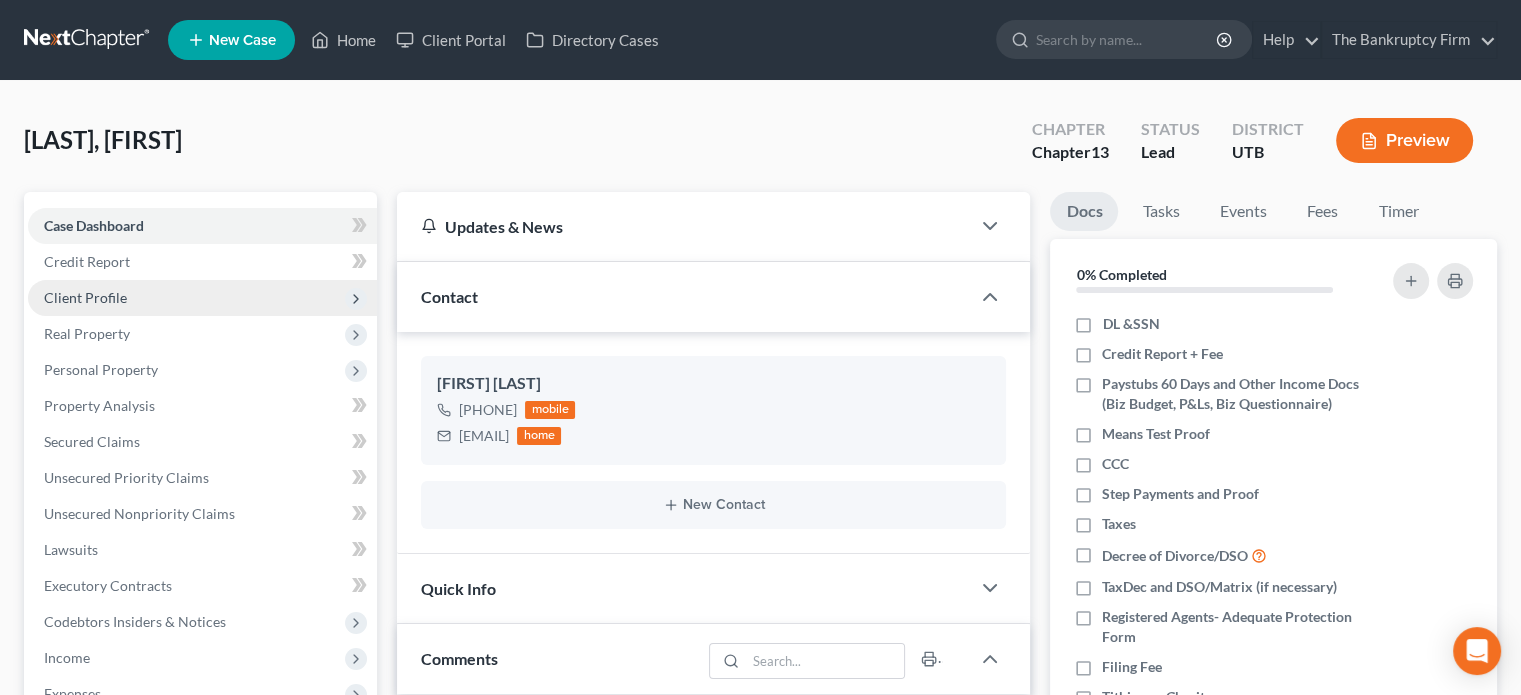 click on "Client Profile" at bounding box center [202, 298] 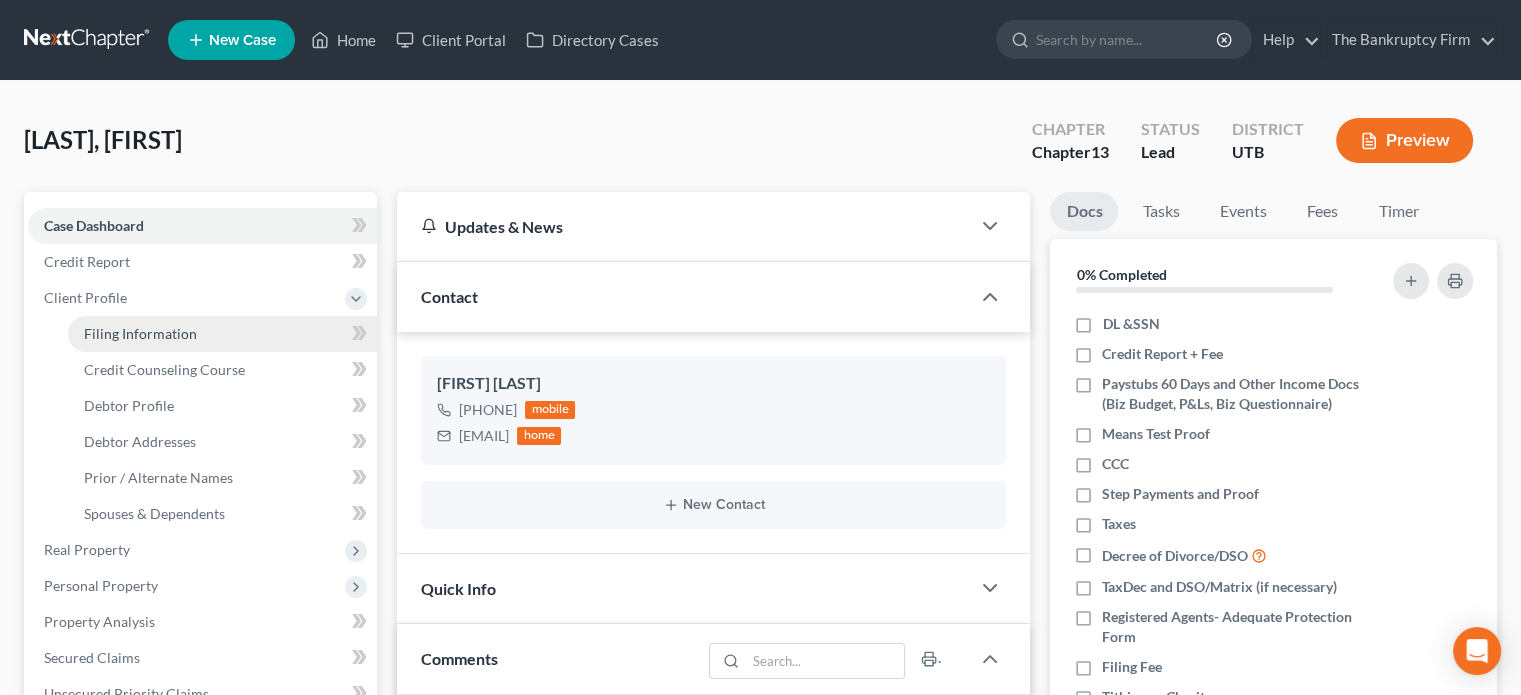 click on "Filing Information" at bounding box center (140, 333) 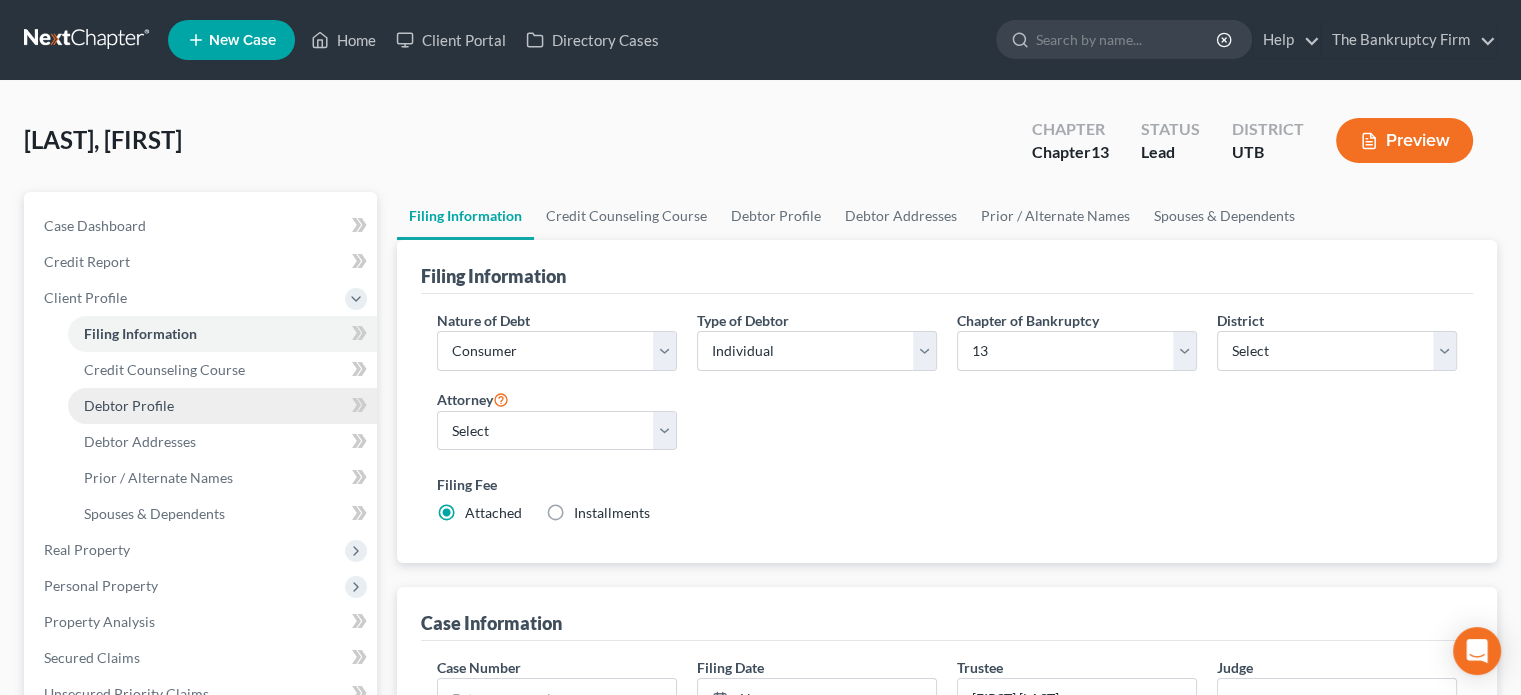 click on "Debtor Profile" at bounding box center (129, 405) 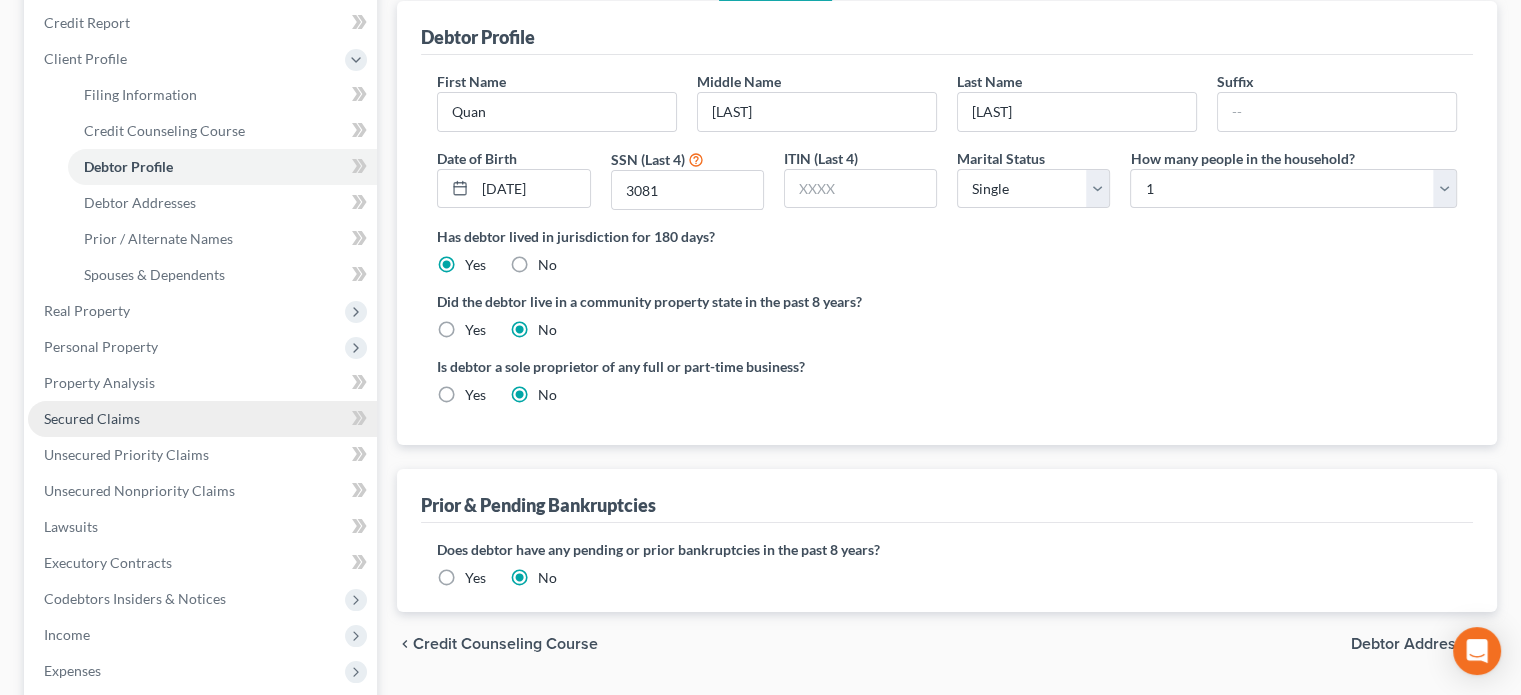 scroll, scrollTop: 240, scrollLeft: 0, axis: vertical 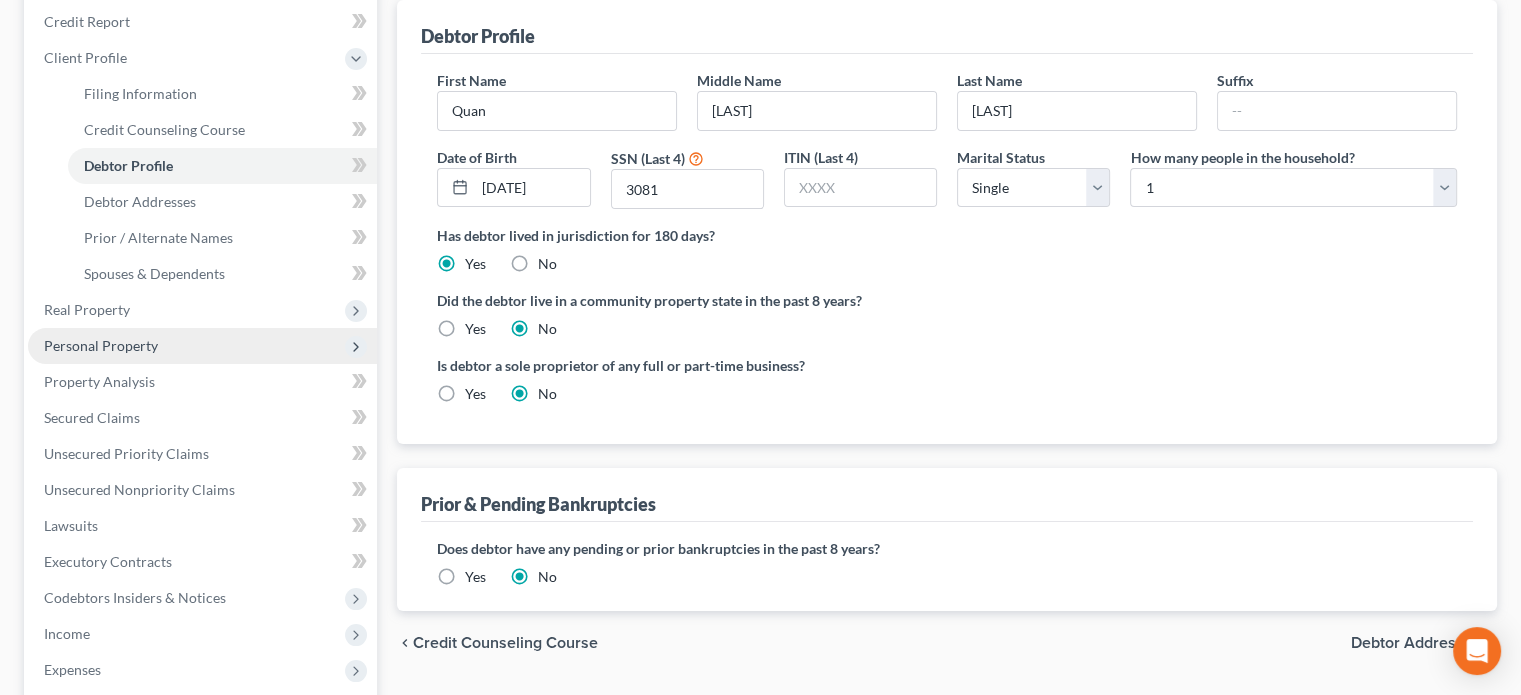 click on "Personal Property" at bounding box center [101, 345] 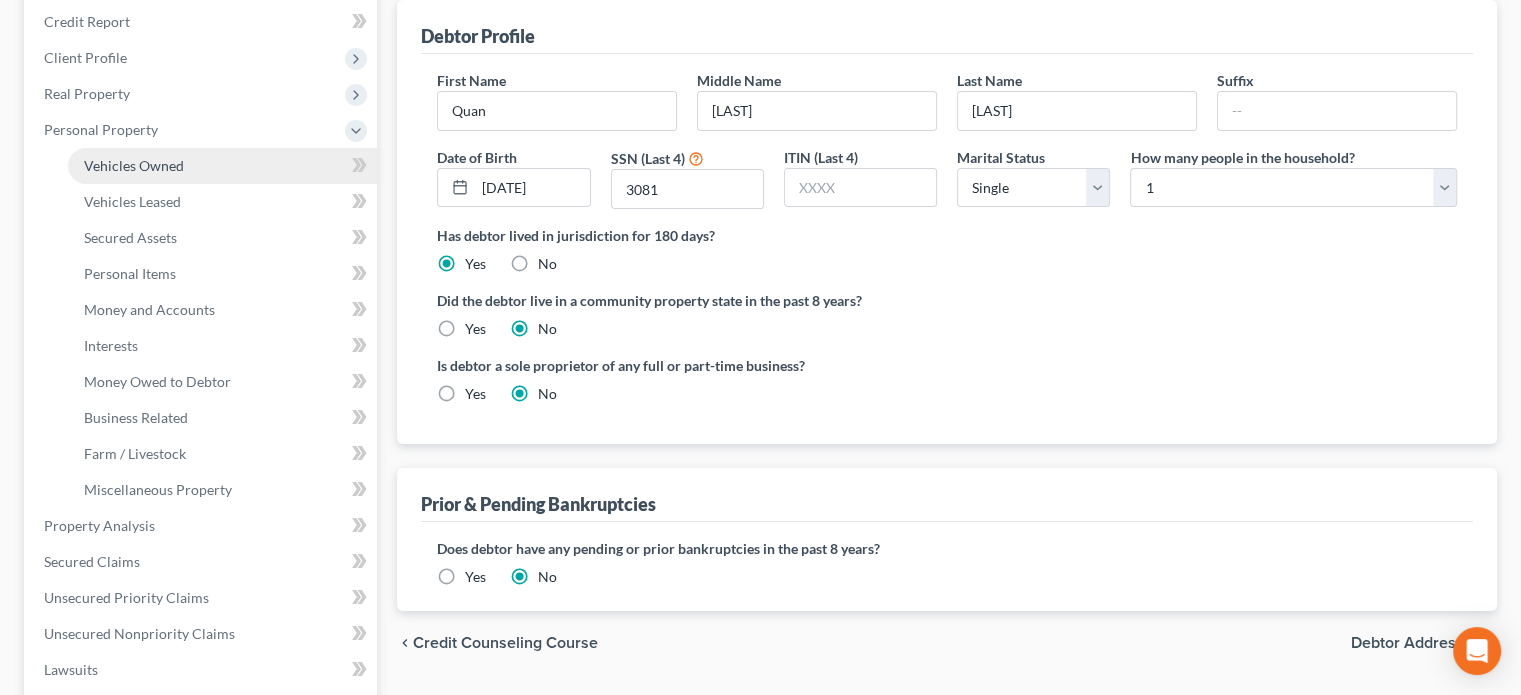 click on "Vehicles Owned" at bounding box center [134, 165] 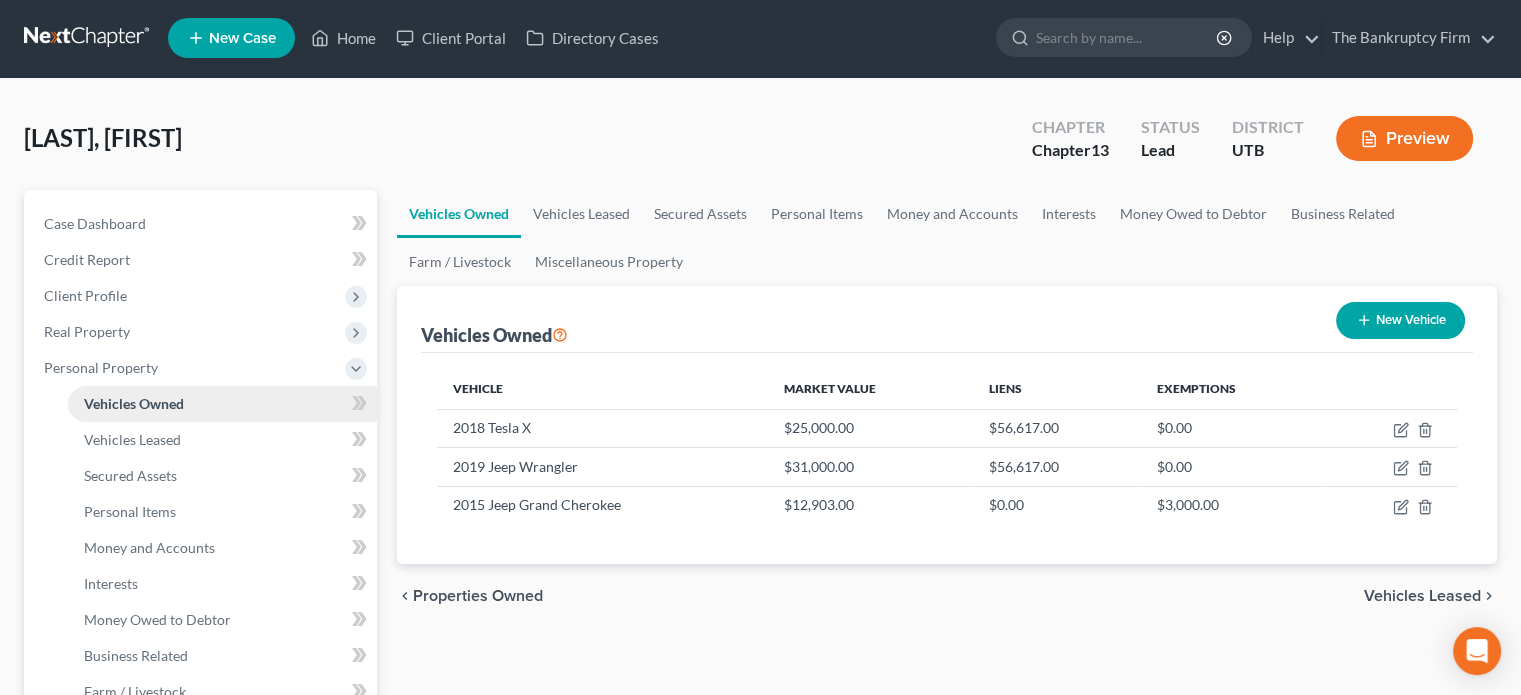 scroll, scrollTop: 0, scrollLeft: 0, axis: both 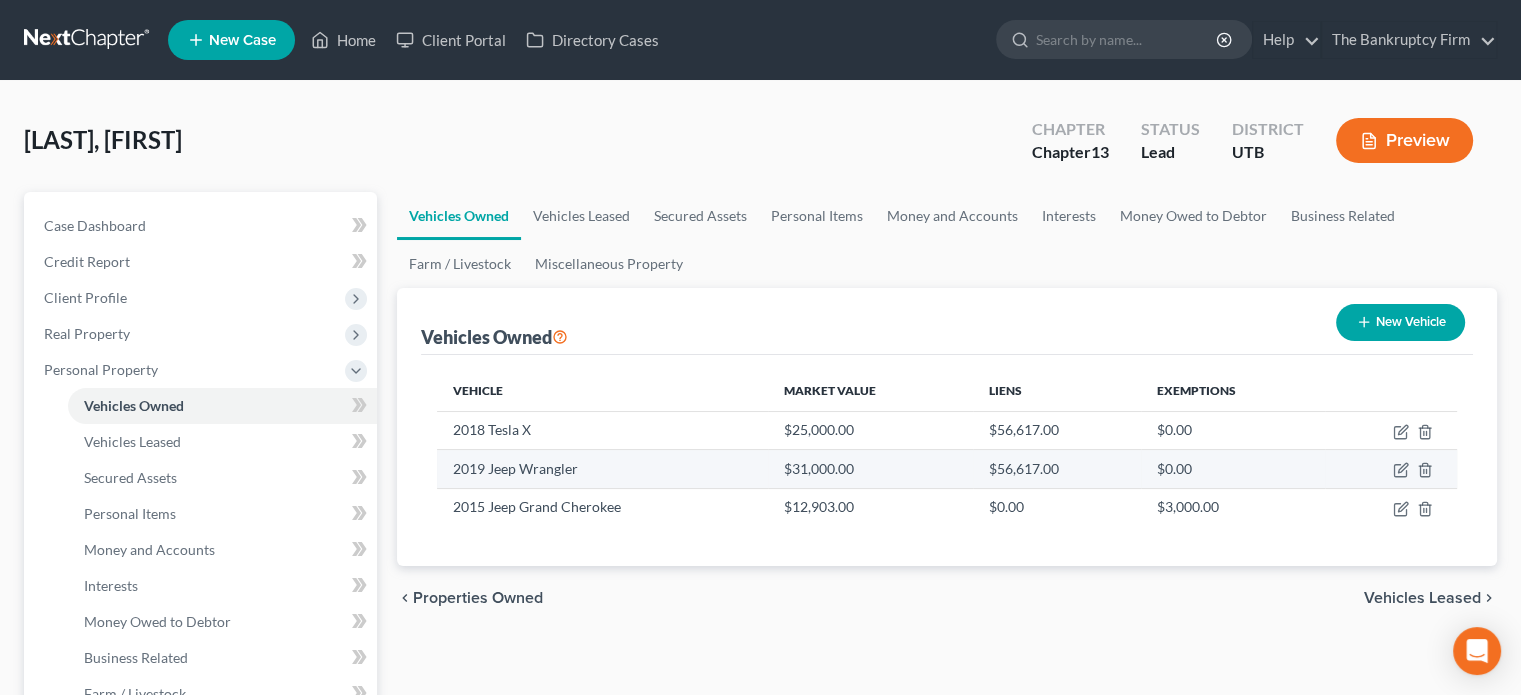 click on "$31,000.00" at bounding box center (870, 469) 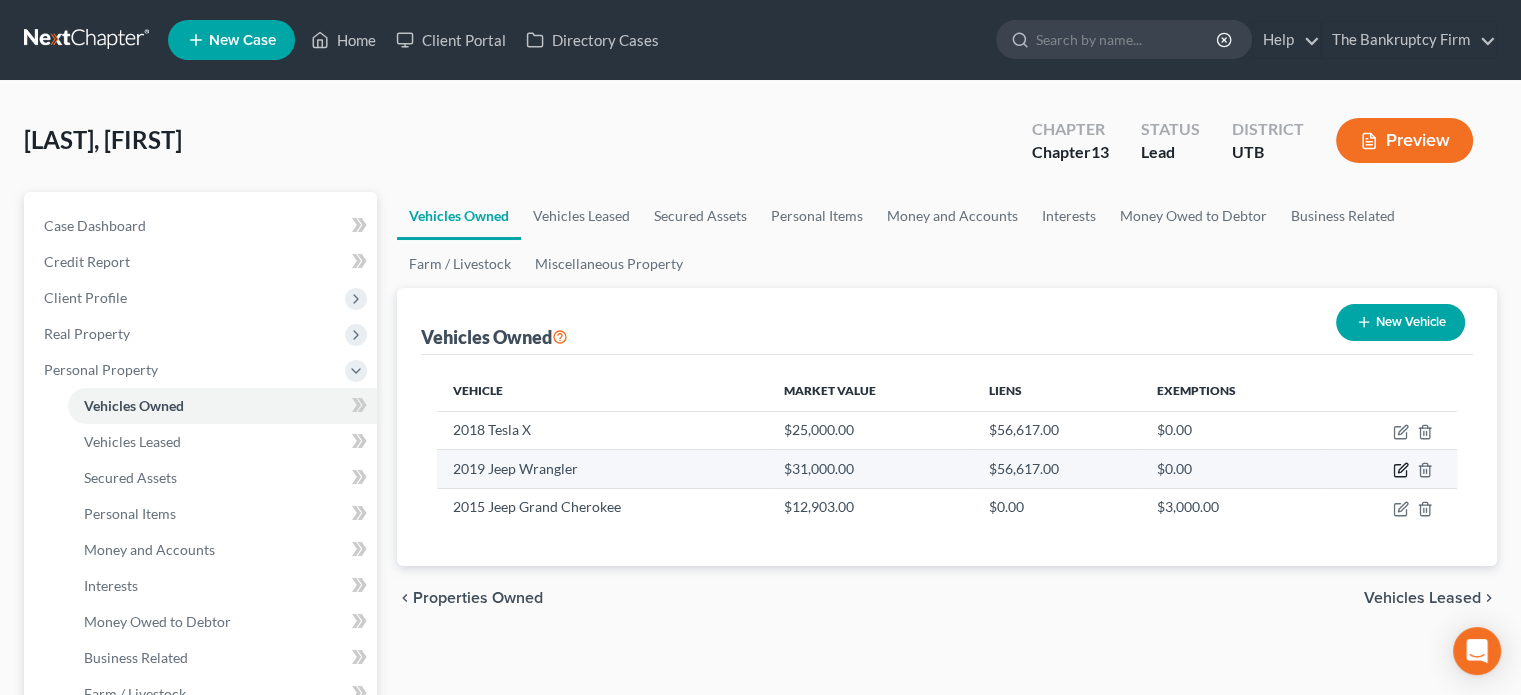 click 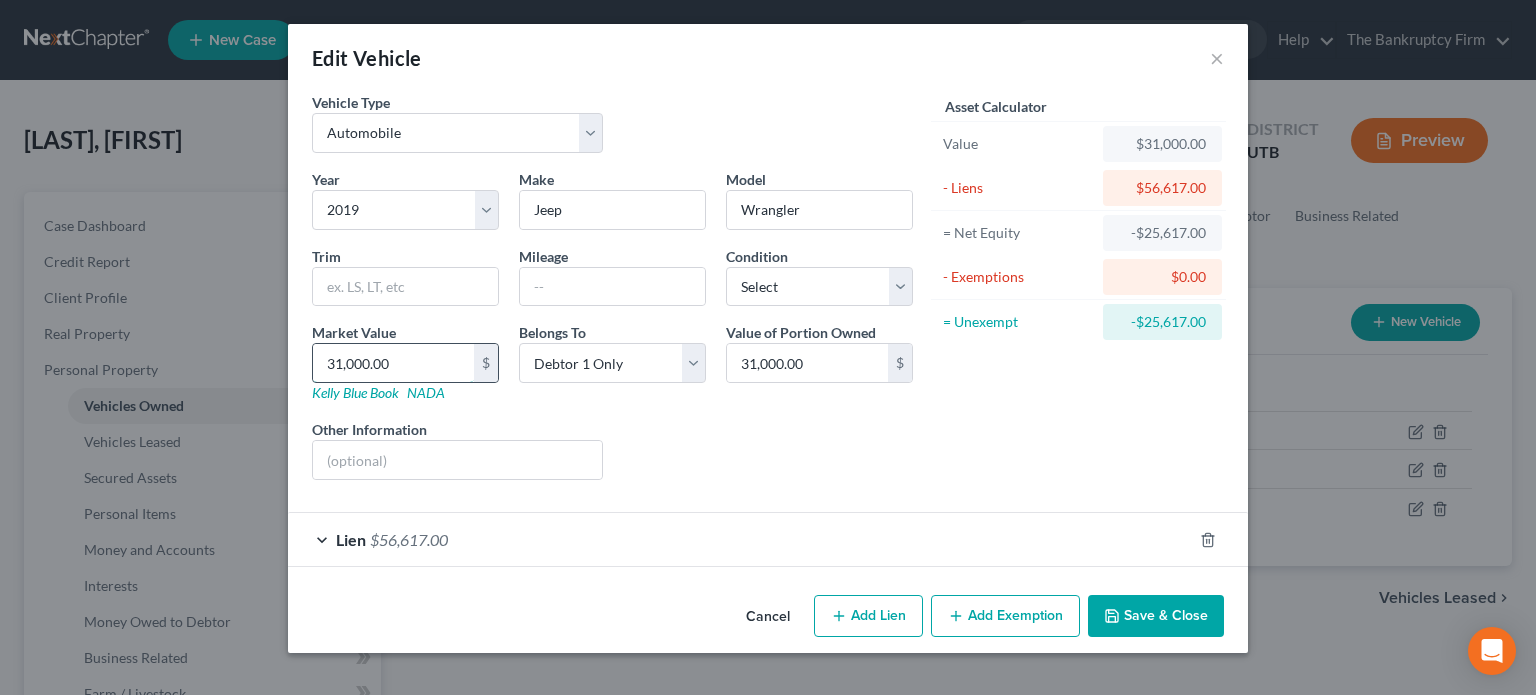 click on "31,000.00" at bounding box center (393, 363) 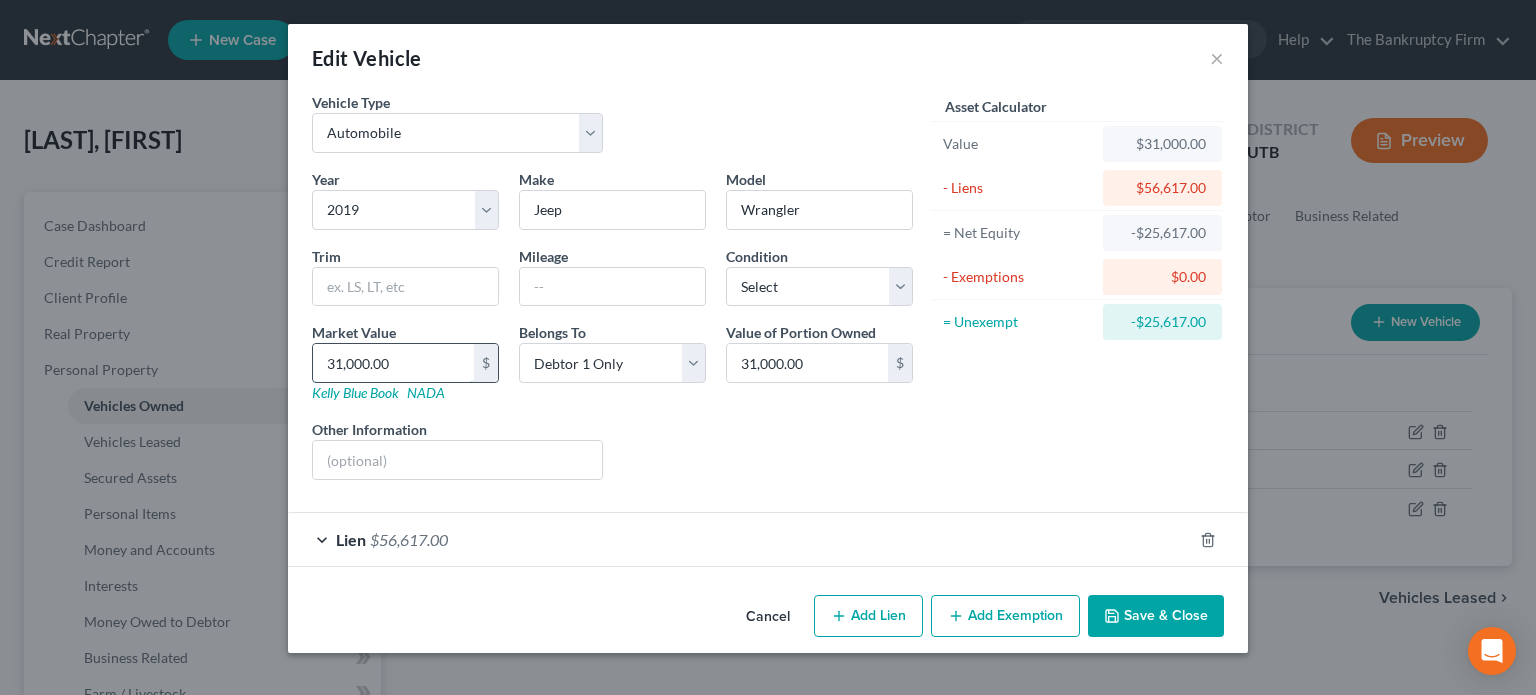 drag, startPoint x: 348, startPoint y: 357, endPoint x: 368, endPoint y: 359, distance: 20.09975 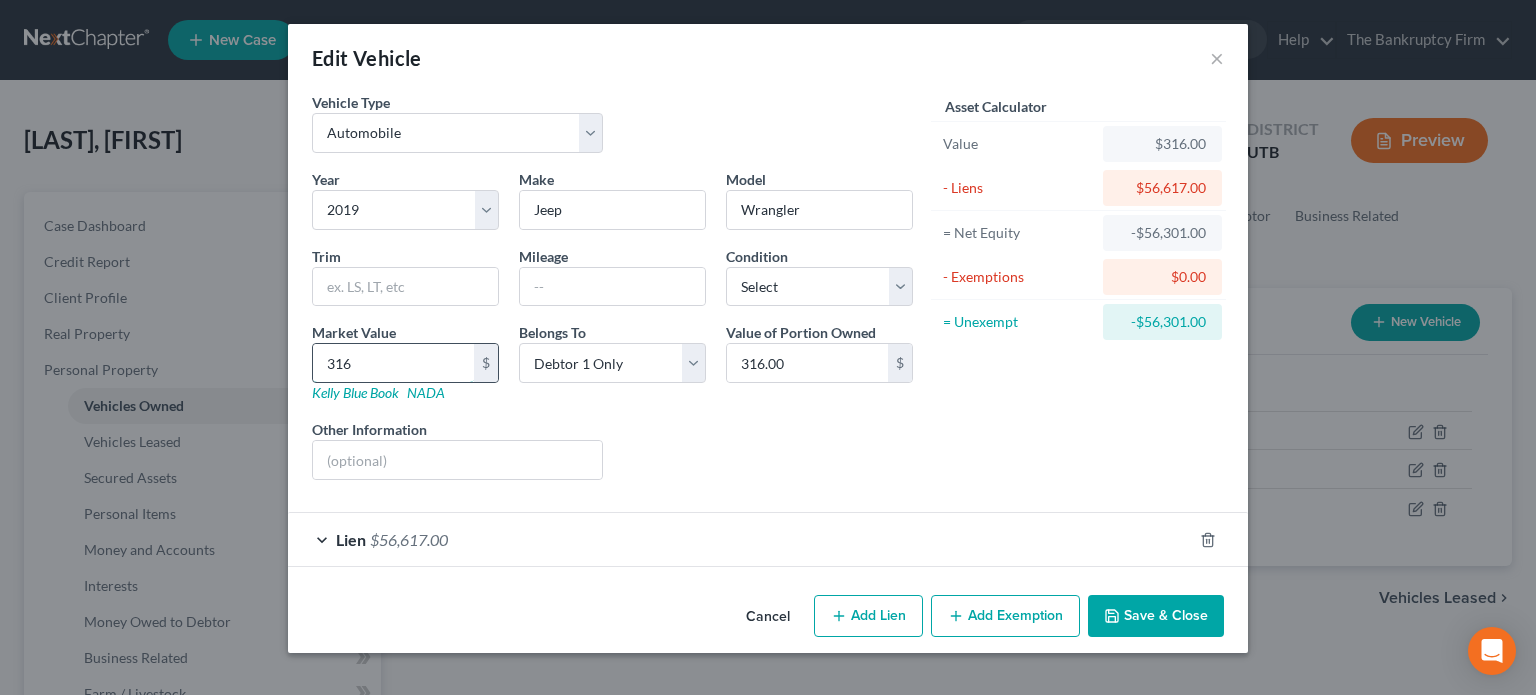 type on "31" 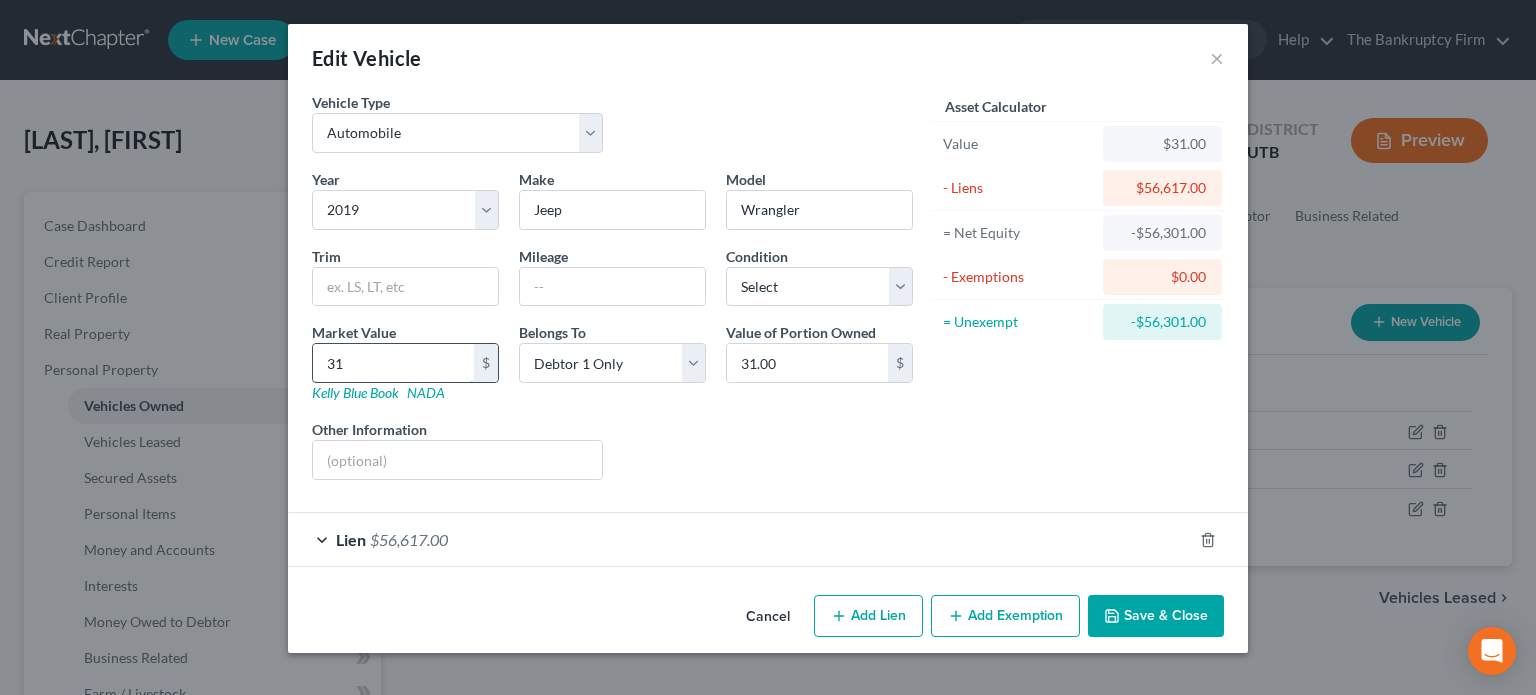 type on "316" 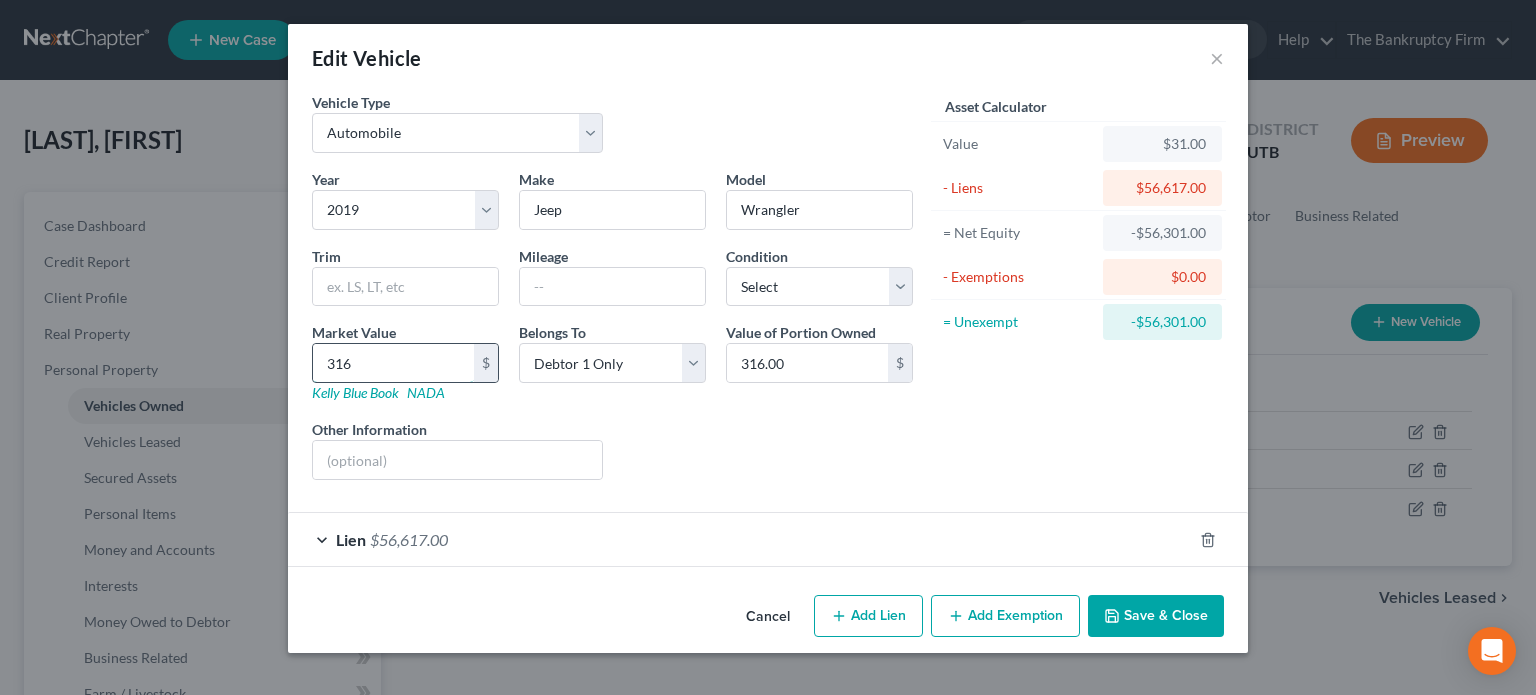type on "3161" 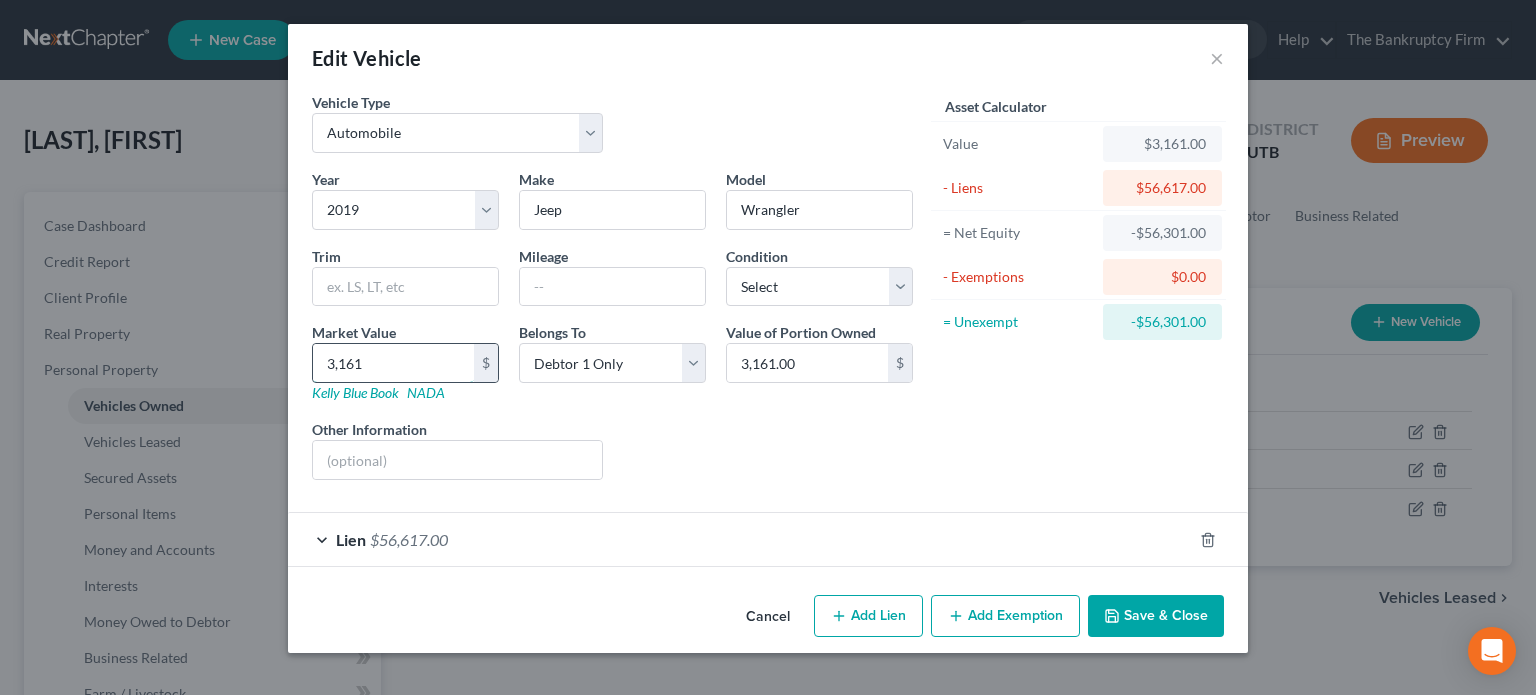 type on "3,1617" 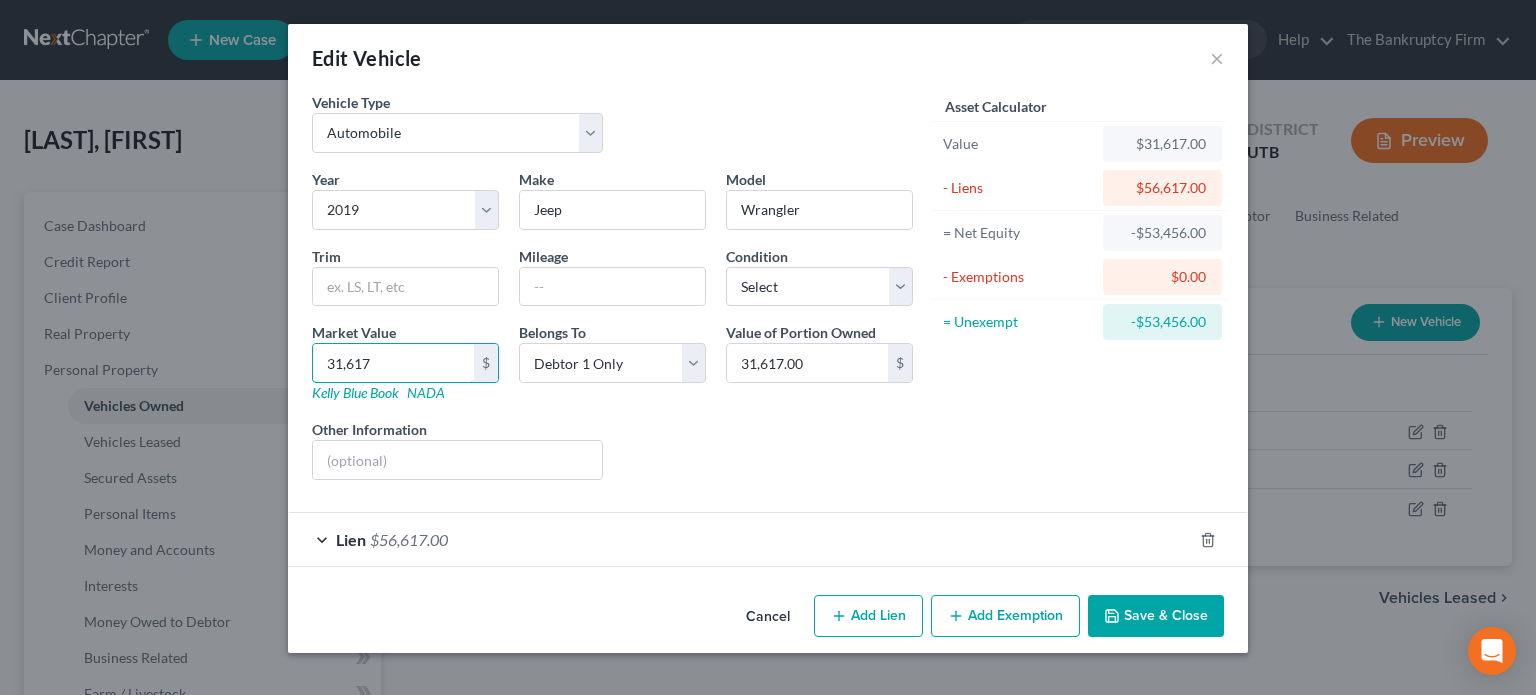 type on "31,617" 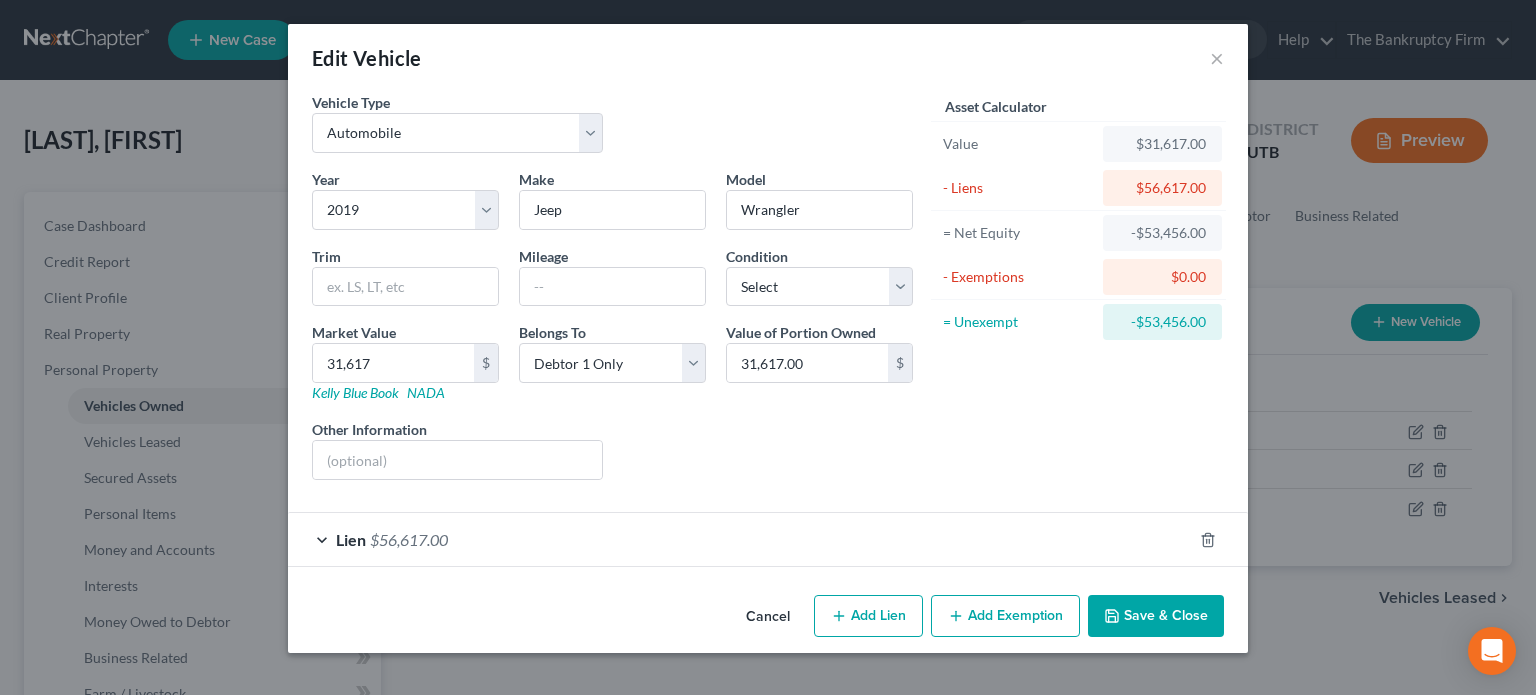 click on "Save & Close" at bounding box center (1156, 616) 